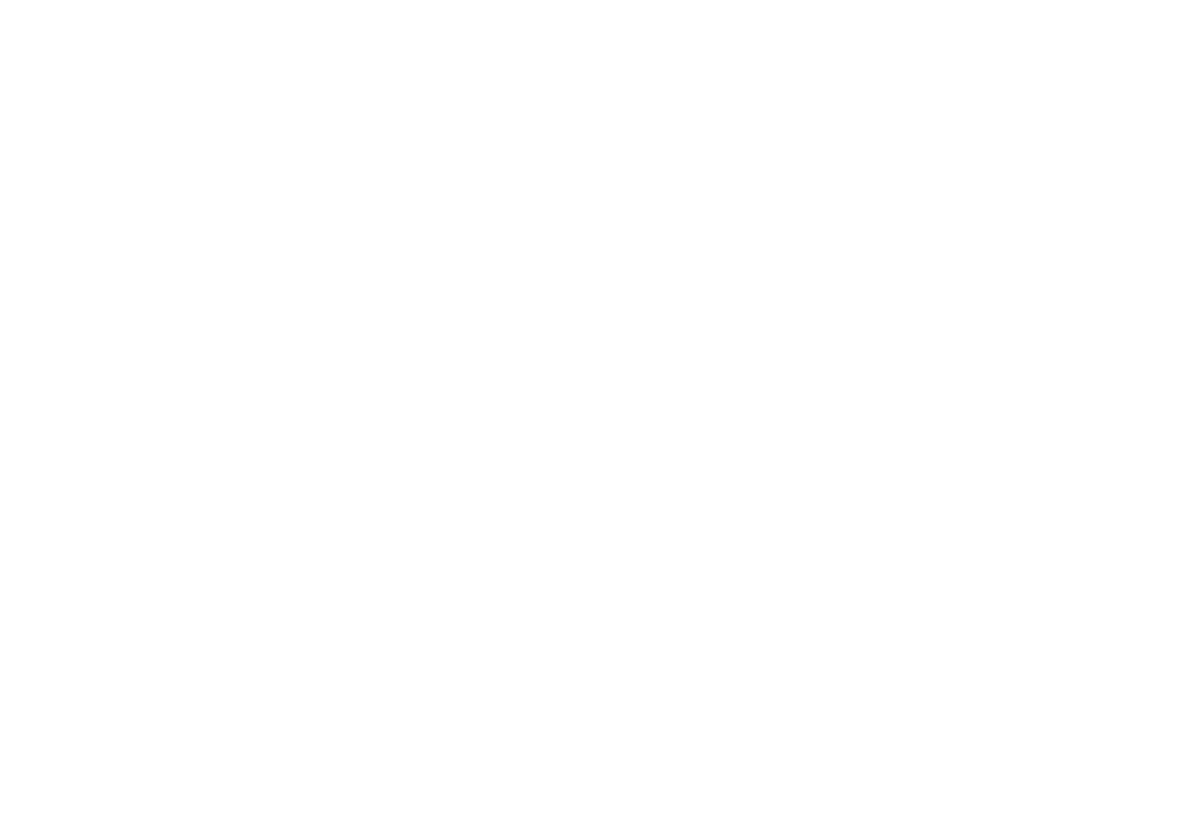 scroll, scrollTop: 0, scrollLeft: 0, axis: both 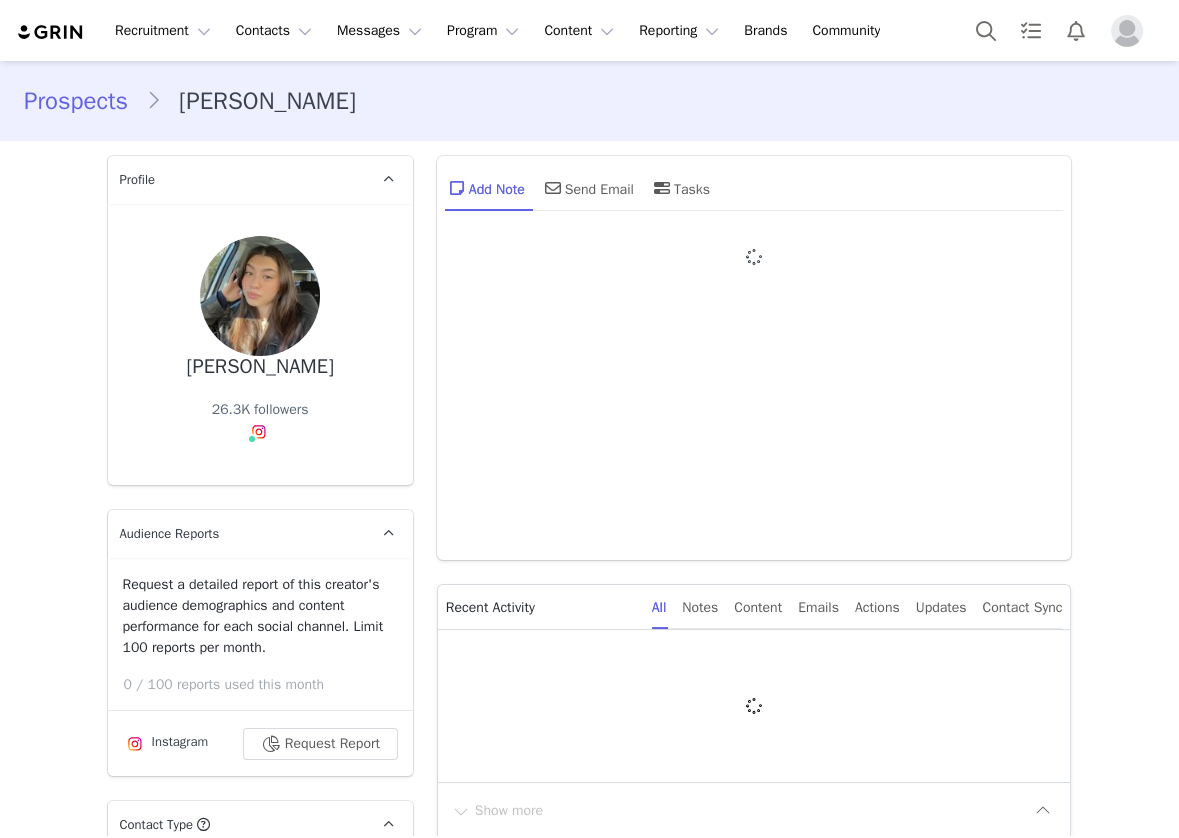 type on "+1 ([GEOGRAPHIC_DATA])" 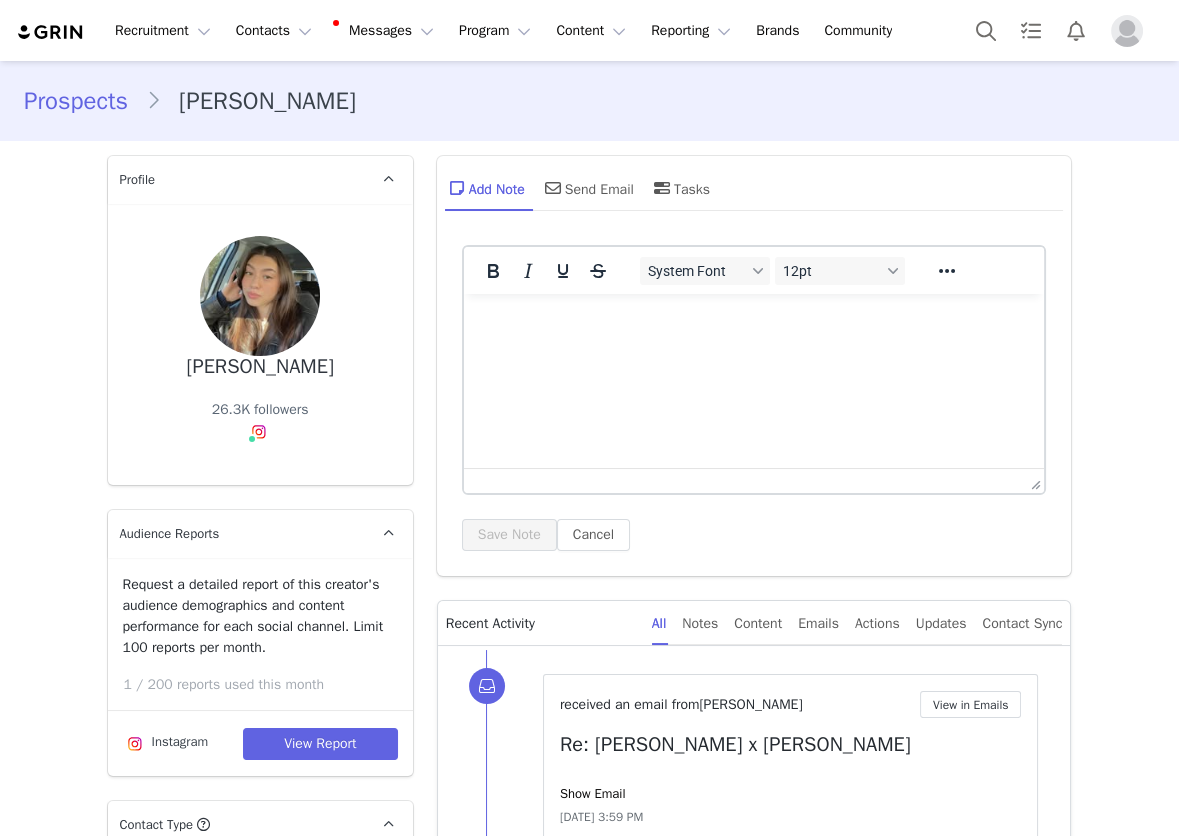 scroll, scrollTop: 0, scrollLeft: 0, axis: both 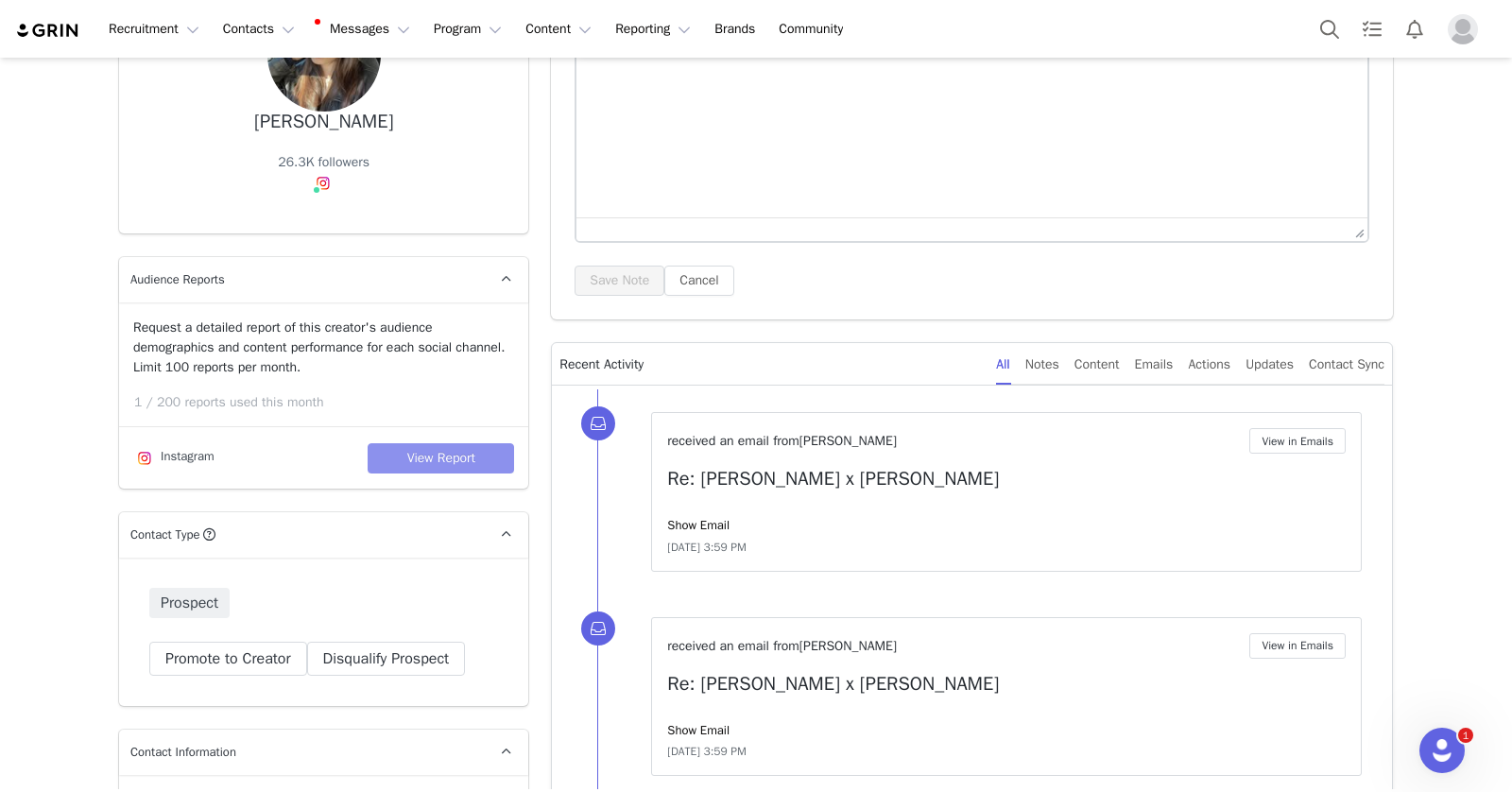 click on "View Report" at bounding box center [440, 458] 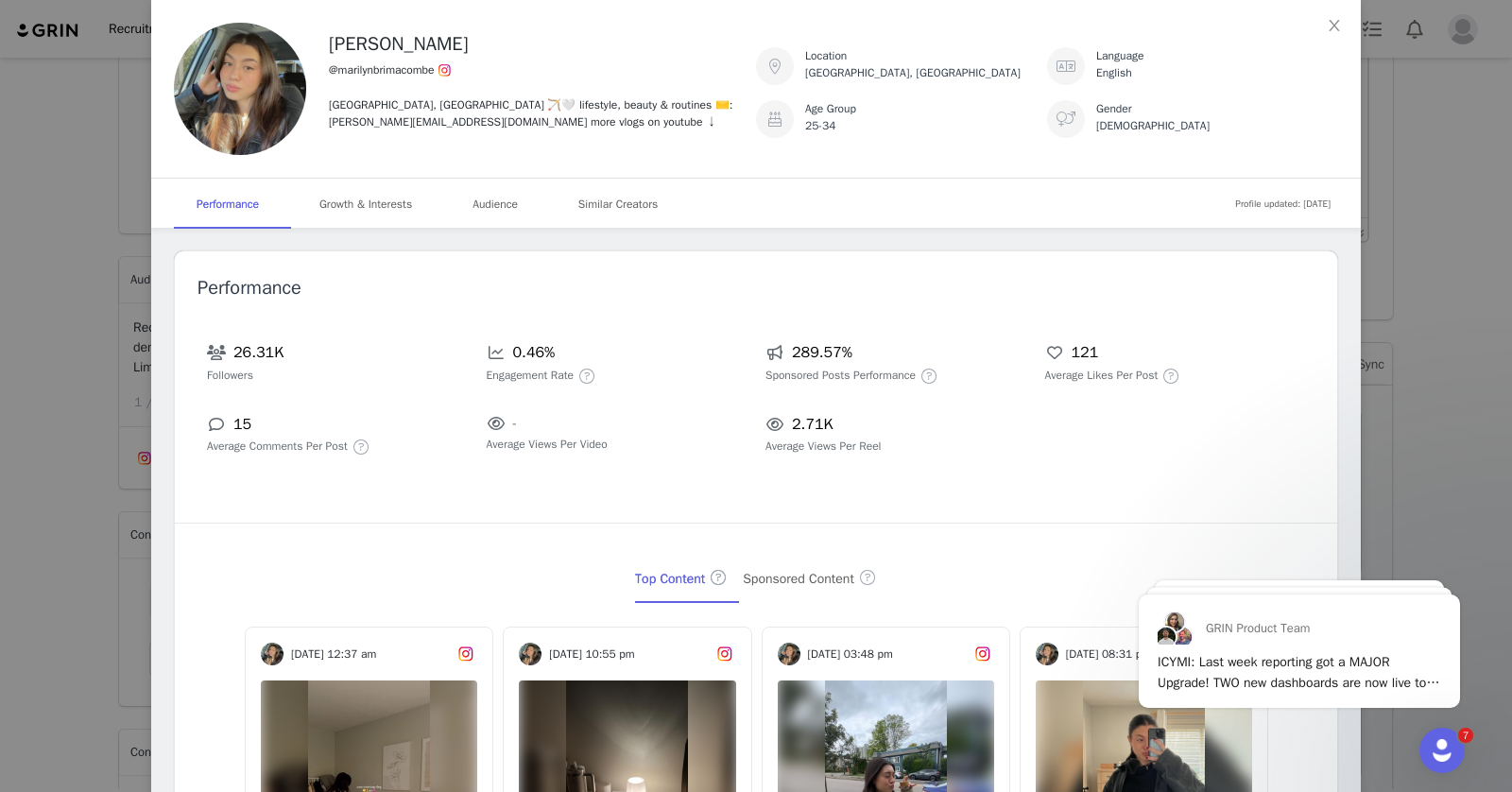 scroll, scrollTop: 0, scrollLeft: 0, axis: both 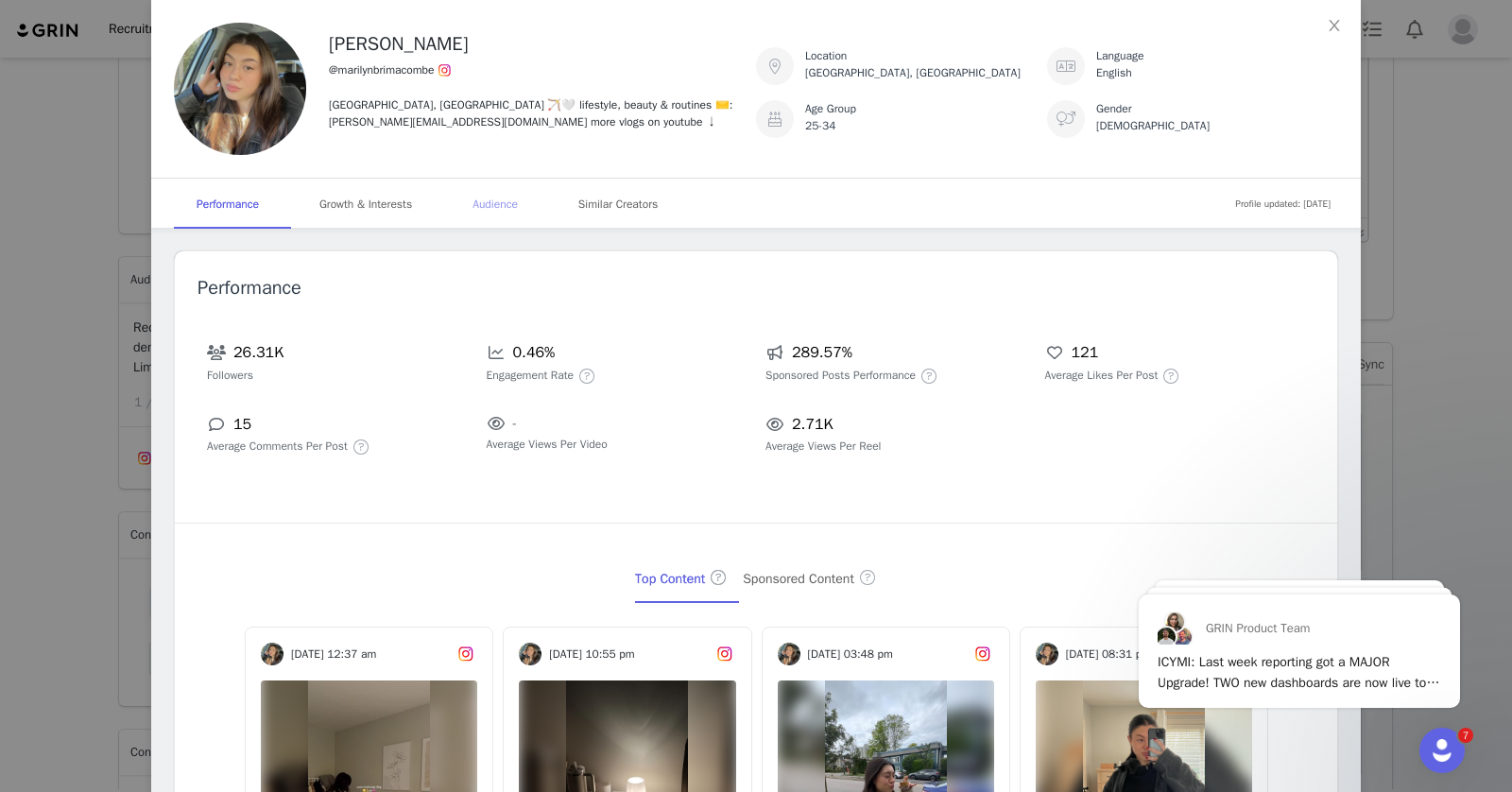 click on "Audience" at bounding box center (495, 204) 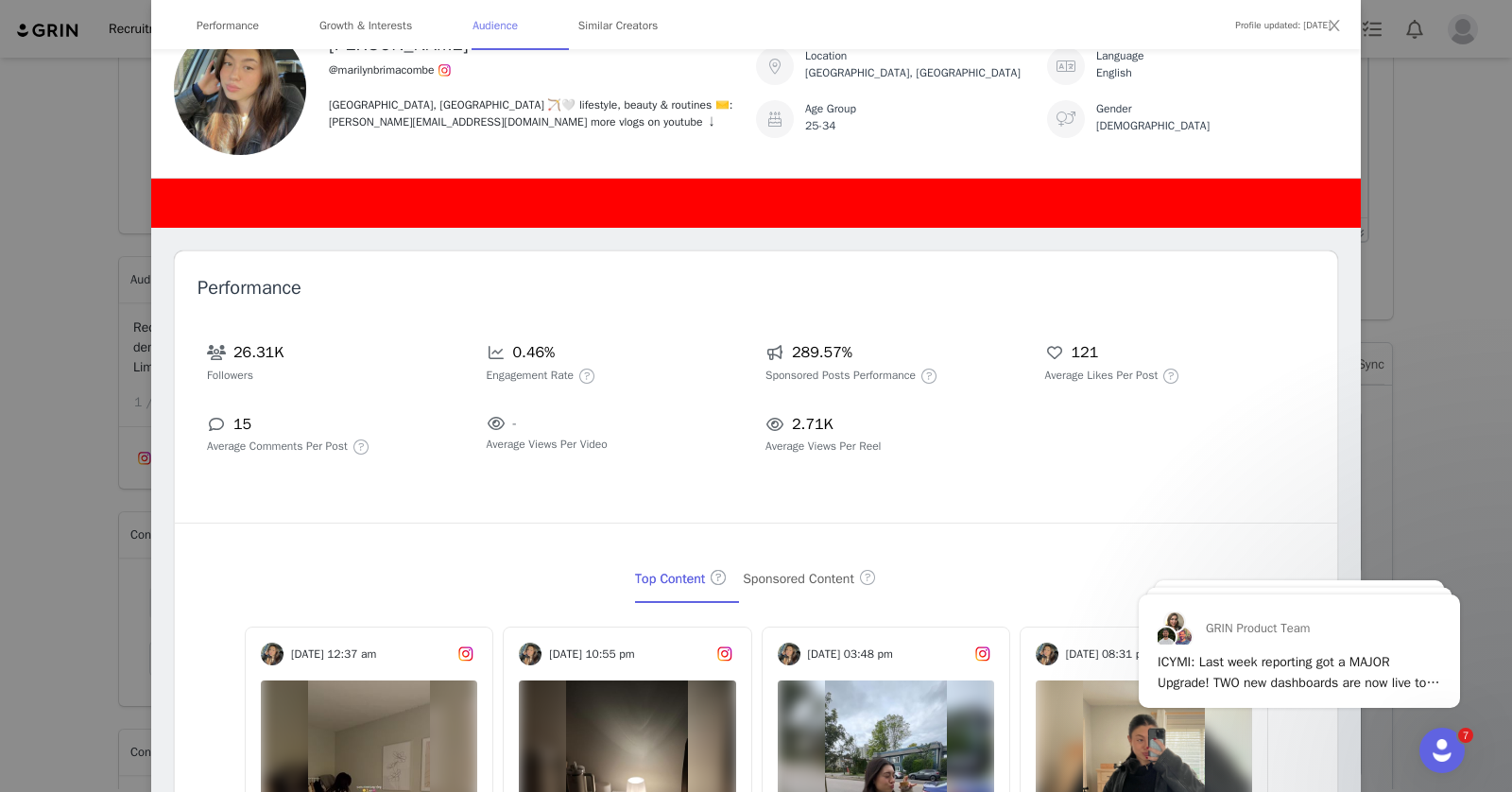 scroll, scrollTop: 2412, scrollLeft: 0, axis: vertical 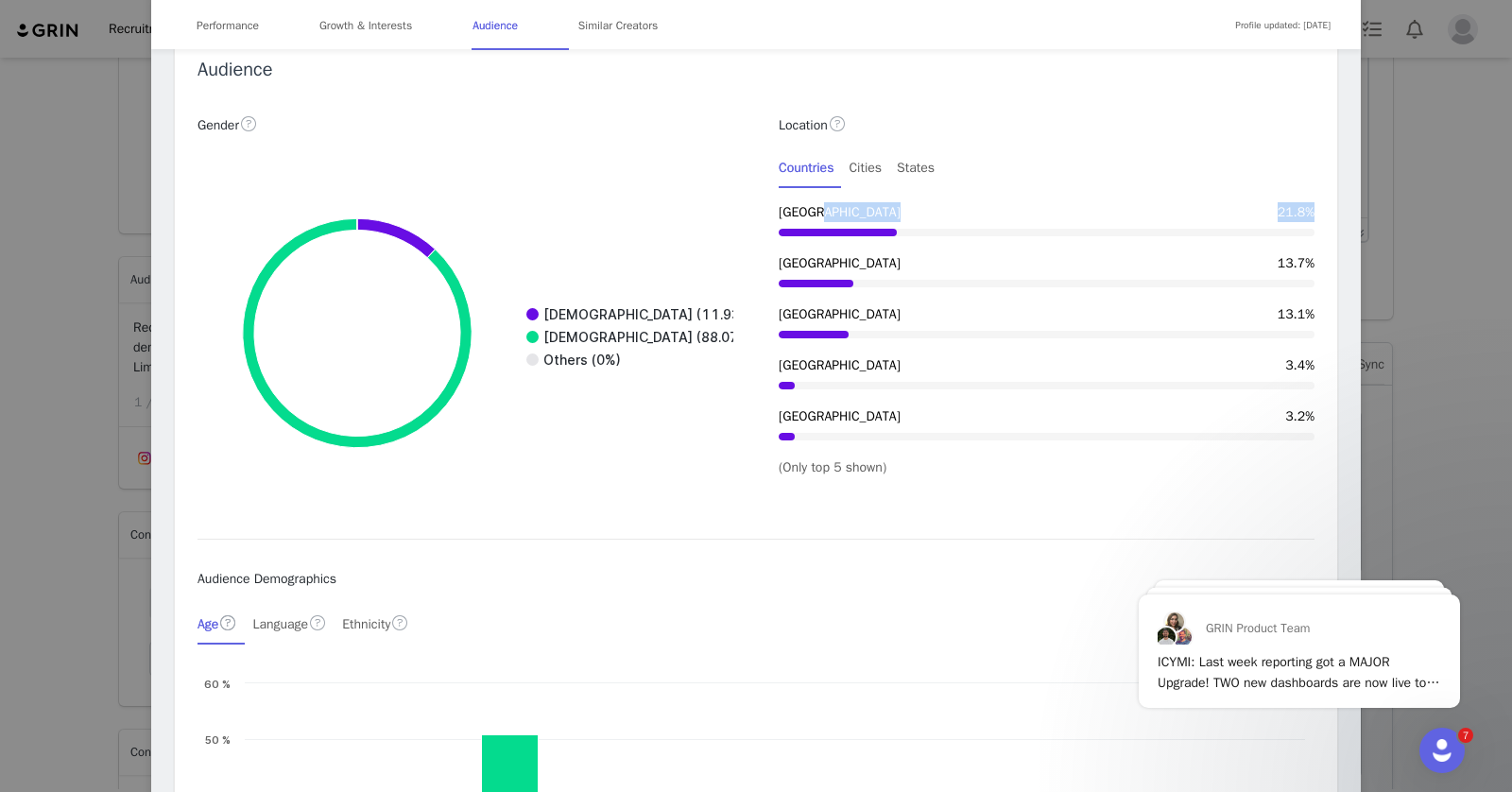 click on "Location  Countries Cities States Canada 21.8% Brazil 13.7% United States 13.1% Mexico 3.4% India 3.2%  (Only top 5 shown)" at bounding box center [1046, 295] 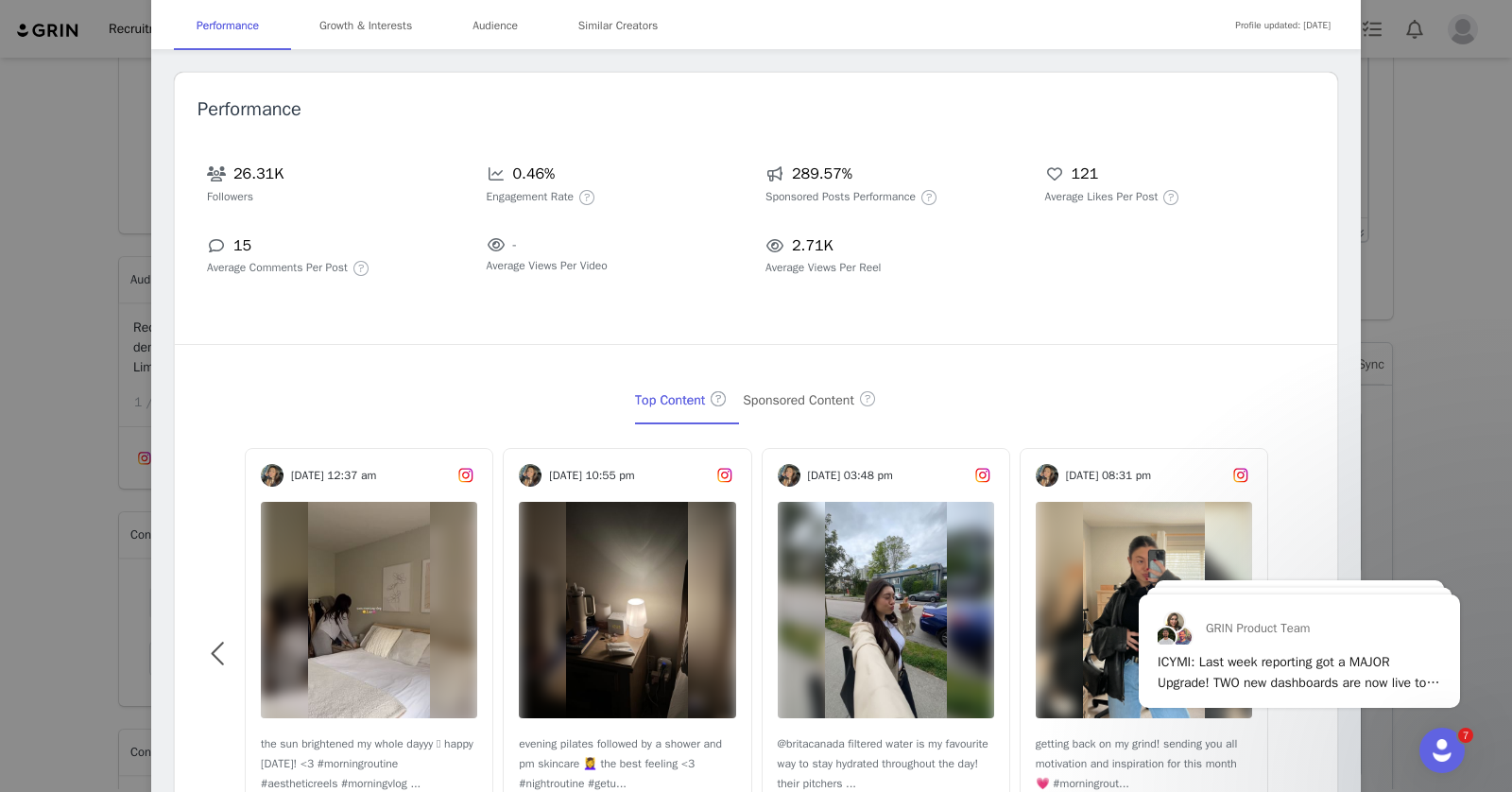 scroll, scrollTop: 72, scrollLeft: 0, axis: vertical 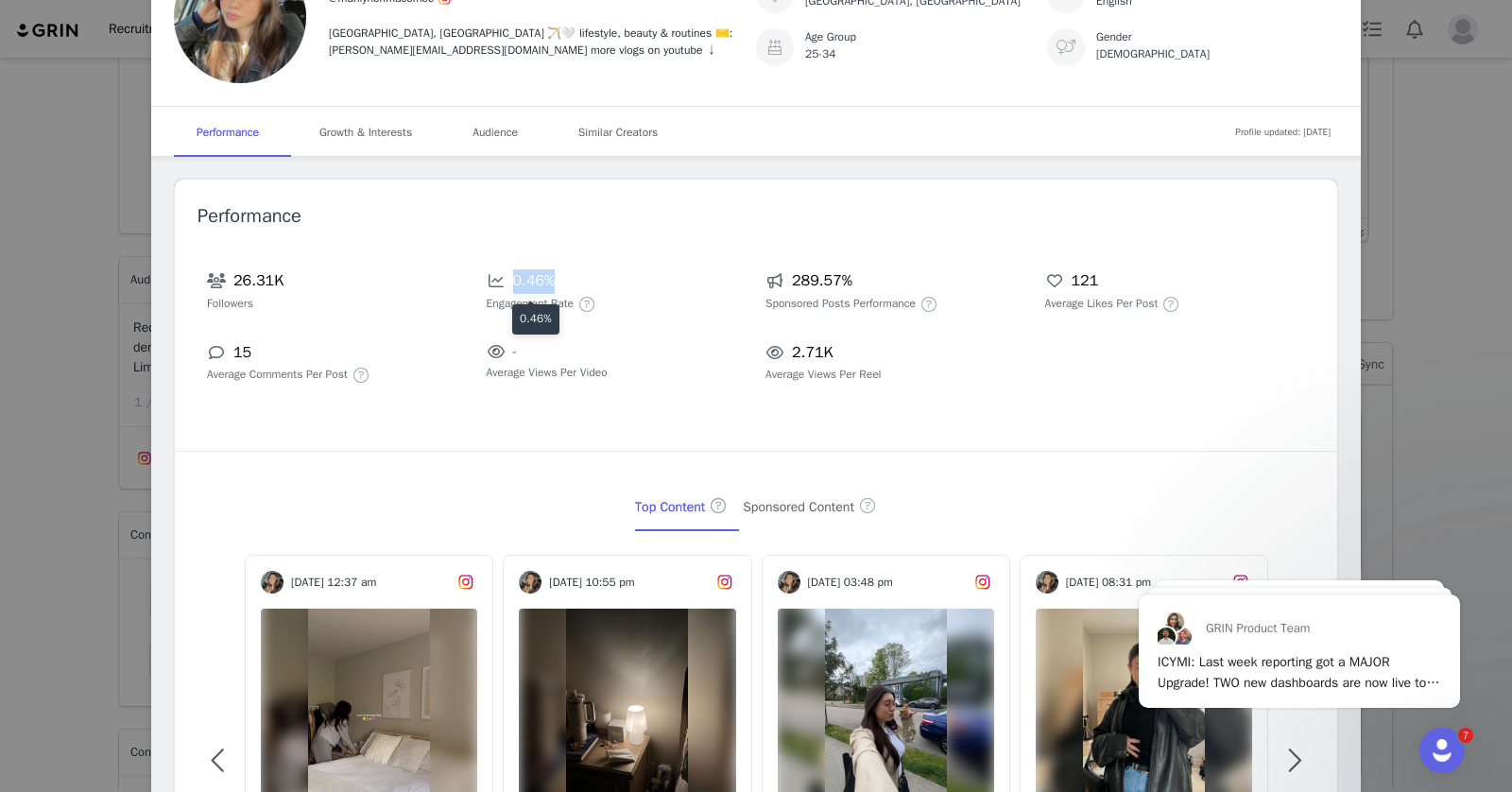 drag, startPoint x: 565, startPoint y: 282, endPoint x: 513, endPoint y: 280, distance: 52.03845 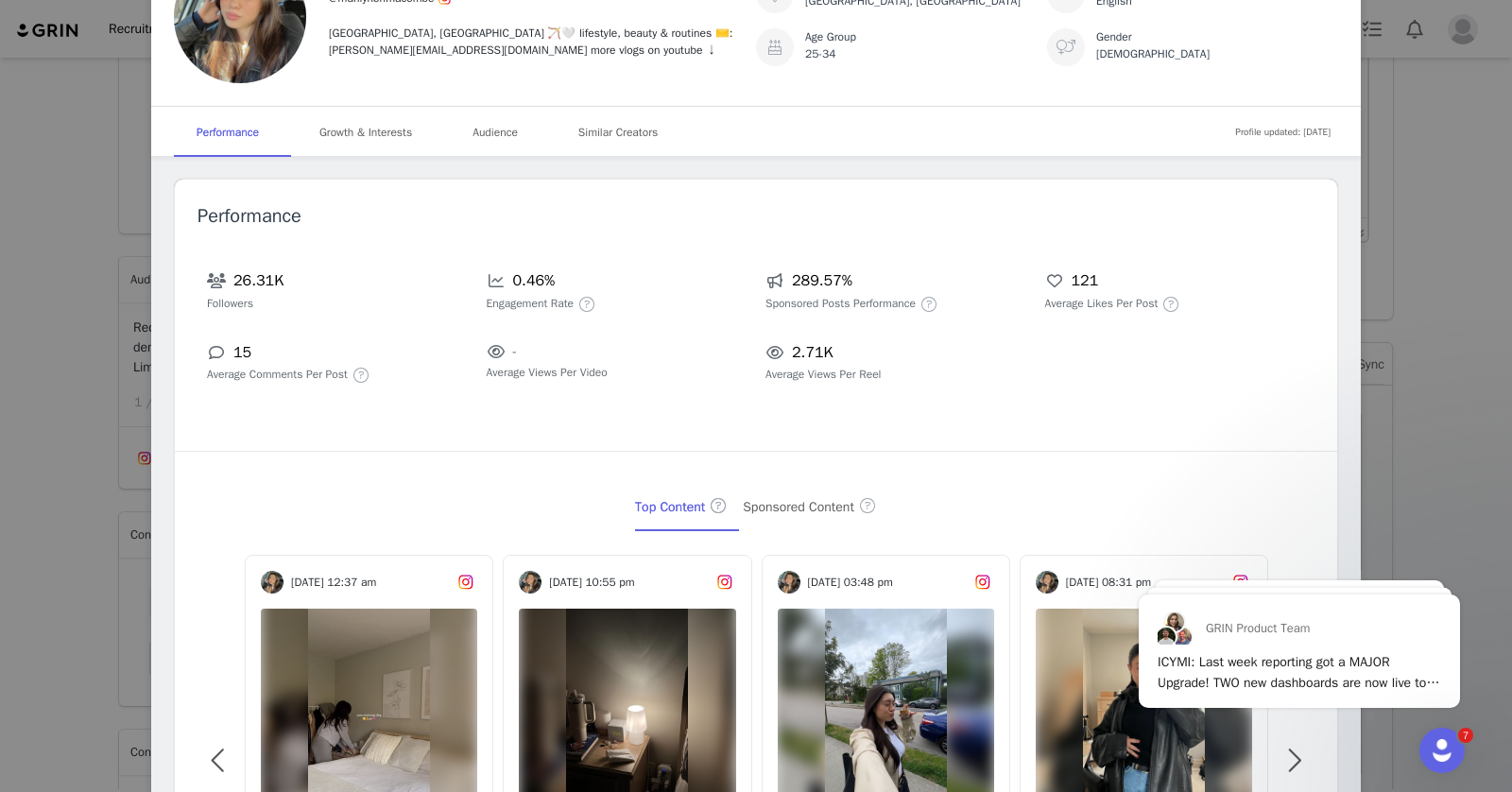 click on "Marilyn @marilynbrimacombe vancouver, bc 🏹🤍
lifestyle, beauty & routines
✉️: taylor@ofnote.co
more vlogs on youtube ↓ Location Vancouver, Canada Language English Age Group 25-34 Gender Female Profile updated: Jun 22, 2025 Performance Growth & Interests Audience Similar Creators Performance     26.31K Followers     0.46% Engagement Rate     289.57% Sponsored Posts Performance     121 Average Likes Per Post     15 Average Comments Per Post - Average Views Per Video     2.71K Average Views Per Reel  Top Content   Sponsored Content  Jan 12, 2024, 09:25 pm morning breaky + skincare routine 💌 been waking up at 8:30am all week and it’s felt so gooddd <3
#...     1.09K     15 Dec 30, 2023, 05:25 pm always so crazy to see how many things came true throughout the year 🥺💫
highly recommend making a...     954     52 Mar 16, 2024, 12:37 am the sun brightened my whole dayyy 🫶 happy friday! <3
#morningroutine #aestheticreels #morningvlog ...     5.9K     14 Jan 03, 2024, 10:55 pm     5.82K" at bounding box center (756, 396) 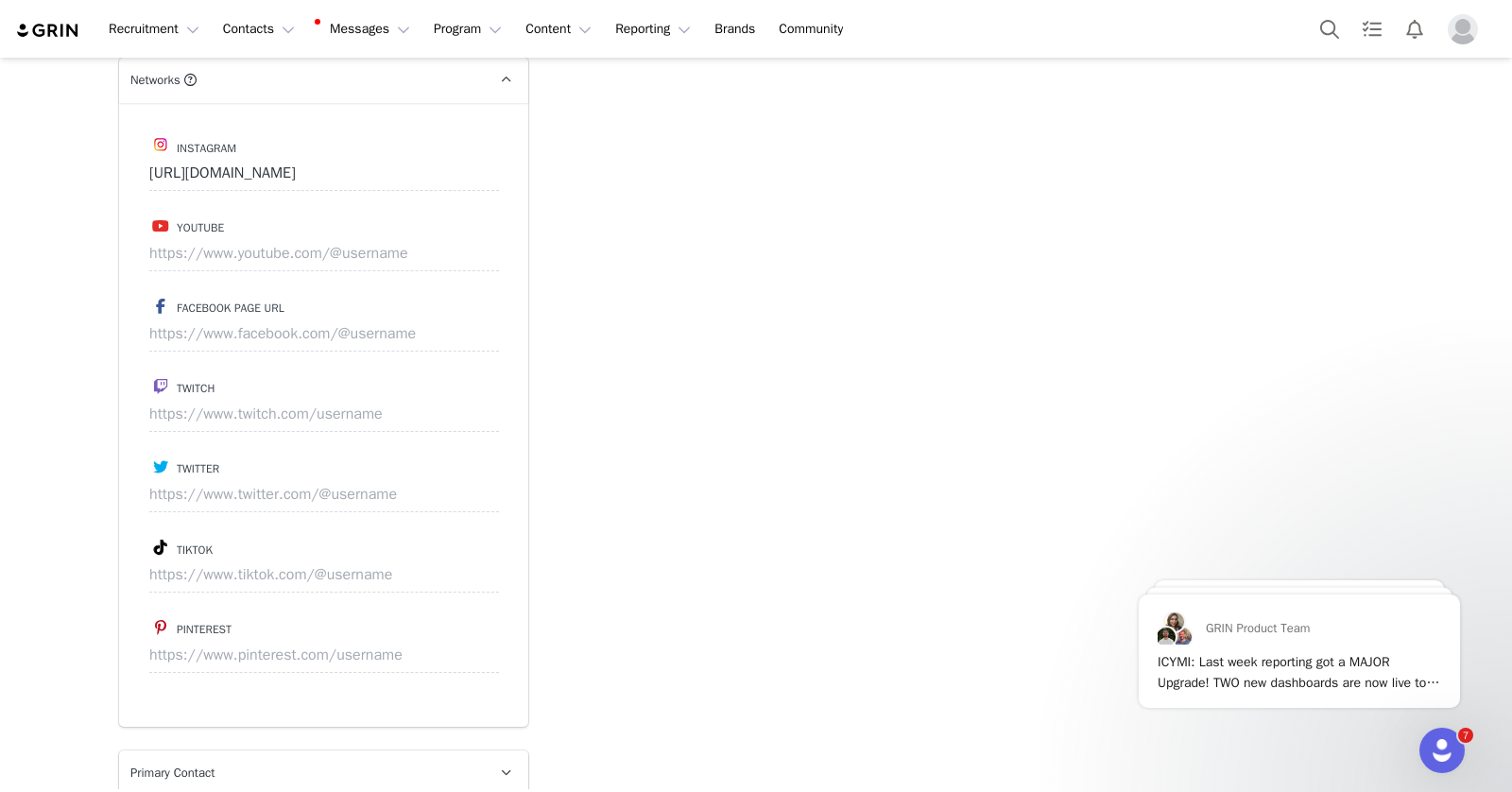 scroll, scrollTop: 2397, scrollLeft: 0, axis: vertical 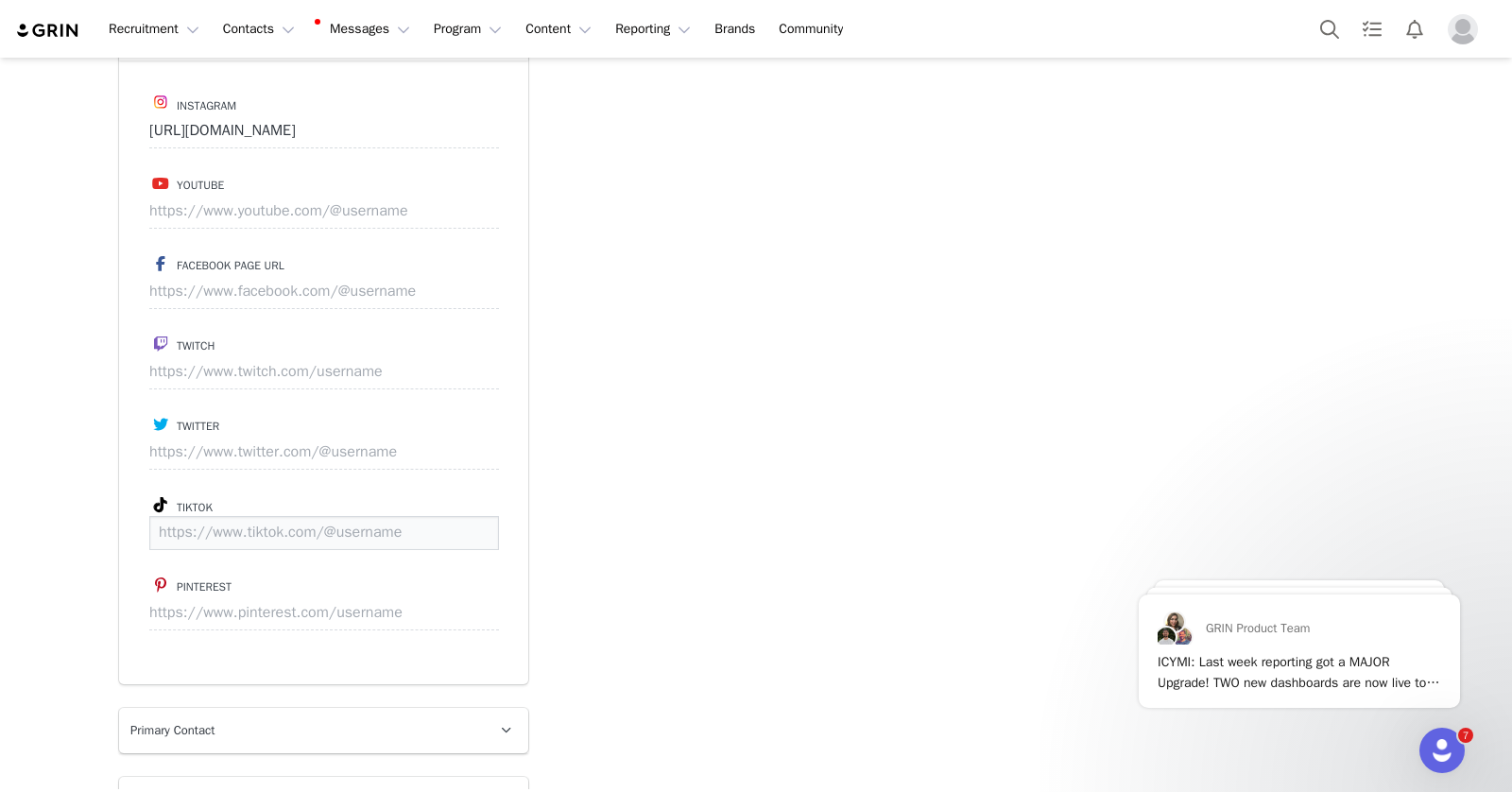 click at bounding box center (324, 533) 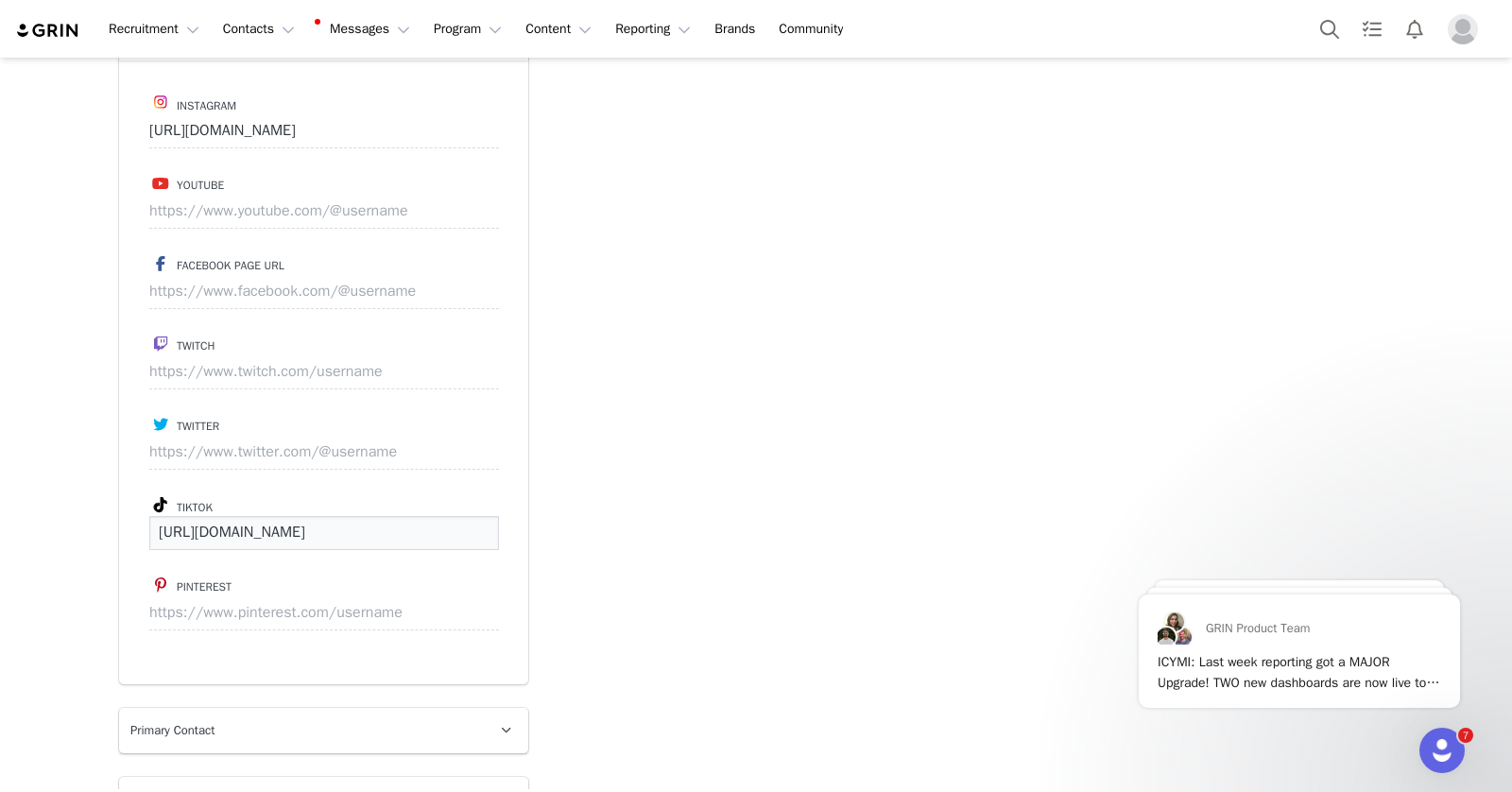 scroll, scrollTop: 0, scrollLeft: 43, axis: horizontal 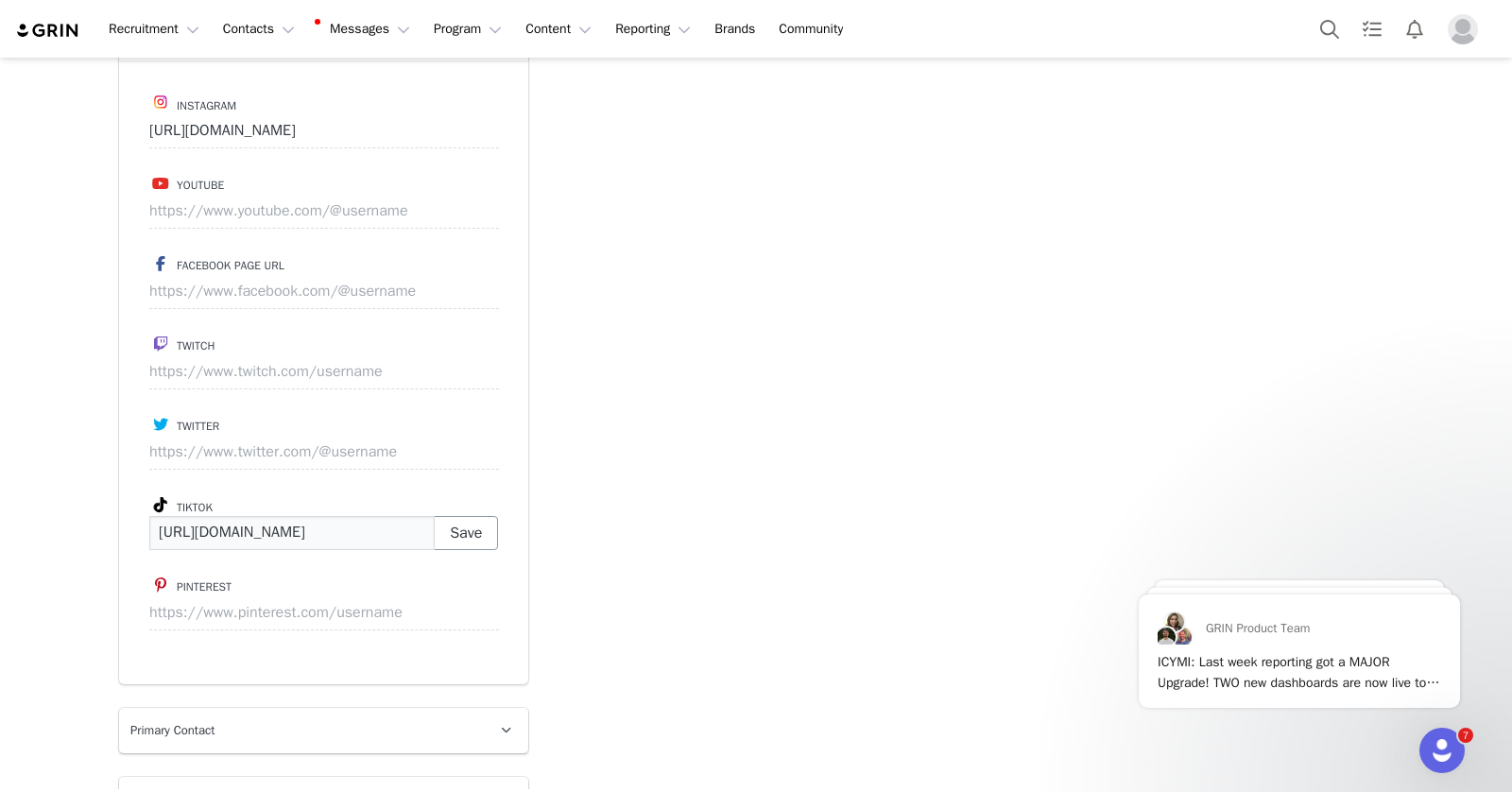type on "https://www.tiktok.com/@marilynbrimacombe" 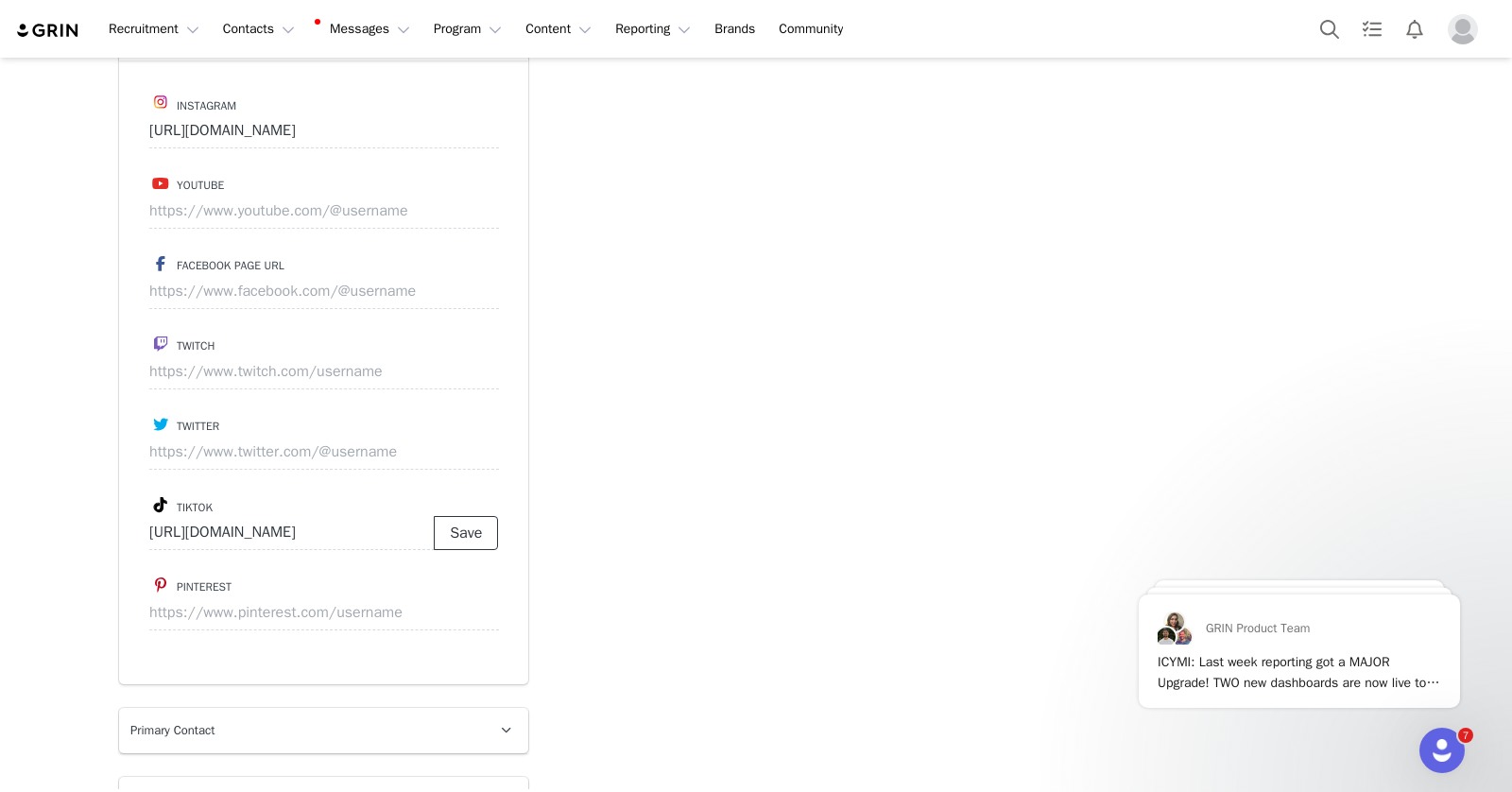 scroll, scrollTop: 0, scrollLeft: 0, axis: both 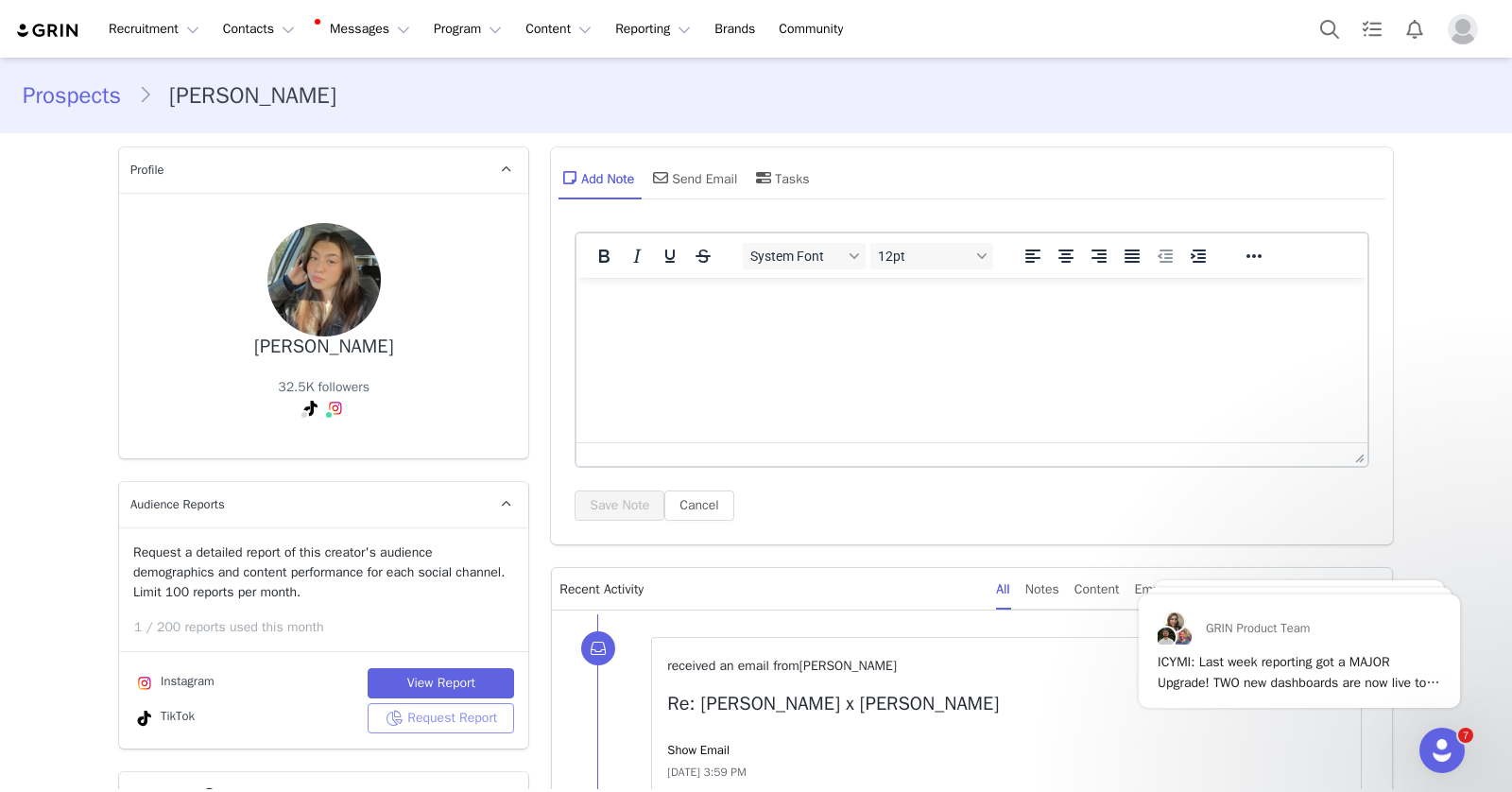 click on "Request Report" at bounding box center [440, 718] 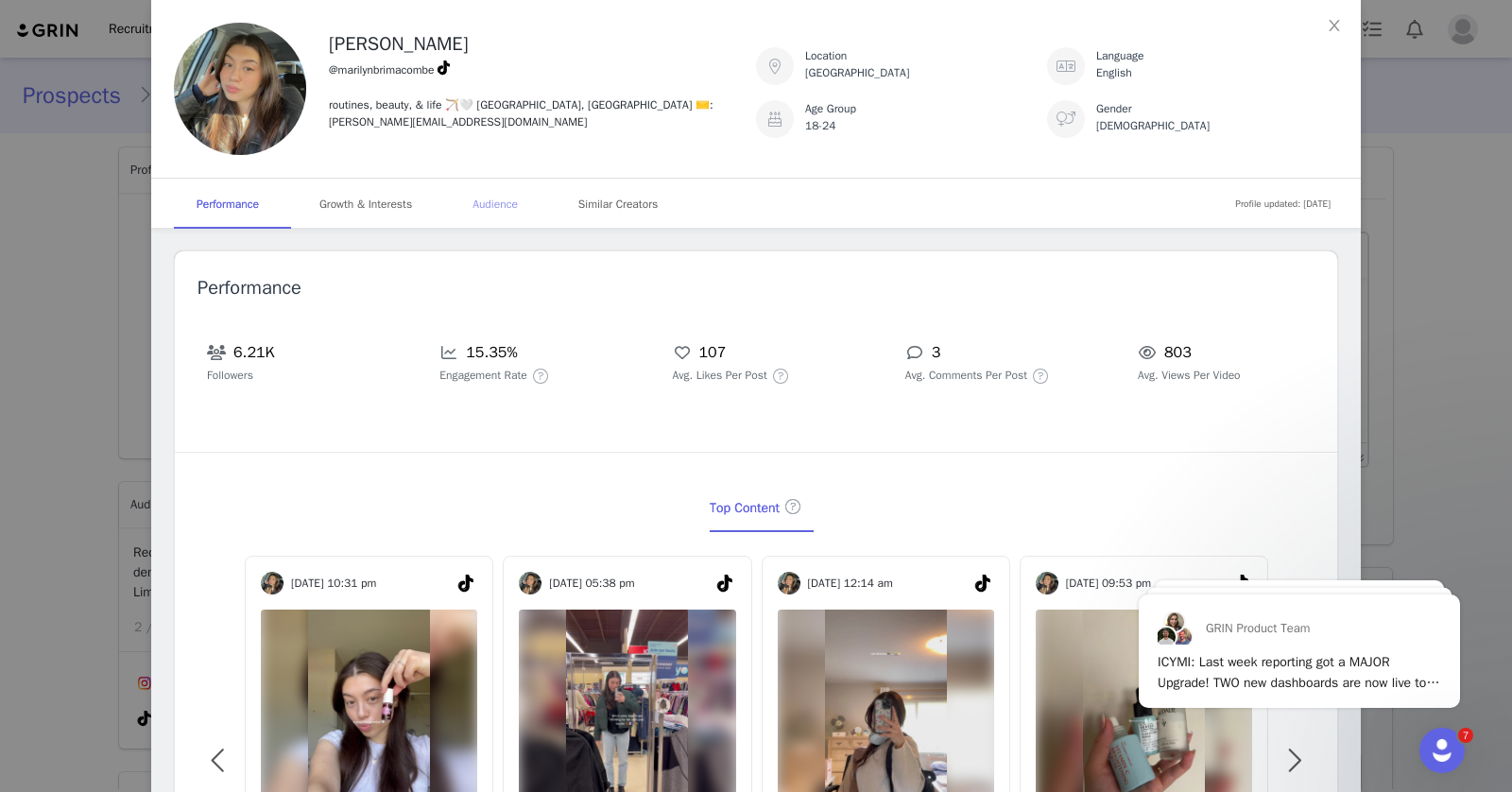 click on "Audience" at bounding box center (495, 204) 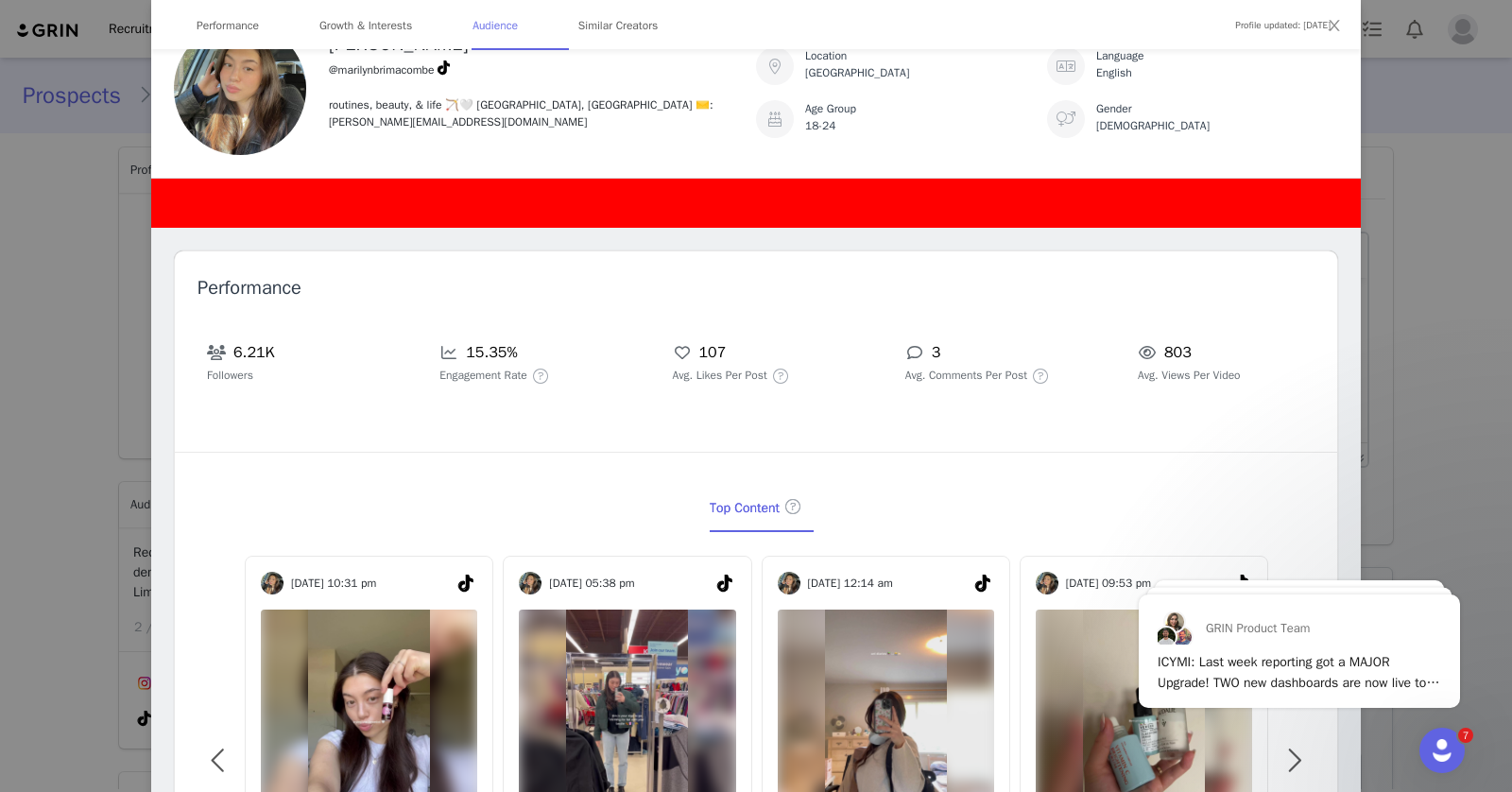 scroll, scrollTop: 1569, scrollLeft: 0, axis: vertical 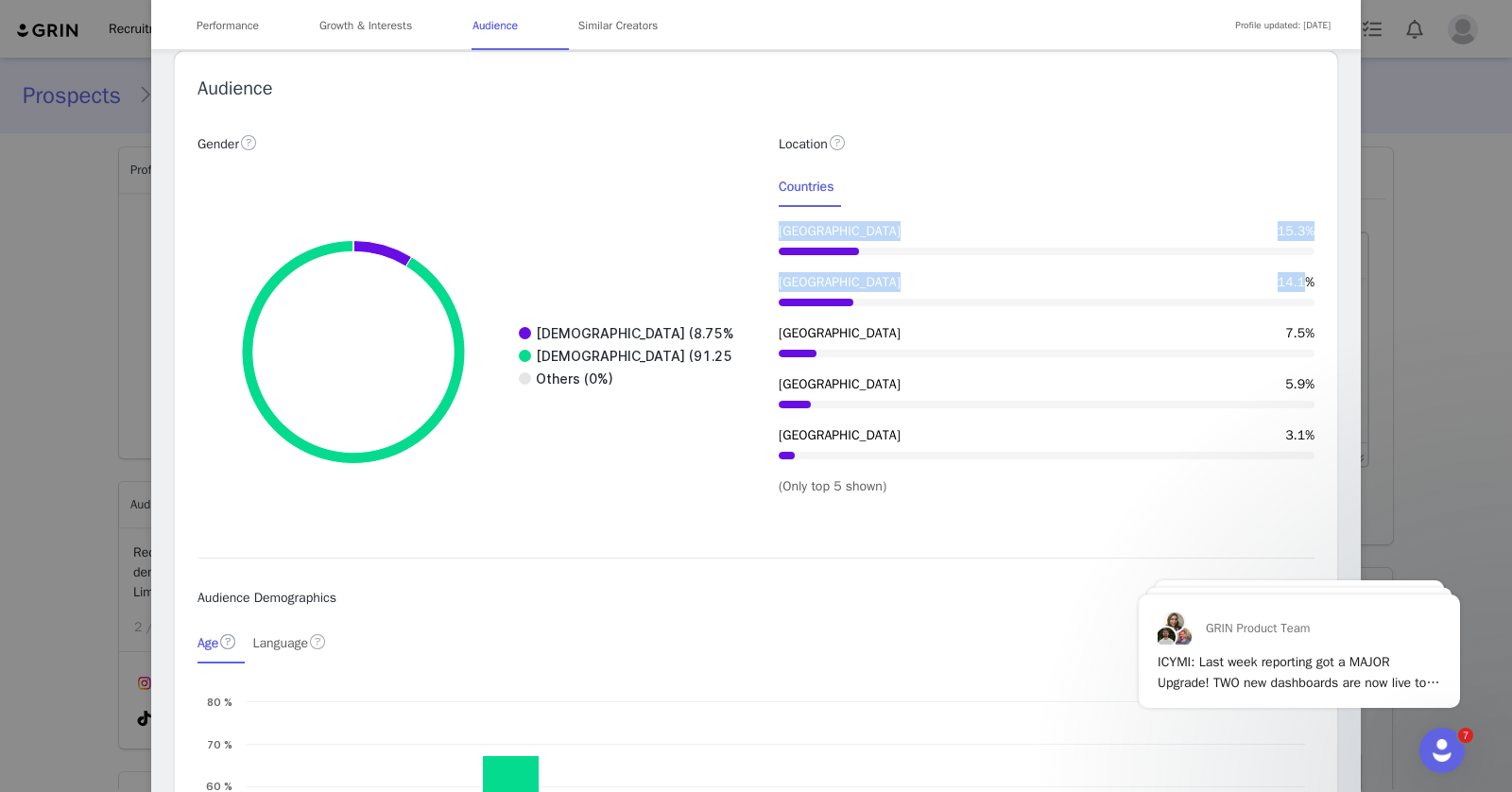 drag, startPoint x: 1321, startPoint y: 300, endPoint x: 1297, endPoint y: 296, distance: 24.33105 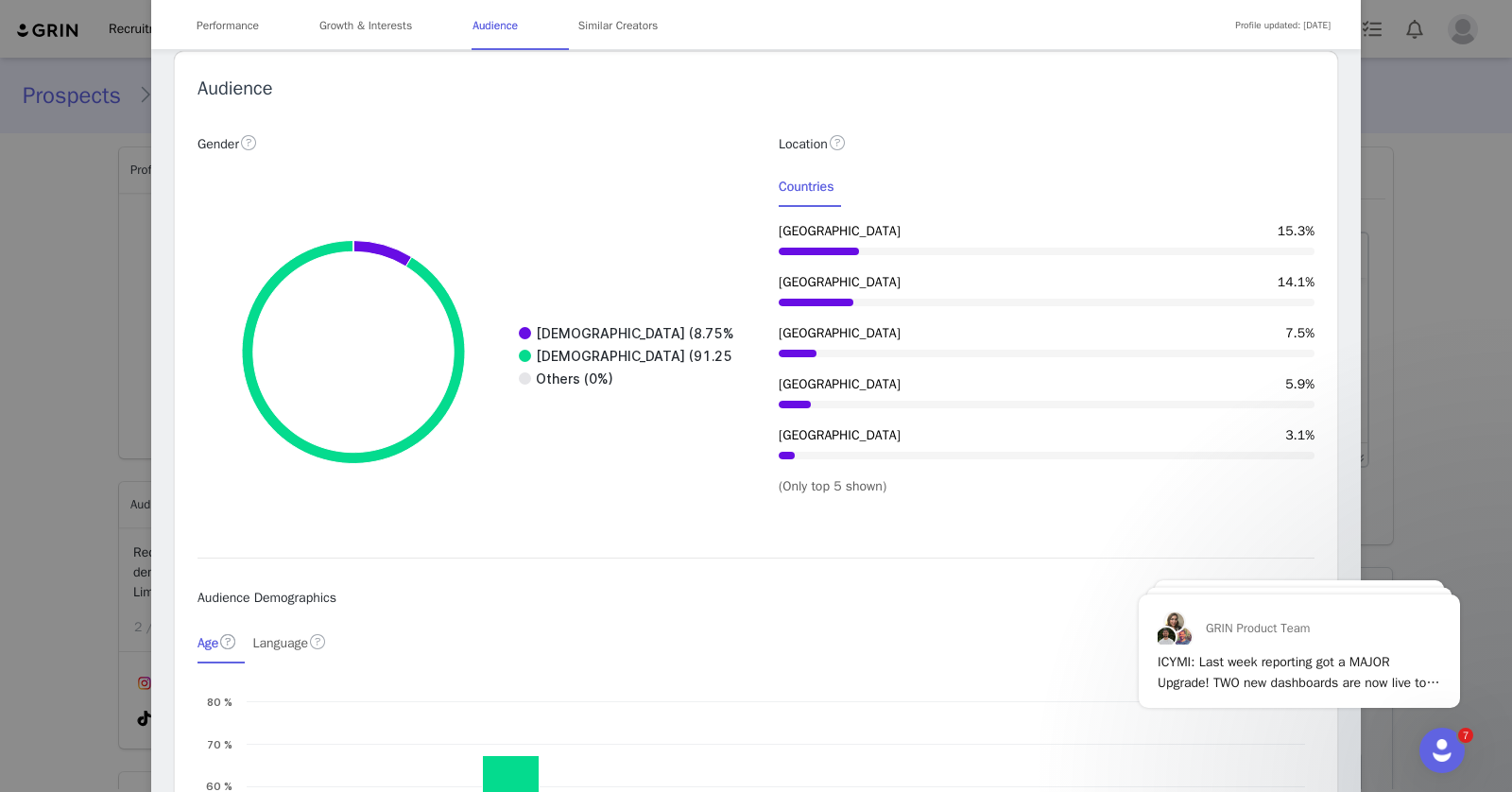 click on "Canada 14.1%" at bounding box center [1046, 292] 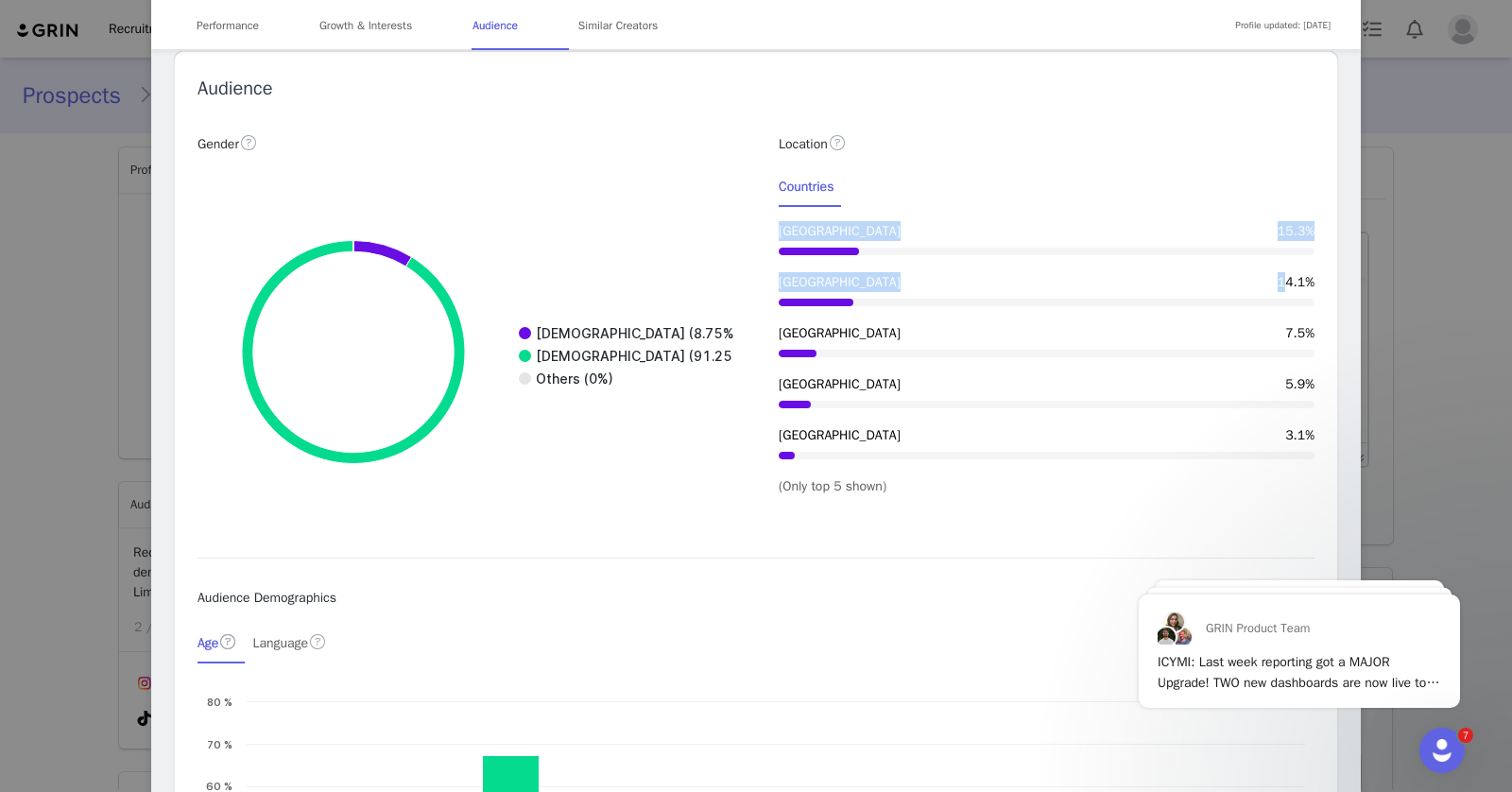 drag, startPoint x: 1317, startPoint y: 296, endPoint x: 1283, endPoint y: 296, distance: 34 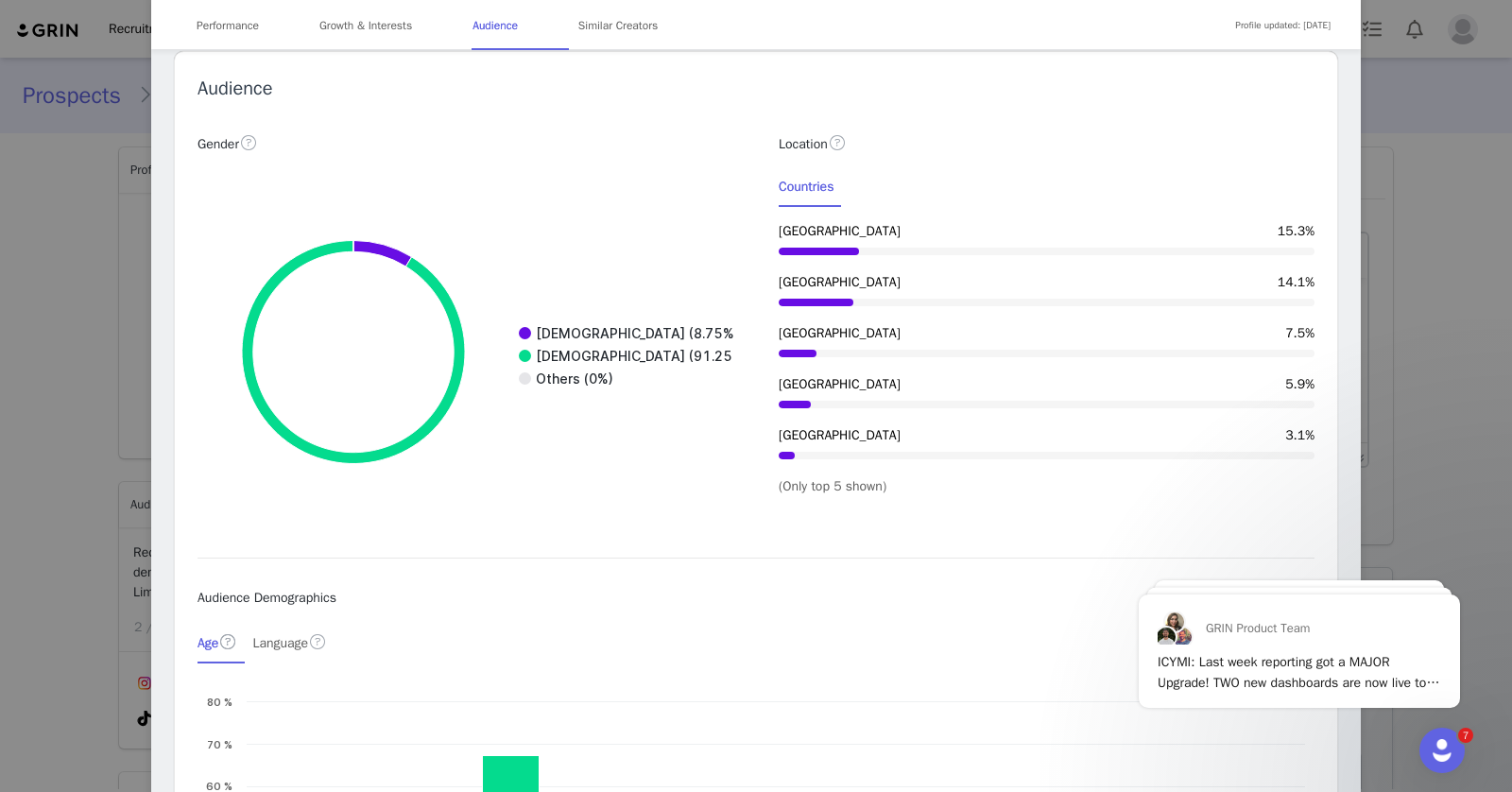 click on "Canada 14.1%" at bounding box center (1046, 292) 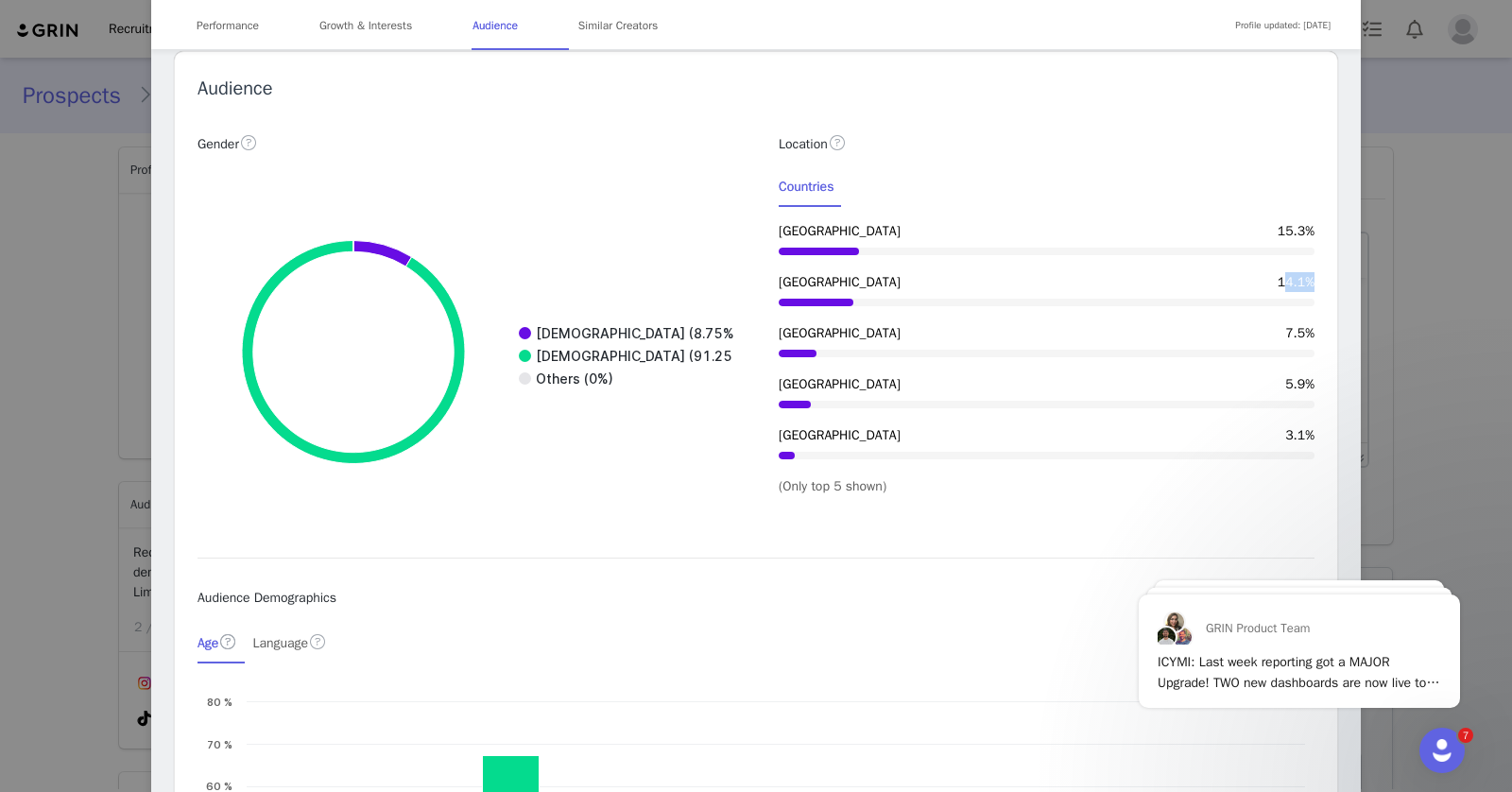 drag, startPoint x: 1277, startPoint y: 296, endPoint x: 1309, endPoint y: 296, distance: 32 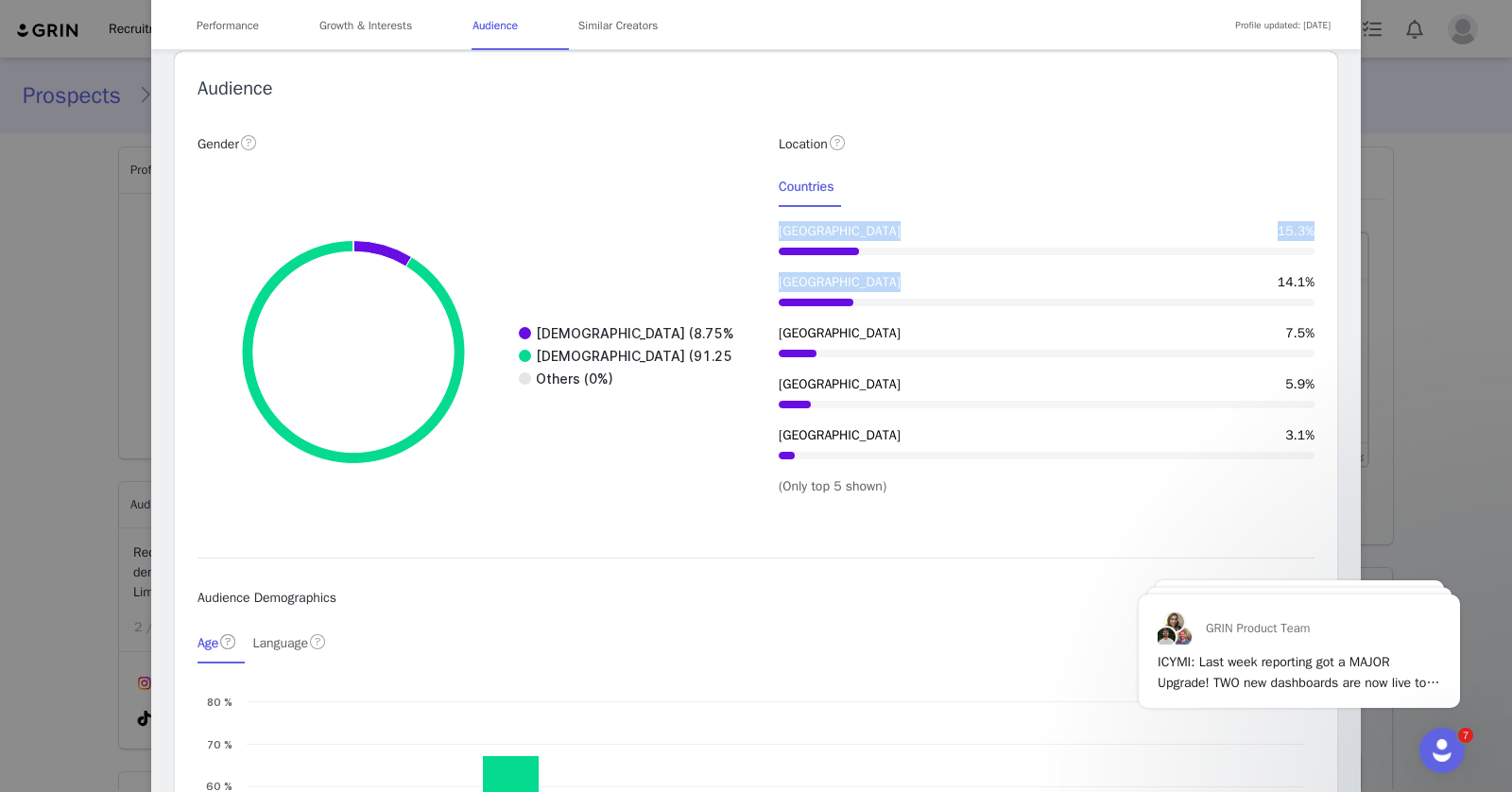drag, startPoint x: 1275, startPoint y: 298, endPoint x: 1316, endPoint y: 296, distance: 41.04875 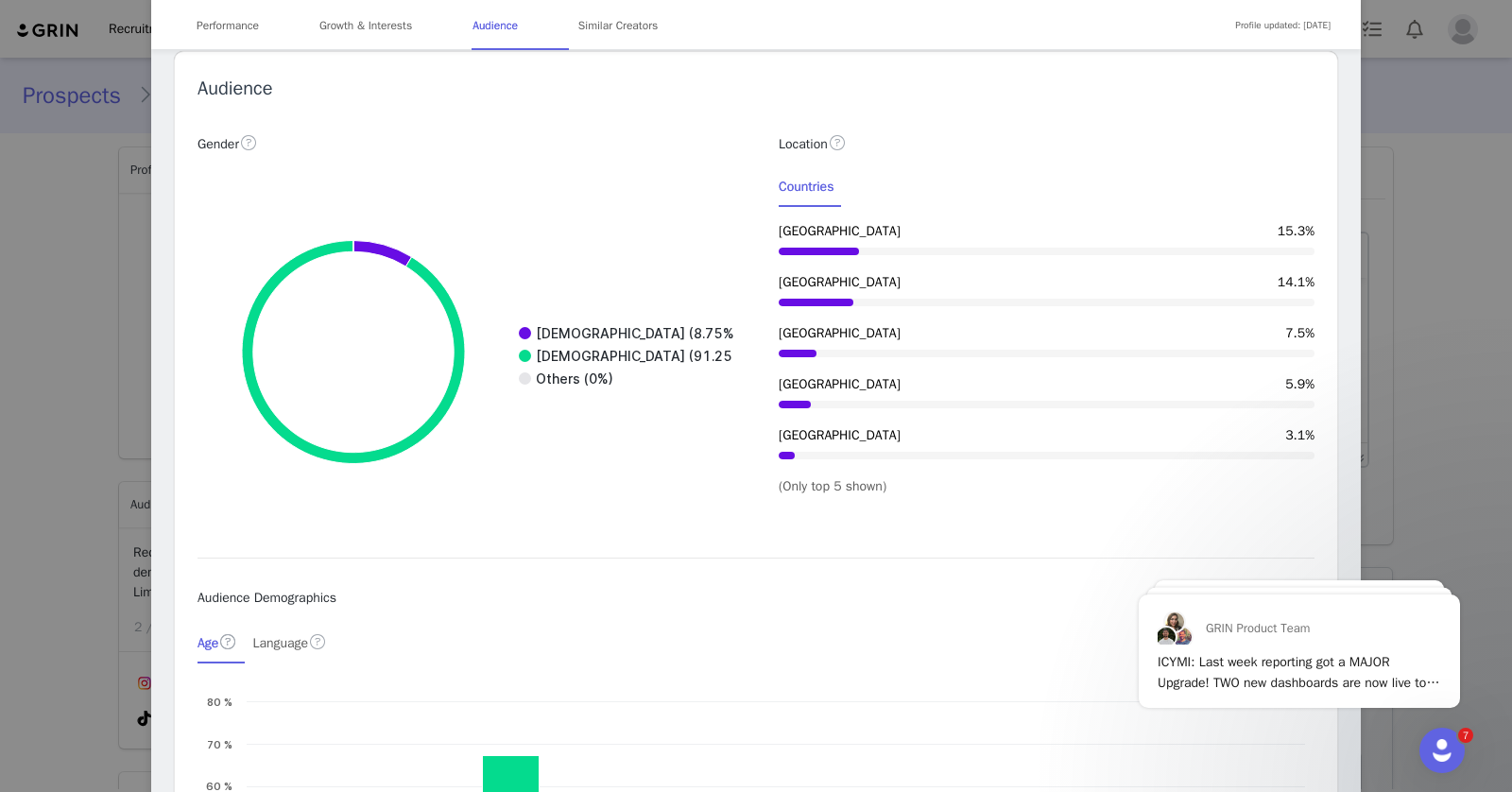 click on "14.1%" at bounding box center (1296, 282) 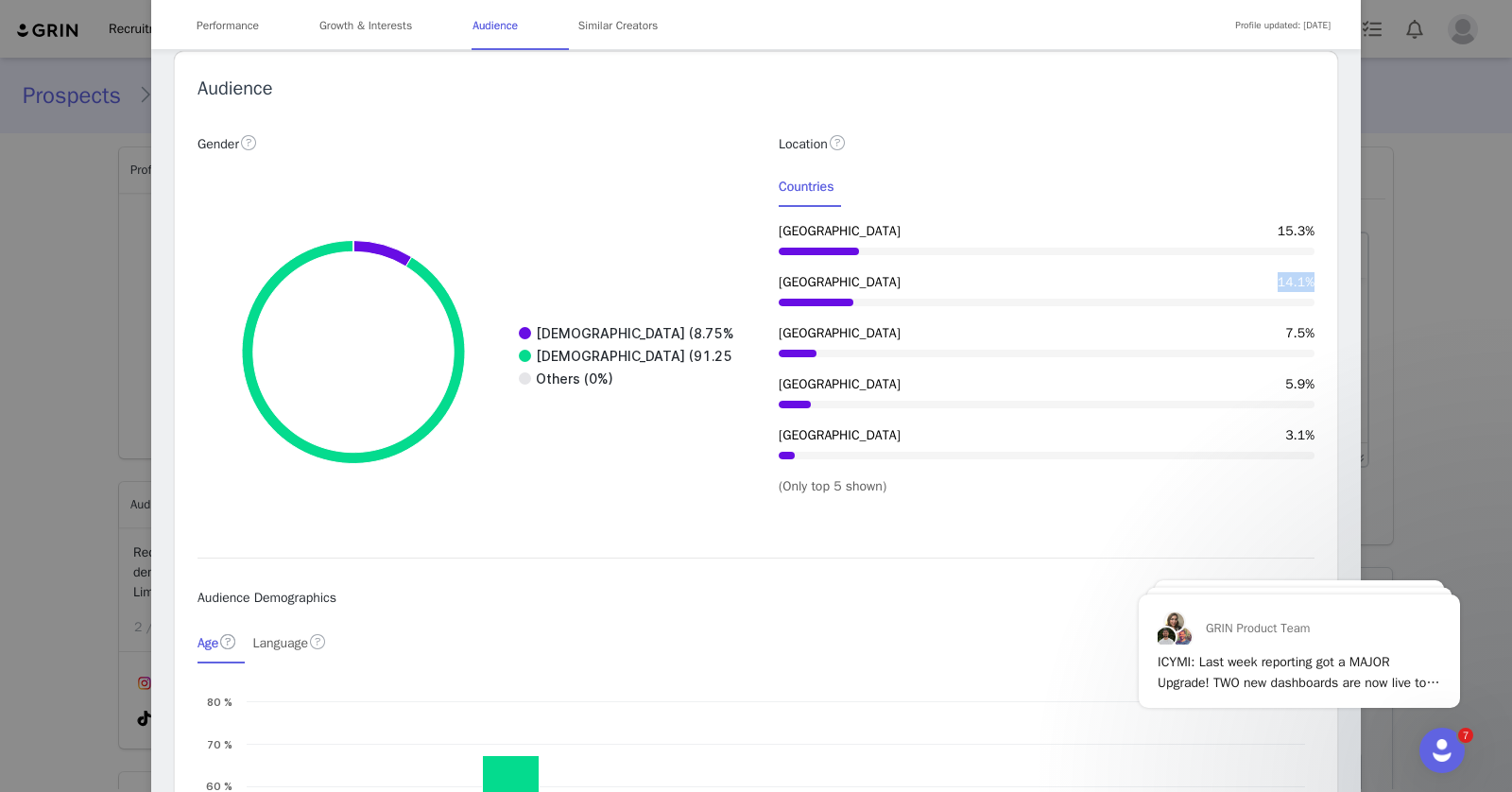 drag, startPoint x: 1312, startPoint y: 296, endPoint x: 1284, endPoint y: 296, distance: 28 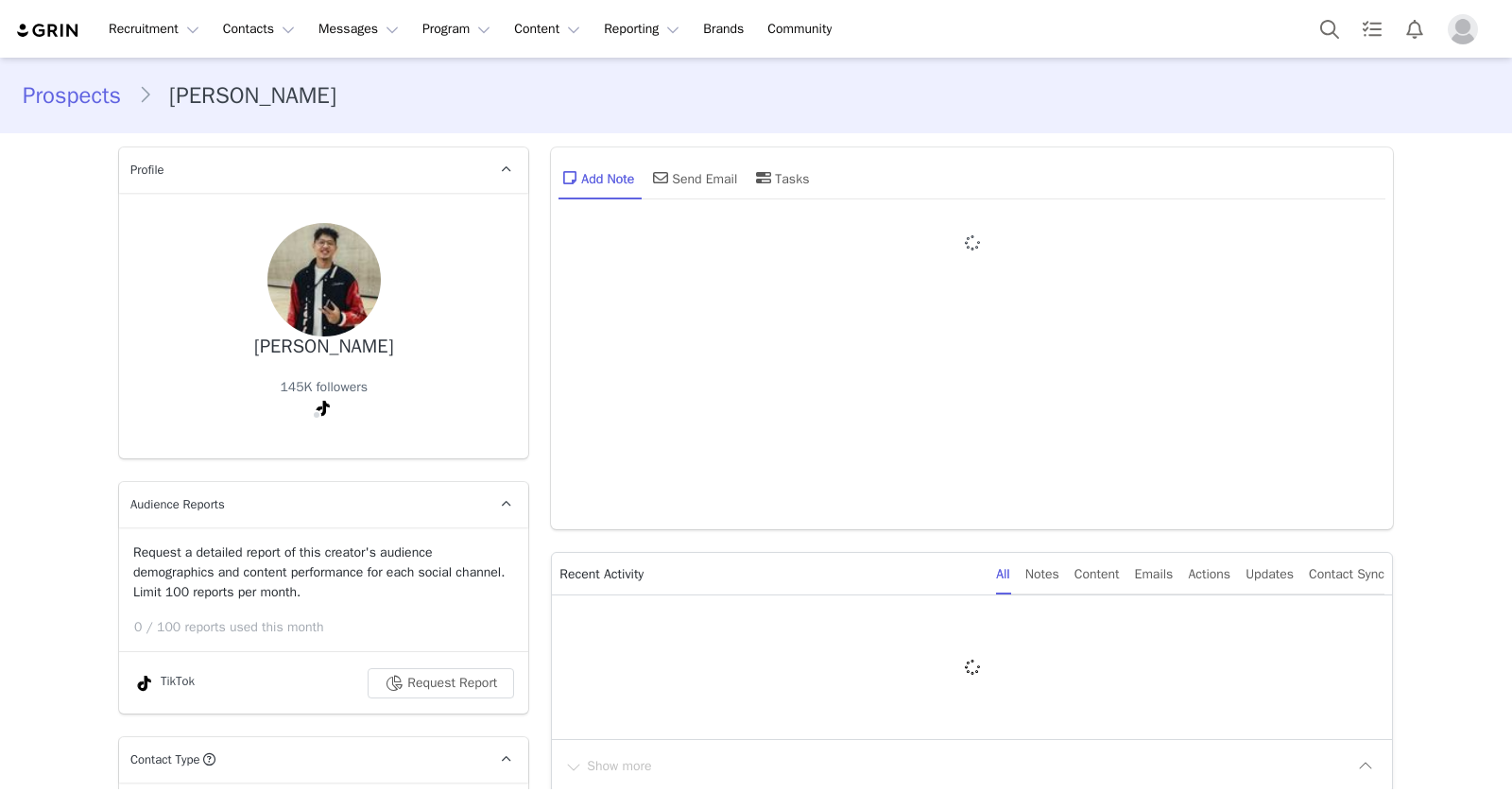 type on "+1 ([GEOGRAPHIC_DATA])" 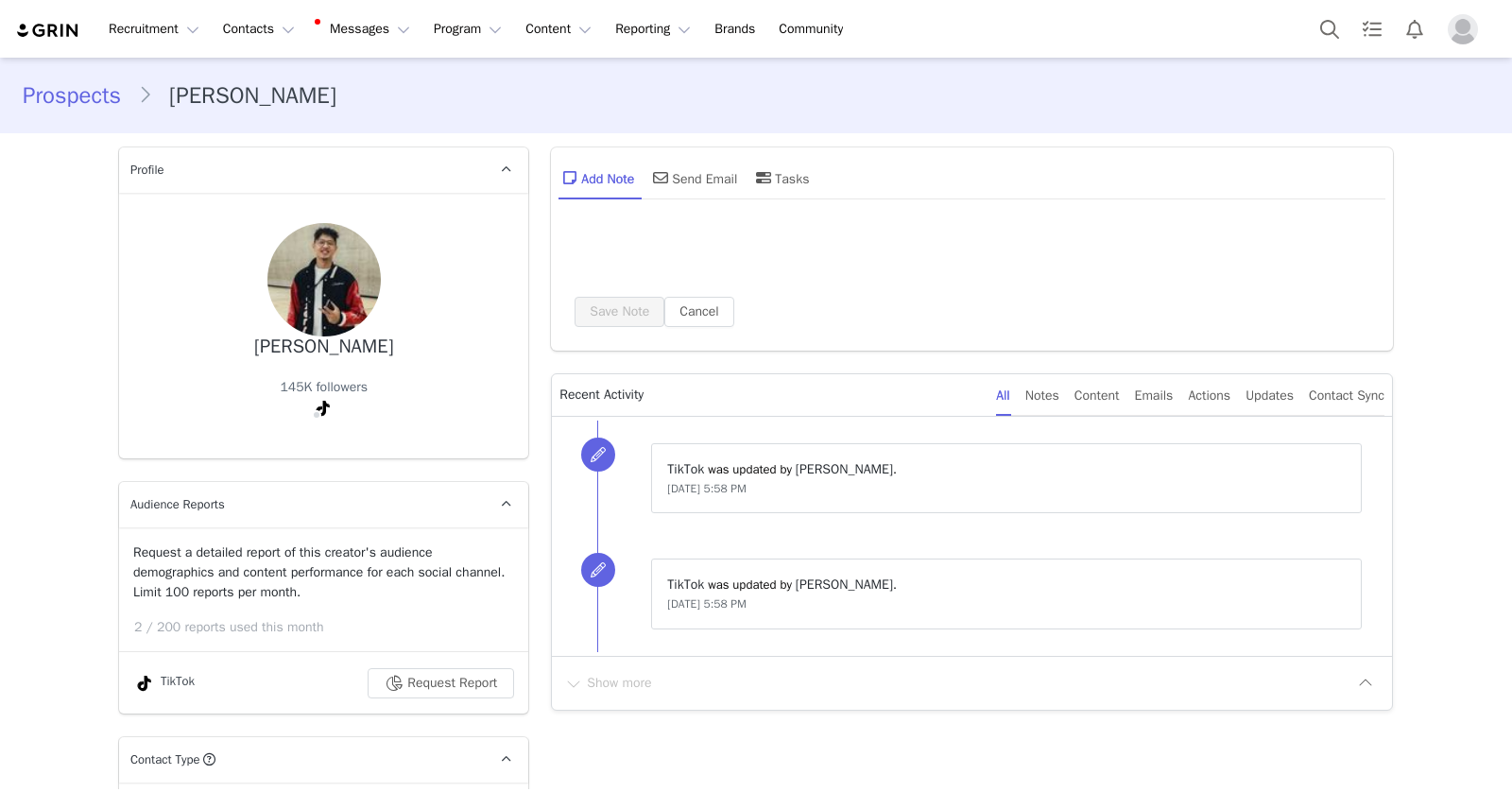 scroll, scrollTop: 0, scrollLeft: 0, axis: both 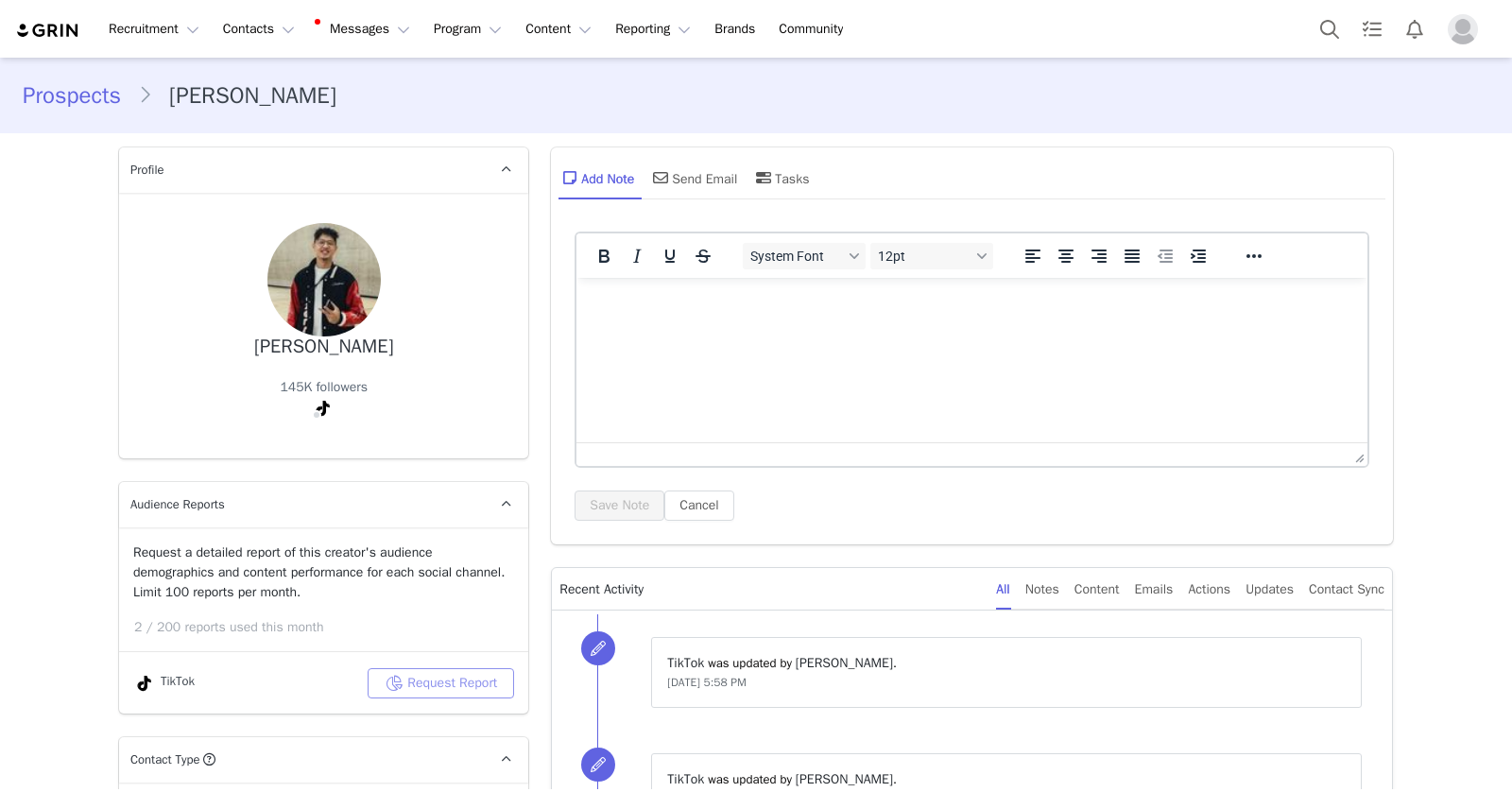 click on "Request Report" at bounding box center [440, 683] 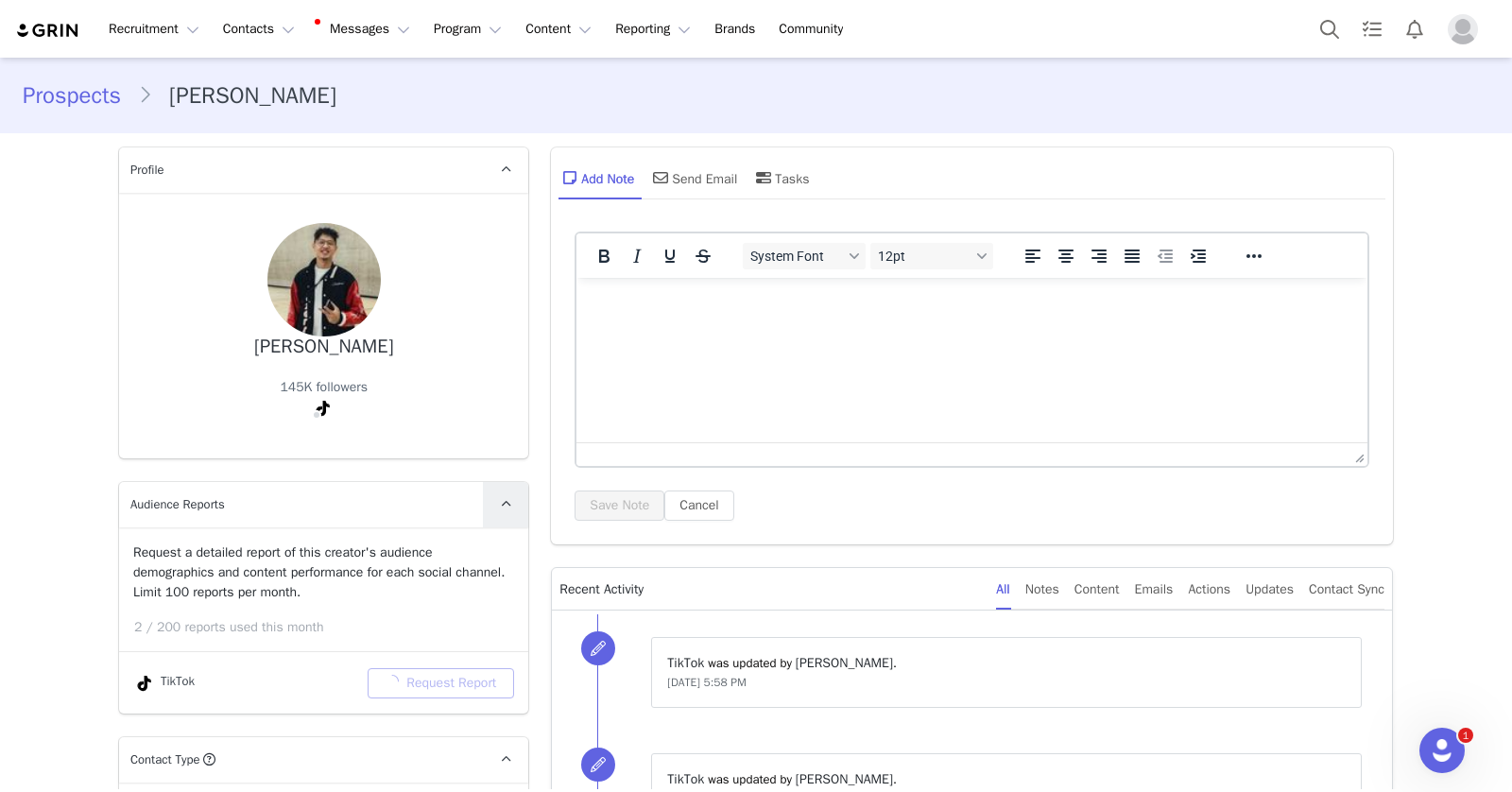 scroll, scrollTop: 0, scrollLeft: 0, axis: both 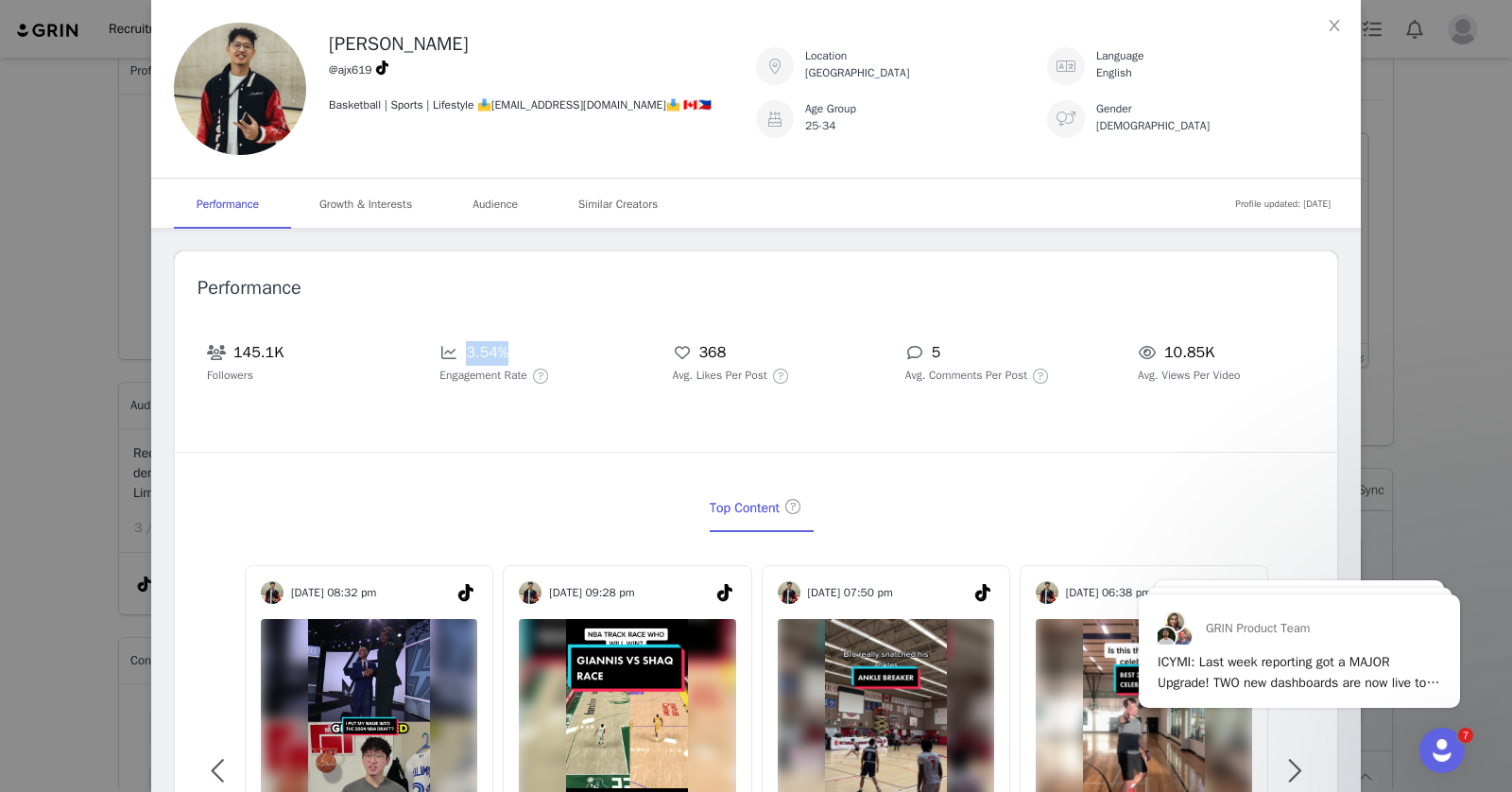 drag, startPoint x: 520, startPoint y: 353, endPoint x: 462, endPoint y: 353, distance: 58 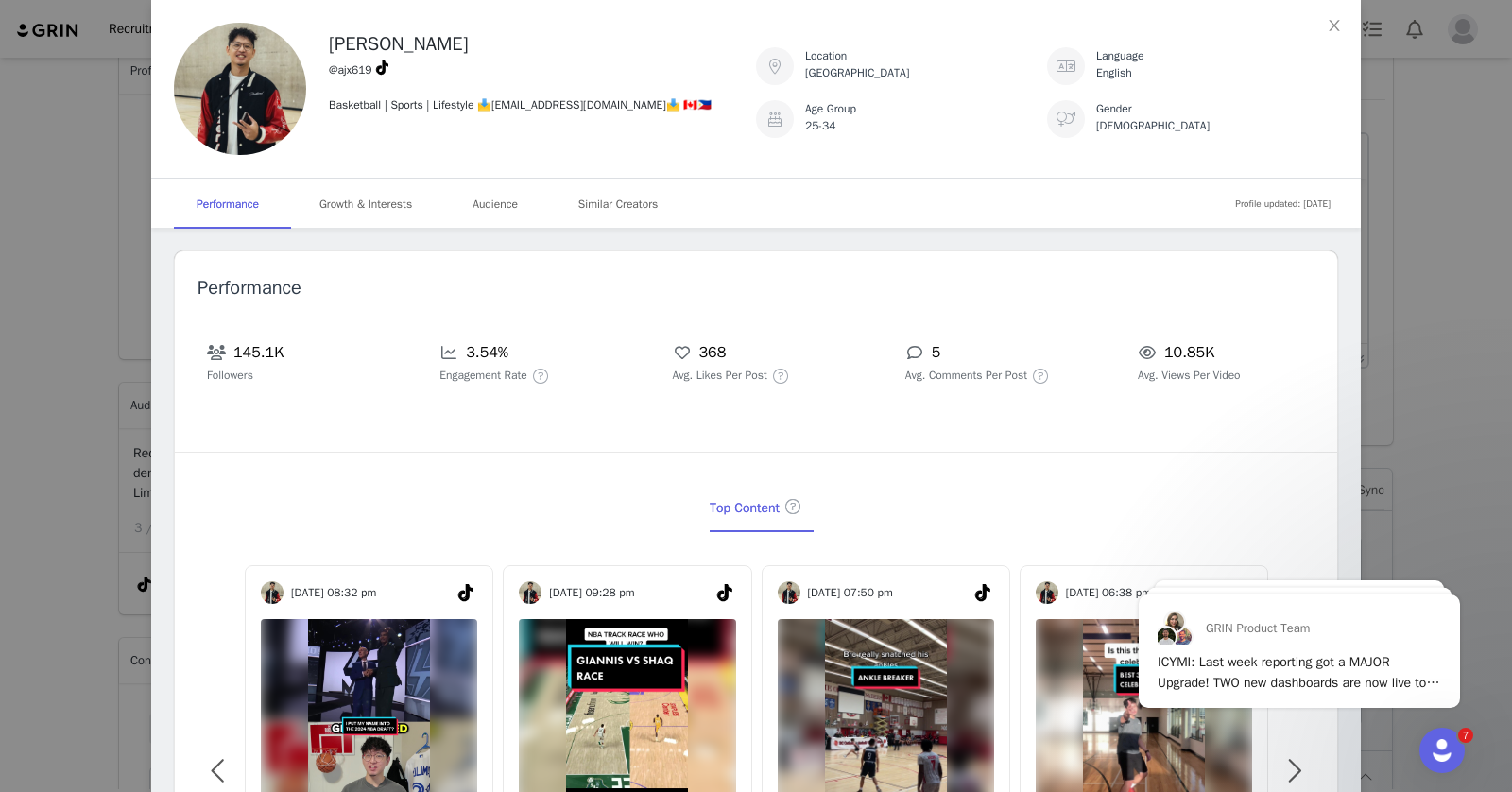 click on "Audience" at bounding box center (495, 204) 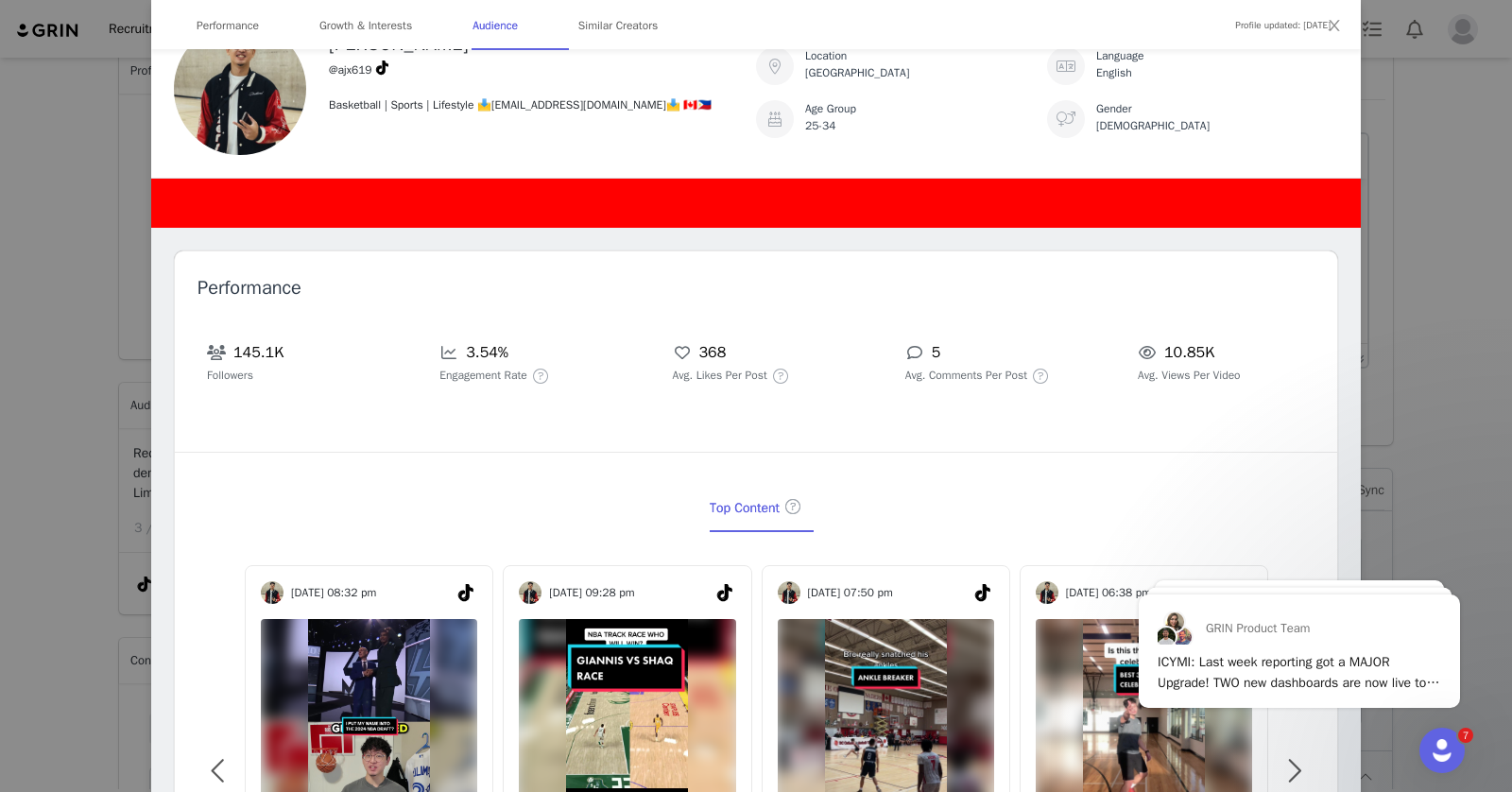 scroll, scrollTop: 1548, scrollLeft: 0, axis: vertical 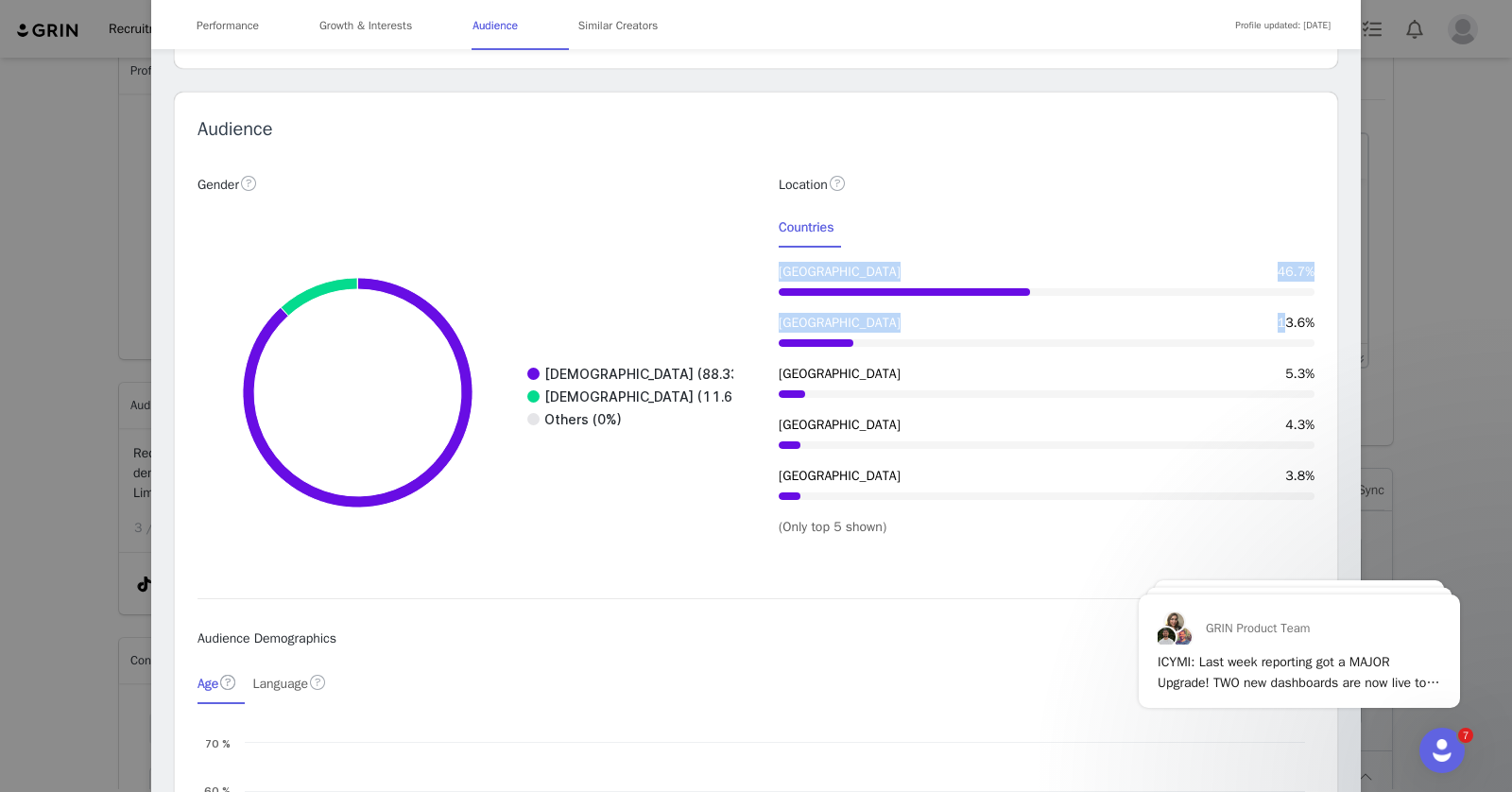 drag, startPoint x: 1316, startPoint y: 300, endPoint x: 1280, endPoint y: 299, distance: 36.013886 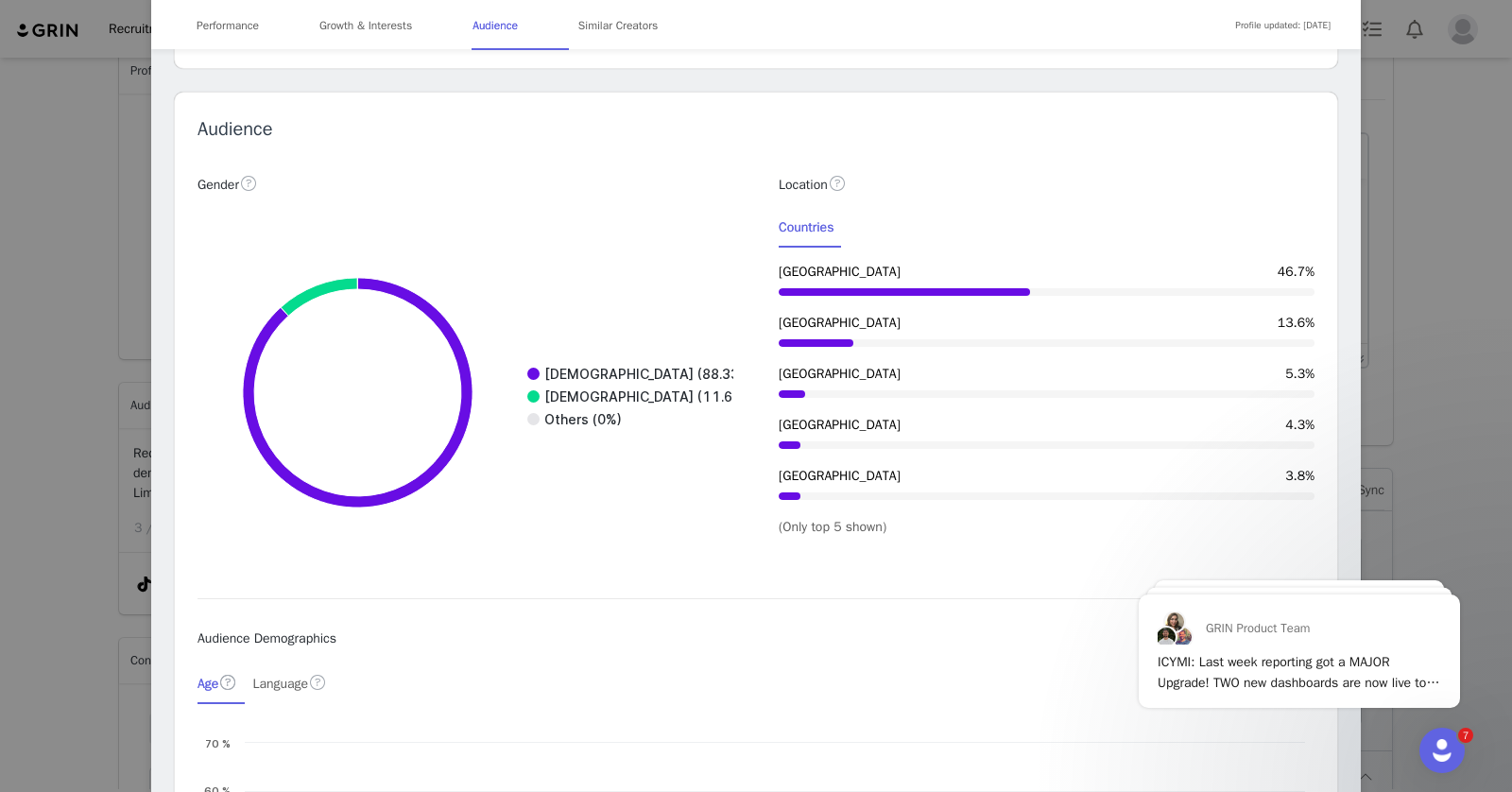 click on "Canada 13.6%" at bounding box center (1046, 333) 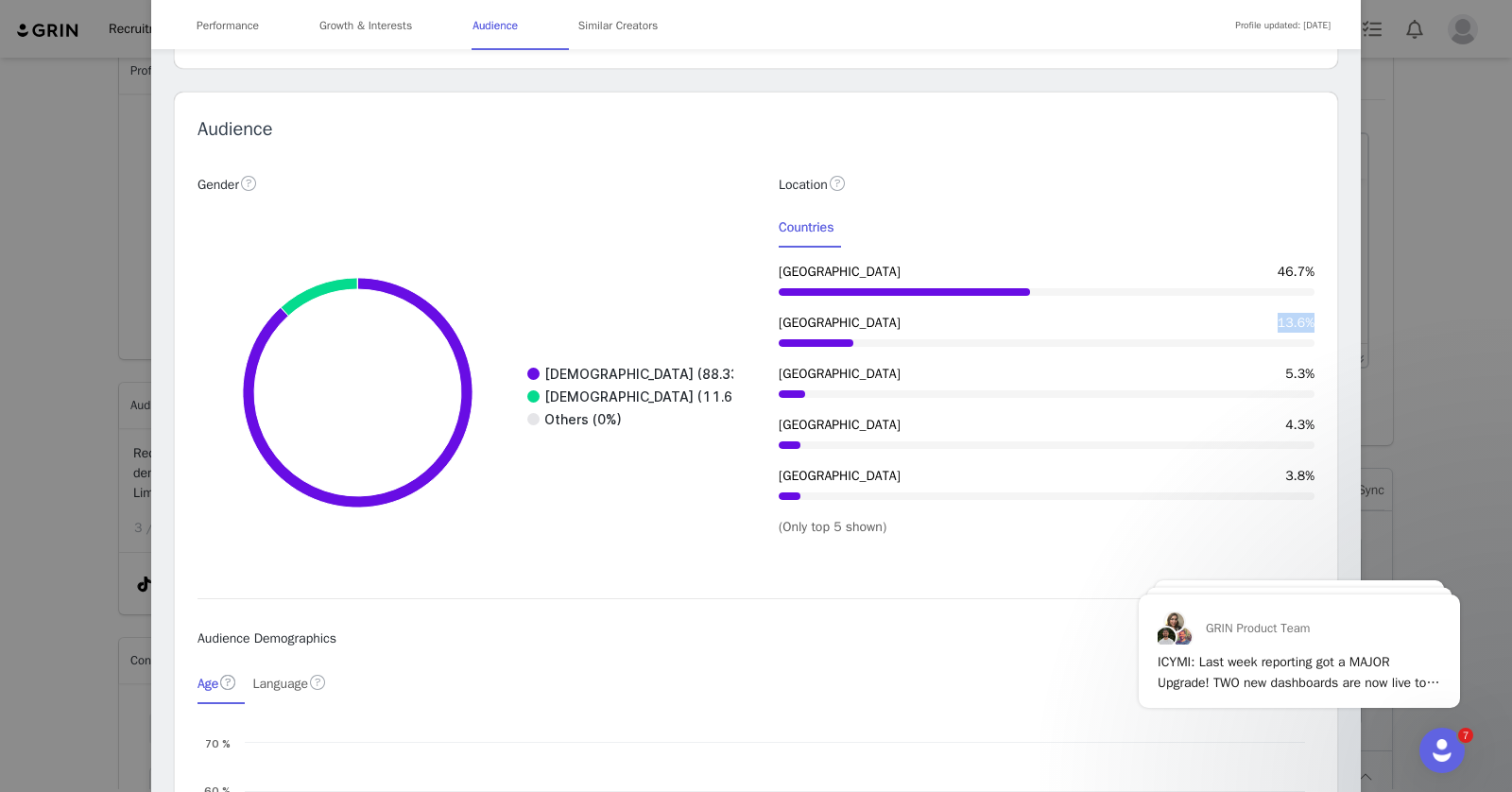 drag, startPoint x: 1275, startPoint y: 301, endPoint x: 1314, endPoint y: 298, distance: 39.115214 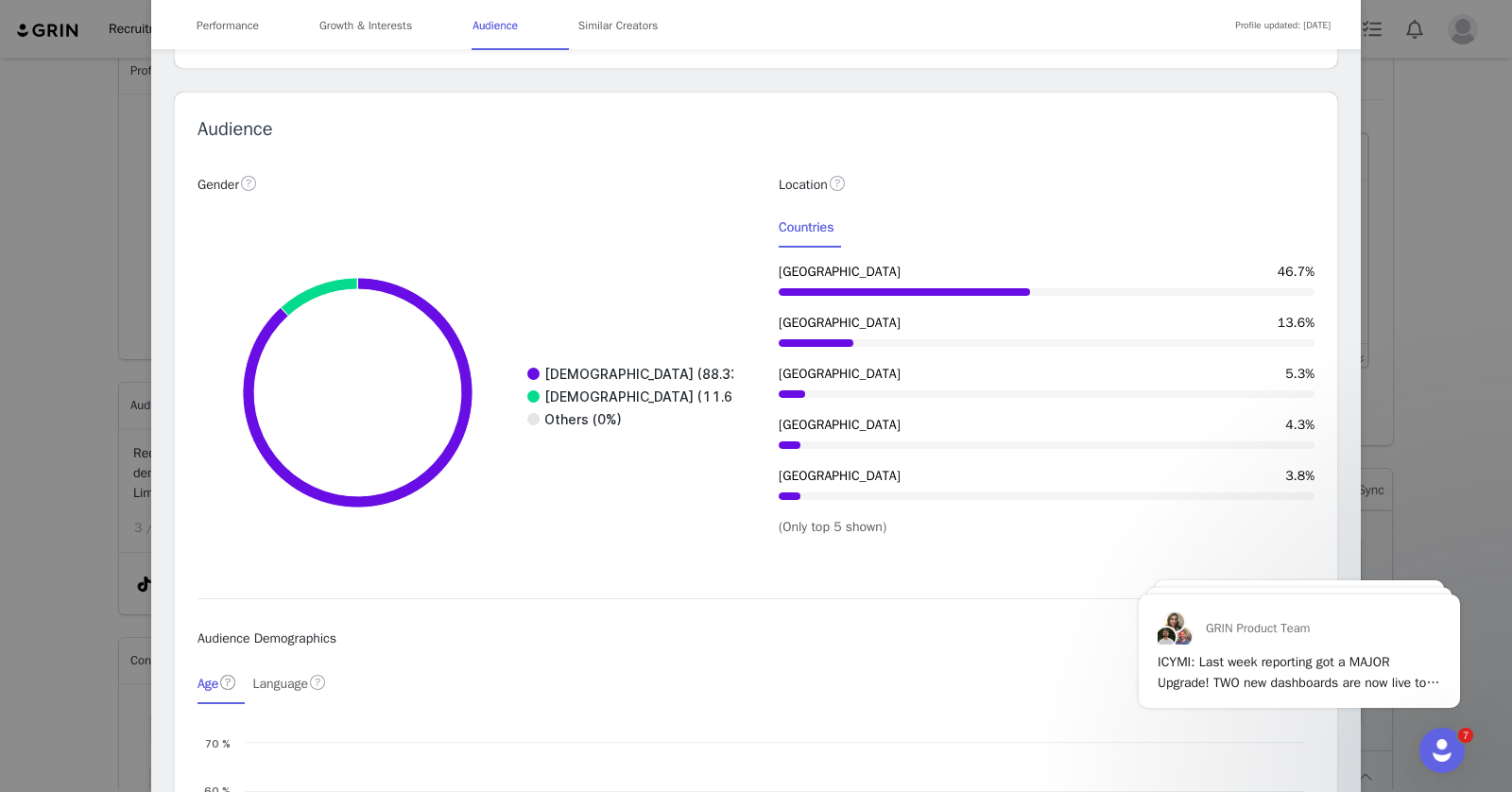 click on "Adrian @ajx619 Basketball | Sports | Lifestyle
📩adriansoliman21@gmail.com📩
🇨🇦🇵🇭 Location Canada Language English Age Group 25-34 Gender Male Profile updated: Jul 10, 2025 Performance Growth & Interests Audience Similar Creators Performance     145.1K Followers     3.54% Engagement Rate     368 Avg. Likes Per Post     5 Avg. Comments Per Post     10.85K Avg. Views Per Video  Top Content  Nov 30, 2020, 01:38 am Reply to @number4seat #nba #nba2k #viral #trend #trending #nbamemes #sports #basketball #fypシ #fyp #...     131.9K     567 Jun 10, 2021, 10:39 pm #greenscreen Who do you think will win it all? #nba #nbaplayoffs #fyp #foryoupage #viral #trending     127K     936 May 03, 2024, 08:32 pm Road to the NBA draft 💪 #nba #basketball #nbadraft #roadtotheNBAdraft      936.4K     1.56K Jul 21, 2021, 09:28 pm Just wait till the end wow #nba #trending #fyp #basketball #viral #nba2k #nbafinals     430.8K     519 Jan 13, 2023, 07:50 pm     330.6K     1.15K Feb 21, 2023, 06:38 pm     317.4K" at bounding box center [756, 396] 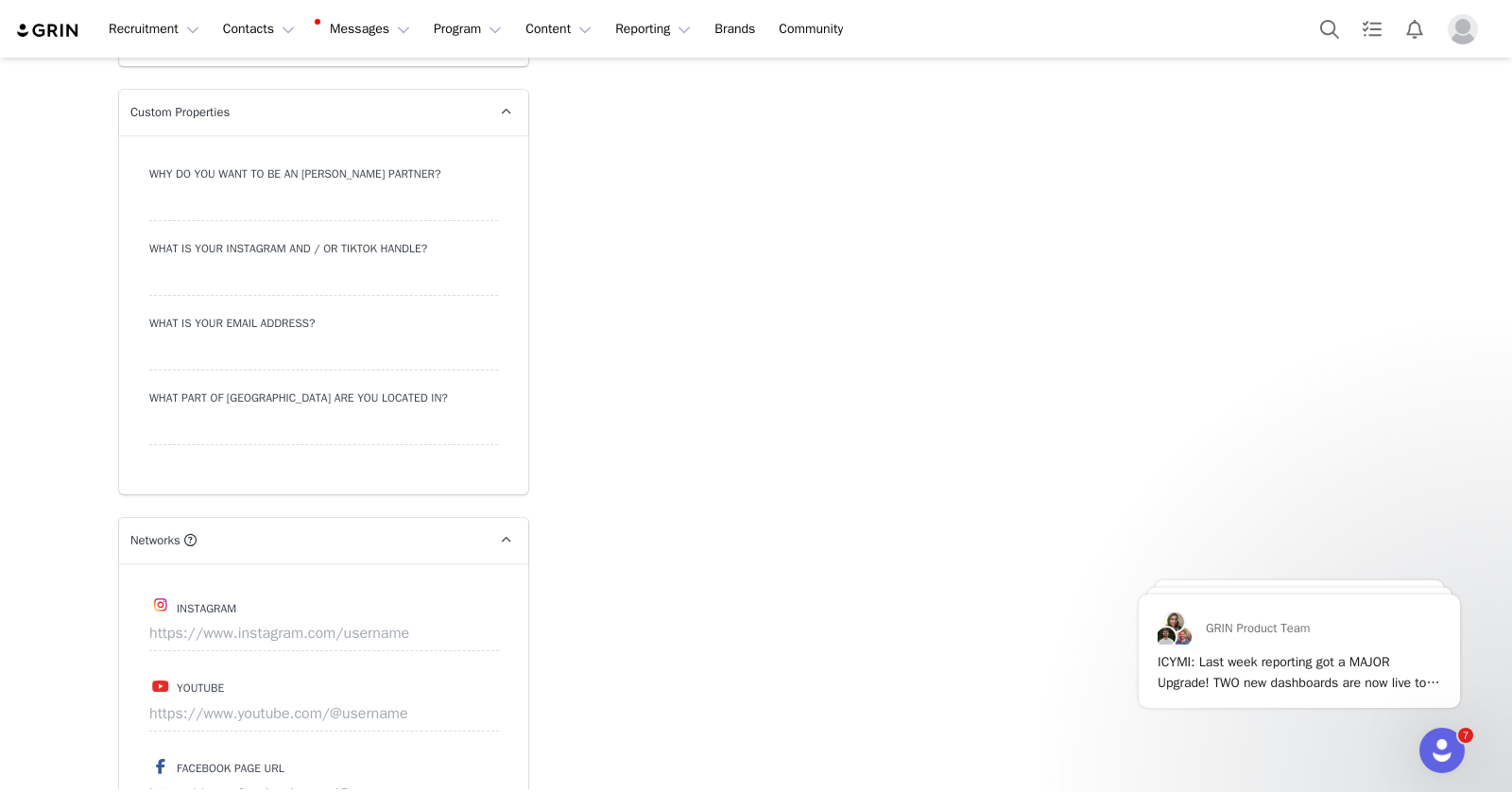 scroll, scrollTop: 1905, scrollLeft: 0, axis: vertical 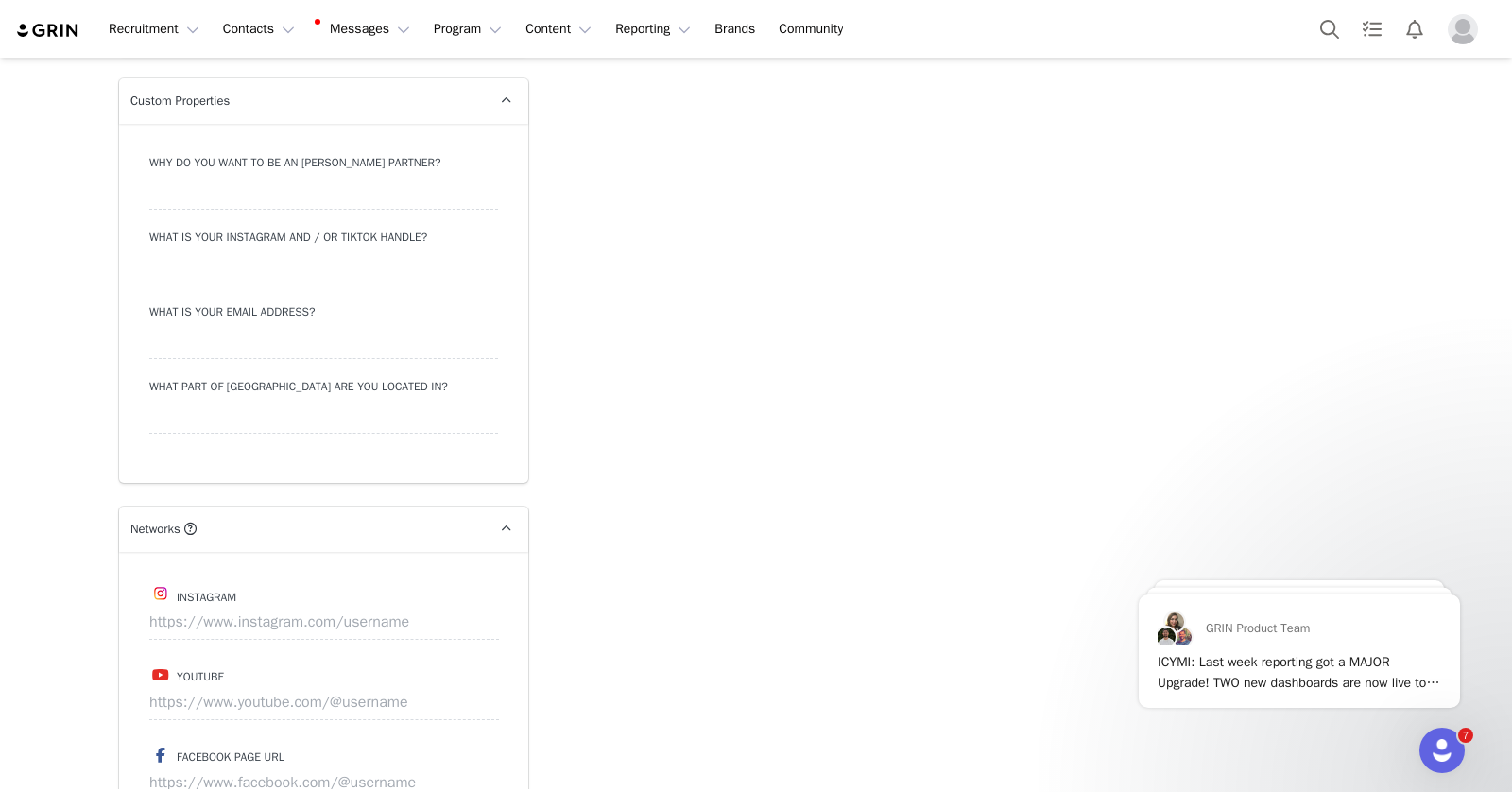 click on "Instagram Youtube Facebook Page URL Twitch Twitter Tiktok https://www.tiktok.com/@ajx619 Pinterest" at bounding box center (323, 864) 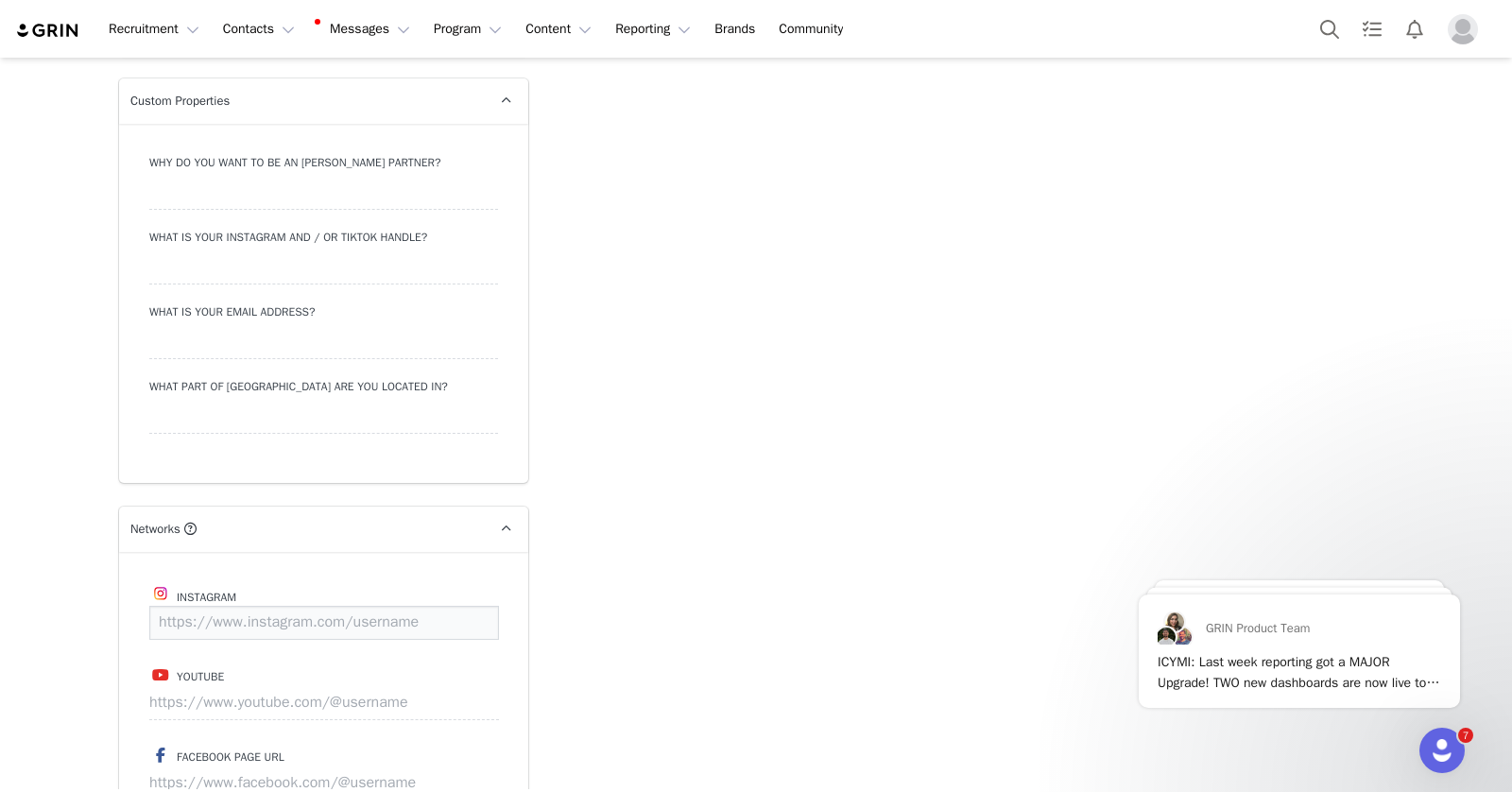 click at bounding box center [324, 623] 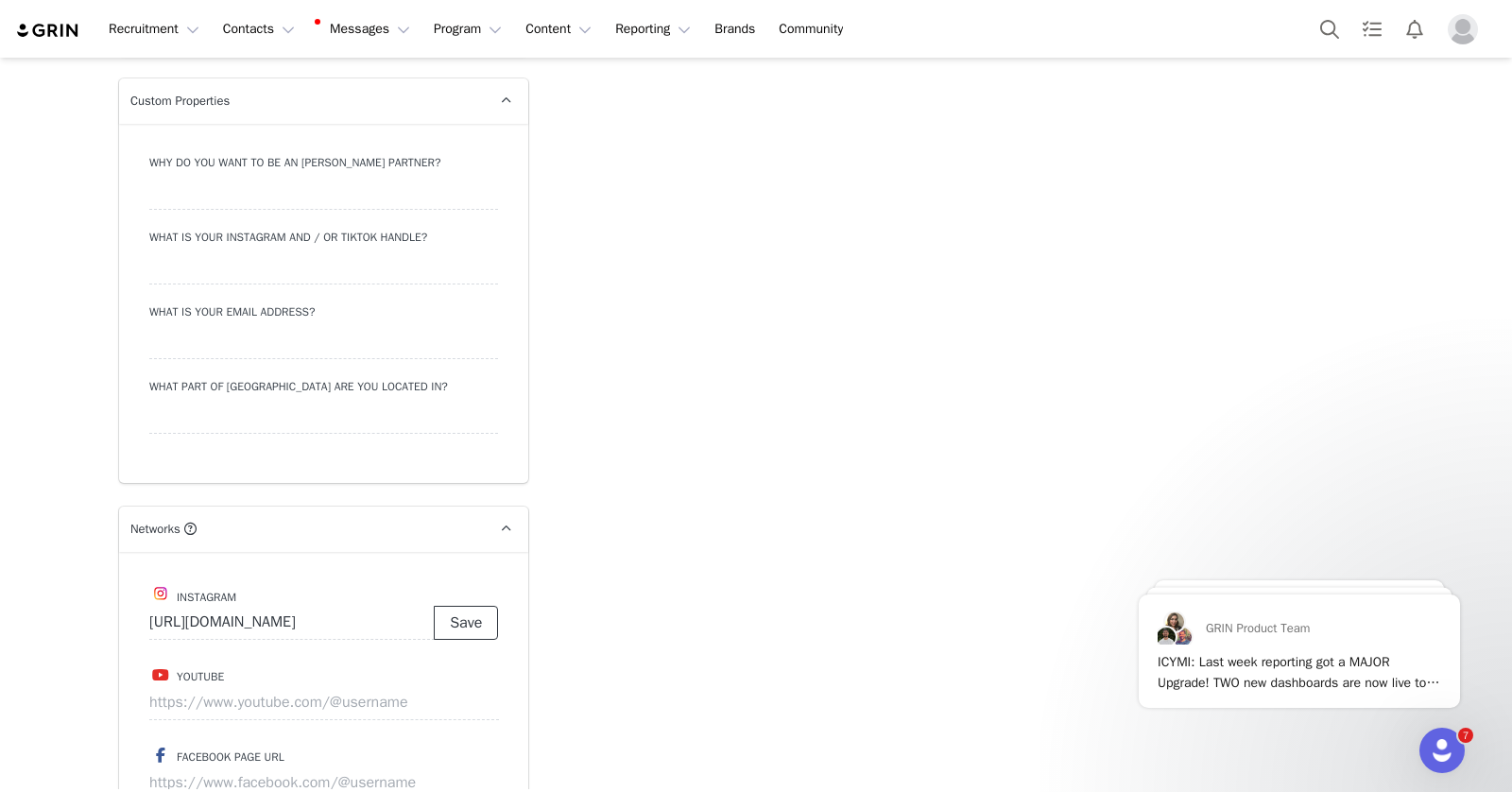 click on "Save" at bounding box center (466, 623) 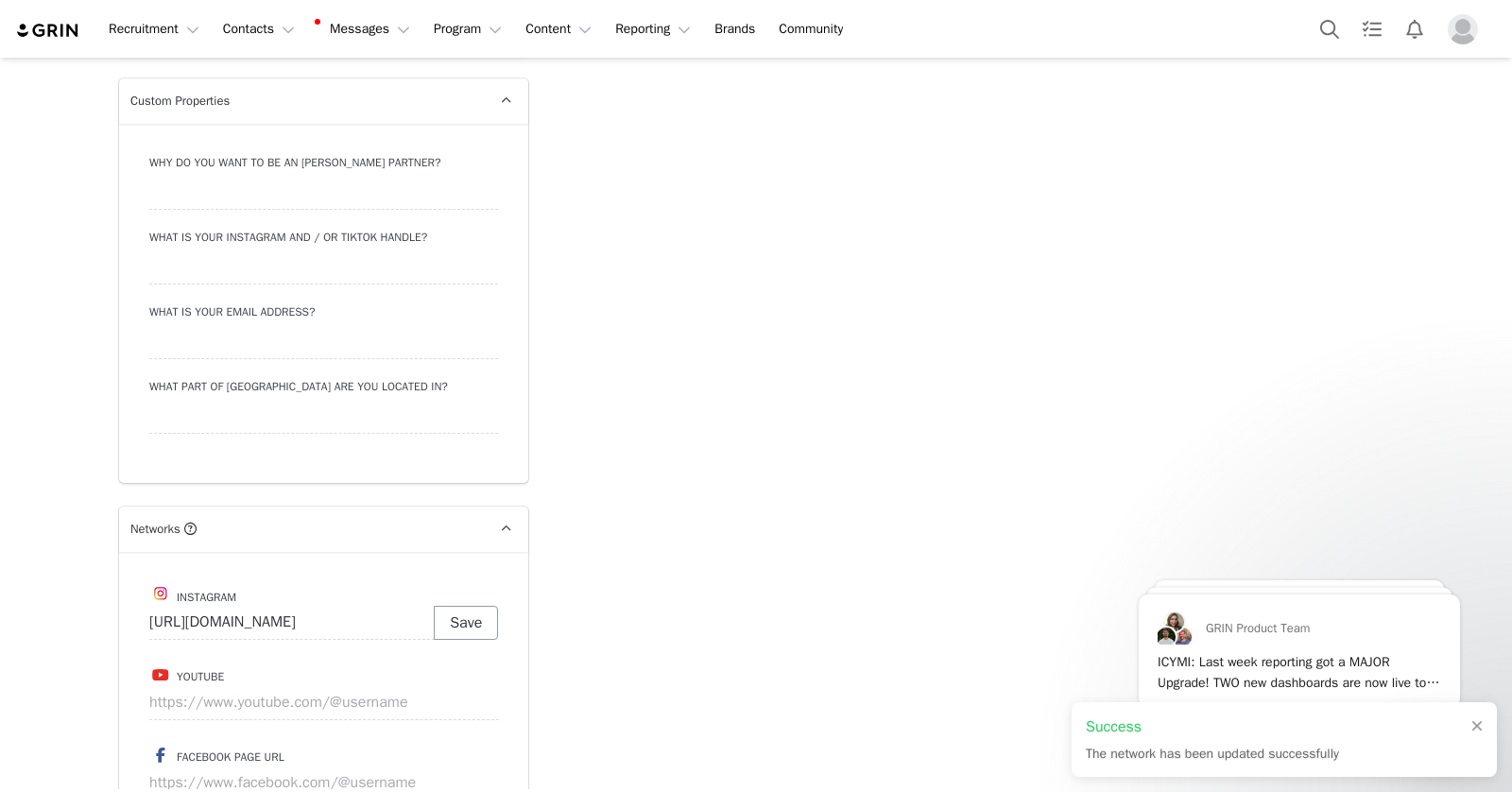 type on "https://www.instagram.com/ajx619_" 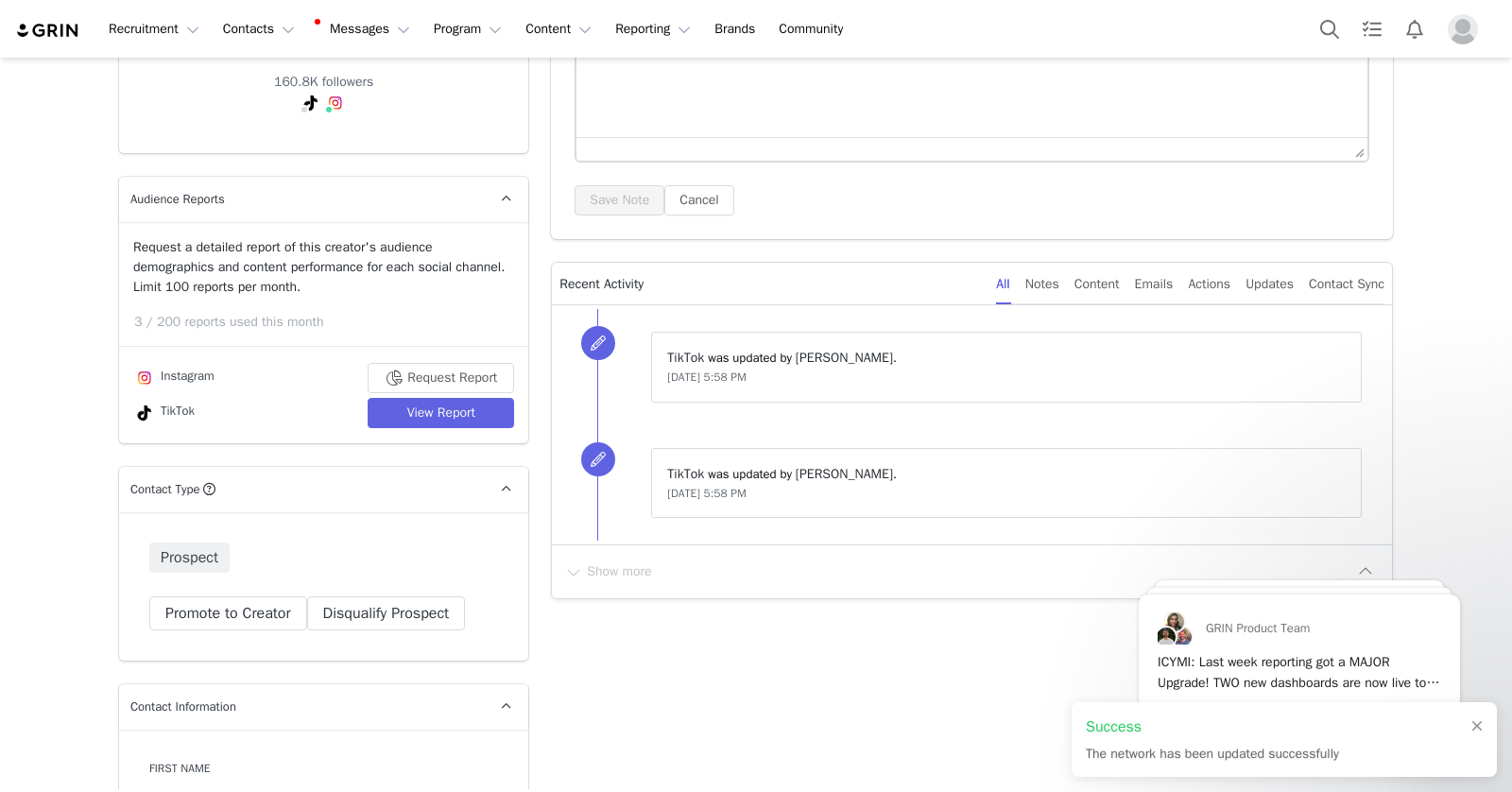 scroll, scrollTop: 279, scrollLeft: 0, axis: vertical 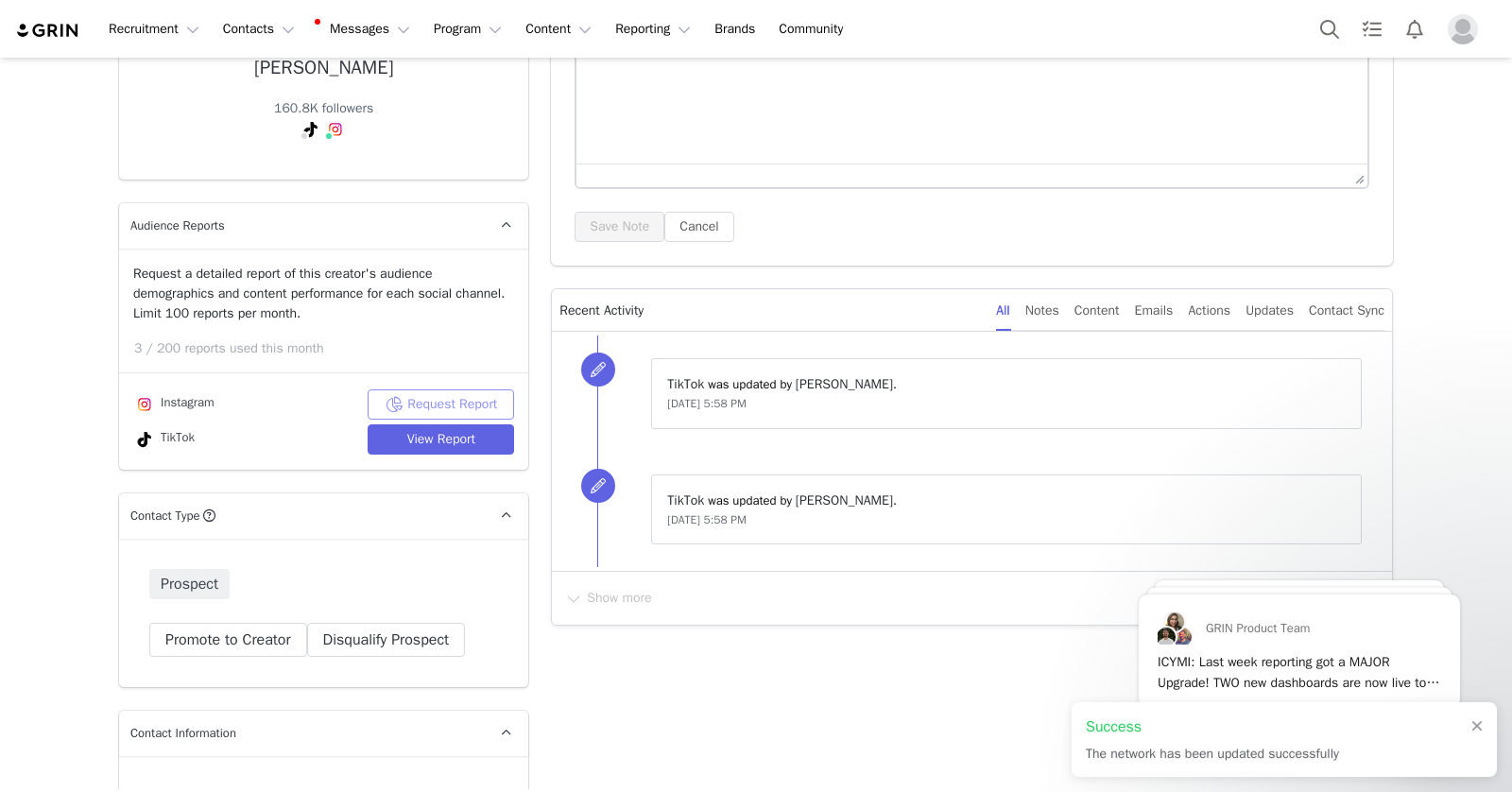 click on "Request Report" at bounding box center (440, 405) 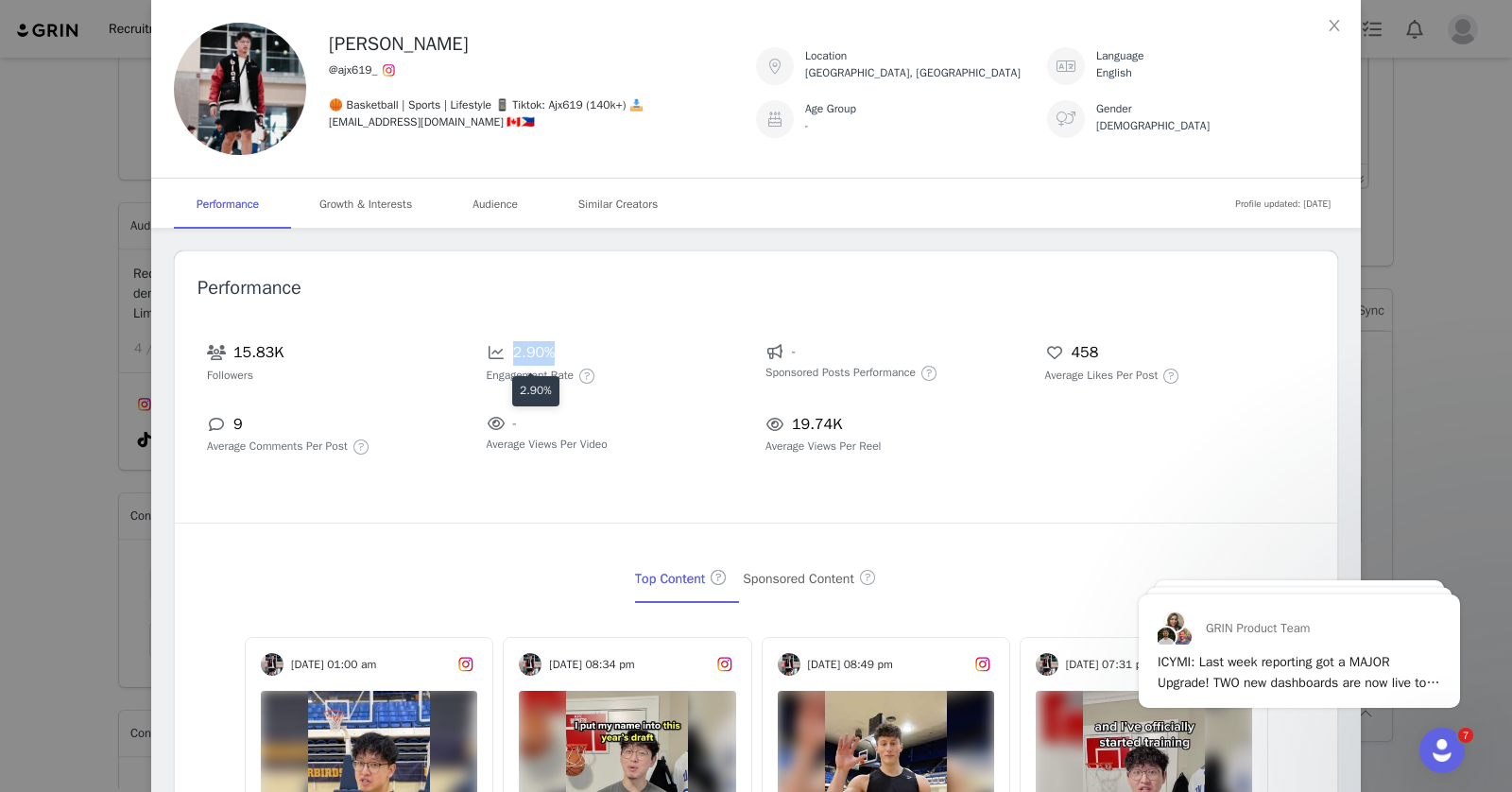 drag, startPoint x: 563, startPoint y: 364, endPoint x: 515, endPoint y: 362, distance: 48.0416 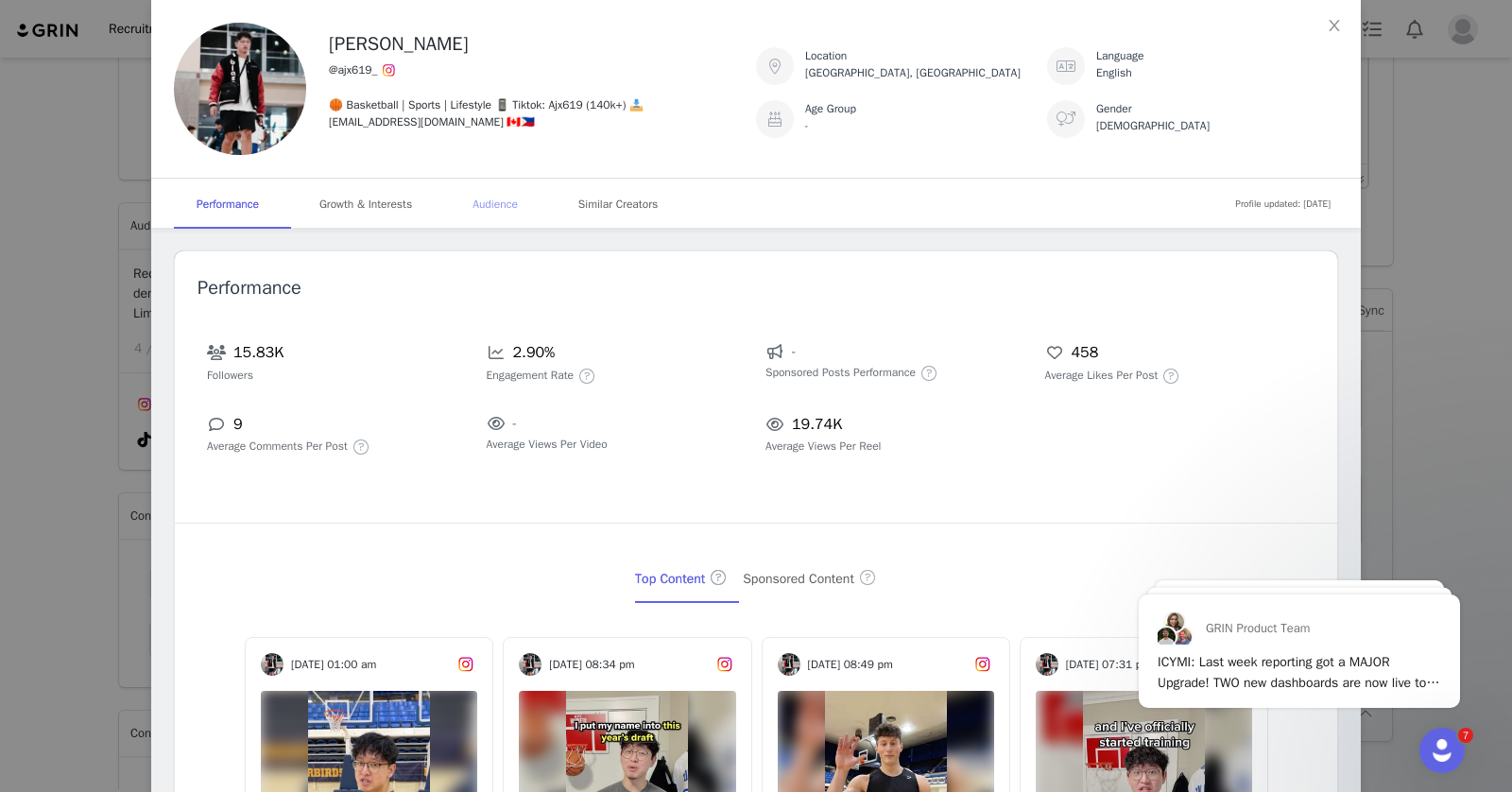 click on "Audience" at bounding box center (495, 204) 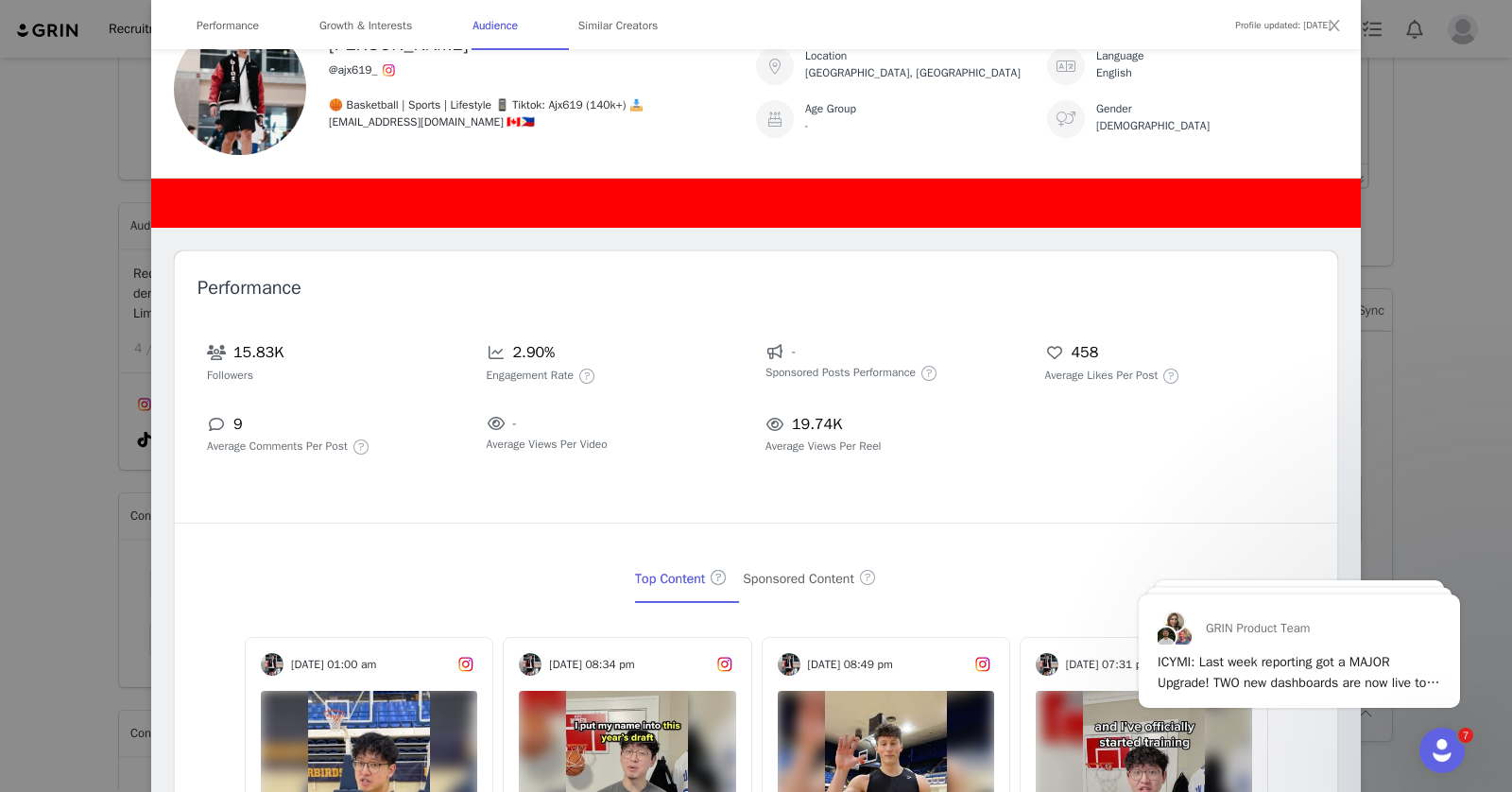 scroll, scrollTop: 2278, scrollLeft: 0, axis: vertical 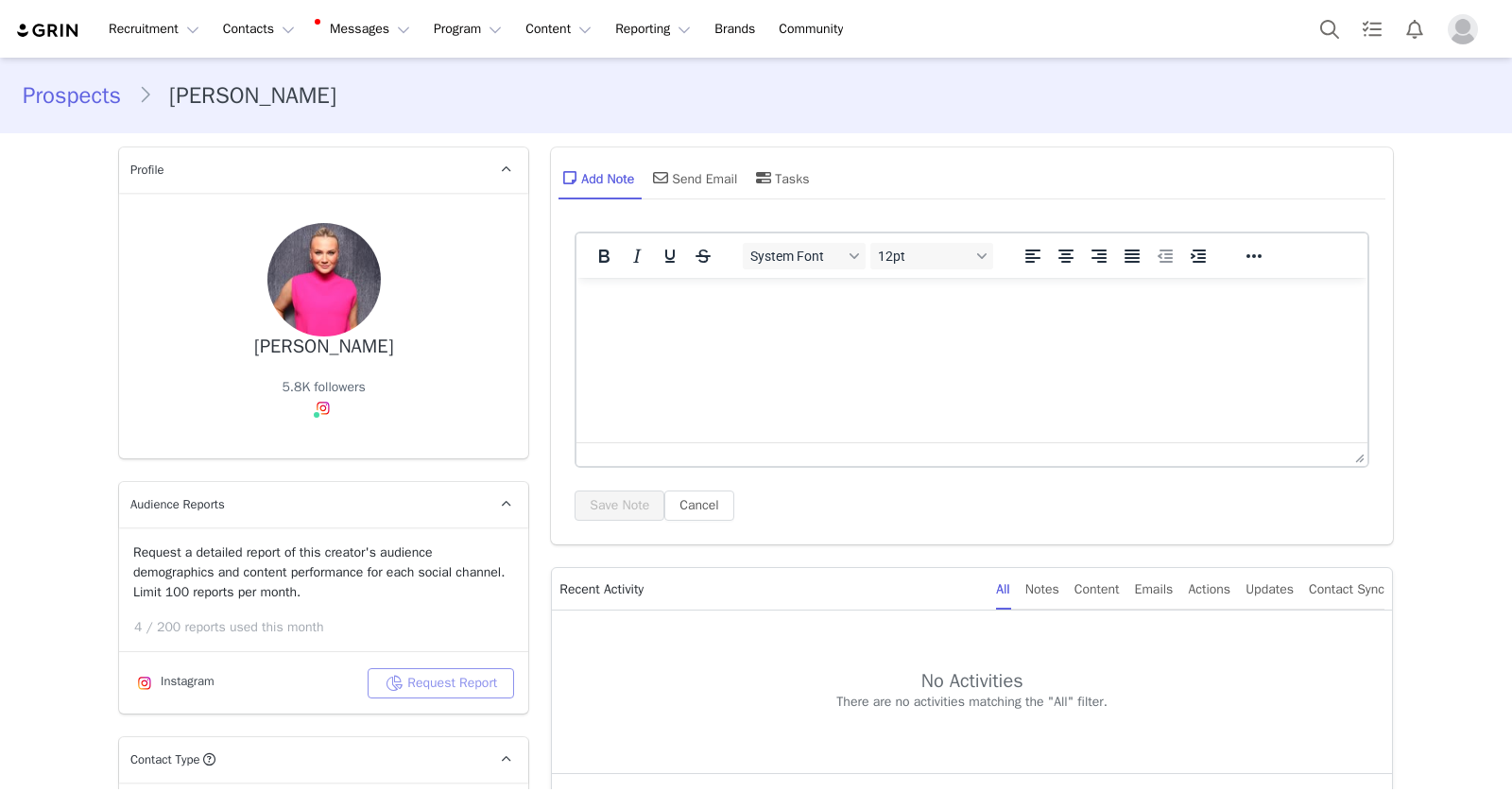 click on "Request Report" at bounding box center [440, 683] 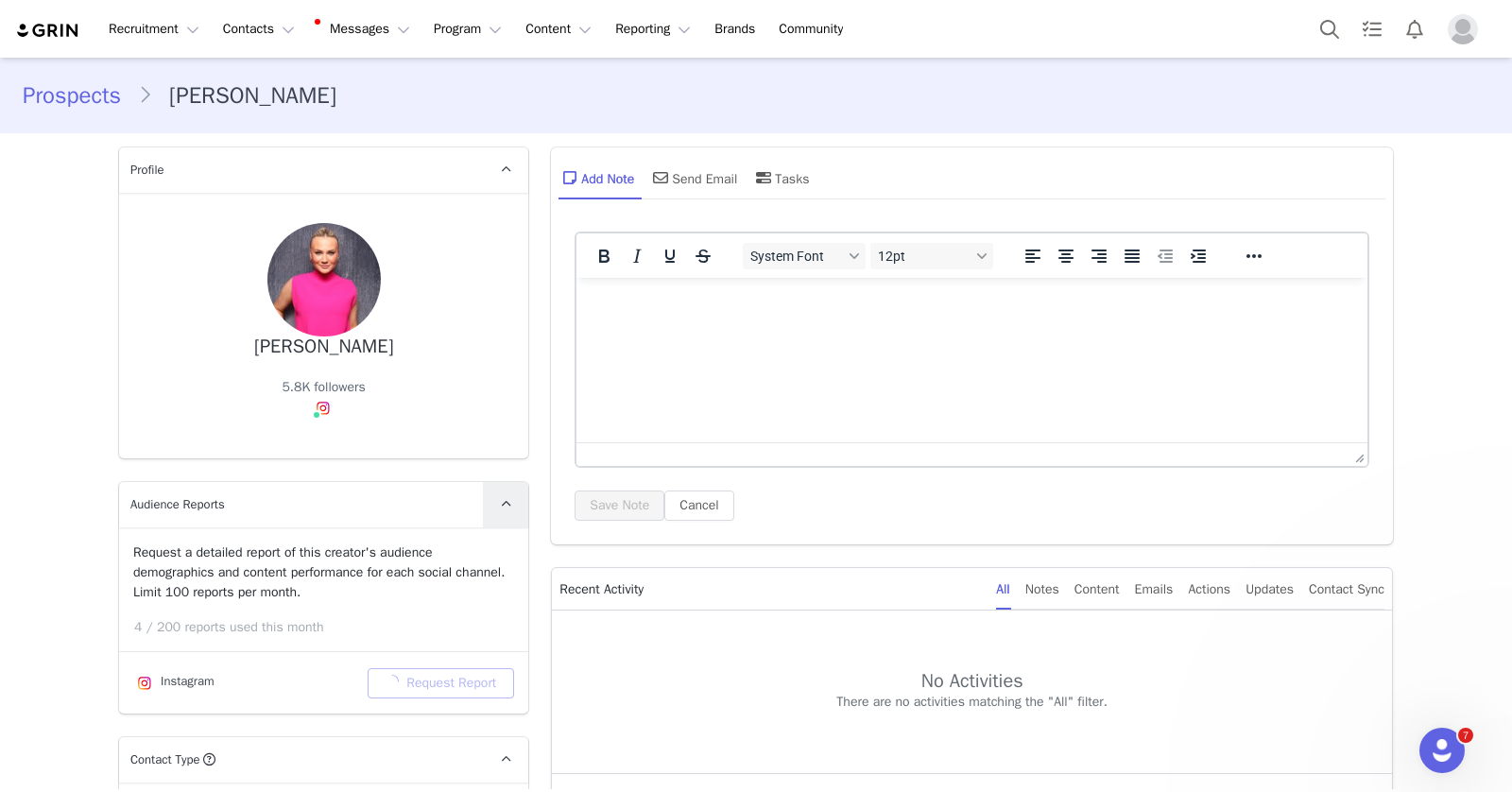 scroll, scrollTop: 0, scrollLeft: 0, axis: both 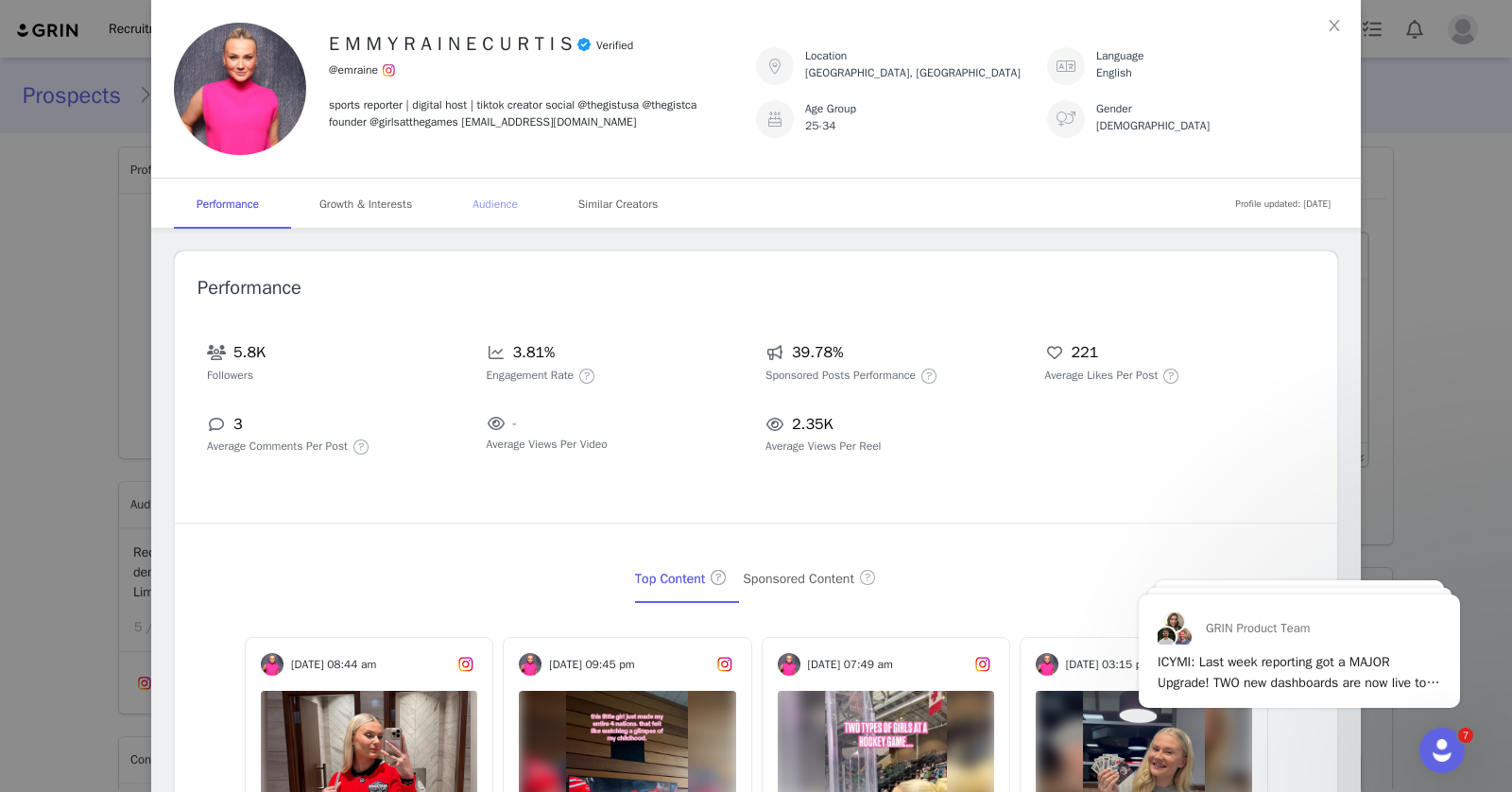 click on "Audience" at bounding box center (495, 204) 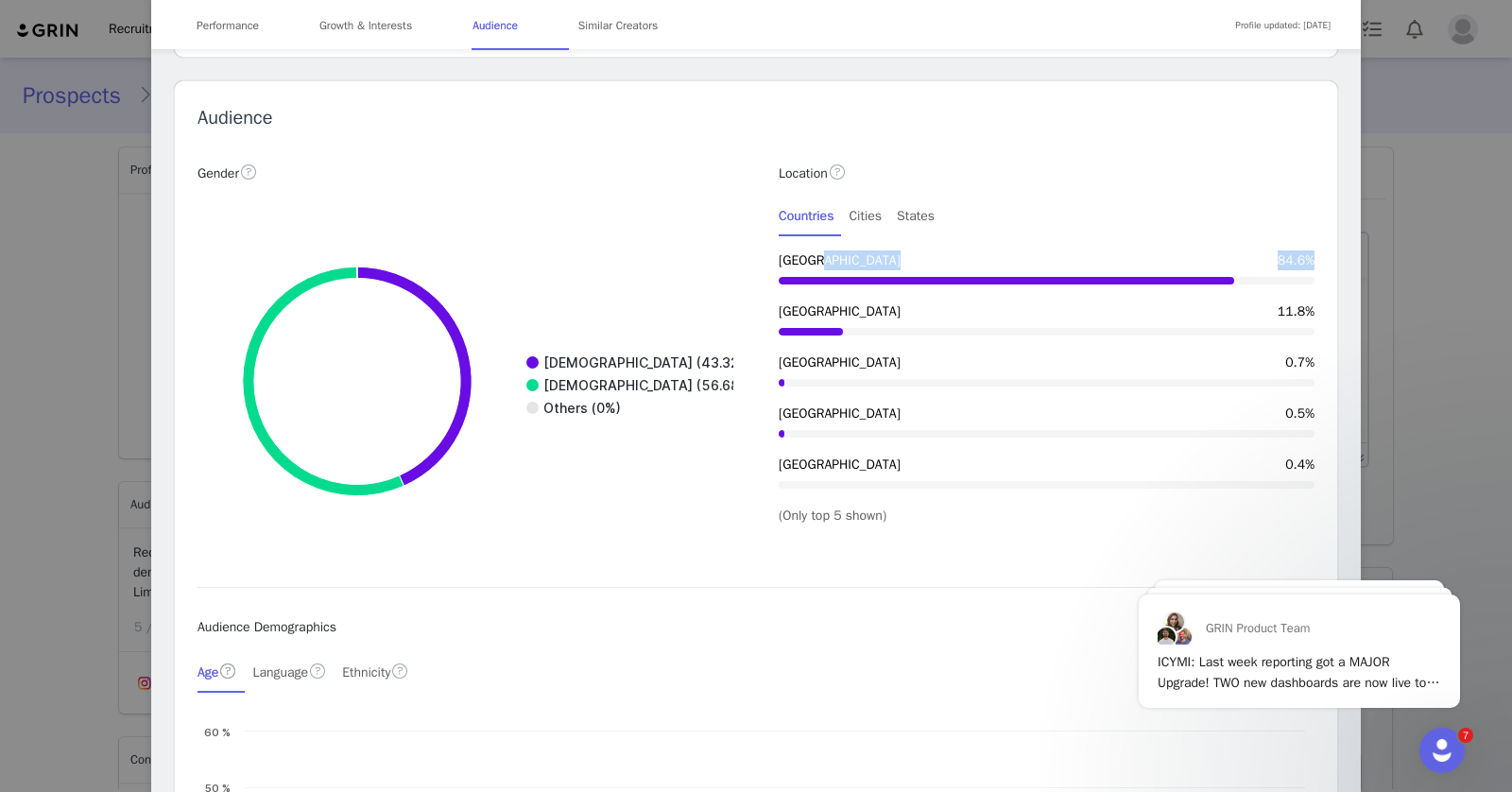 drag, startPoint x: 1309, startPoint y: 239, endPoint x: 1264, endPoint y: 237, distance: 45.044423 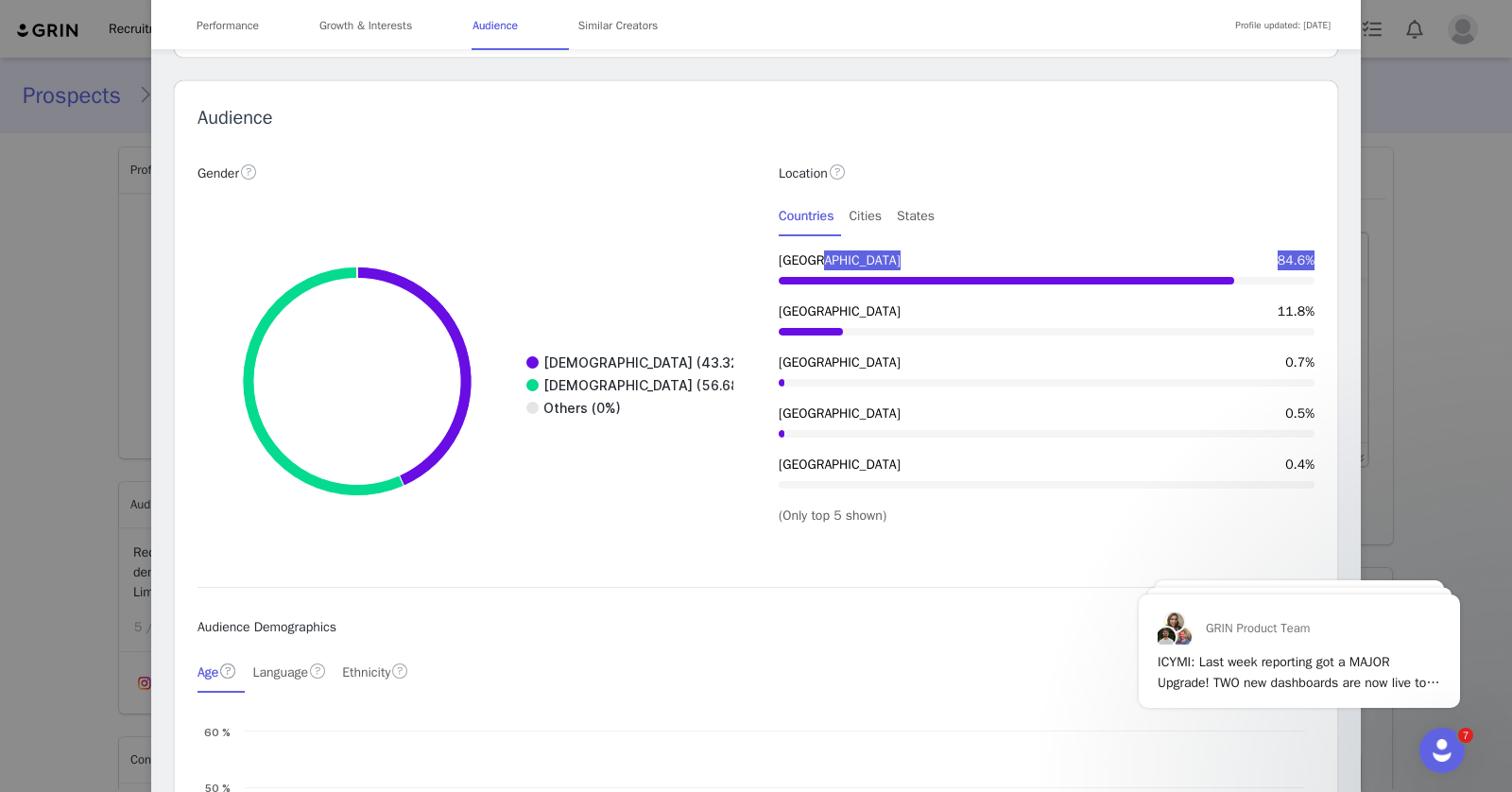 type on "https://www.tiktok.com/@itsemraine" 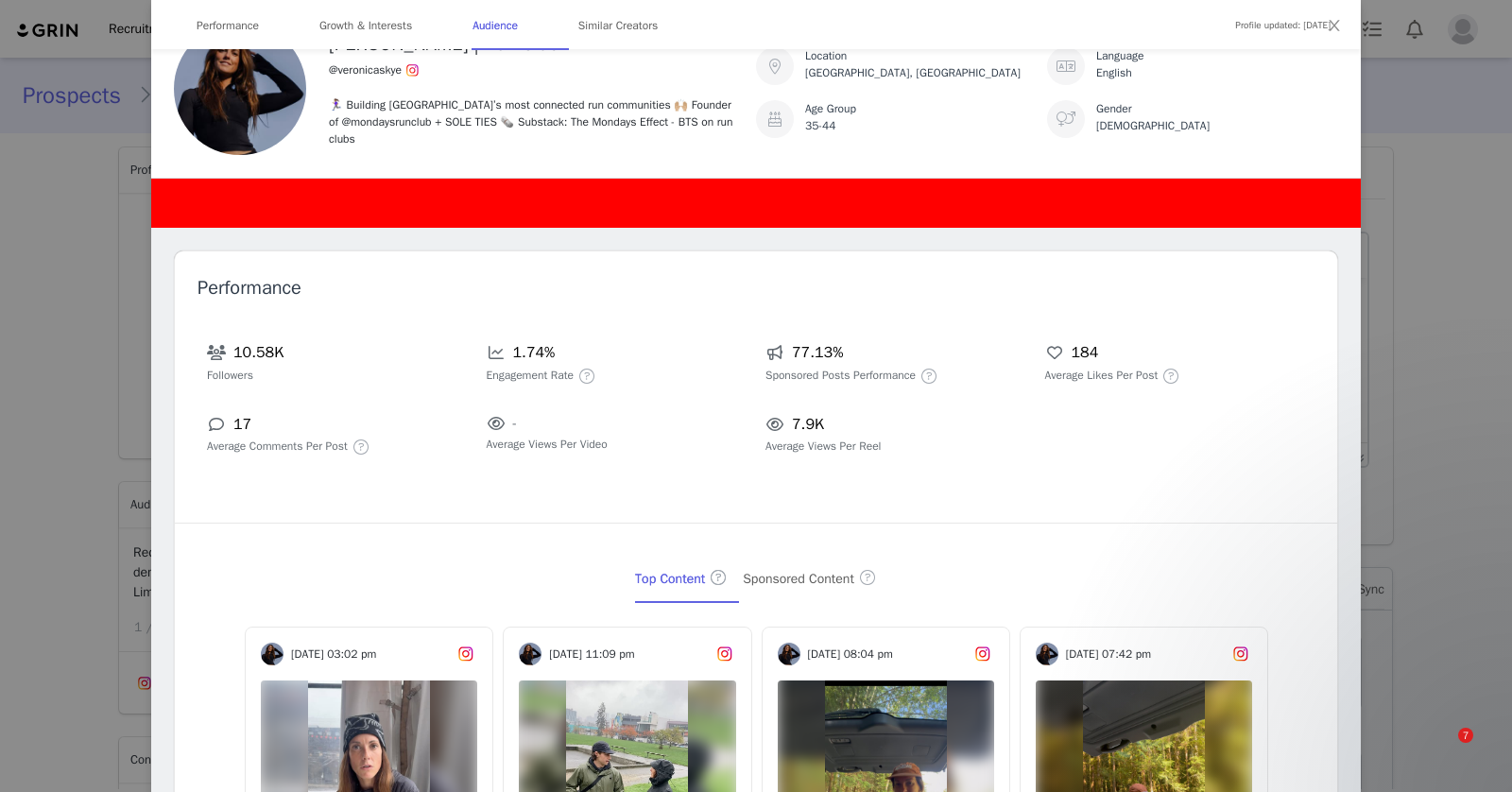 scroll, scrollTop: 0, scrollLeft: 0, axis: both 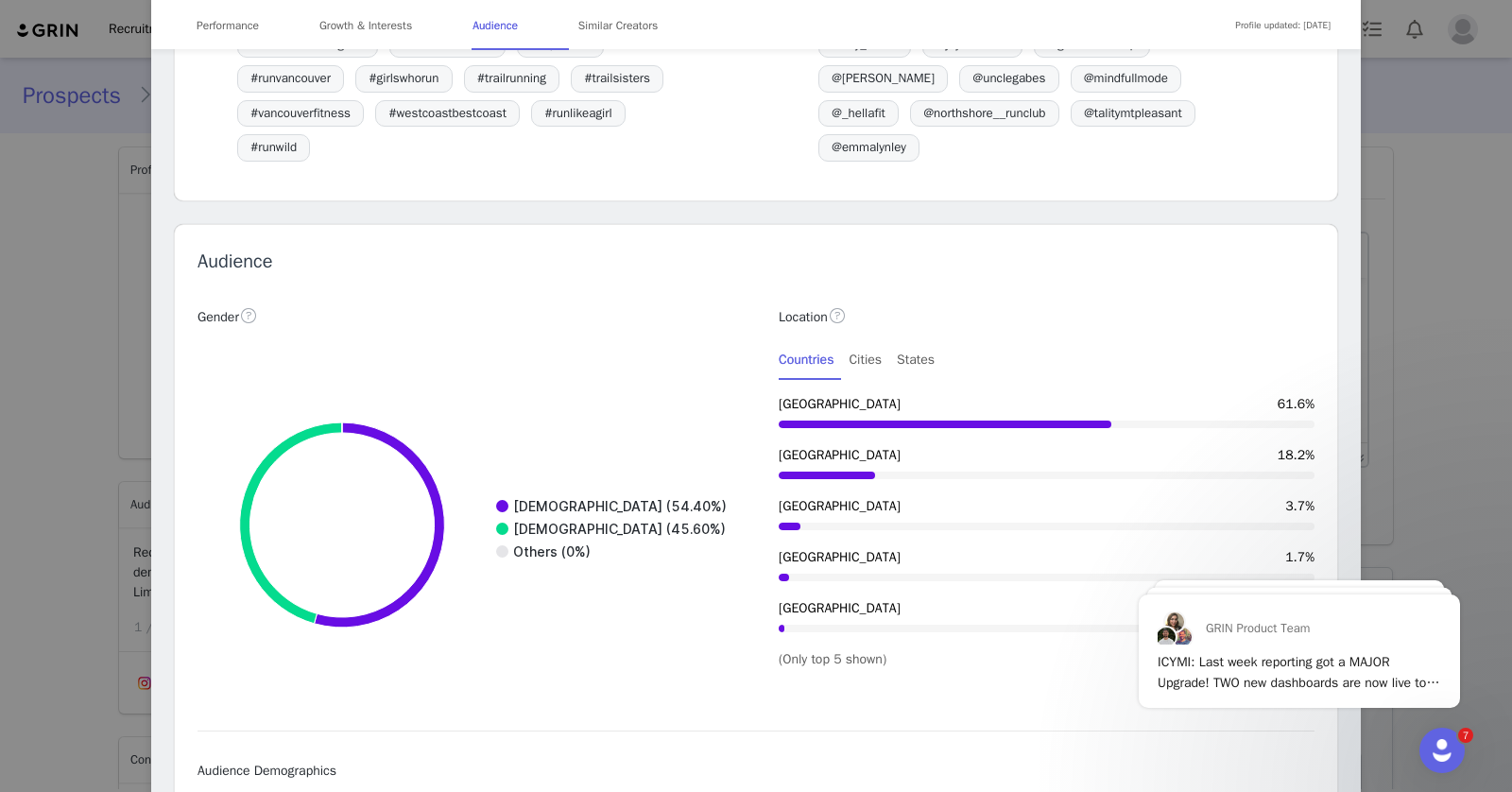 click on "Veronica Skye | Run Club @veronicaskye 🏃🏽‍♀️ Building Vancouver’s most connected run communities
🙌🏼 Founder of @mondaysrunclub + SOLE TIES
🗞️ Substack: The Mondays Effect - BTS on run clubs Location Vancouver, Canada Language English Age Group 35-44 Gender Female Profile updated: Jul 6, 2025 Performance Growth & Interests Audience Similar Creators Performance     10.58K Followers     1.74% Engagement Rate     77.13% Sponsored Posts Performance     184 Average Likes Per Post     17 Average Comments Per Post - Average Views Per Video     7.9K Average Views Per Reel  Top Content   Sponsored Content  Mar 04, 2025, 12:10 am Can you relate??
I never understood why sometimes running feels so easy and other times when you f...     547     17 Nov 13, 2024, 03:14 pm This past year has been about getting real with myself, staying focused, showing up, pushing through...     487     21 Nov 17, 2024, 03:02 pm     81.1K     1.18K Nov 12, 2024, 11:09 pm     40.3K     1.36K Feb 01, 2025, 08:04 pm" at bounding box center [756, 396] 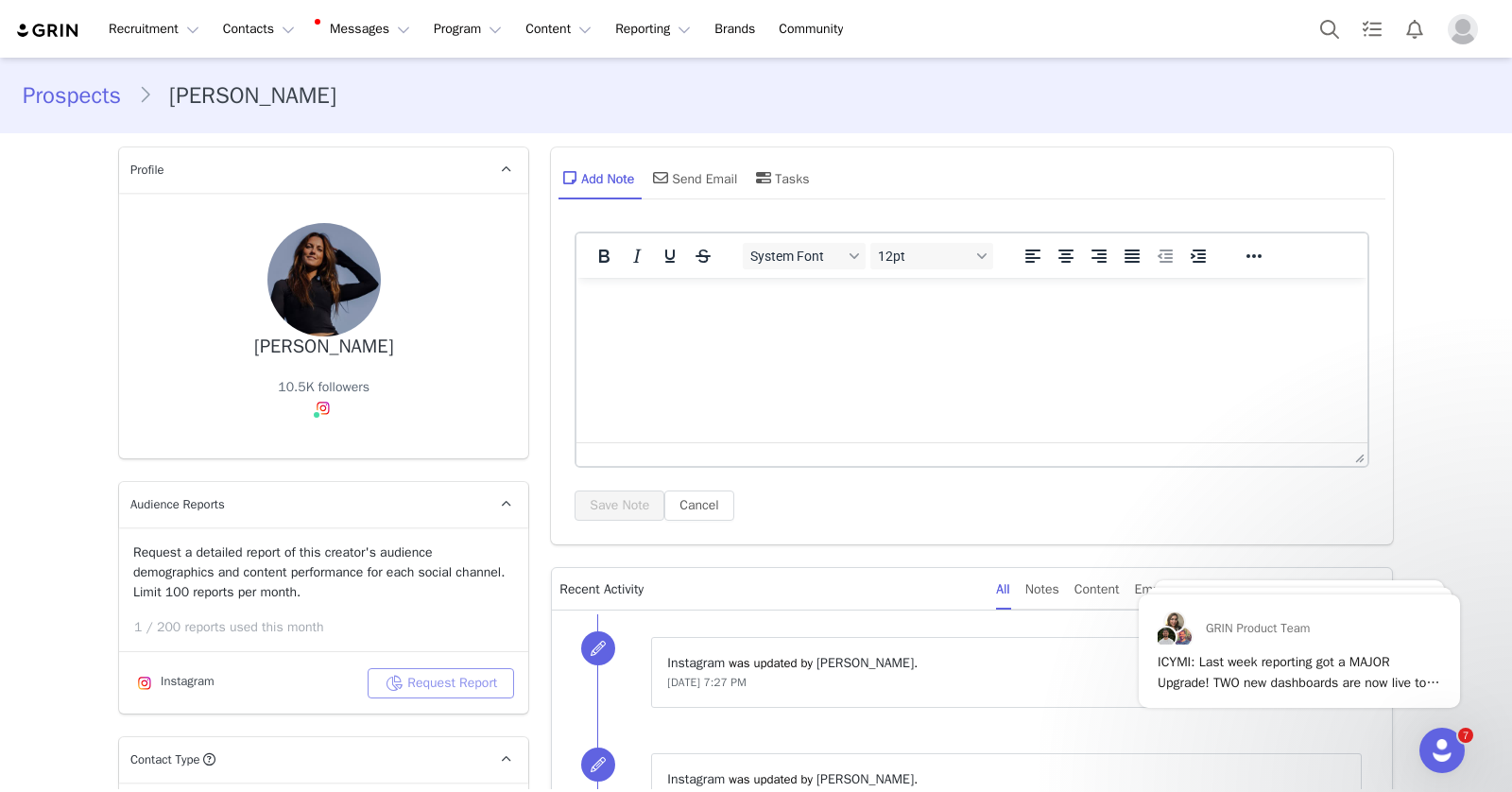 scroll, scrollTop: 0, scrollLeft: 0, axis: both 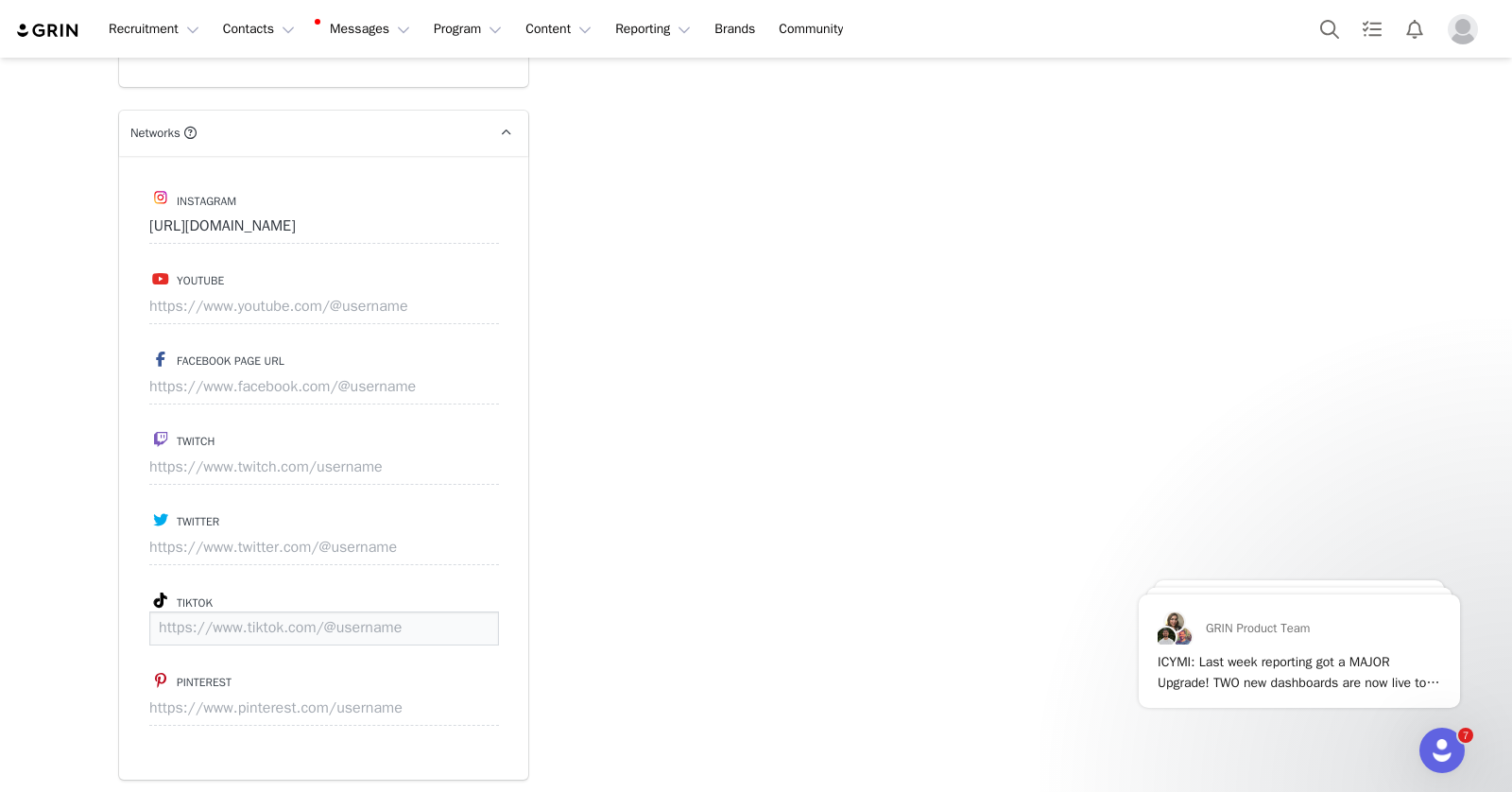click at bounding box center (324, 628) 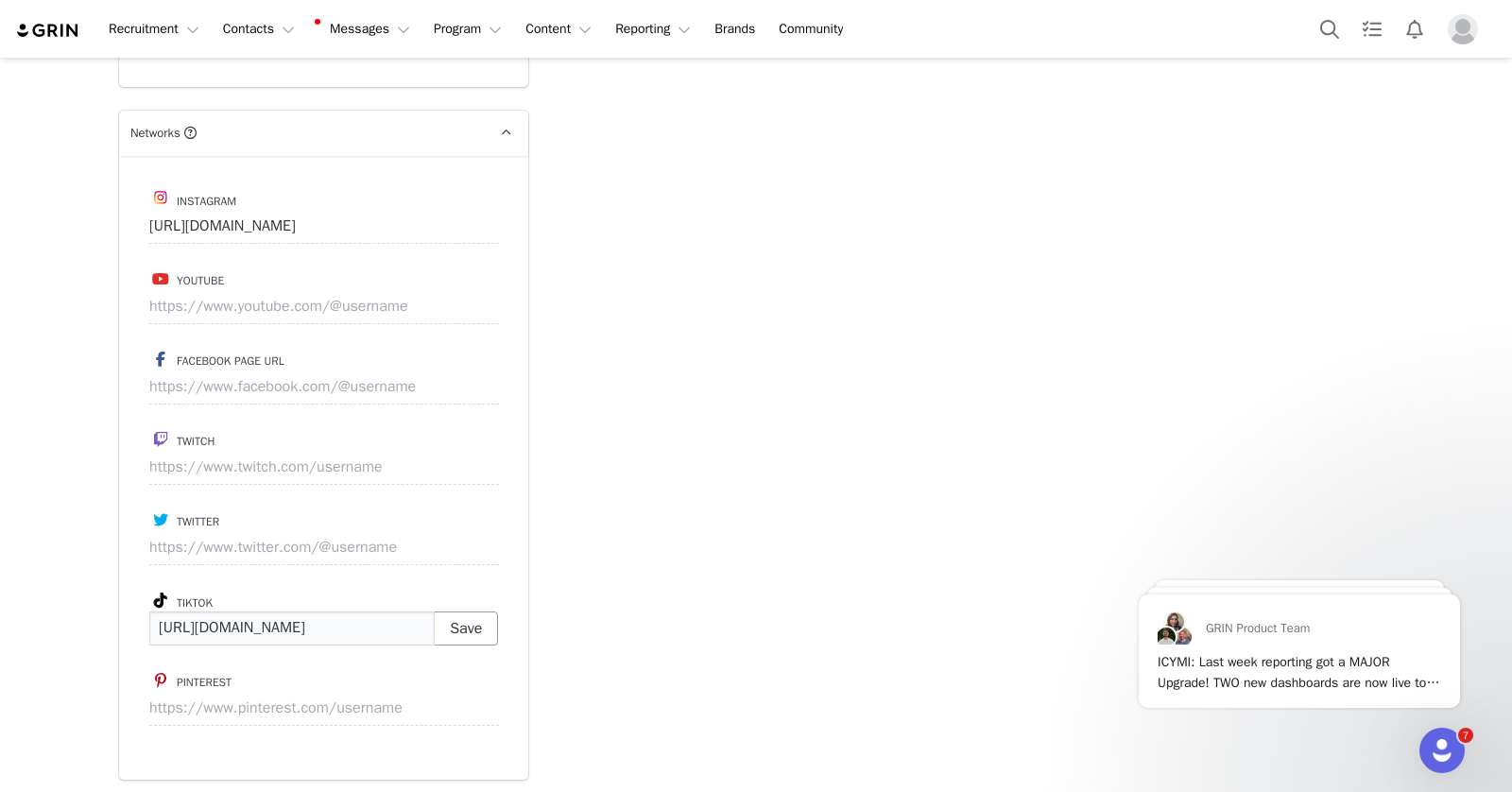 scroll, scrollTop: 0, scrollLeft: 0, axis: both 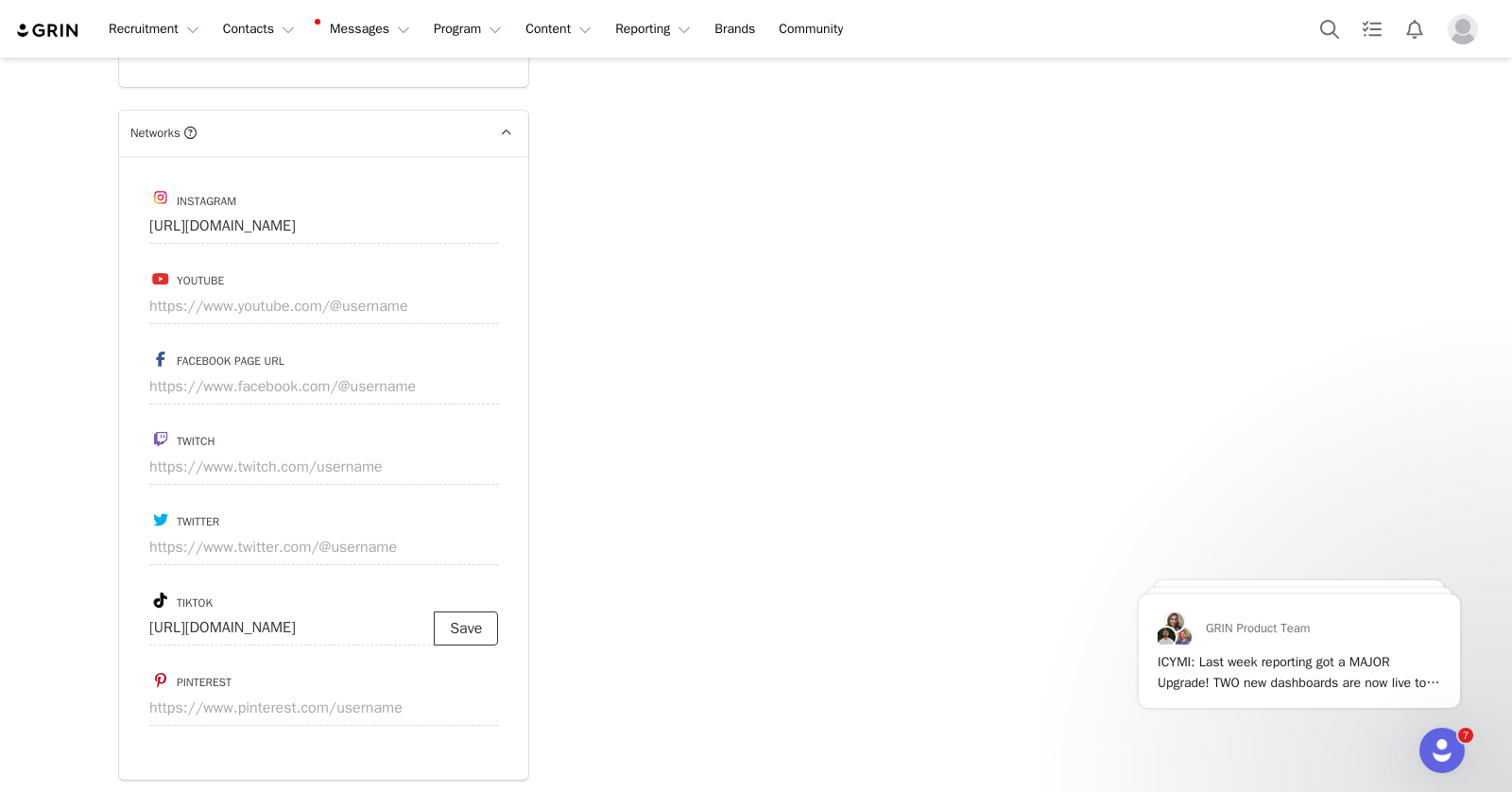 click on "Save" at bounding box center (466, 628) 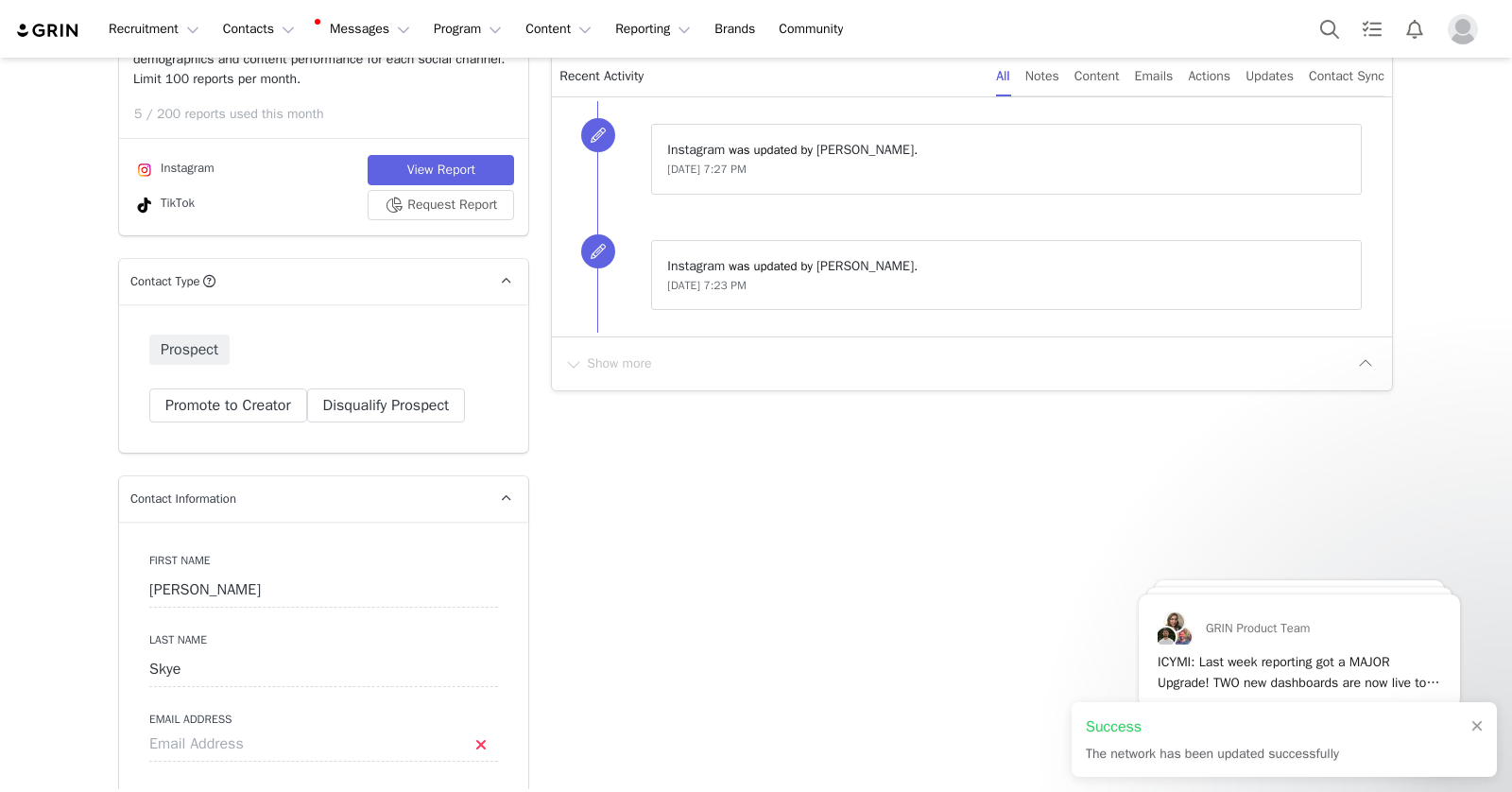 scroll, scrollTop: 0, scrollLeft: 0, axis: both 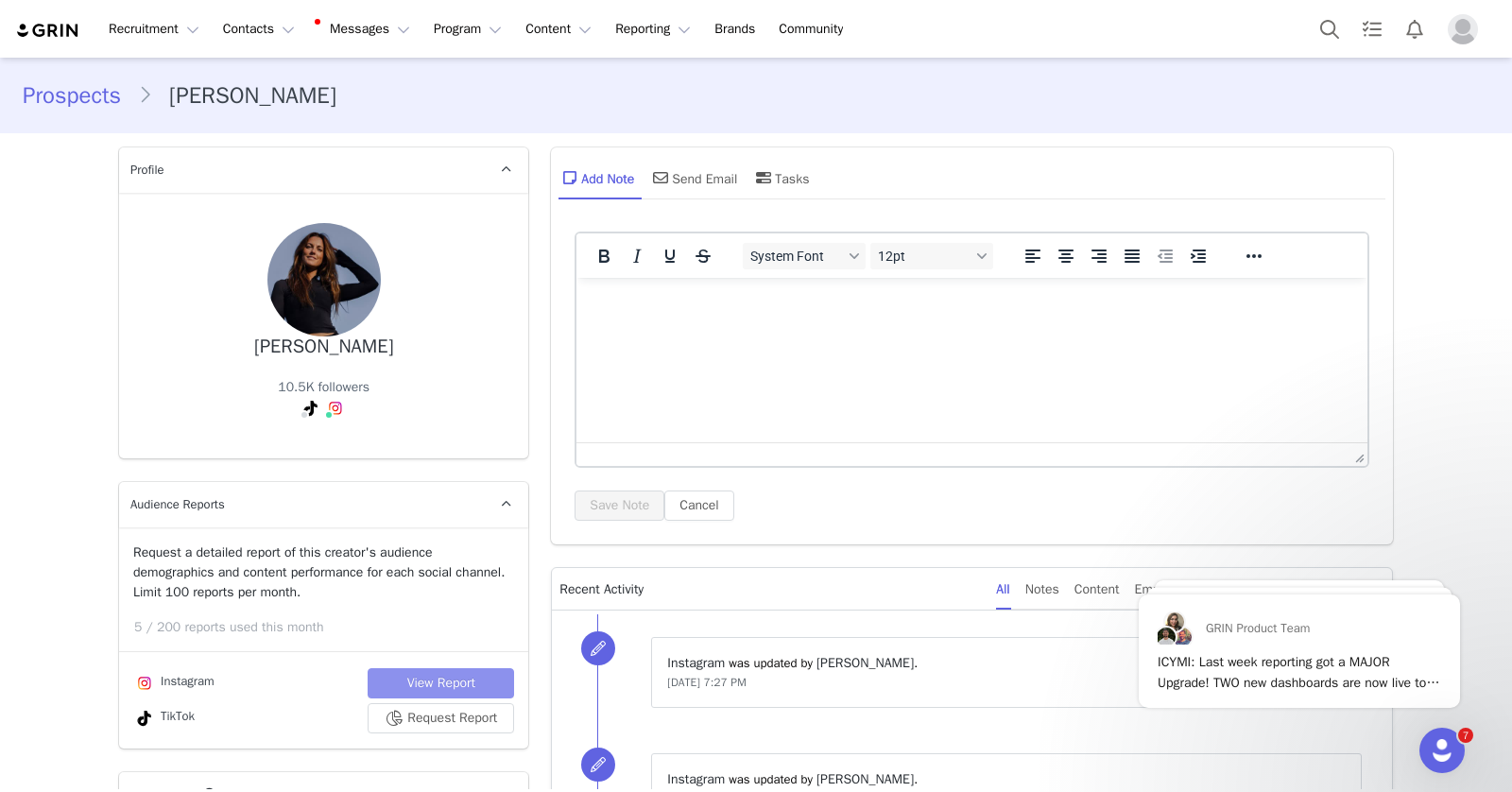 click on "View Report" at bounding box center (440, 683) 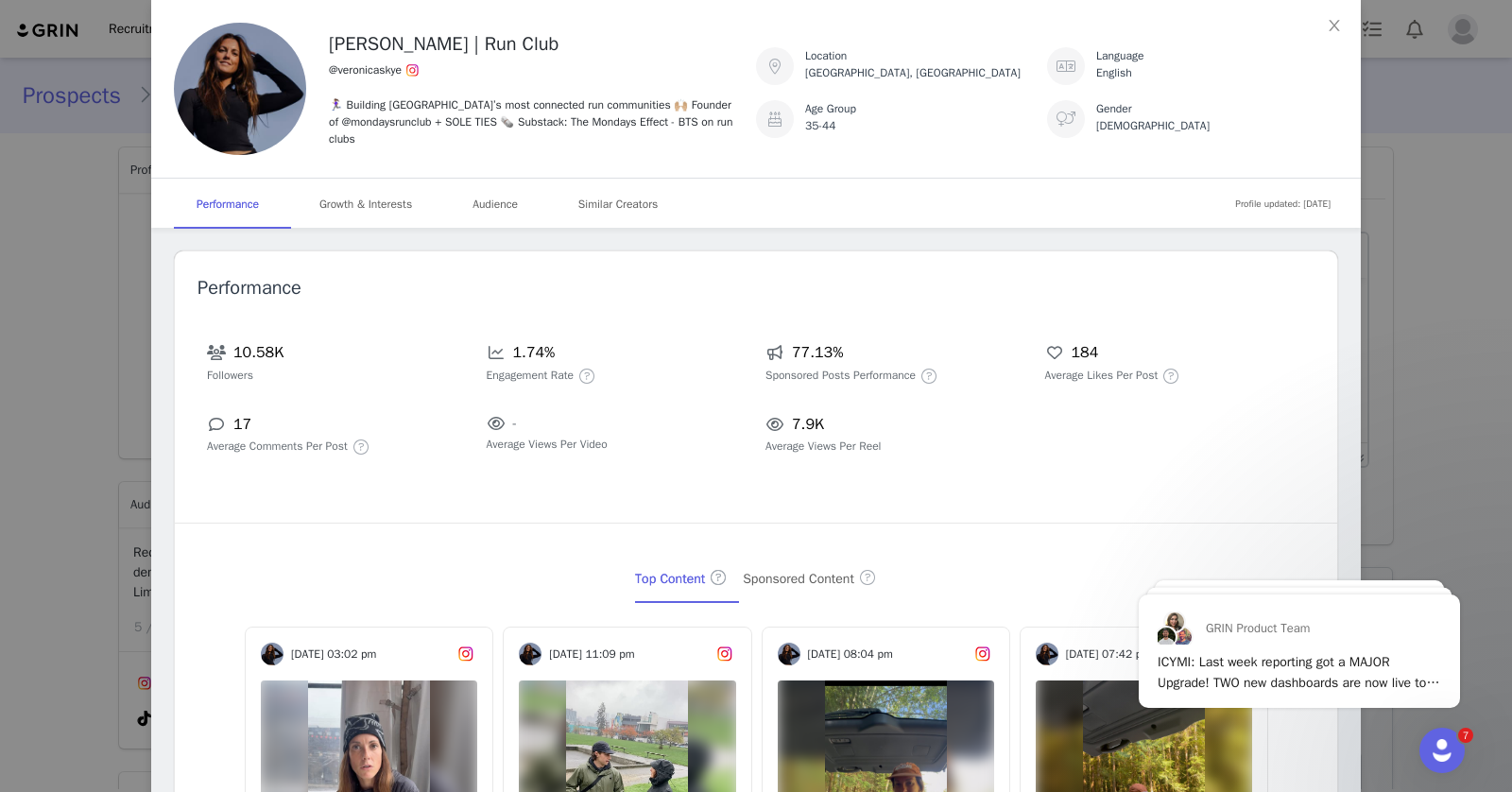 click on "Veronica Skye | Run Club @veronicaskye 🏃🏽‍♀️ Building Vancouver’s most connected run communities
🙌🏼 Founder of @mondaysrunclub + SOLE TIES
🗞️ Substack: The Mondays Effect - BTS on run clubs Location Vancouver, Canada Language English Age Group 35-44 Gender Female Profile updated: Jul 6, 2025 Performance Growth & Interests Audience Similar Creators Performance     10.58K Followers     1.74% Engagement Rate     77.13% Sponsored Posts Performance     184 Average Likes Per Post     17 Average Comments Per Post - Average Views Per Video     7.9K Average Views Per Reel  Top Content   Sponsored Content  Mar 04, 2025, 12:10 am Can you relate??
I never understood why sometimes running feels so easy and other times when you f...     547     17 Nov 13, 2024, 03:14 pm This past year has been about getting real with myself, staying focused, showing up, pushing through...     487     21 Nov 17, 2024, 03:02 pm     81.1K     1.18K Nov 12, 2024, 11:09 pm     40.3K     1.36K Feb 01, 2025, 08:04 pm" at bounding box center (756, 396) 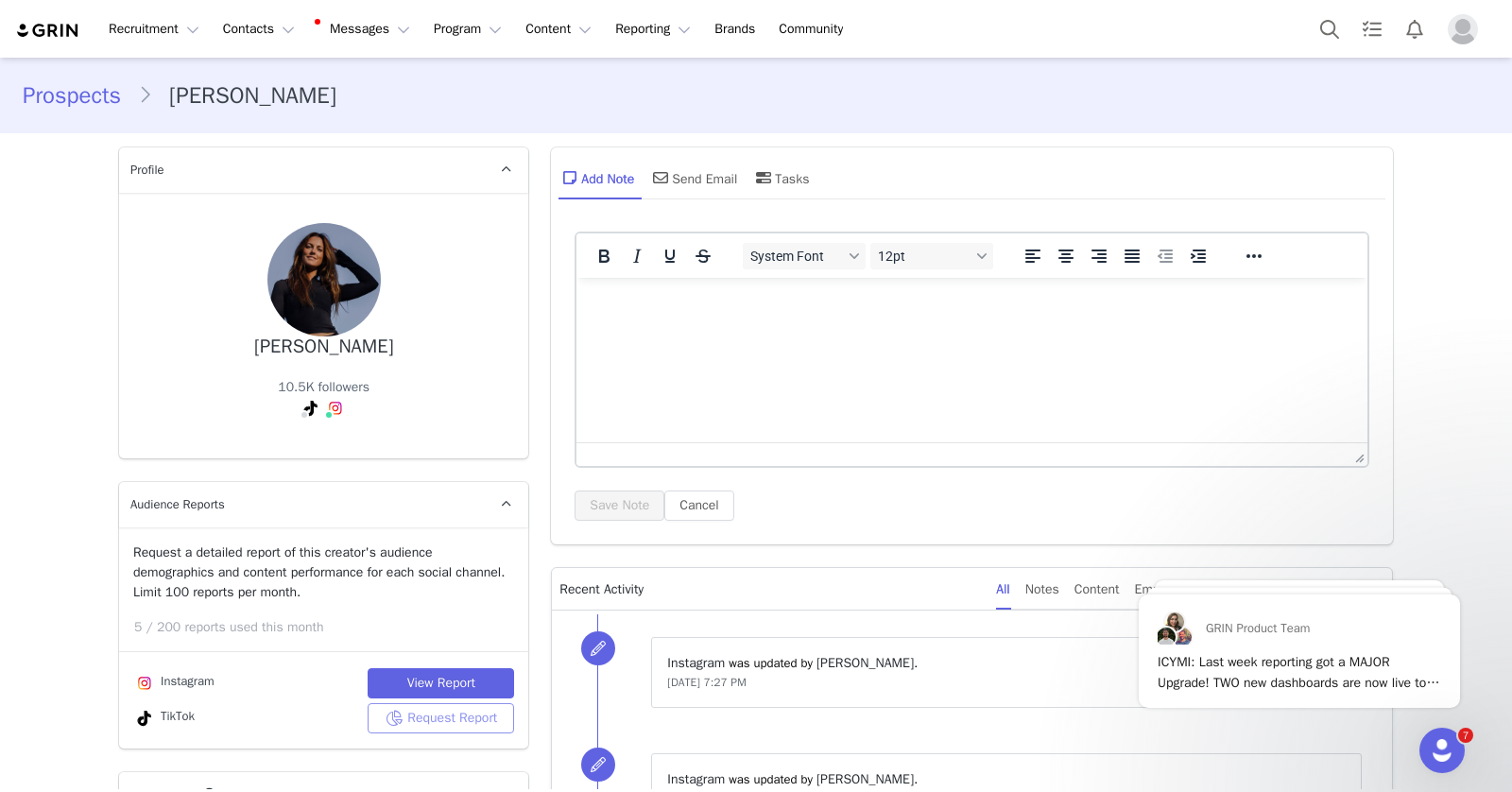 click on "Request Report" at bounding box center (440, 718) 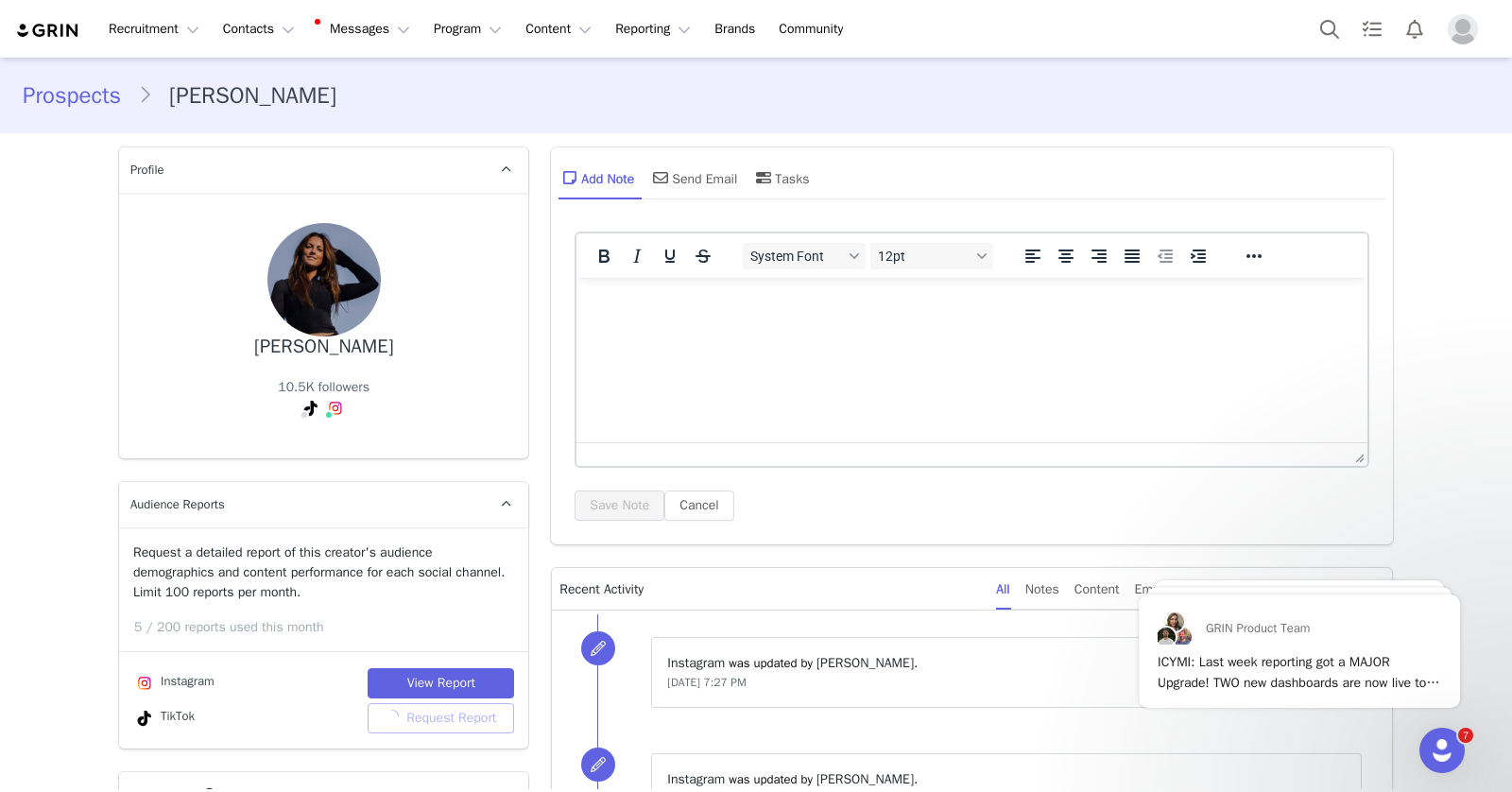 scroll, scrollTop: 97, scrollLeft: 0, axis: vertical 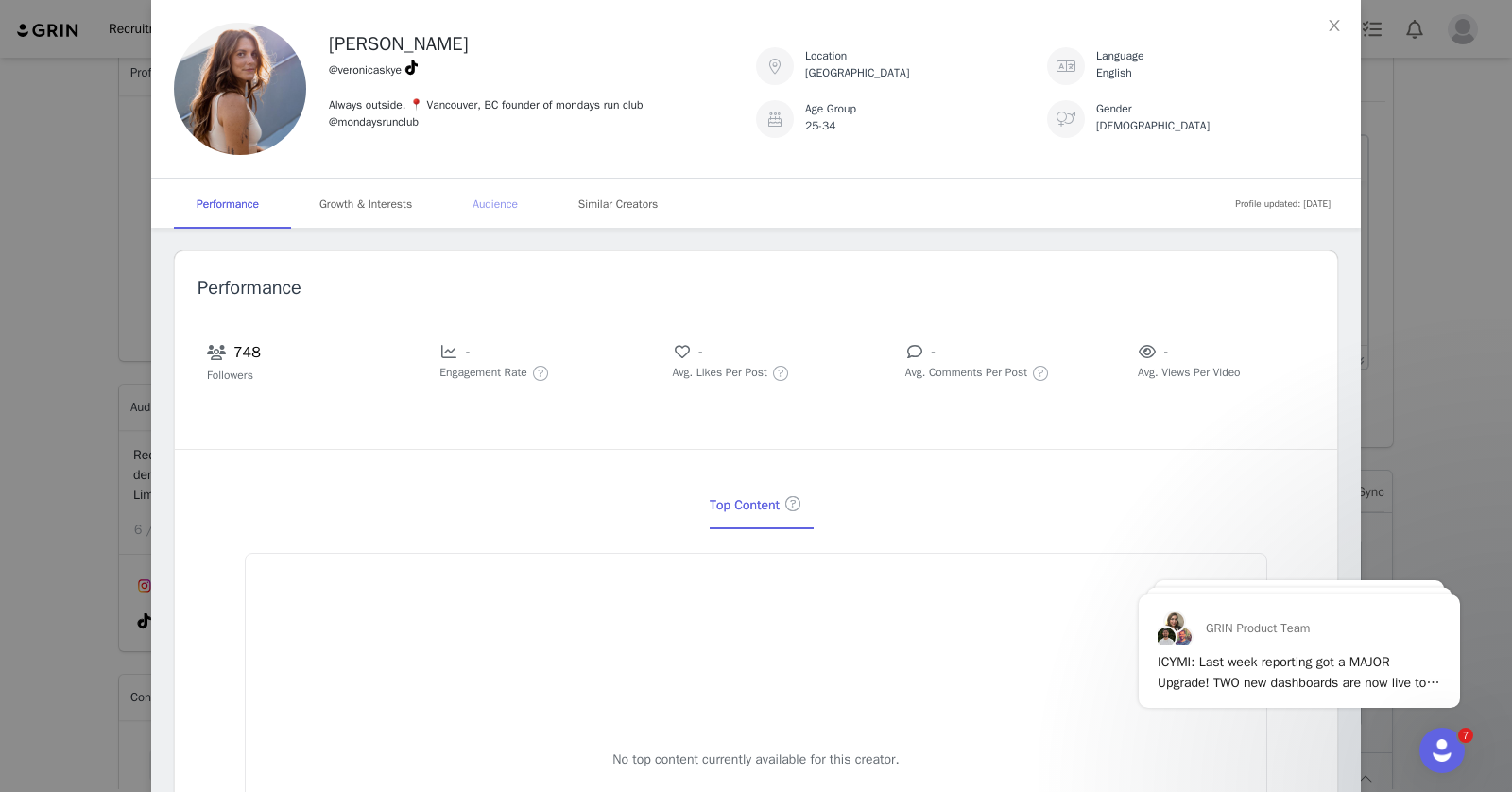 click on "Audience" at bounding box center [495, 204] 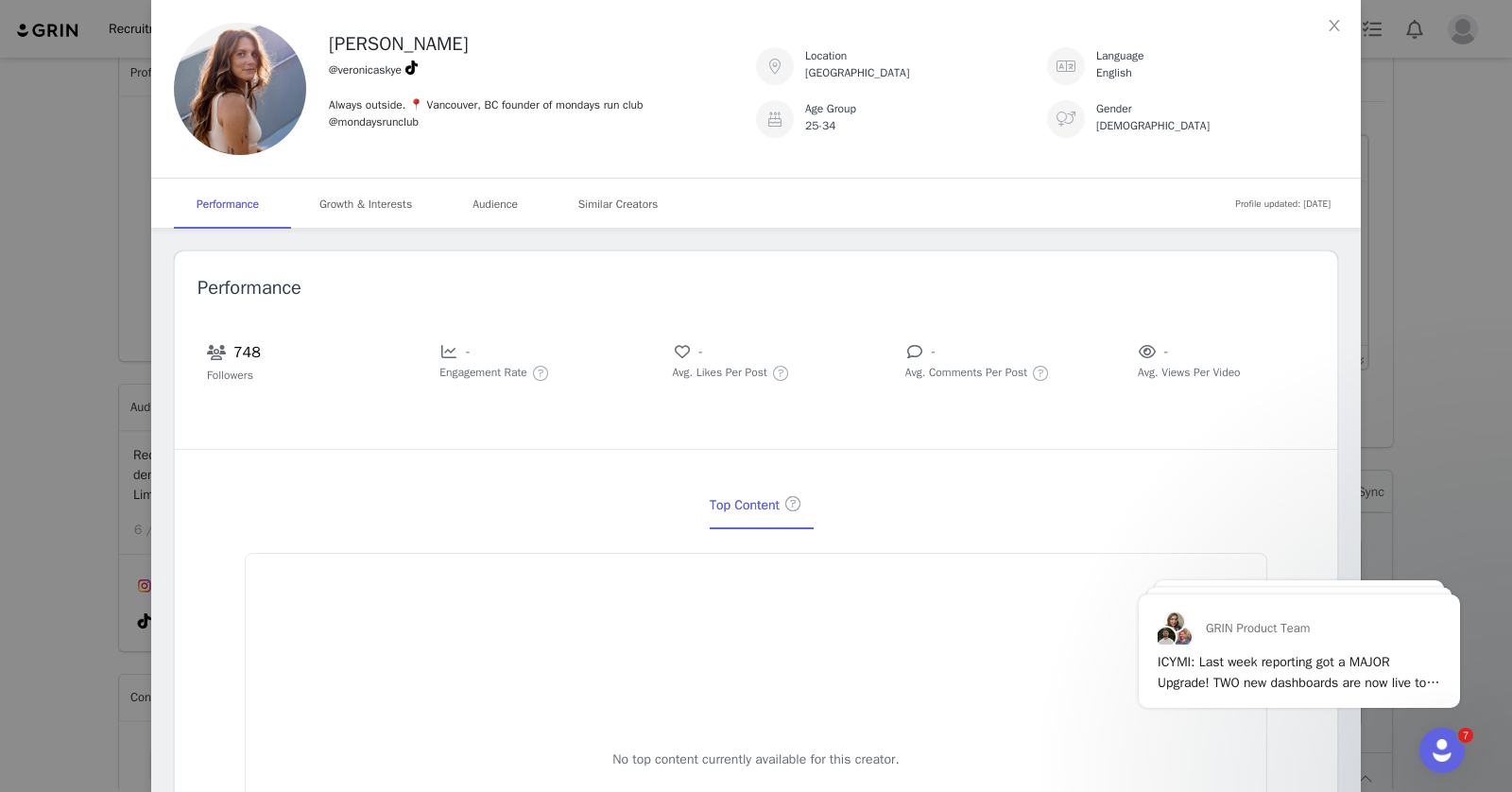 scroll, scrollTop: 1562, scrollLeft: 0, axis: vertical 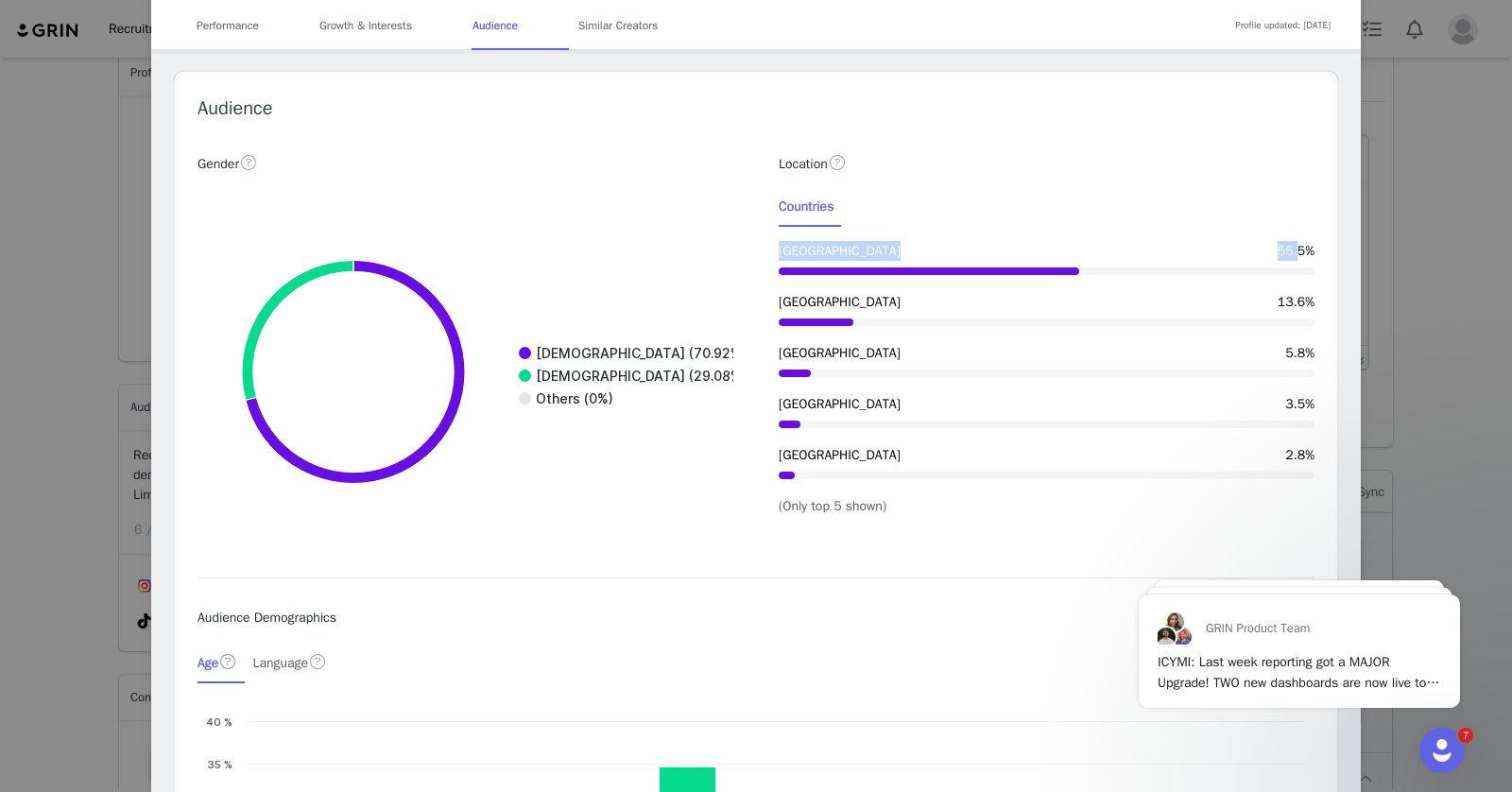 drag, startPoint x: 1315, startPoint y: 248, endPoint x: 1300, endPoint y: 243, distance: 15.811388 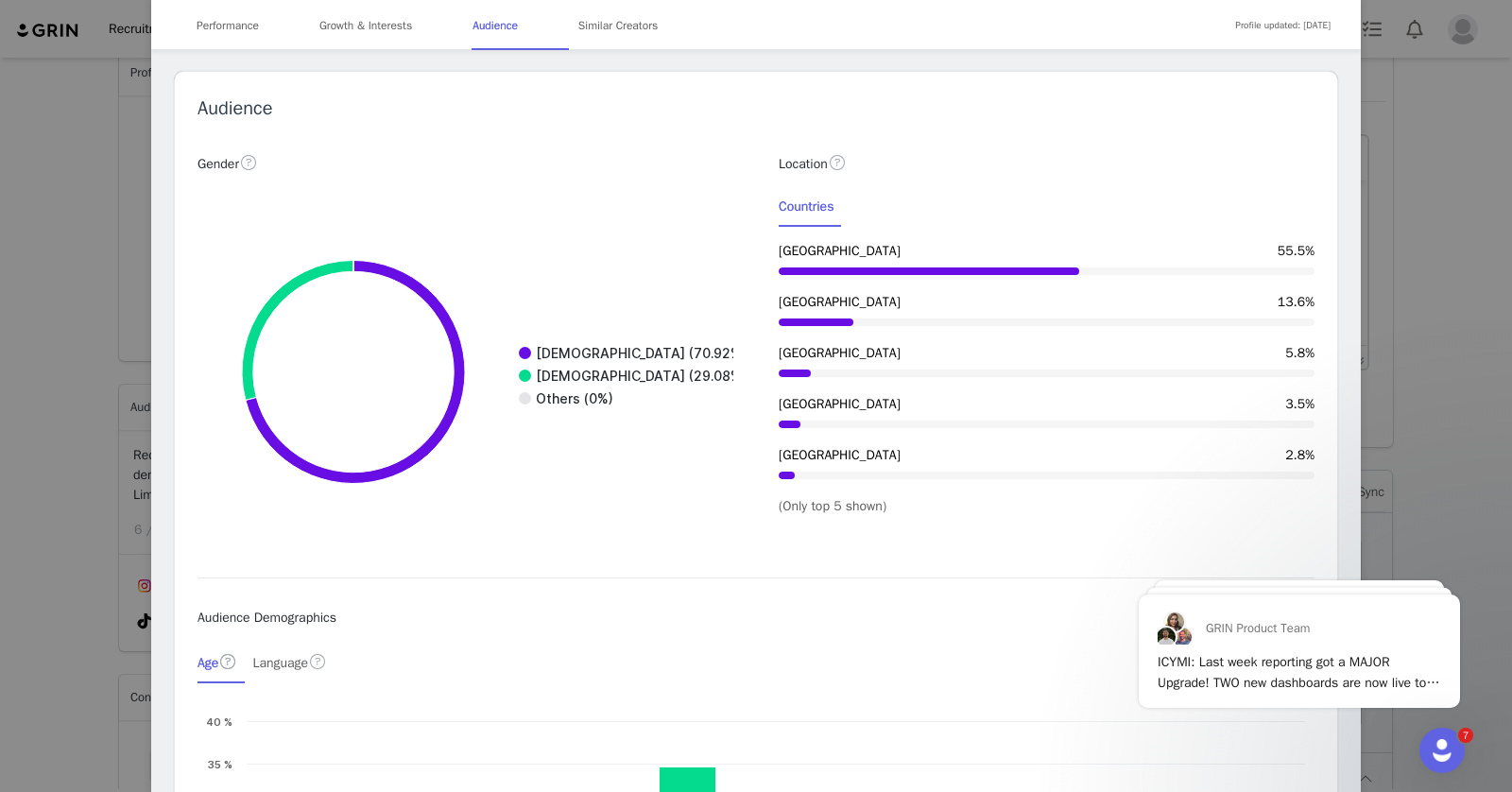 click on "Countries Canada 55.5% United Kingdom 13.6% United States 5.8% Netherlands 3.5% Nigeria 2.8%  (Only top 5 shown)" at bounding box center (1046, 351) 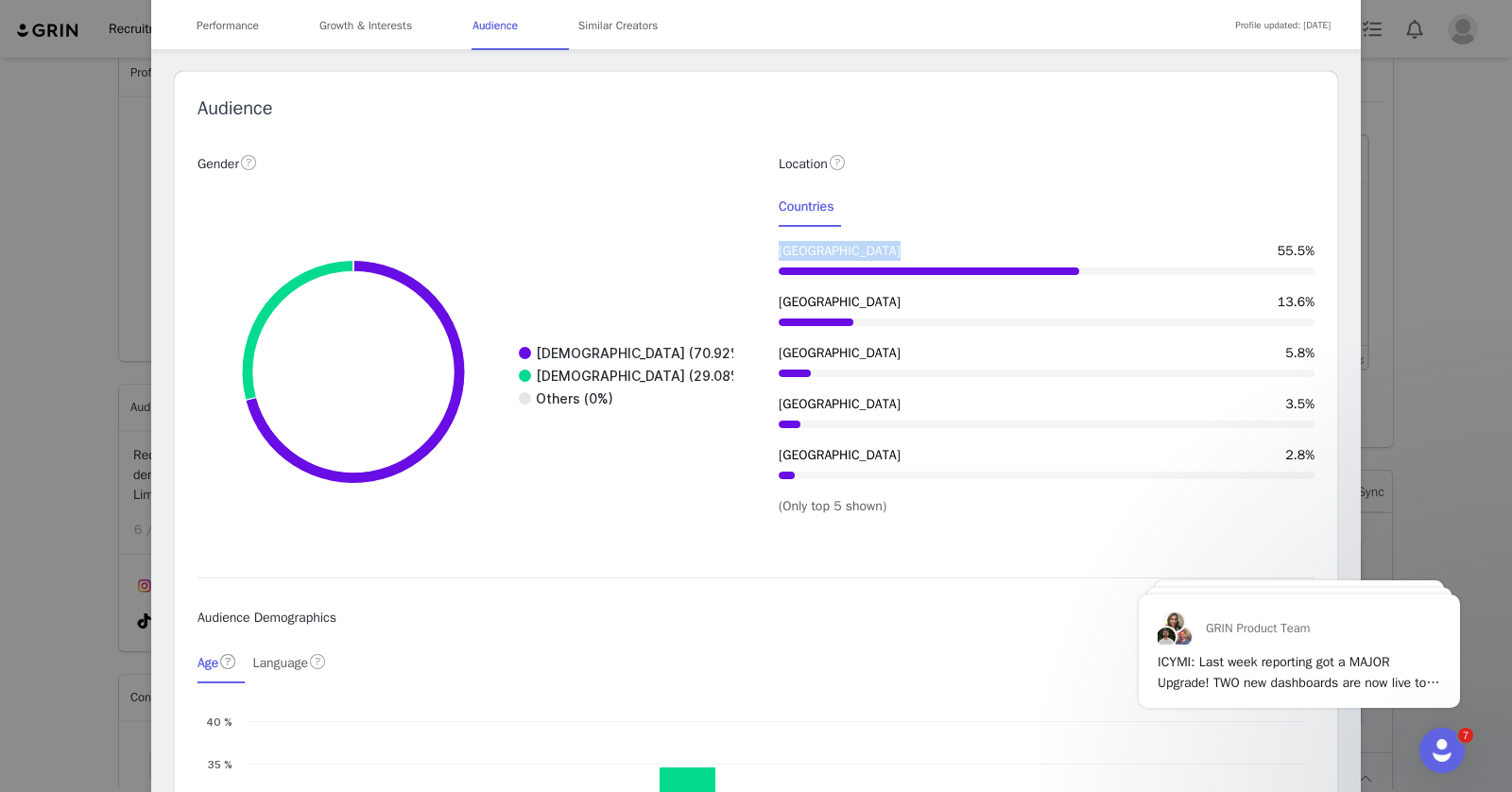 drag, startPoint x: 1272, startPoint y: 245, endPoint x: 1315, endPoint y: 245, distance: 43 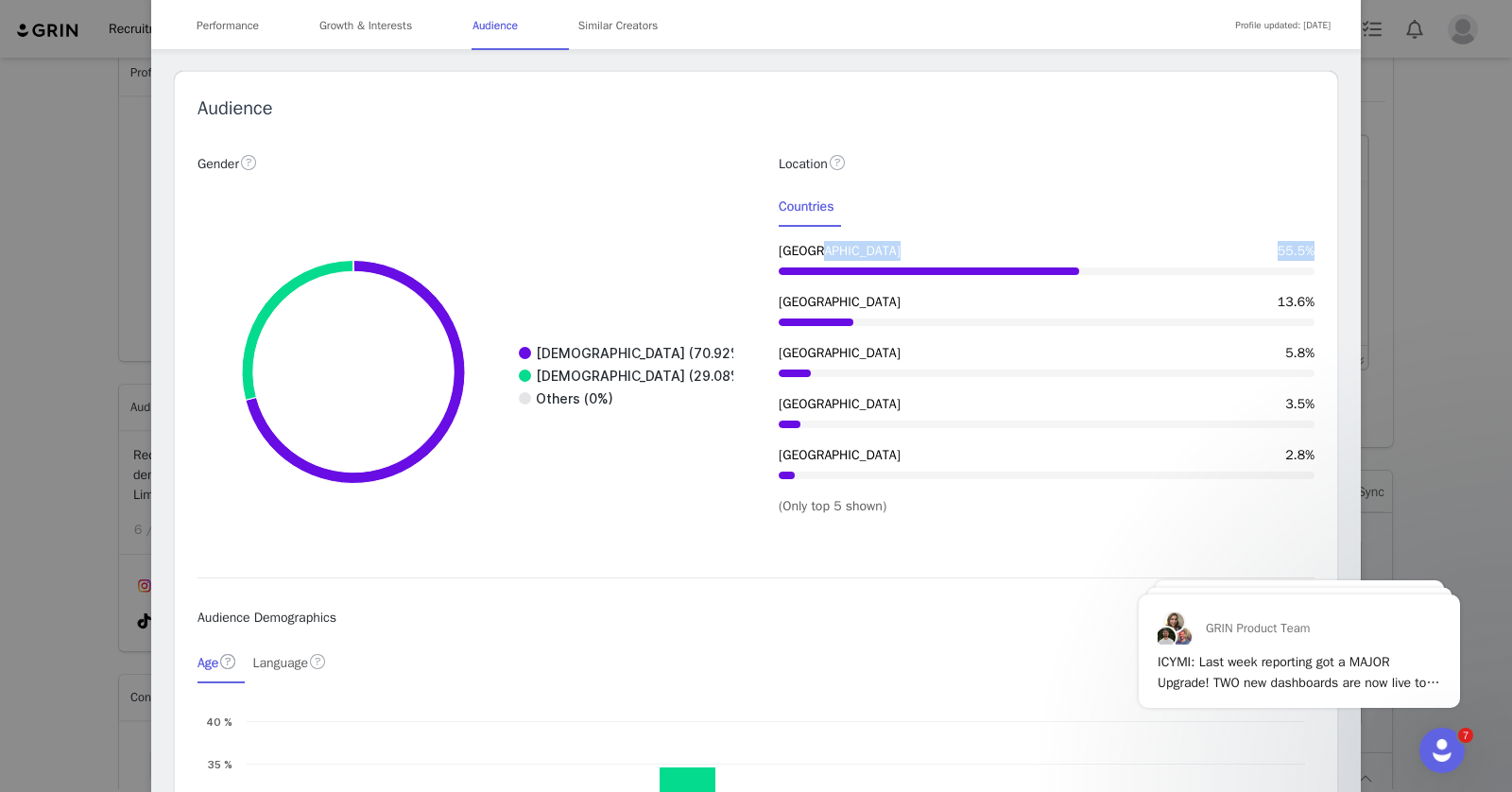 drag, startPoint x: 1312, startPoint y: 245, endPoint x: 1268, endPoint y: 249, distance: 44.181444 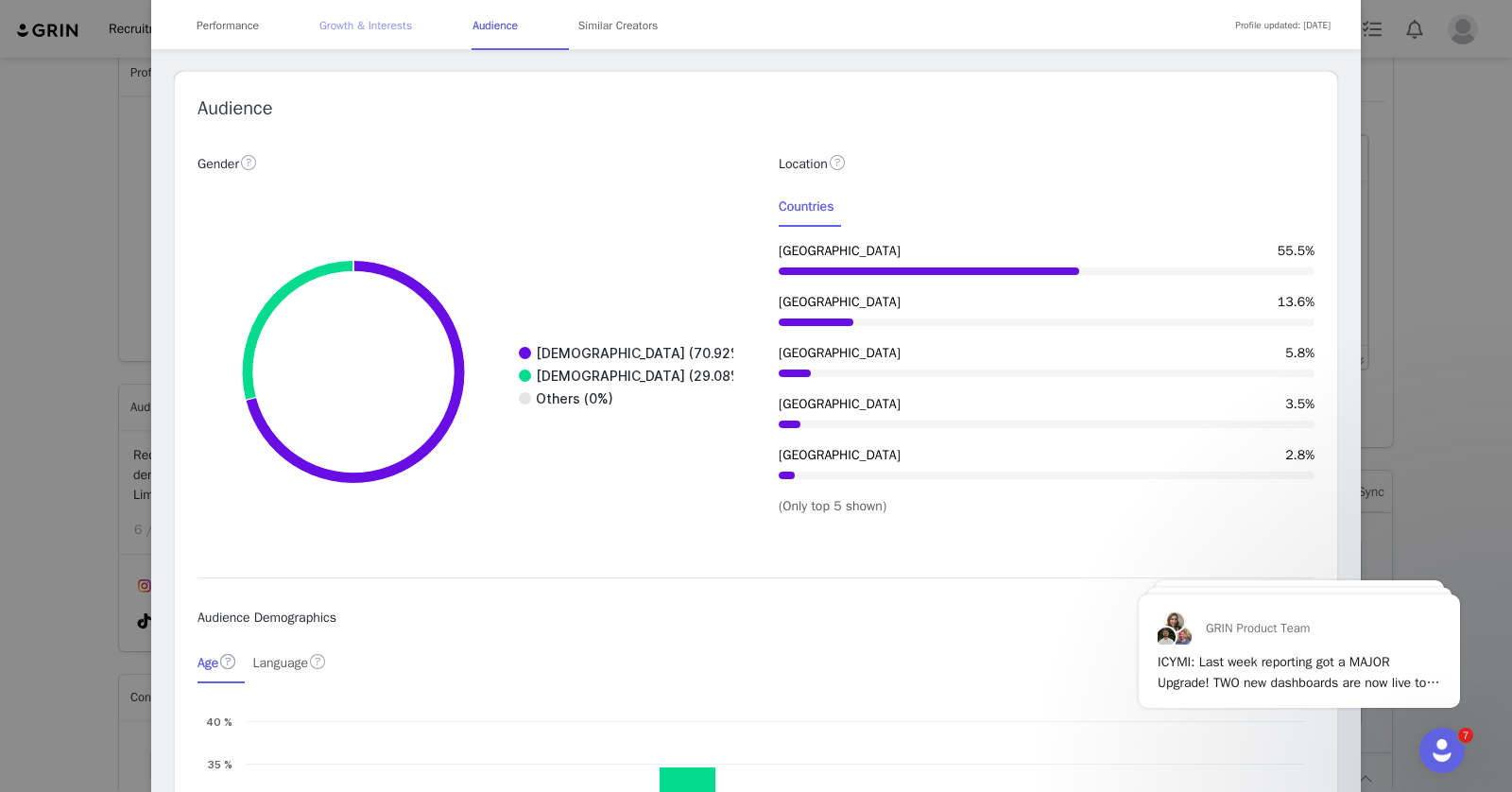 click on "Growth & Interests" at bounding box center (366, 26) 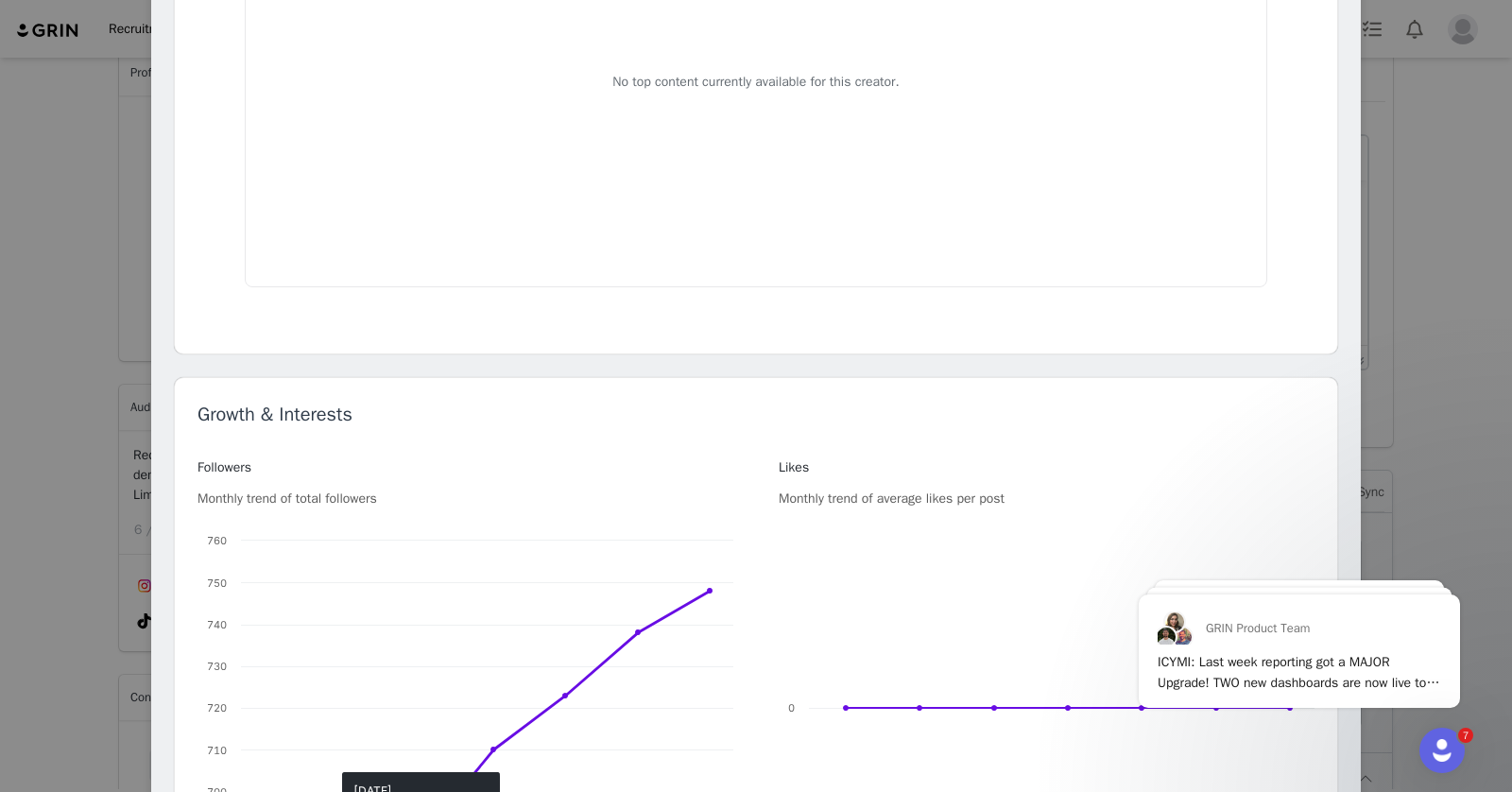 scroll, scrollTop: 0, scrollLeft: 0, axis: both 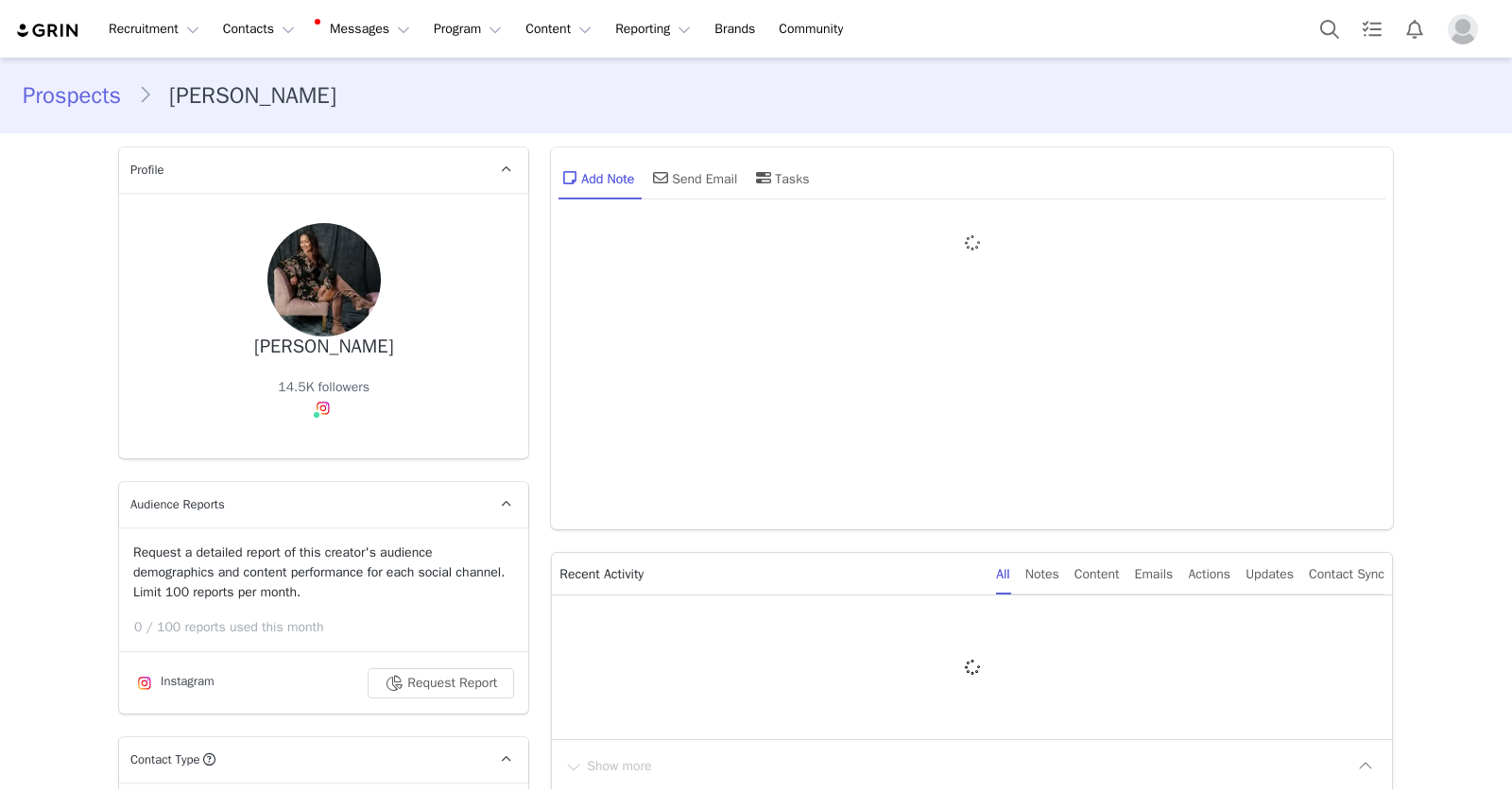 type on "+1 ([GEOGRAPHIC_DATA])" 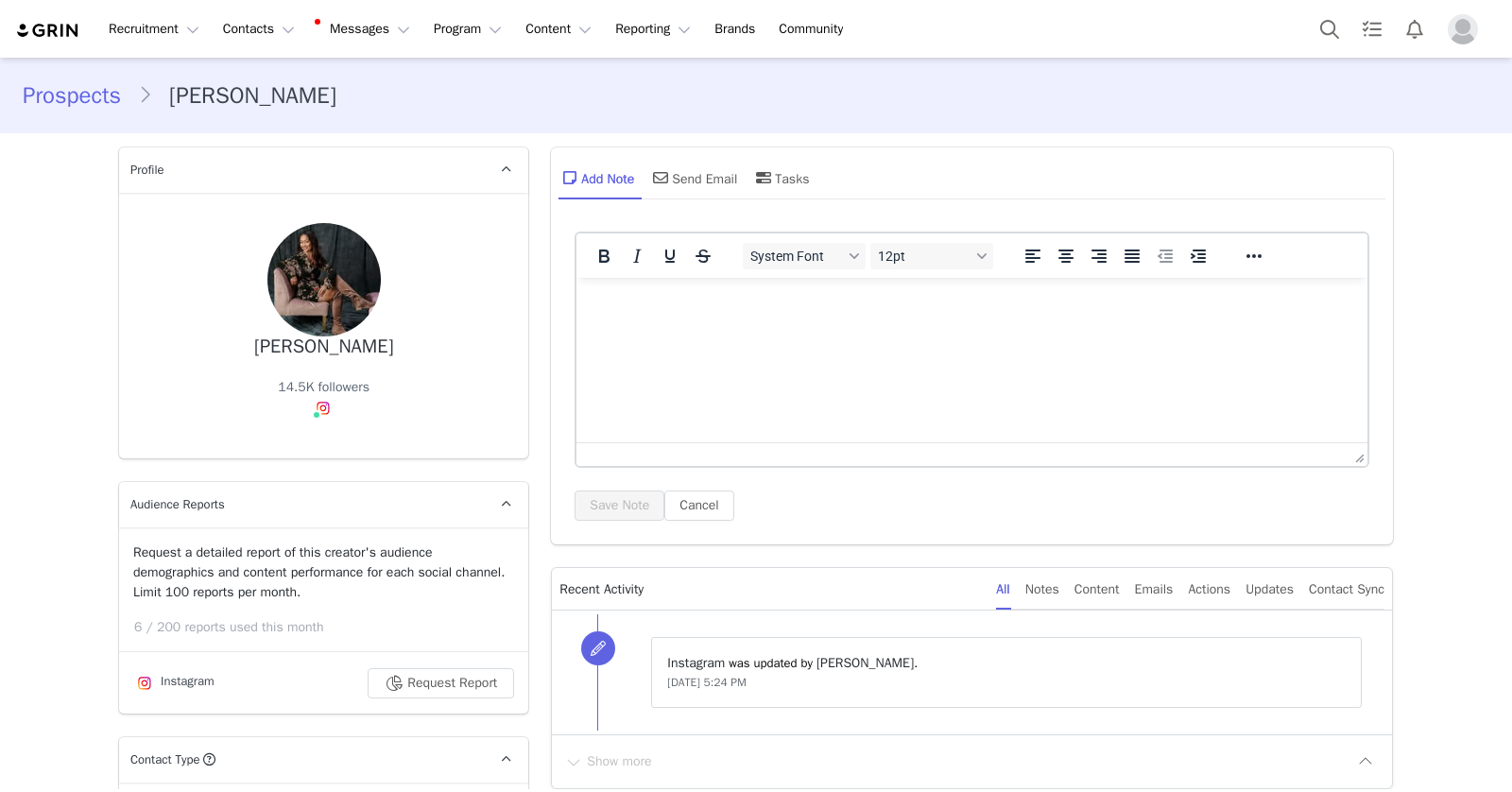 scroll, scrollTop: 0, scrollLeft: 0, axis: both 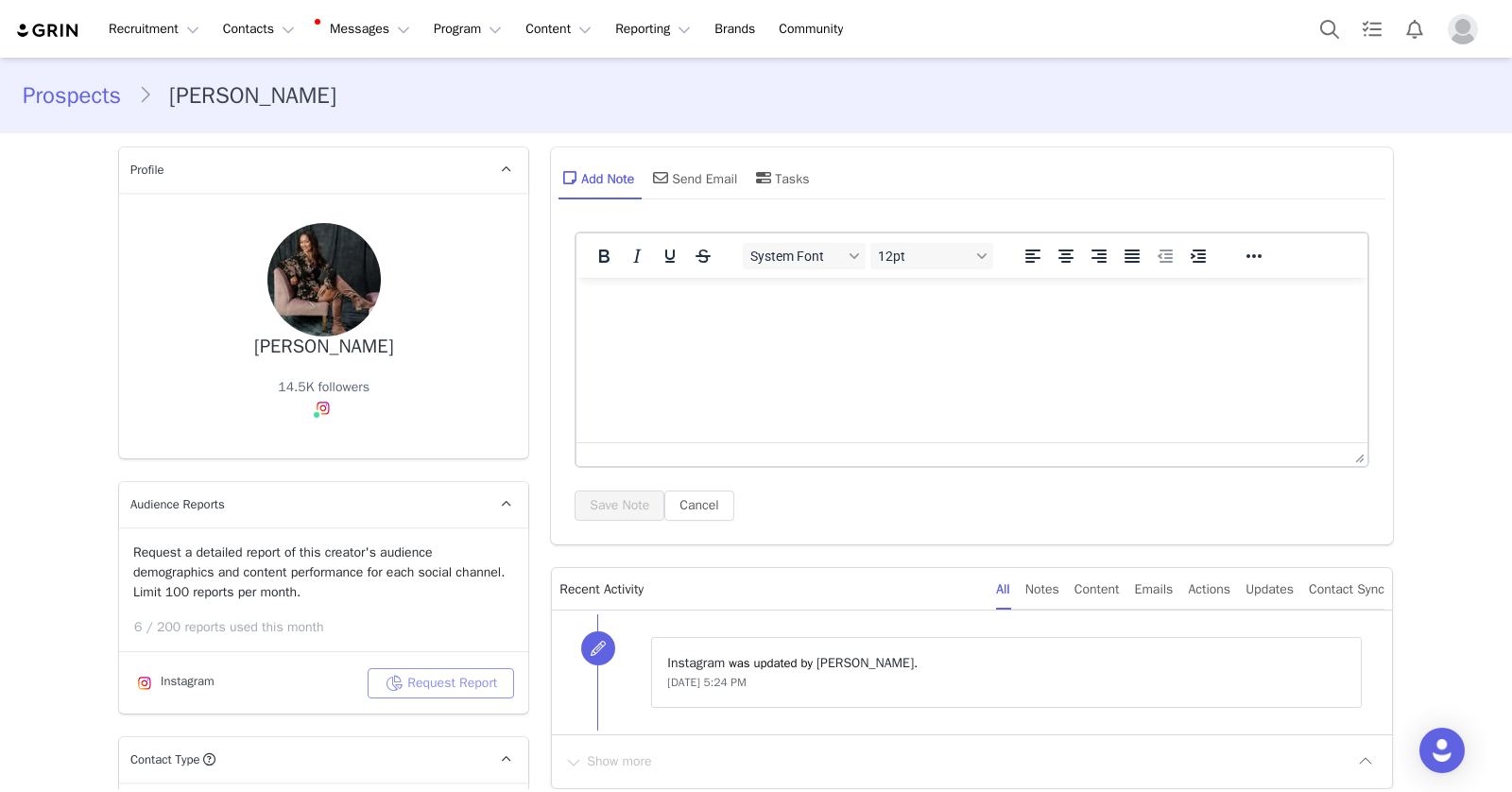 click on "Request Report" at bounding box center (440, 683) 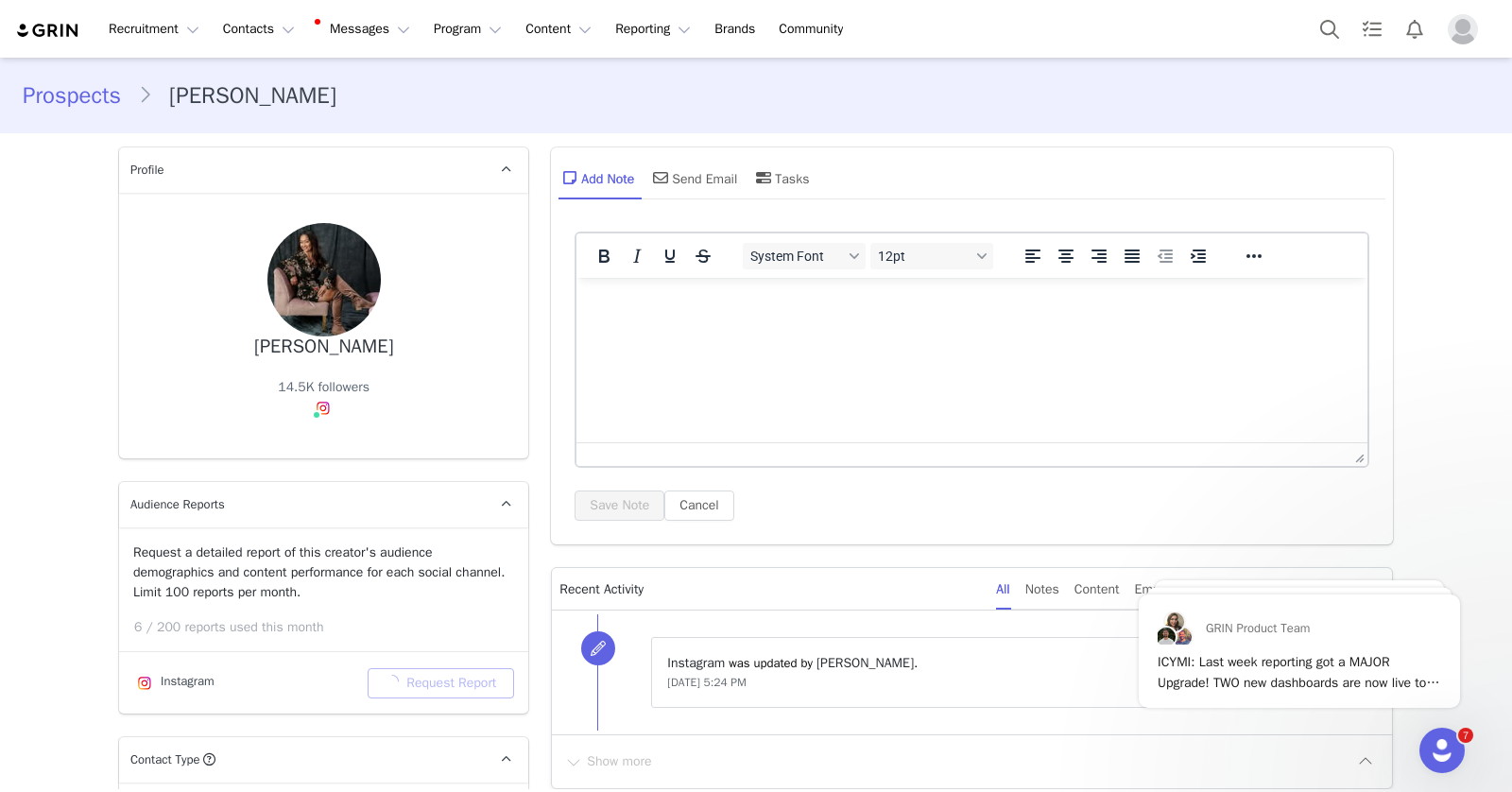 scroll, scrollTop: 0, scrollLeft: 0, axis: both 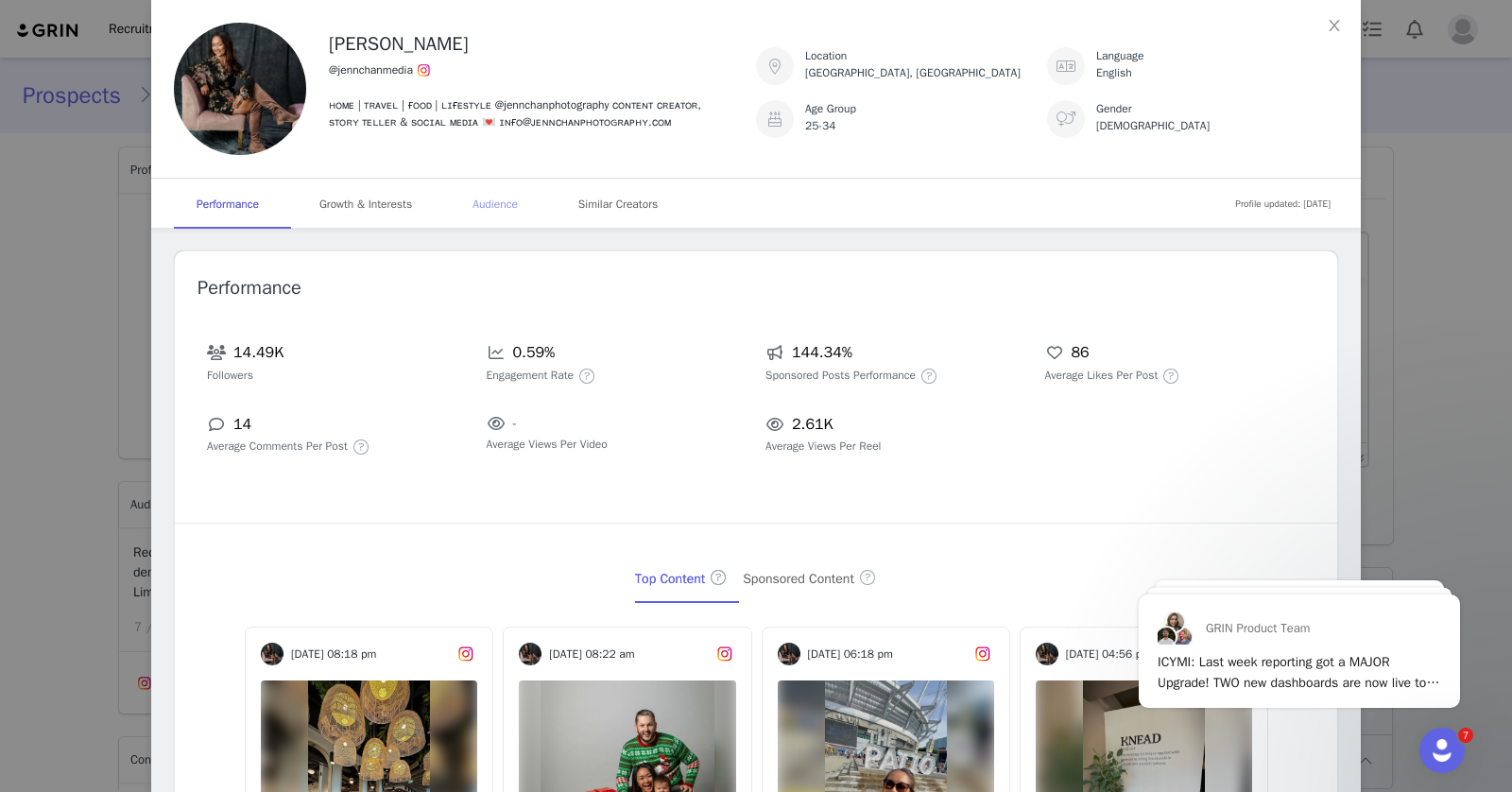 click on "Audience" at bounding box center (495, 204) 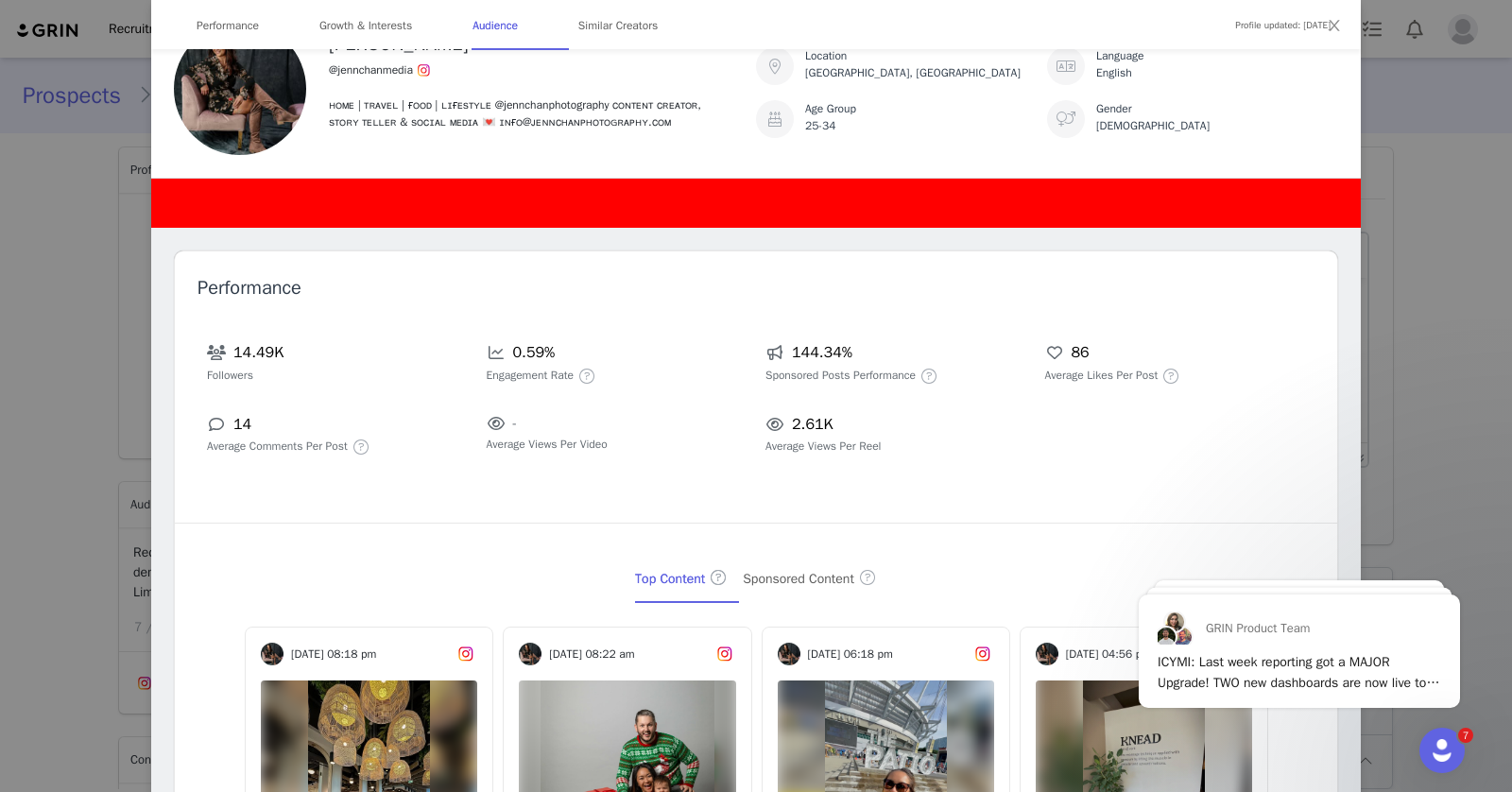scroll, scrollTop: 2359, scrollLeft: 0, axis: vertical 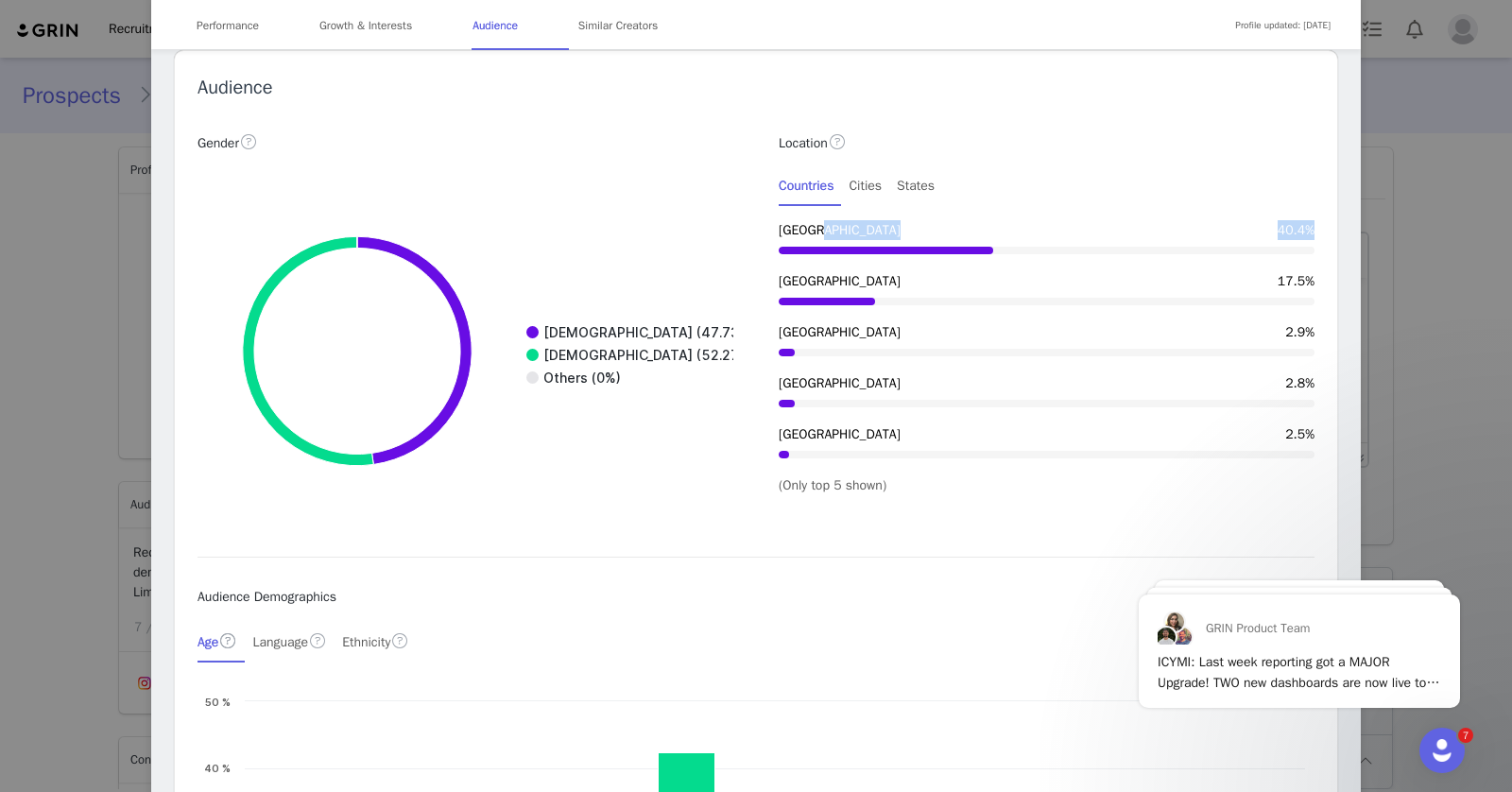 click on "Location  Countries Cities [GEOGRAPHIC_DATA] [GEOGRAPHIC_DATA] 40.4% [GEOGRAPHIC_DATA] 17.5% [GEOGRAPHIC_DATA] 2.9% [GEOGRAPHIC_DATA] 2.8% [GEOGRAPHIC_DATA] 2.5%  (Only top 5 shown)" at bounding box center [1046, 313] 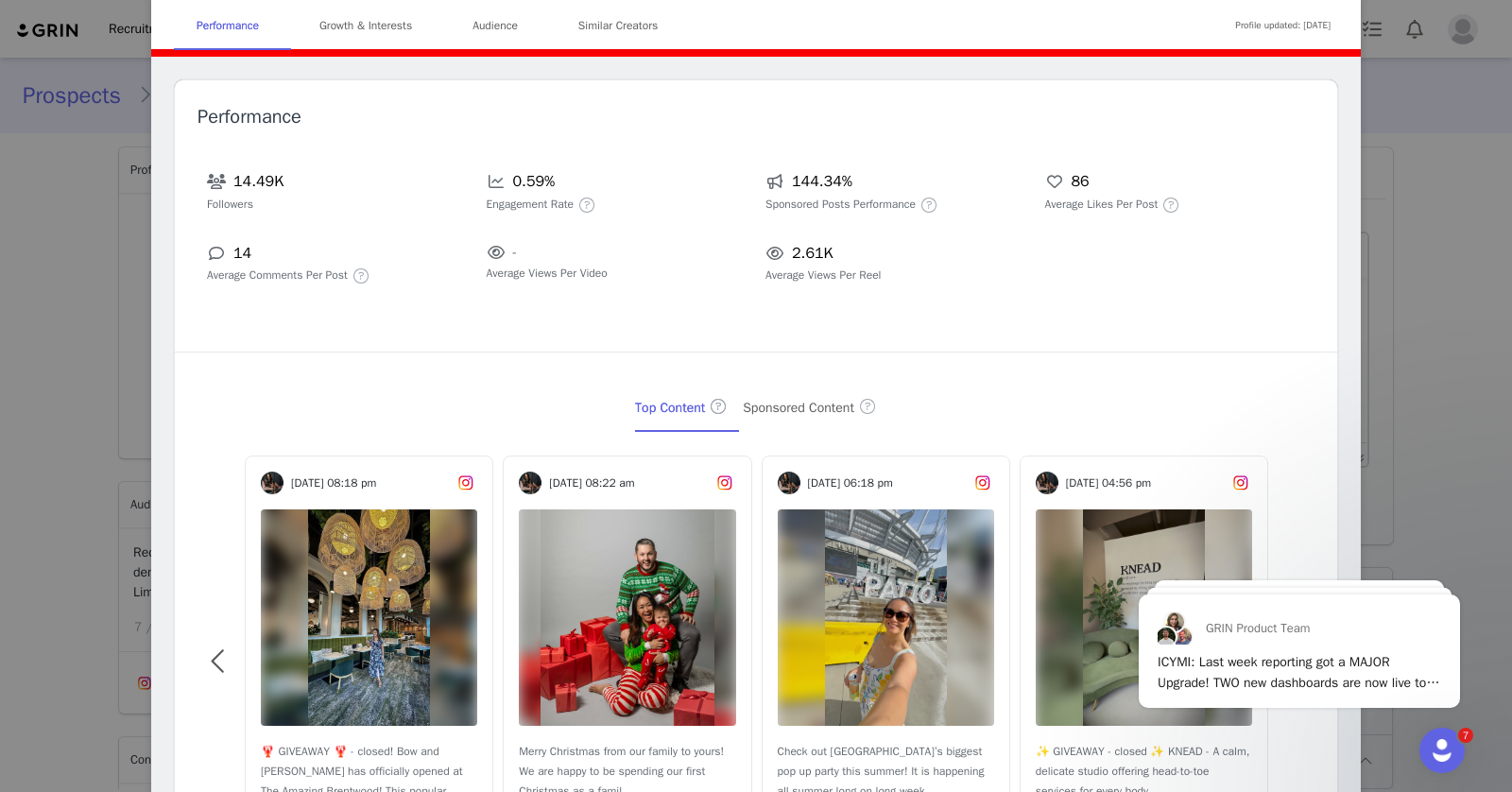 scroll, scrollTop: 0, scrollLeft: 0, axis: both 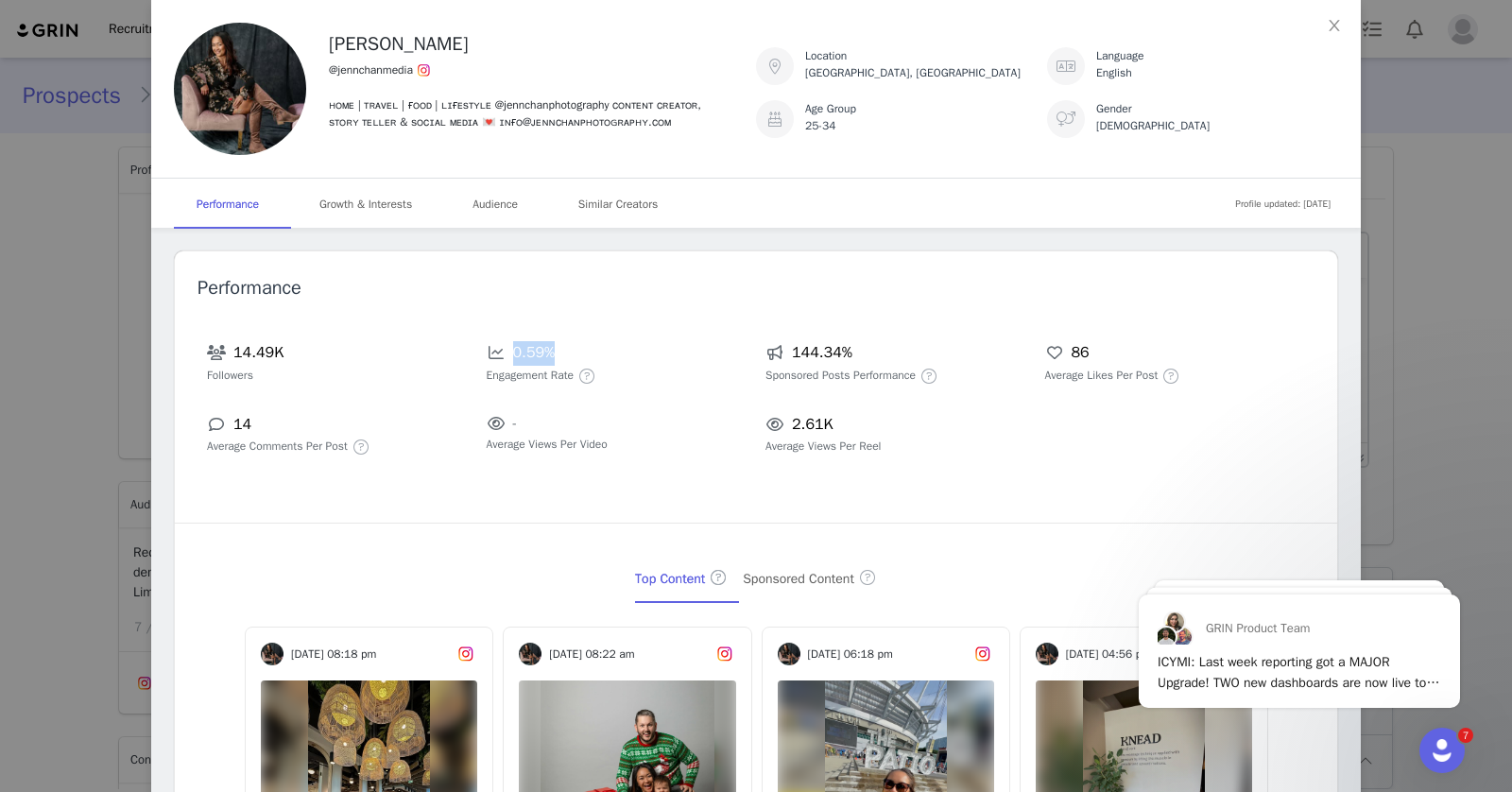 drag, startPoint x: 562, startPoint y: 352, endPoint x: 510, endPoint y: 349, distance: 52.086467 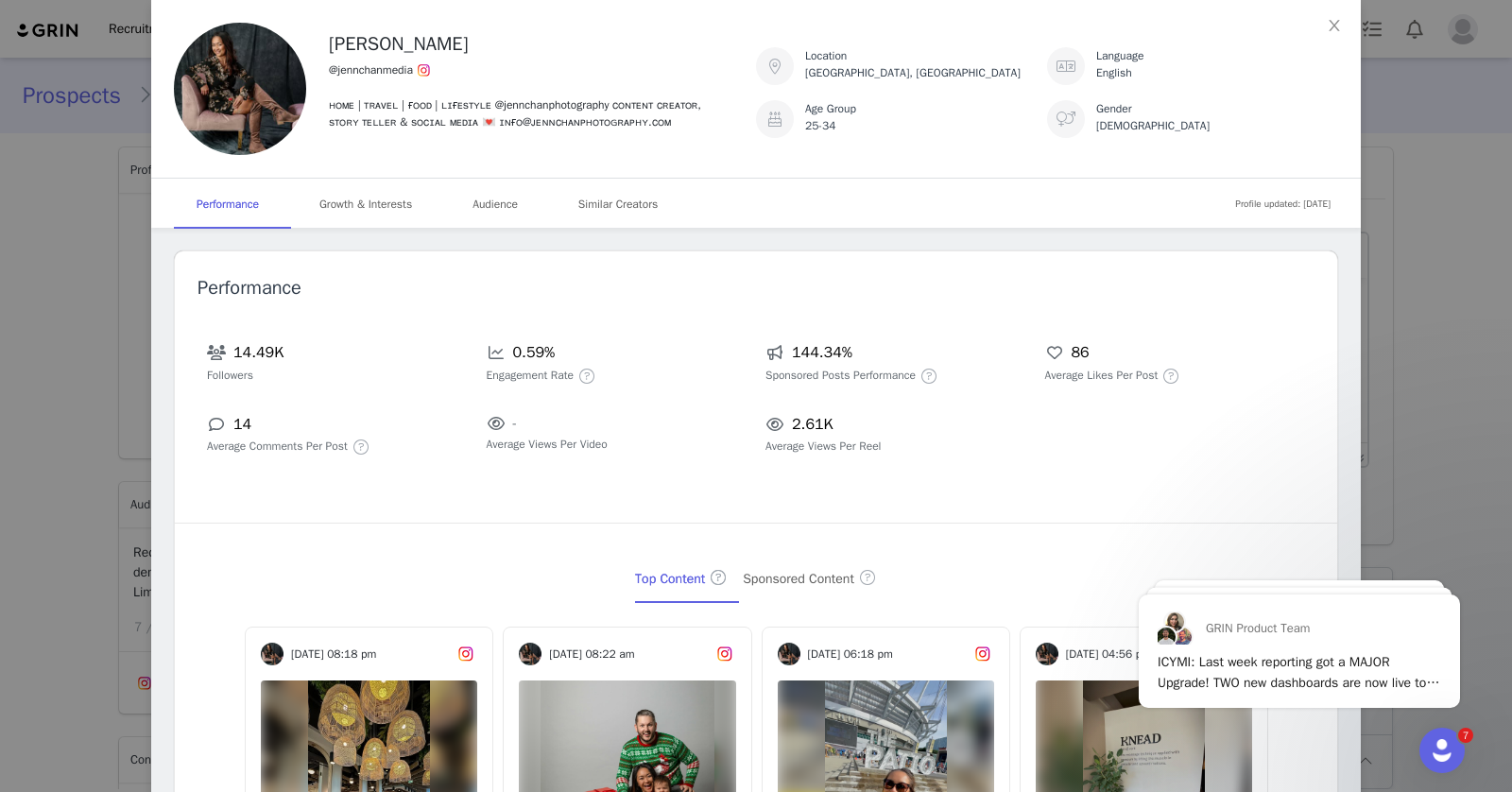 click on "[PERSON_NAME] @jennchanmedia ʜᴏᴍᴇ | ᴛʀᴀᴠᴇʟ | ғᴏᴏᴅ | ʟɪғᴇsᴛʏʟᴇ
@jennchanphotography
ᴄᴏɴᴛᴇɴᴛ ᴄʀᴇᴀᴛᴏʀ, sᴛᴏʀʏ ᴛᴇʟʟᴇʀ & sᴏᴄɪᴀʟ ᴍᴇᴅɪᴀ
💌 ɪɴғᴏ@ᴊᴇɴɴᴄʜᴀɴᴘʜᴏᴛᴏɢʀᴀᴘʜʏ.ᴄᴏᴍ Location [GEOGRAPHIC_DATA], [GEOGRAPHIC_DATA] Language English Age Group [DEMOGRAPHIC_DATA] Gender [DEMOGRAPHIC_DATA] Profile updated: [DATE] Performance Growth & Interests Audience Similar Creators Performance     14.49K Followers     0.59% Engagement Rate     144.34% Sponsored Posts Performance     86 Average Likes Per Post     14 Average Comments Per Post - Average Views Per Video     2.61K Average Views Per Reel  Top Content   Sponsored Content  [DATE] 11:08 pm New year, new profile picture
📍 @[DOMAIN_NAME]     159     40 [DATE] 04:33 pm 6 years of missed time of making new memories with you 💕     152     34 [DATE] 08:18 pm 🦞 GIVEAWAY 🦞 - closed!
Bow and [PERSON_NAME] has officially opened at The Amazing Brentwood! This popular..." at bounding box center (756, 396) 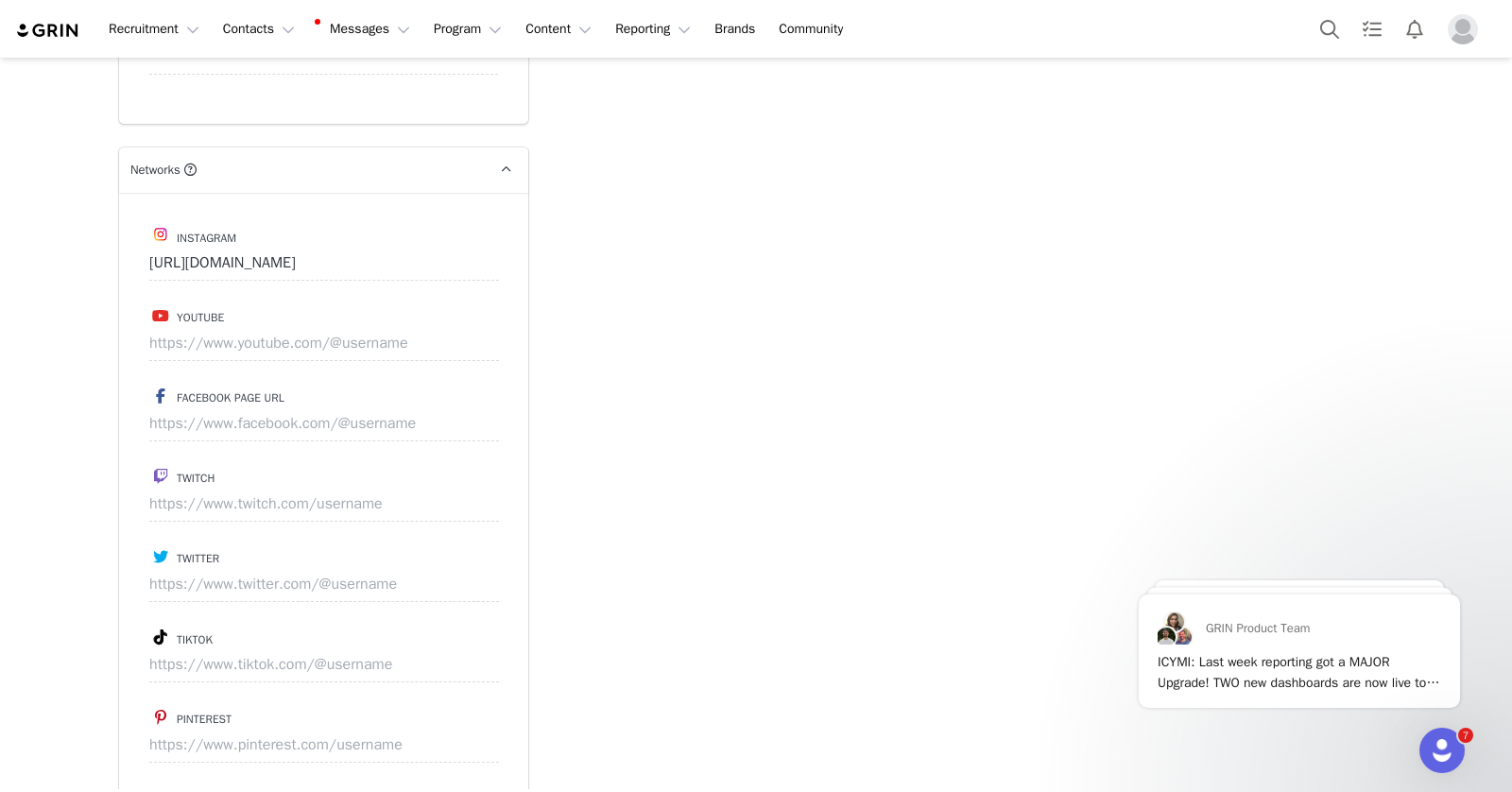scroll, scrollTop: 2291, scrollLeft: 0, axis: vertical 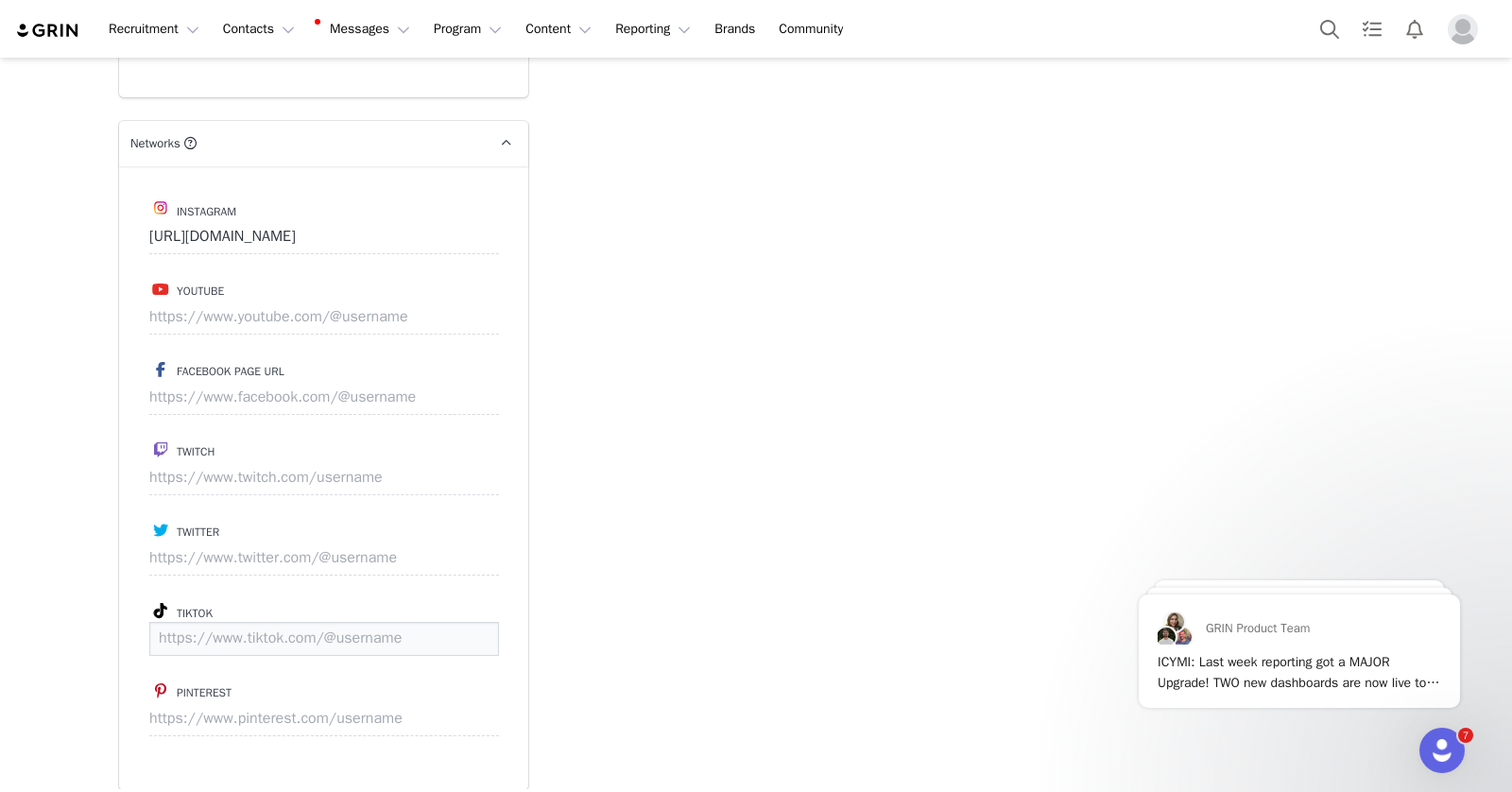 click at bounding box center [324, 639] 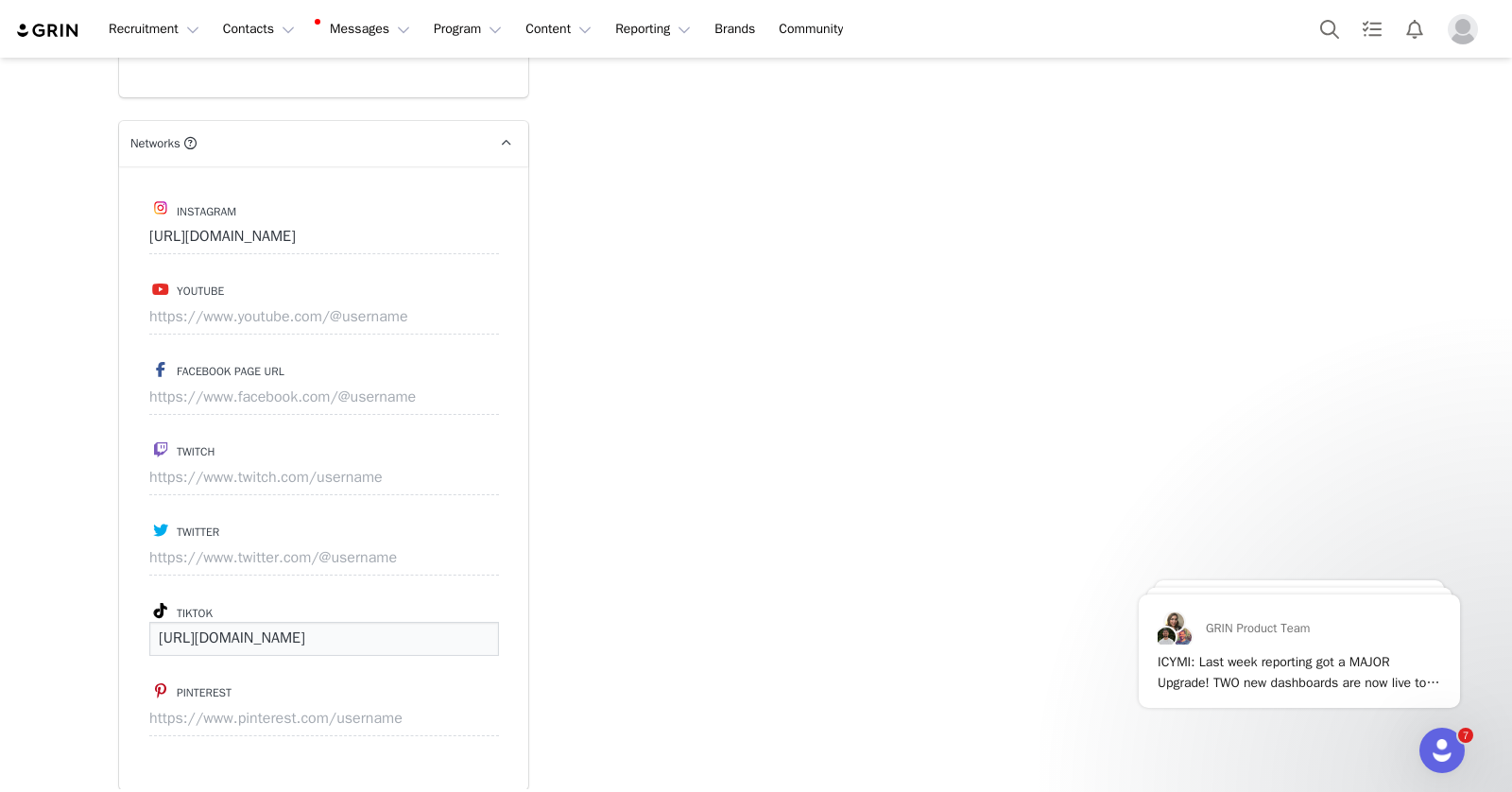 scroll, scrollTop: 0, scrollLeft: 10, axis: horizontal 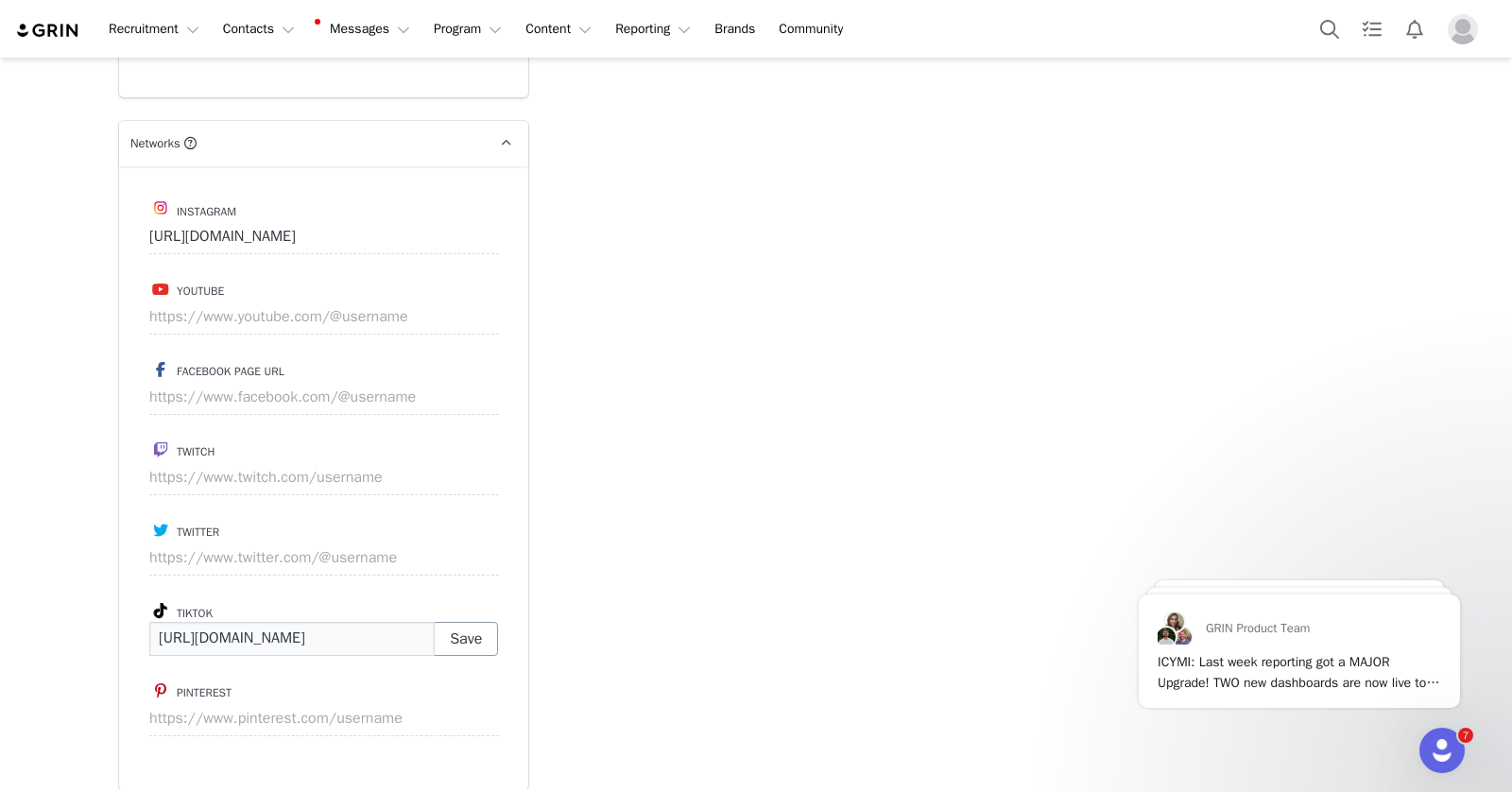 type on "[URL][DOMAIN_NAME]" 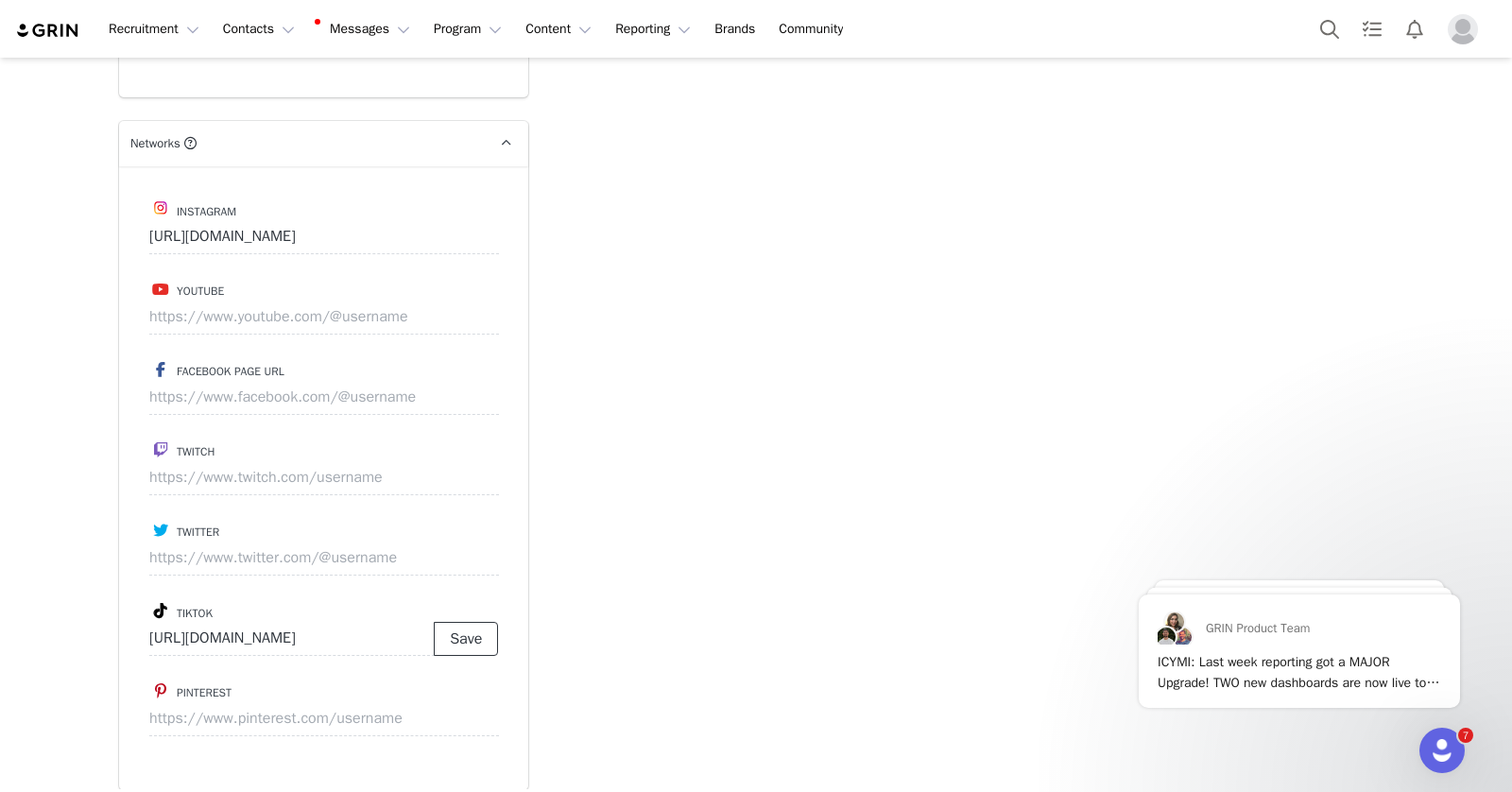 click on "Save" at bounding box center [466, 639] 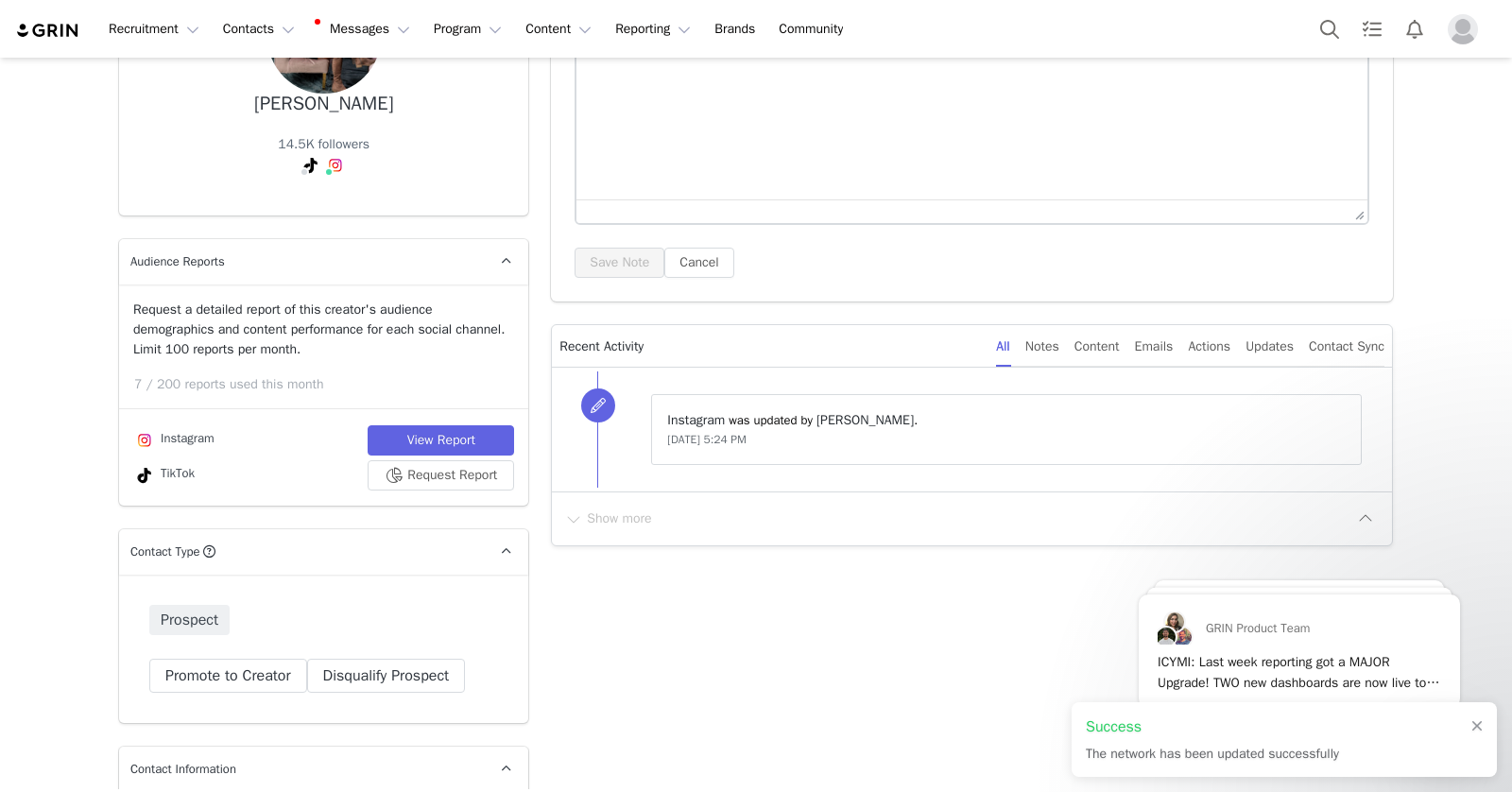 scroll, scrollTop: 0, scrollLeft: 0, axis: both 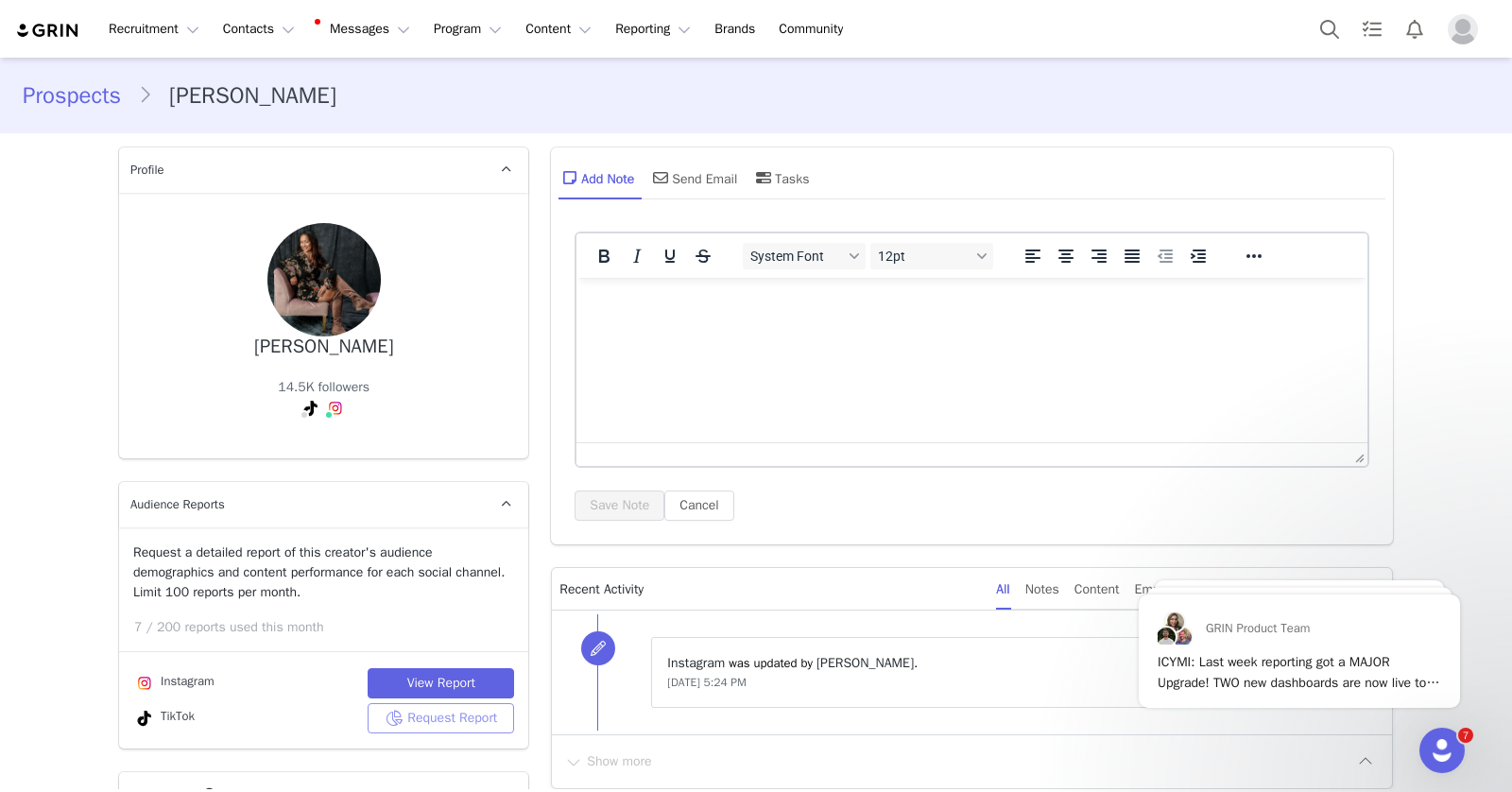 click on "Request Report" at bounding box center [440, 718] 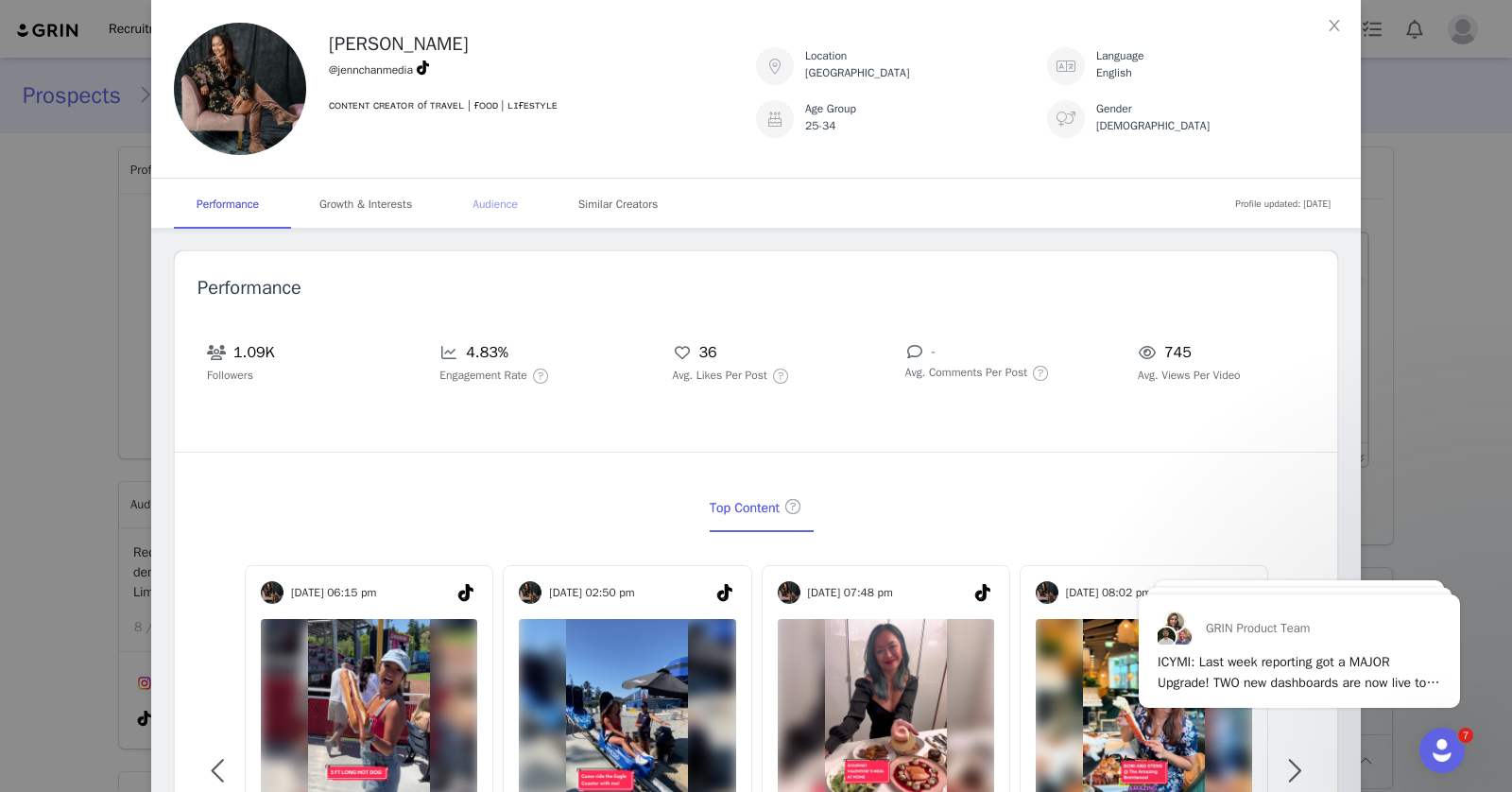 click on "Audience" at bounding box center [495, 204] 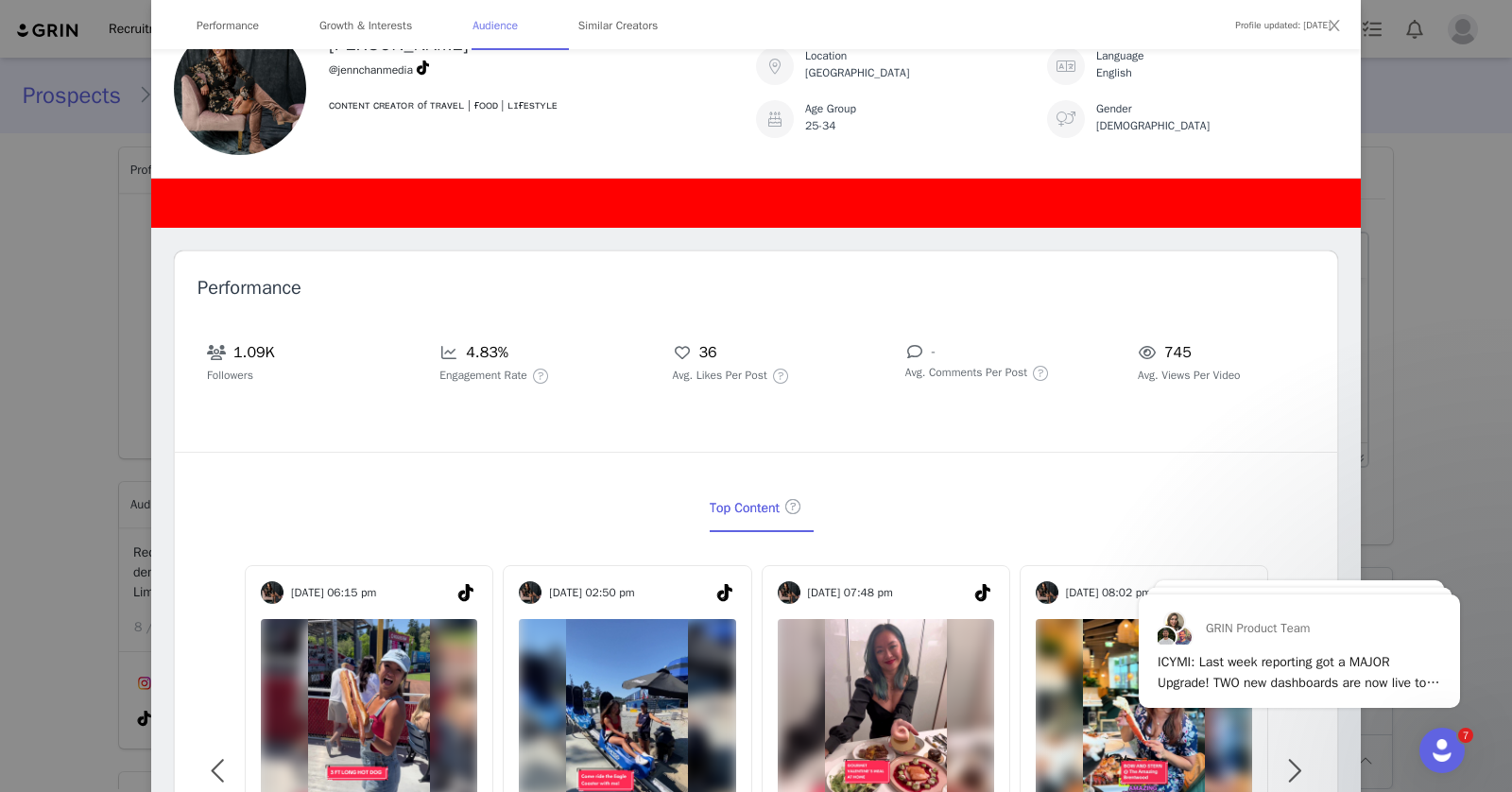 scroll, scrollTop: 1548, scrollLeft: 0, axis: vertical 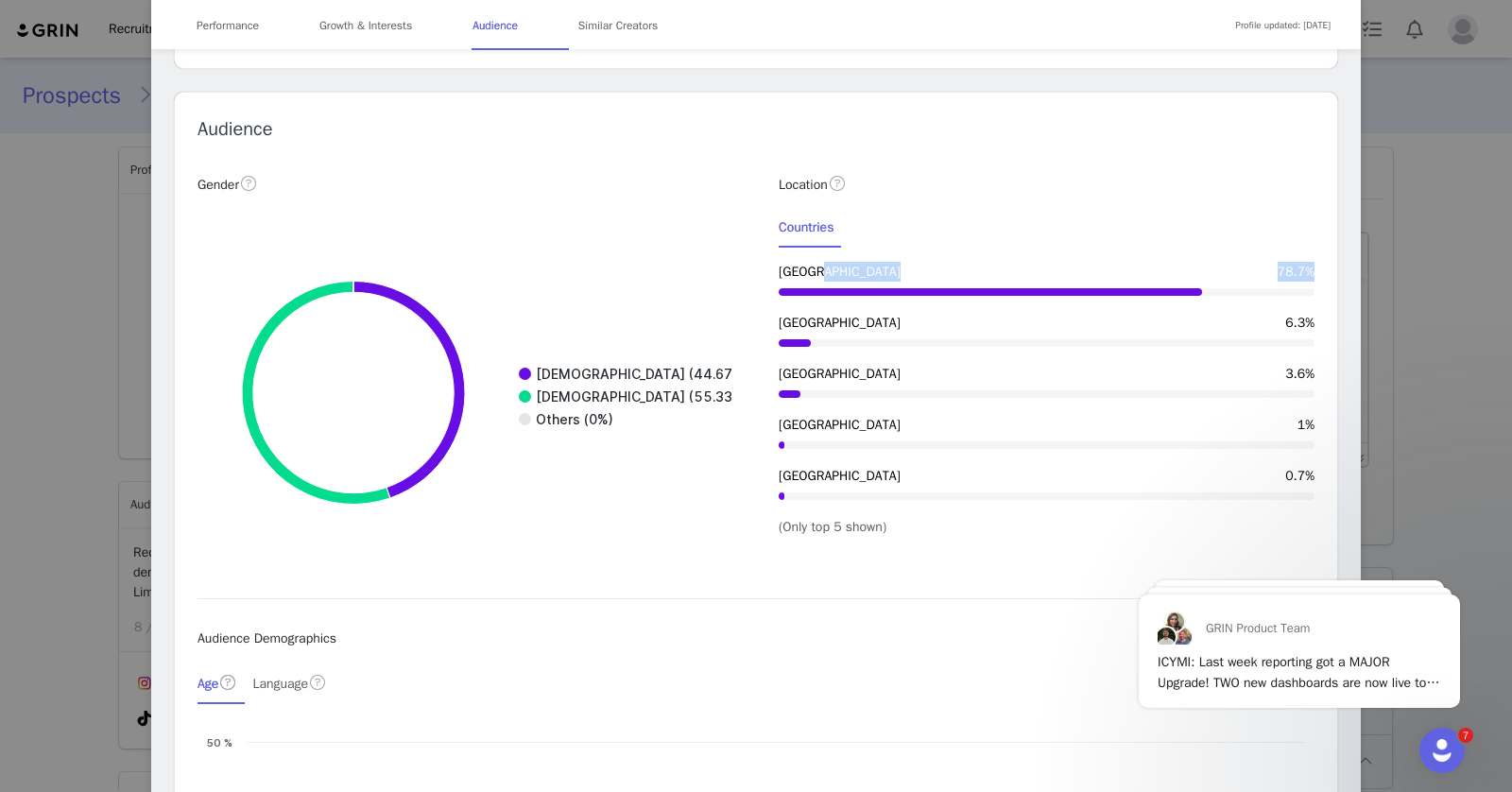 drag, startPoint x: 1312, startPoint y: 244, endPoint x: 1267, endPoint y: 243, distance: 45.01111 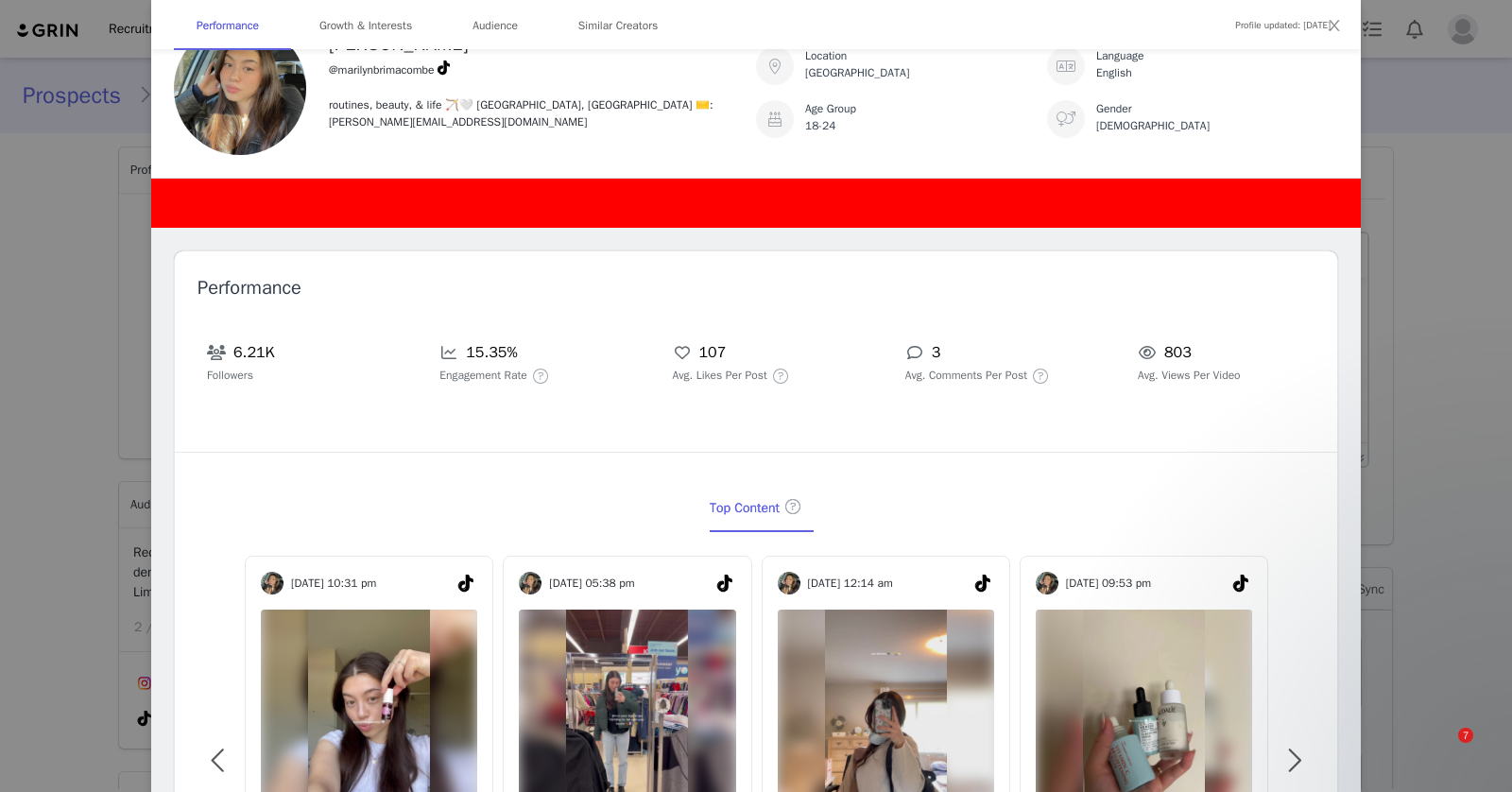 scroll, scrollTop: 0, scrollLeft: 0, axis: both 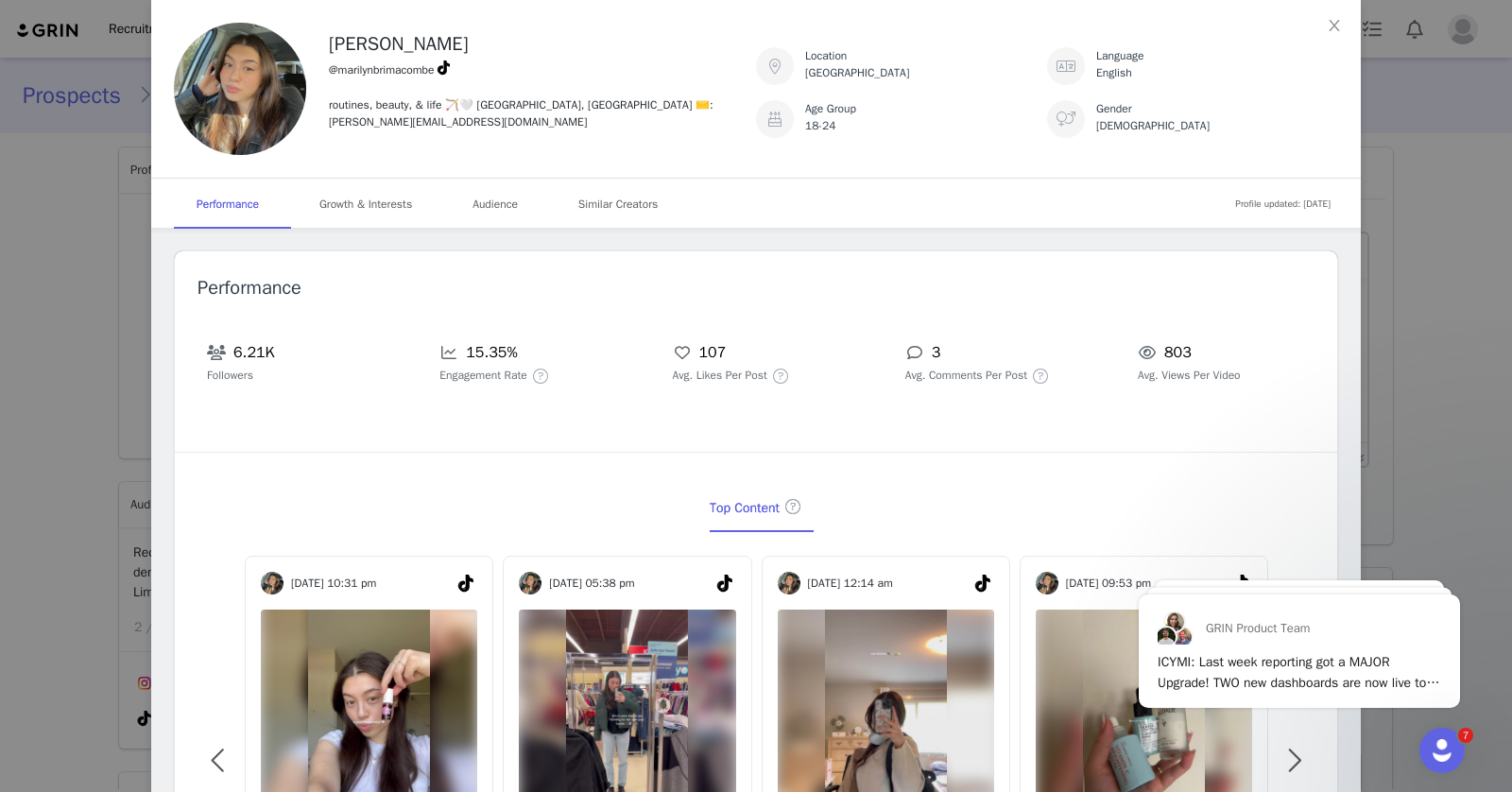 click on "[PERSON_NAME] @marilynbrimacombe routines, beauty, & life  🏹🤍
[GEOGRAPHIC_DATA], [GEOGRAPHIC_DATA]
✉️: [PERSON_NAME][EMAIL_ADDRESS][DOMAIN_NAME] Location [GEOGRAPHIC_DATA] Language English Age Group [DEMOGRAPHIC_DATA] Gender [DEMOGRAPHIC_DATA] Profile updated: [DATE] Performance Growth & Interests Audience Similar Creators Performance     6.21K Followers     15.35% Engagement Rate     107 Avg. Likes Per Post     3 Avg. Comments Per Post     803 Avg. Views Per Video  Top Content  [DATE] 09:45 pm vlogmas day 5!! ☺️☕️🏹 is it just me or is december already flying by ahhh #minivlog #vlogmas #morni...     3.74K     6 [DATE] 07:07 pm i wear all of these CONSTANTLY #aritzia @[GEOGRAPHIC_DATA]     3.22K     25 [DATE] 10:31 pm consider me influenced 😌 #benefitcosmetics #benetint #makeupgrwm #grwm #blush      24.3K     144 [DATE] 05:38 pm fall activity idea 🍂🫶 #minivlog #thrifting #thriftwithme #fall #fallfashion #fallthrifting      8.7K     238 [DATE] 12:14 am     8.31K     17 [DATE] 09:53 pm     6.52K     5     6.1K     15" at bounding box center (756, 396) 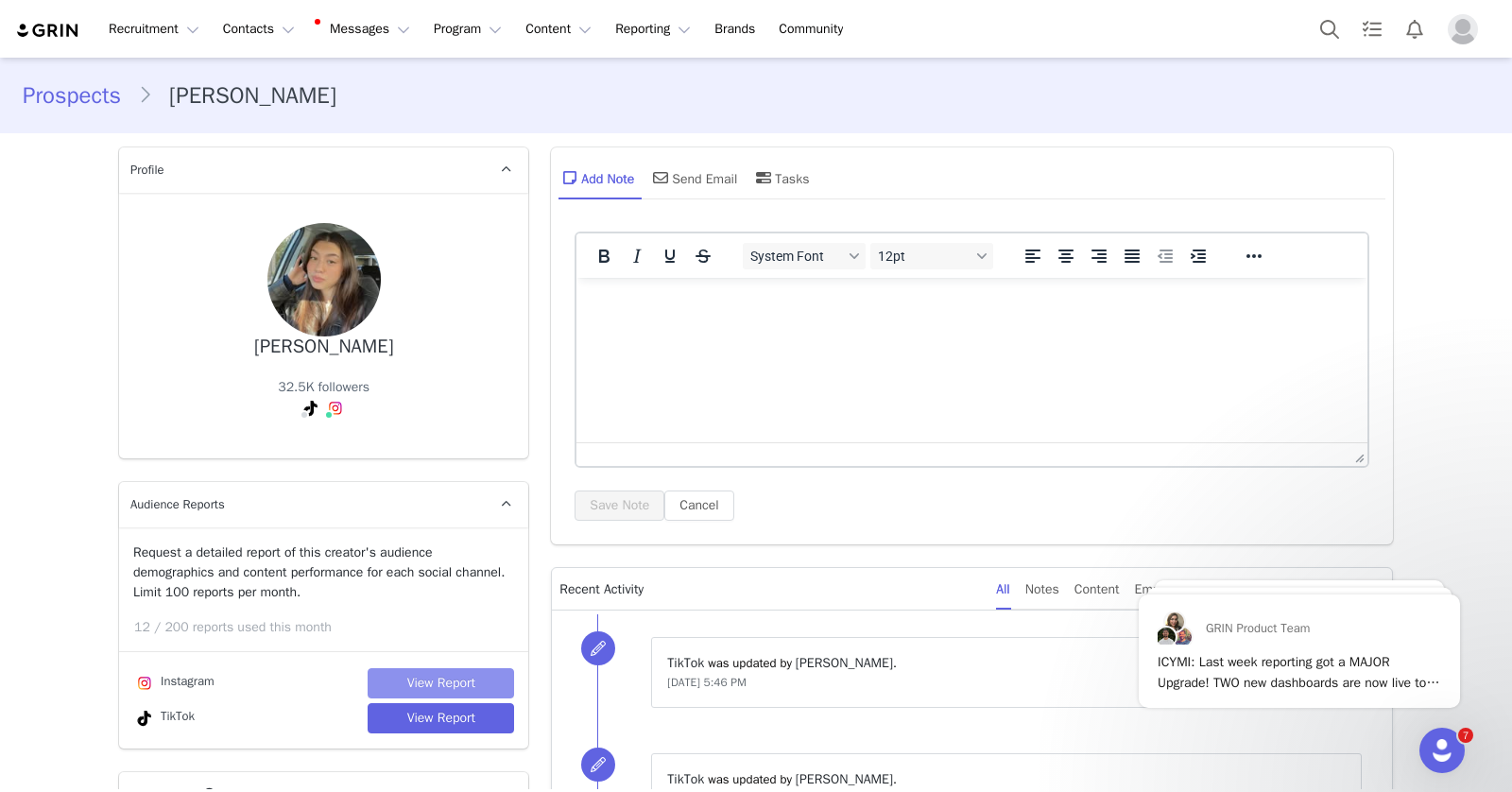 click on "View Report" at bounding box center [440, 683] 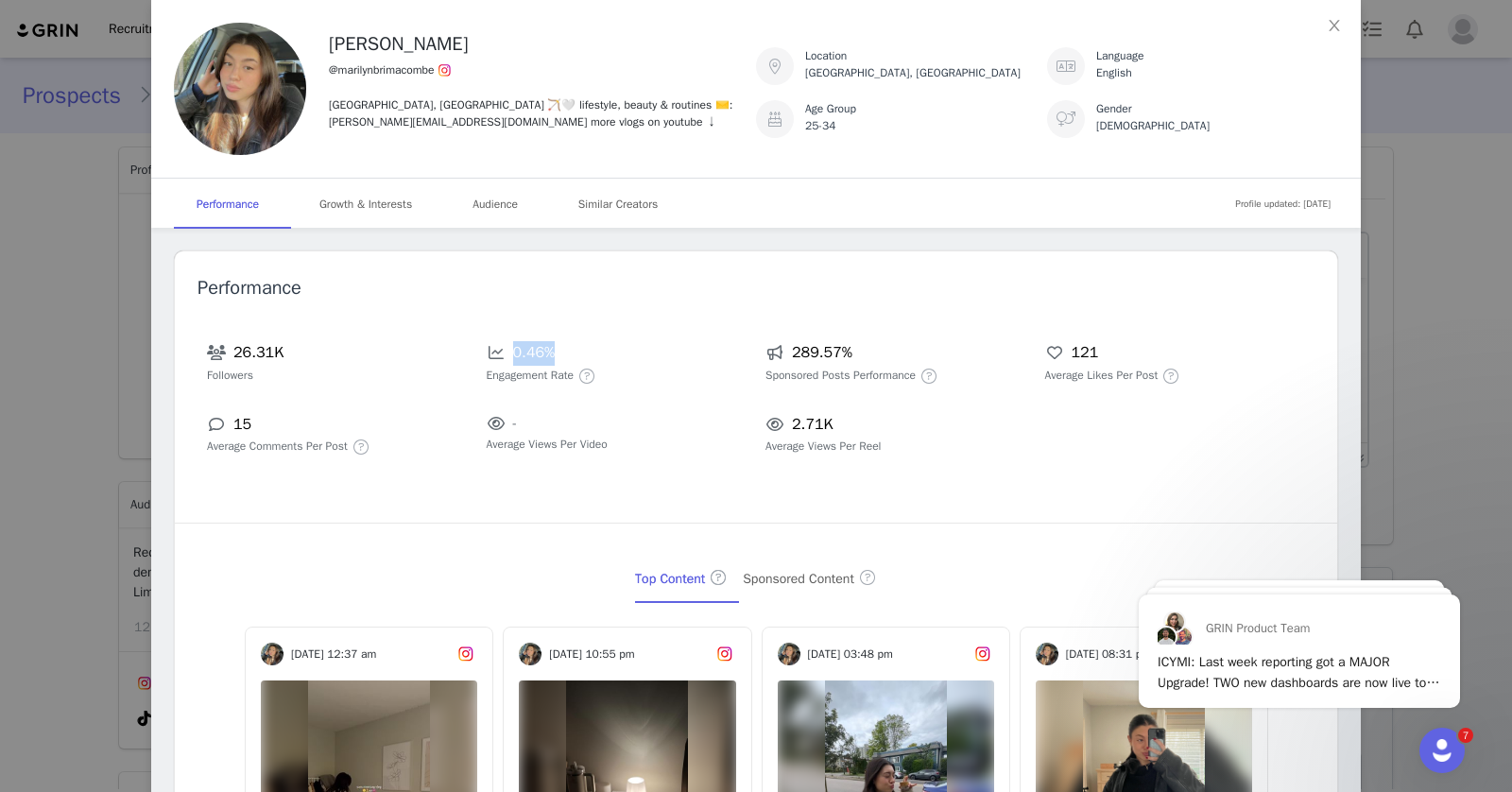 drag, startPoint x: 568, startPoint y: 353, endPoint x: 512, endPoint y: 353, distance: 56 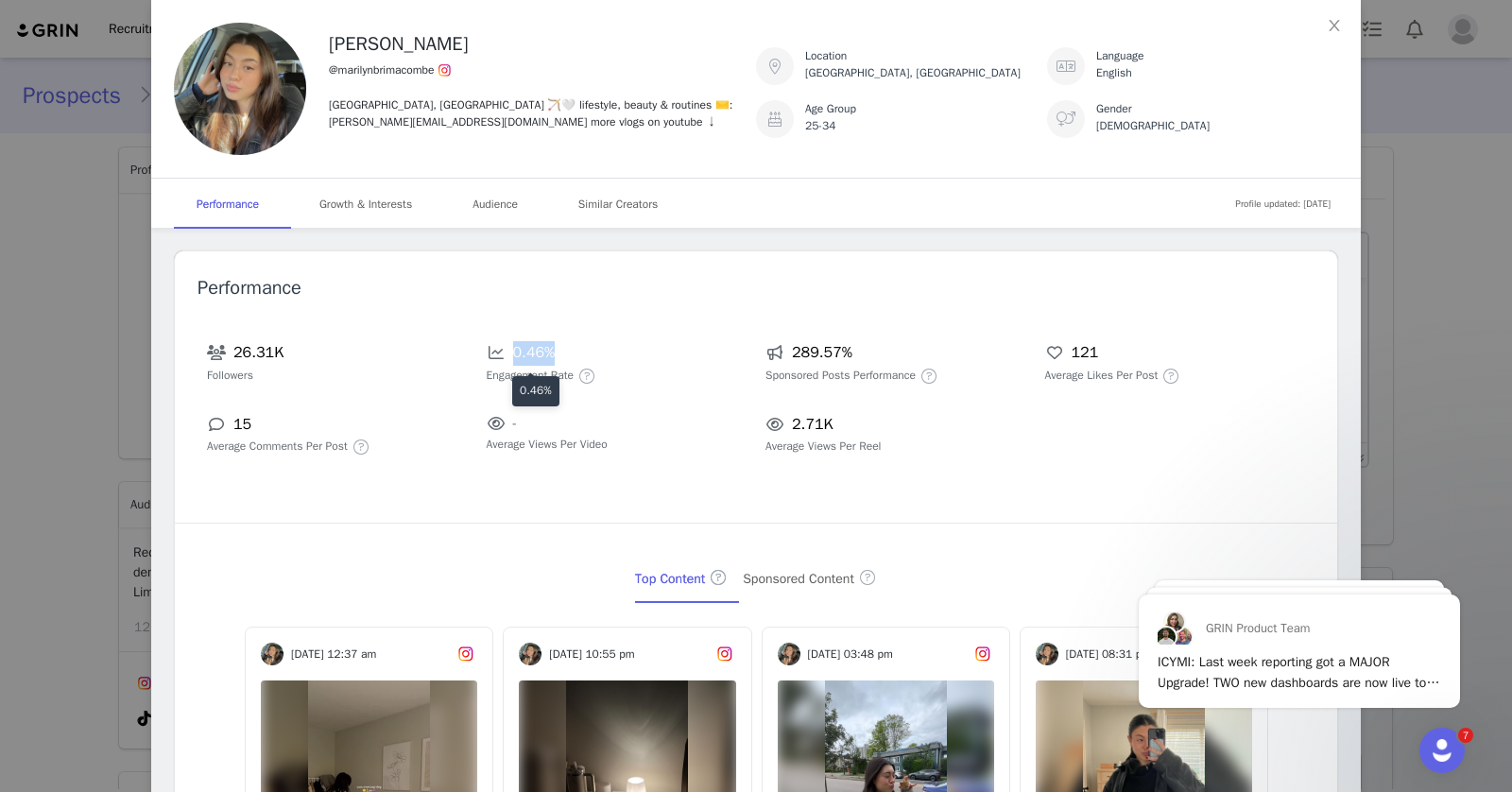 copy on "0.46%" 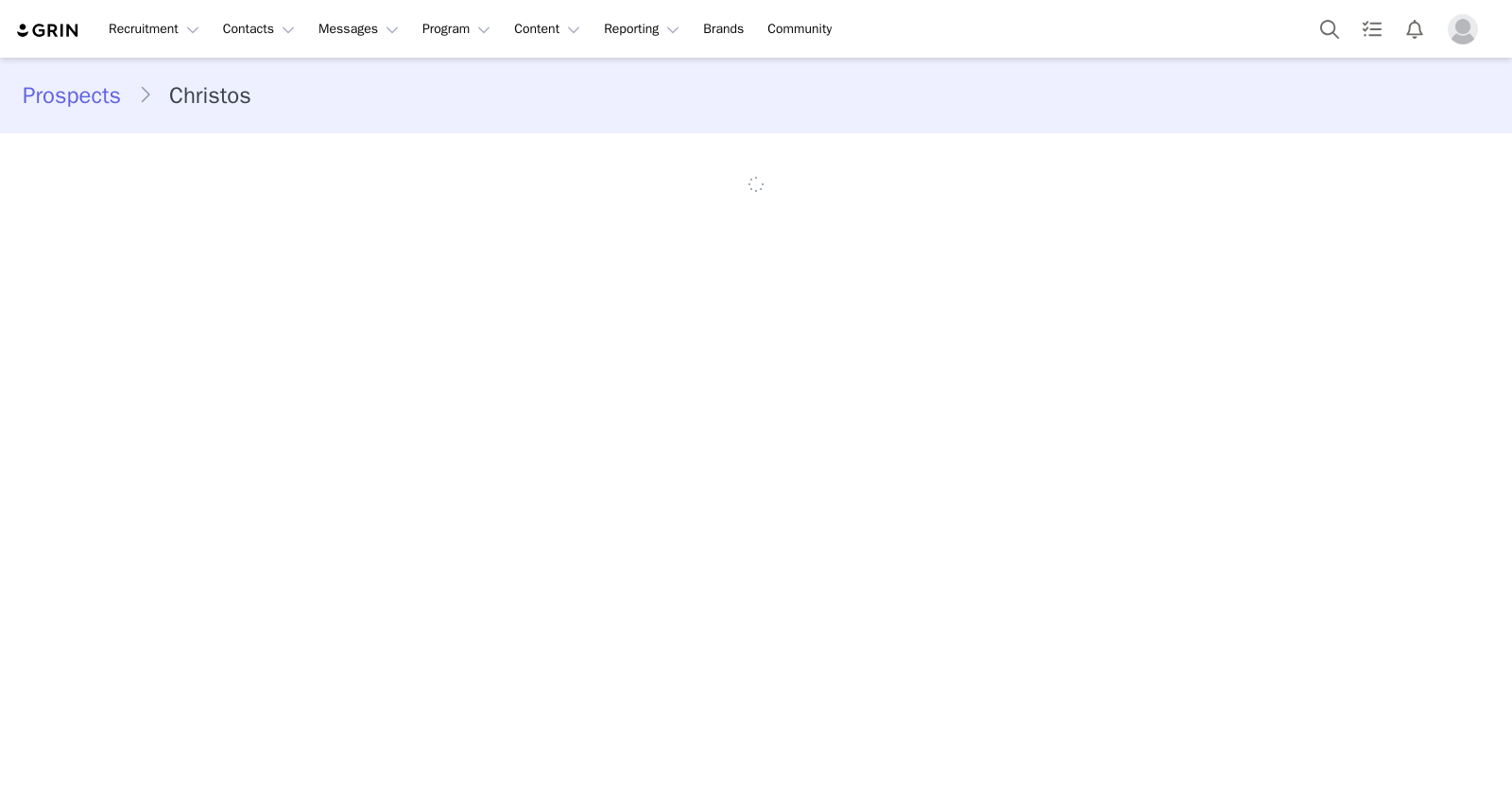 scroll, scrollTop: 0, scrollLeft: 0, axis: both 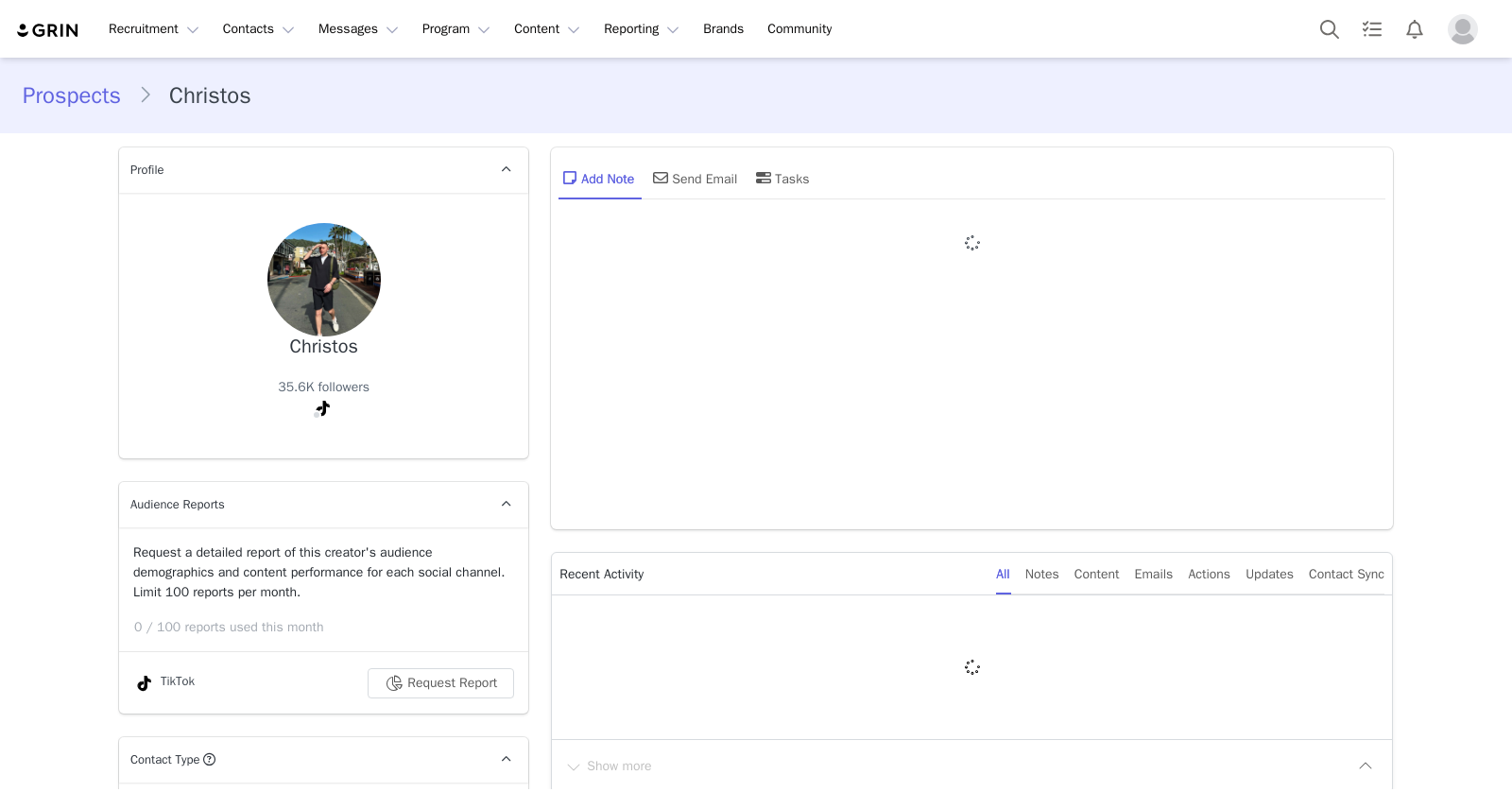 type on "+1 ([GEOGRAPHIC_DATA])" 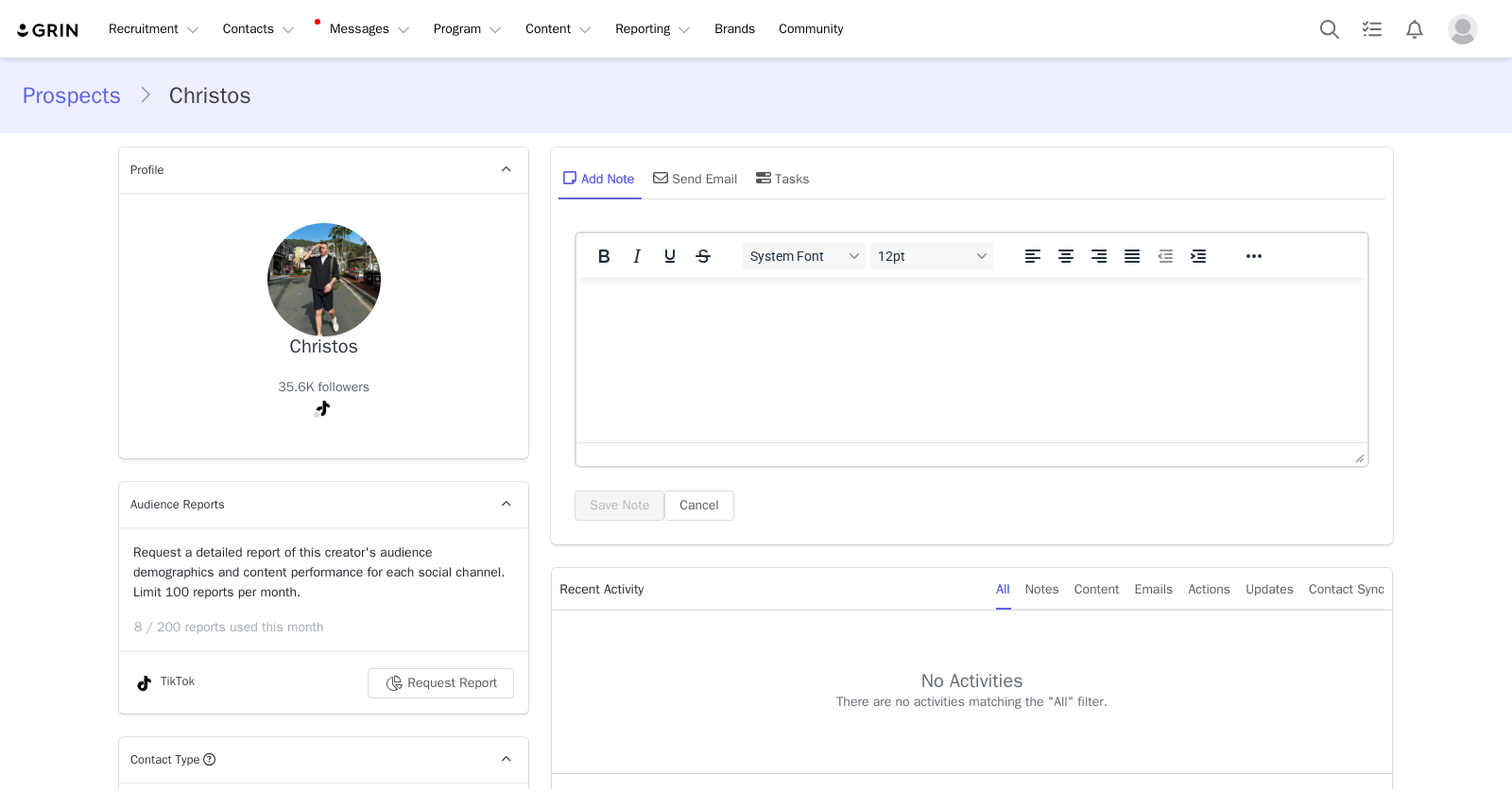 scroll, scrollTop: 0, scrollLeft: 0, axis: both 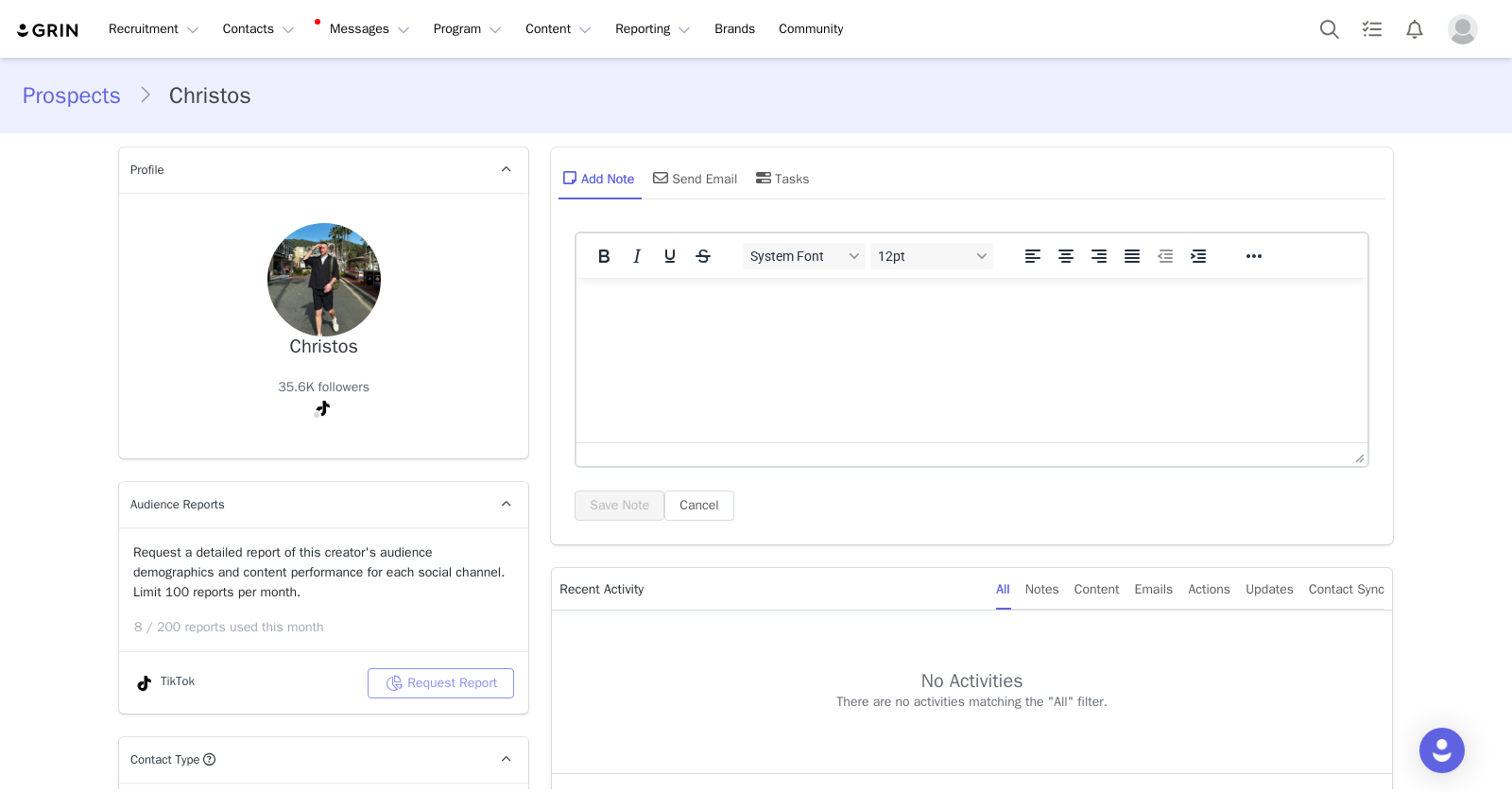 click on "Request Report" at bounding box center [440, 683] 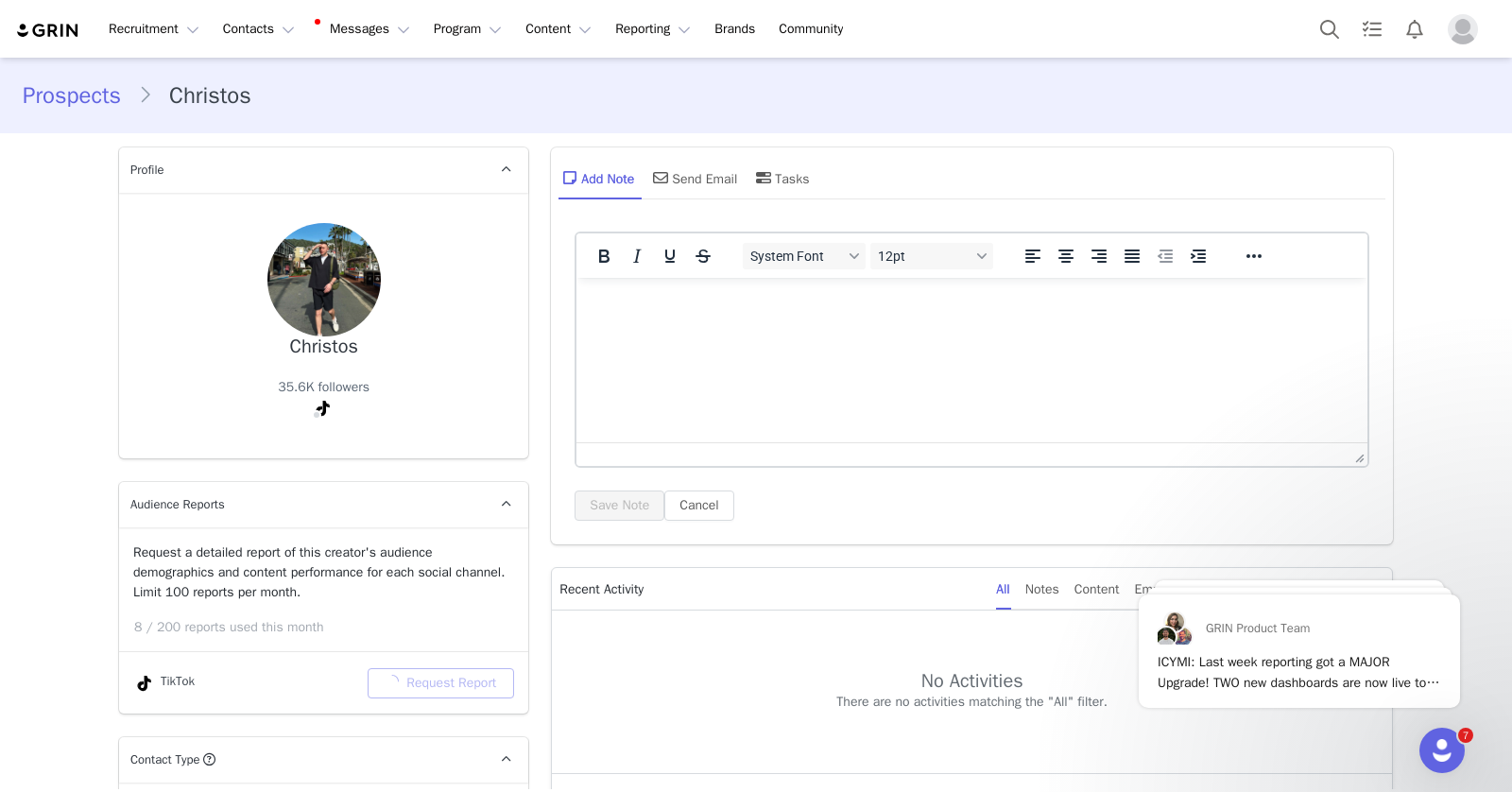 scroll, scrollTop: 0, scrollLeft: 0, axis: both 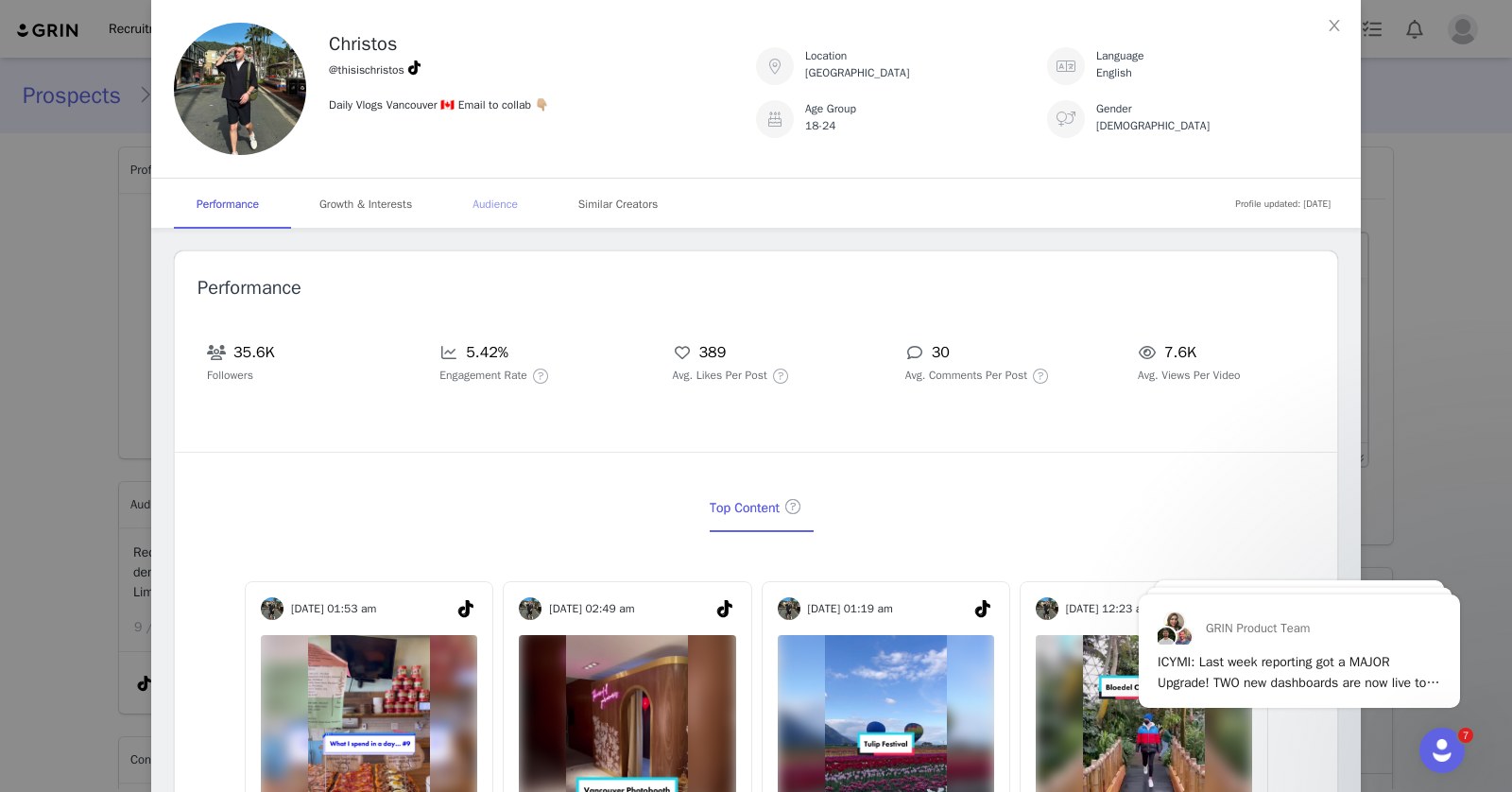 click on "Audience" at bounding box center (495, 204) 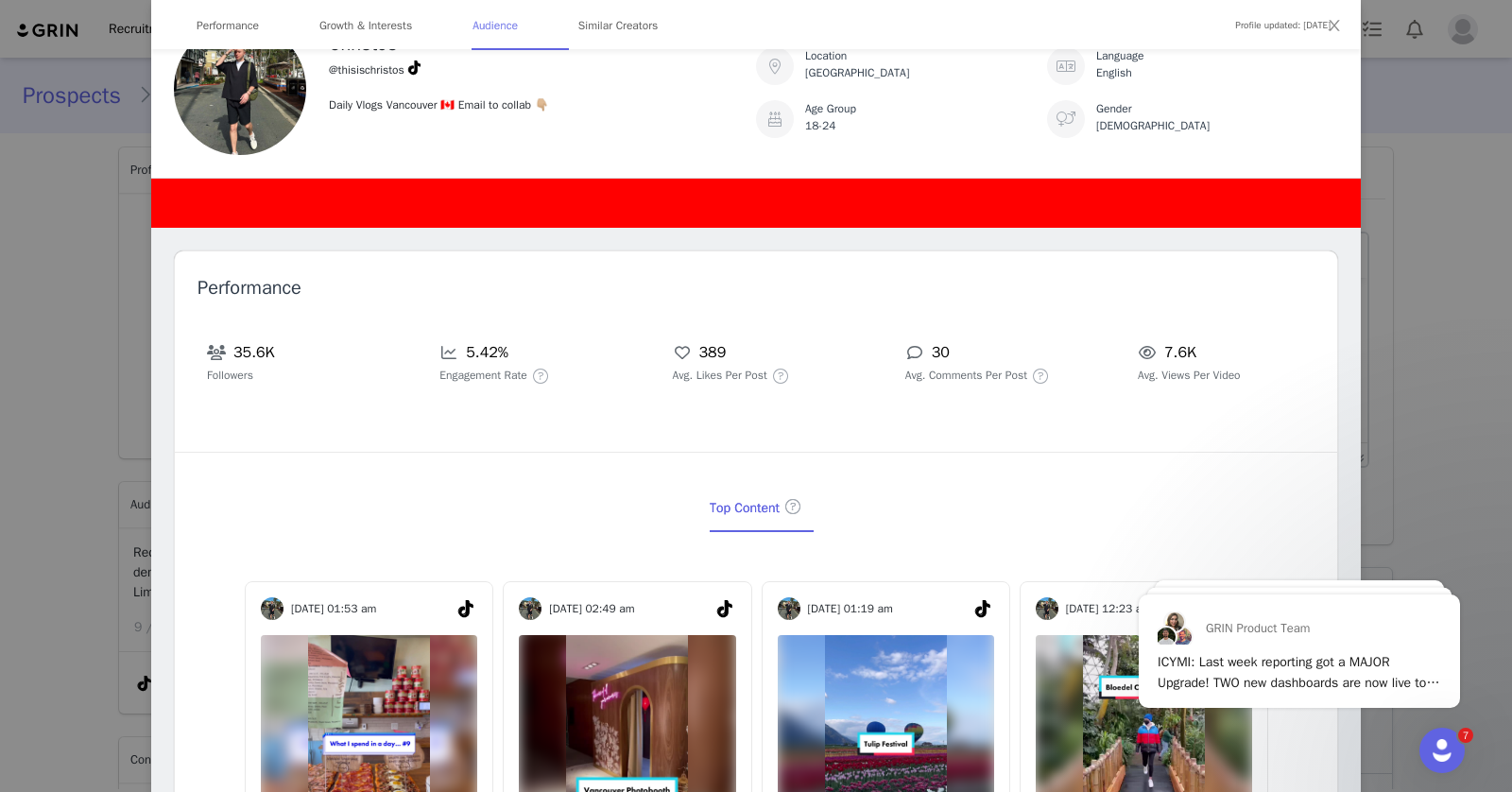 scroll, scrollTop: 1782, scrollLeft: 0, axis: vertical 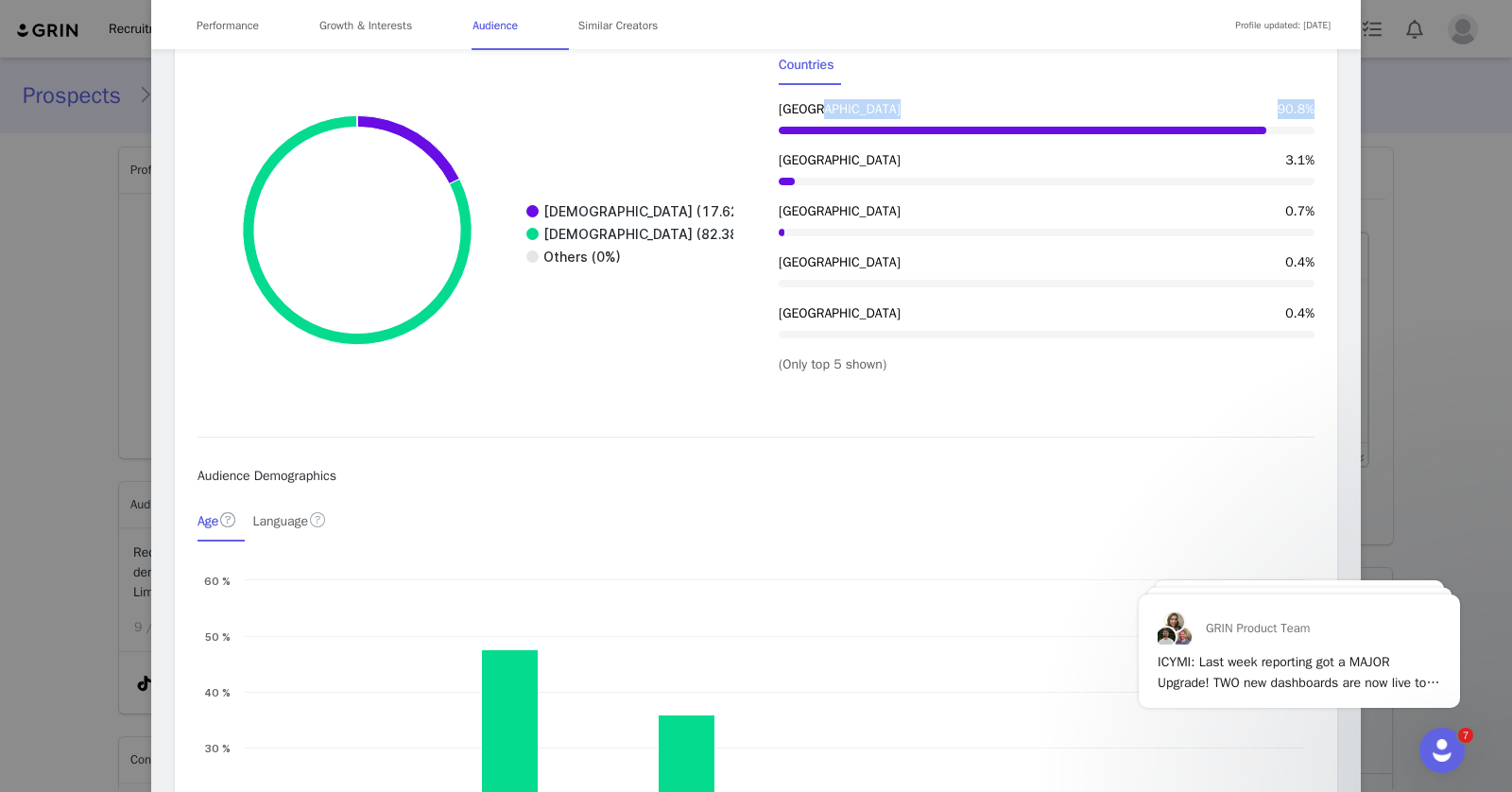 drag, startPoint x: 1314, startPoint y: 242, endPoint x: 1271, endPoint y: 242, distance: 43 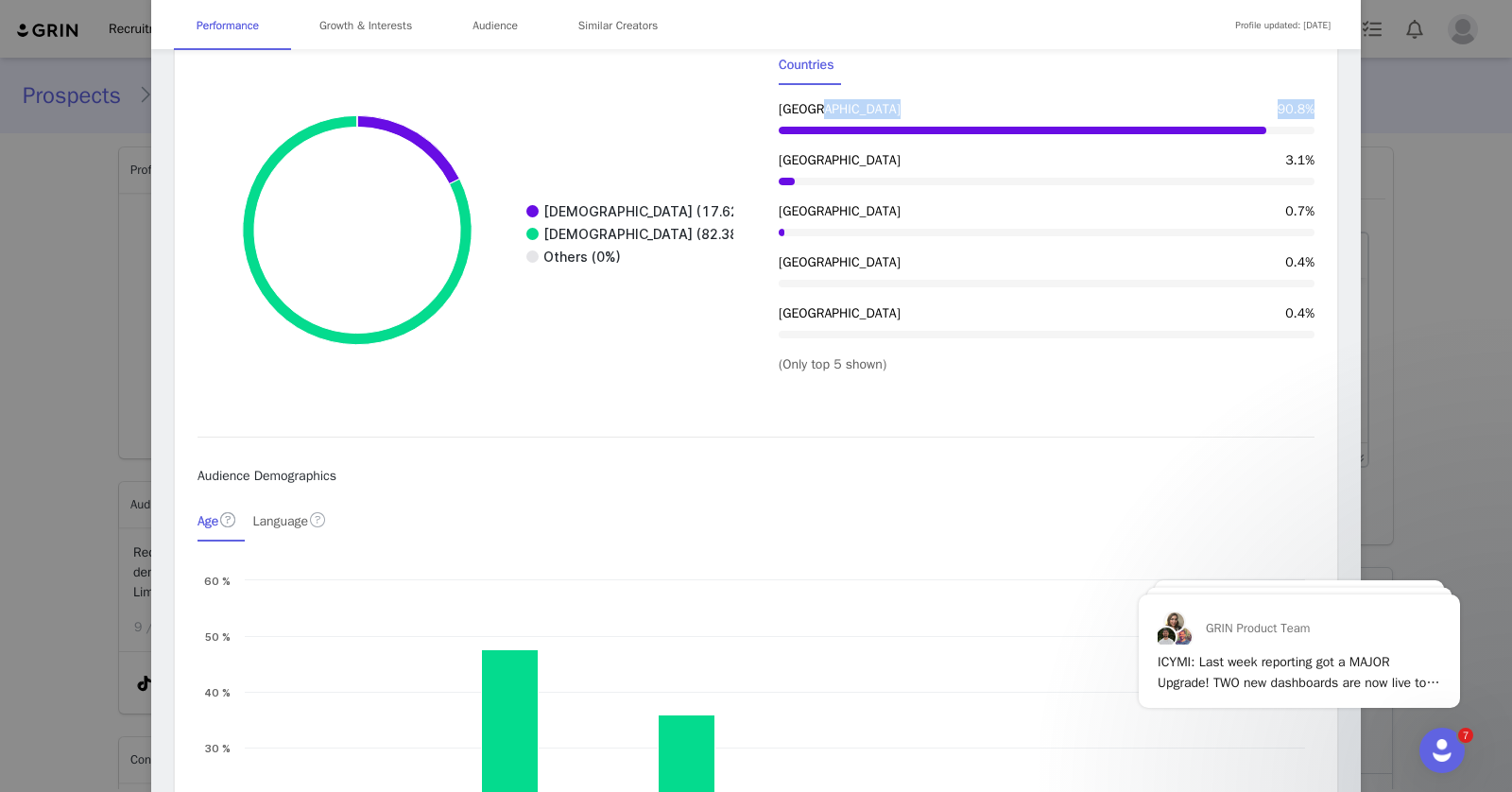 scroll, scrollTop: 0, scrollLeft: 0, axis: both 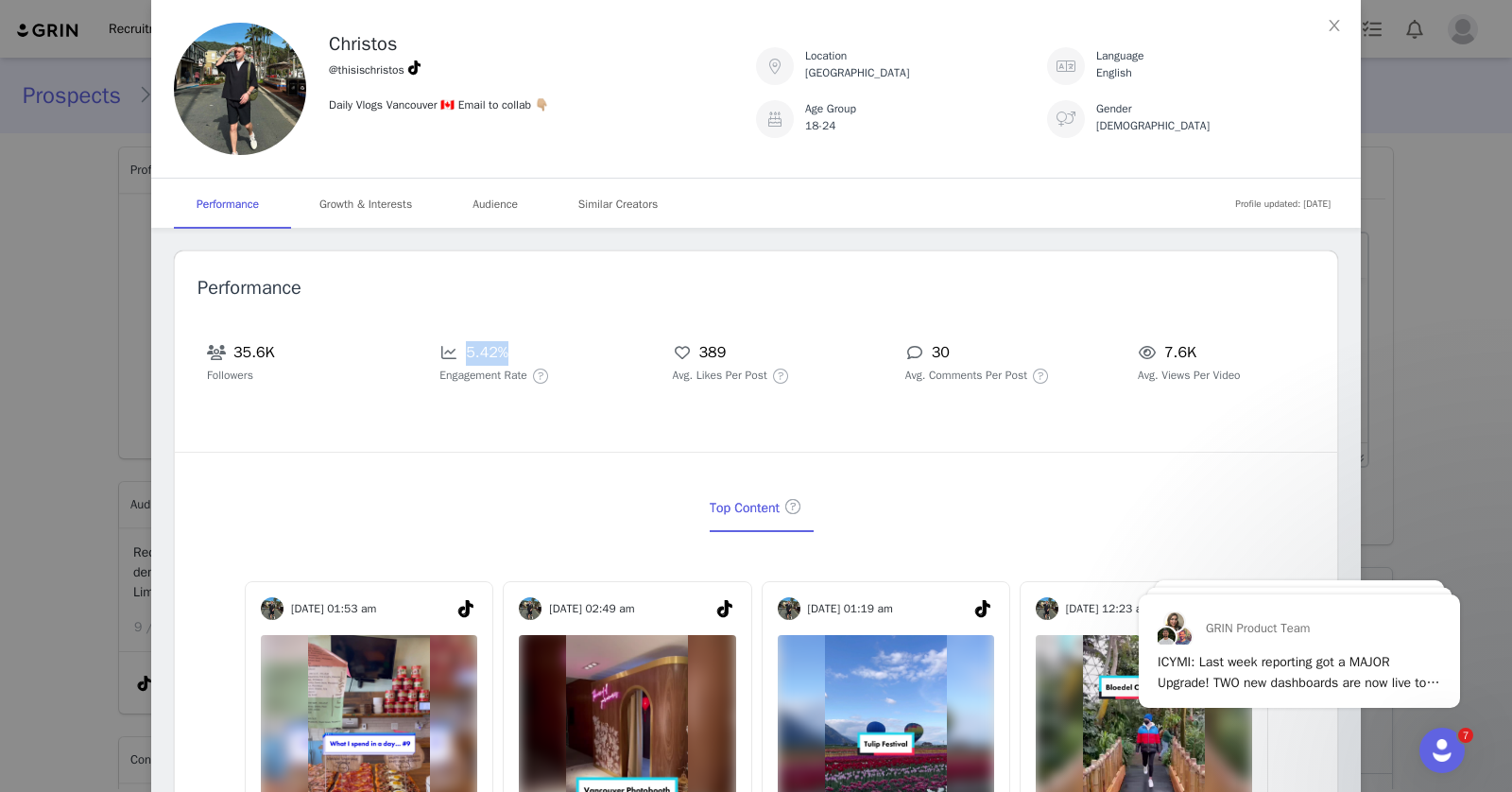 drag, startPoint x: 489, startPoint y: 351, endPoint x: 464, endPoint y: 348, distance: 25.179357 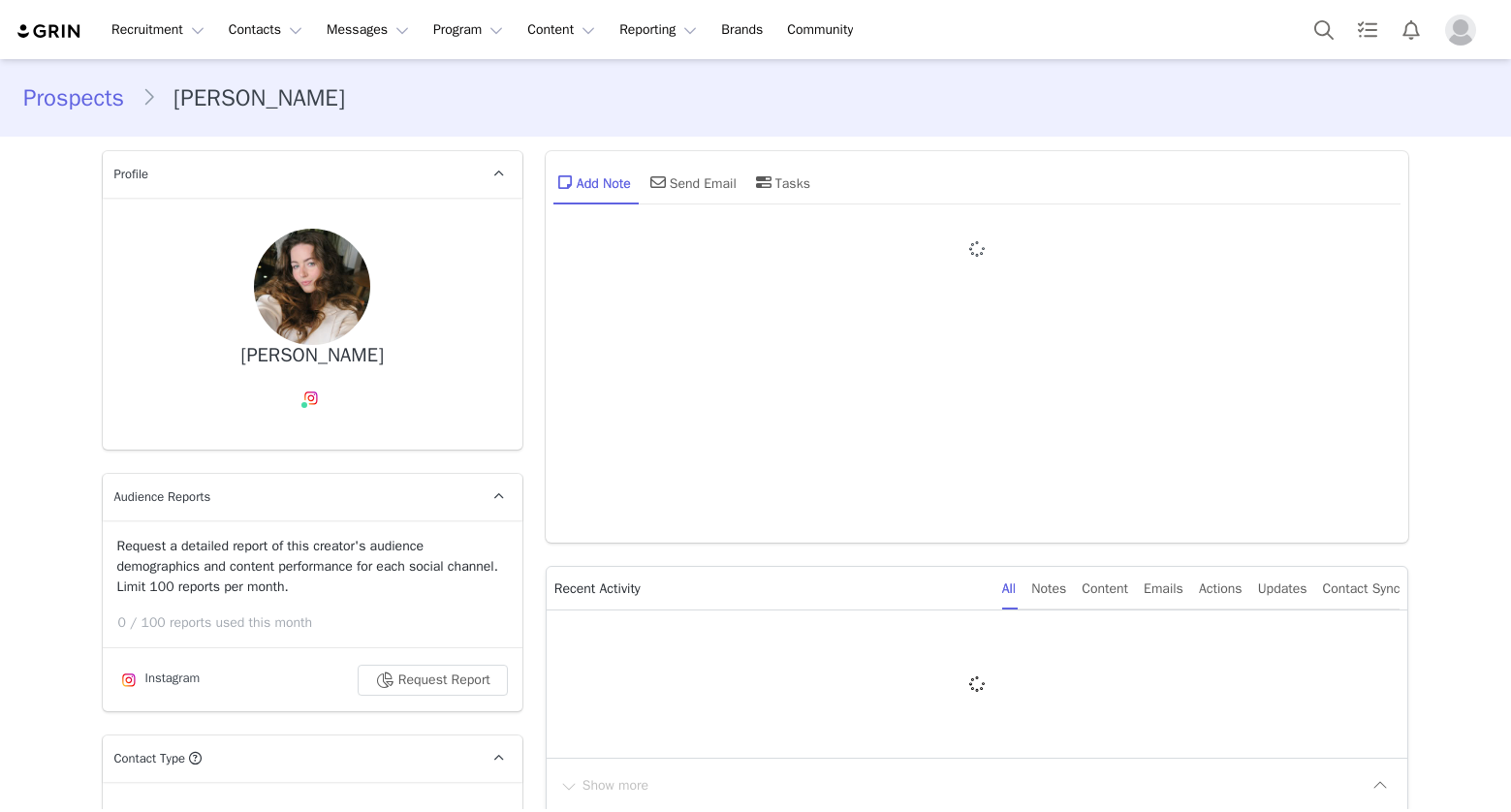 type on "+1 ([GEOGRAPHIC_DATA])" 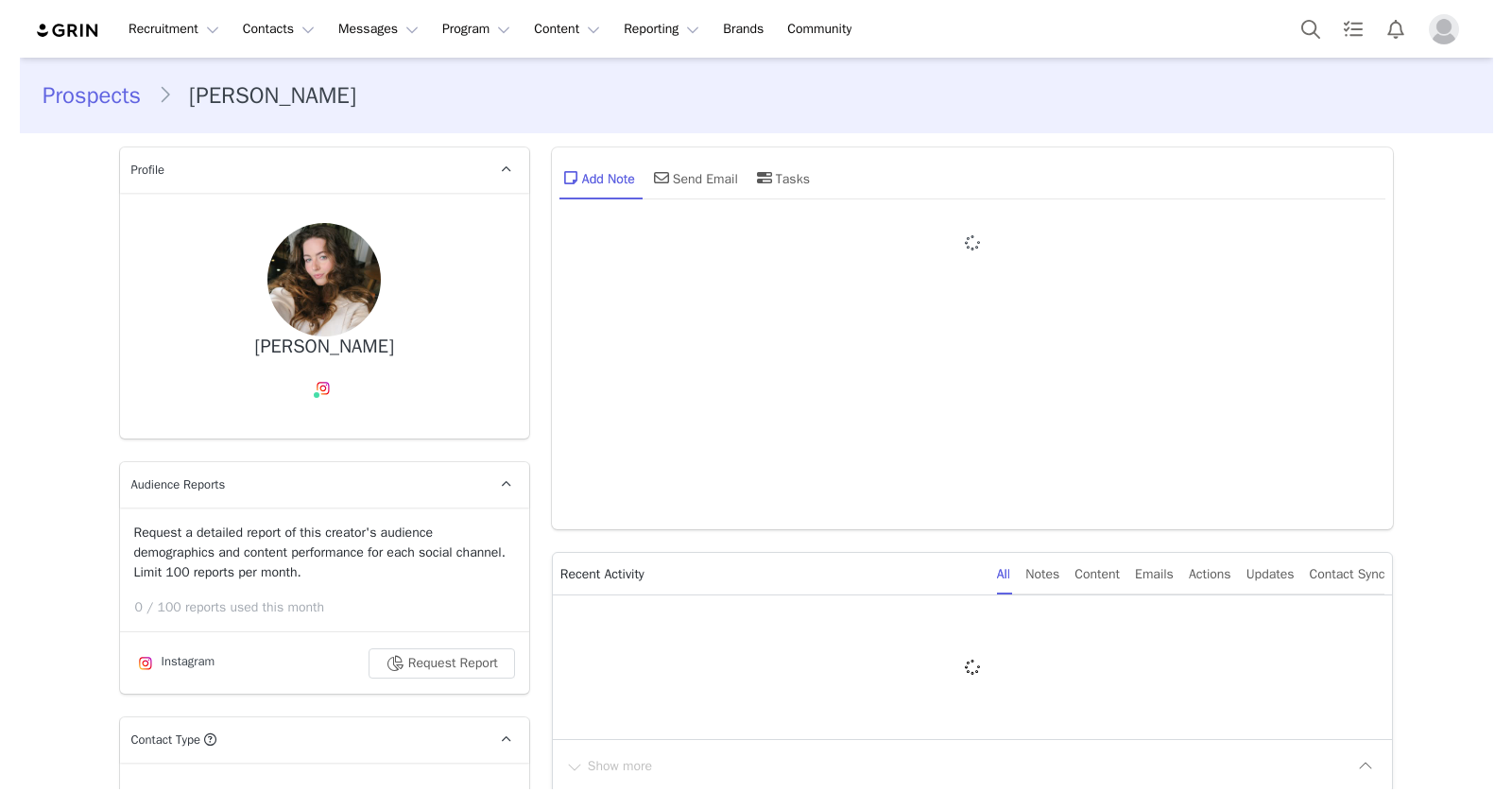 scroll, scrollTop: 0, scrollLeft: 0, axis: both 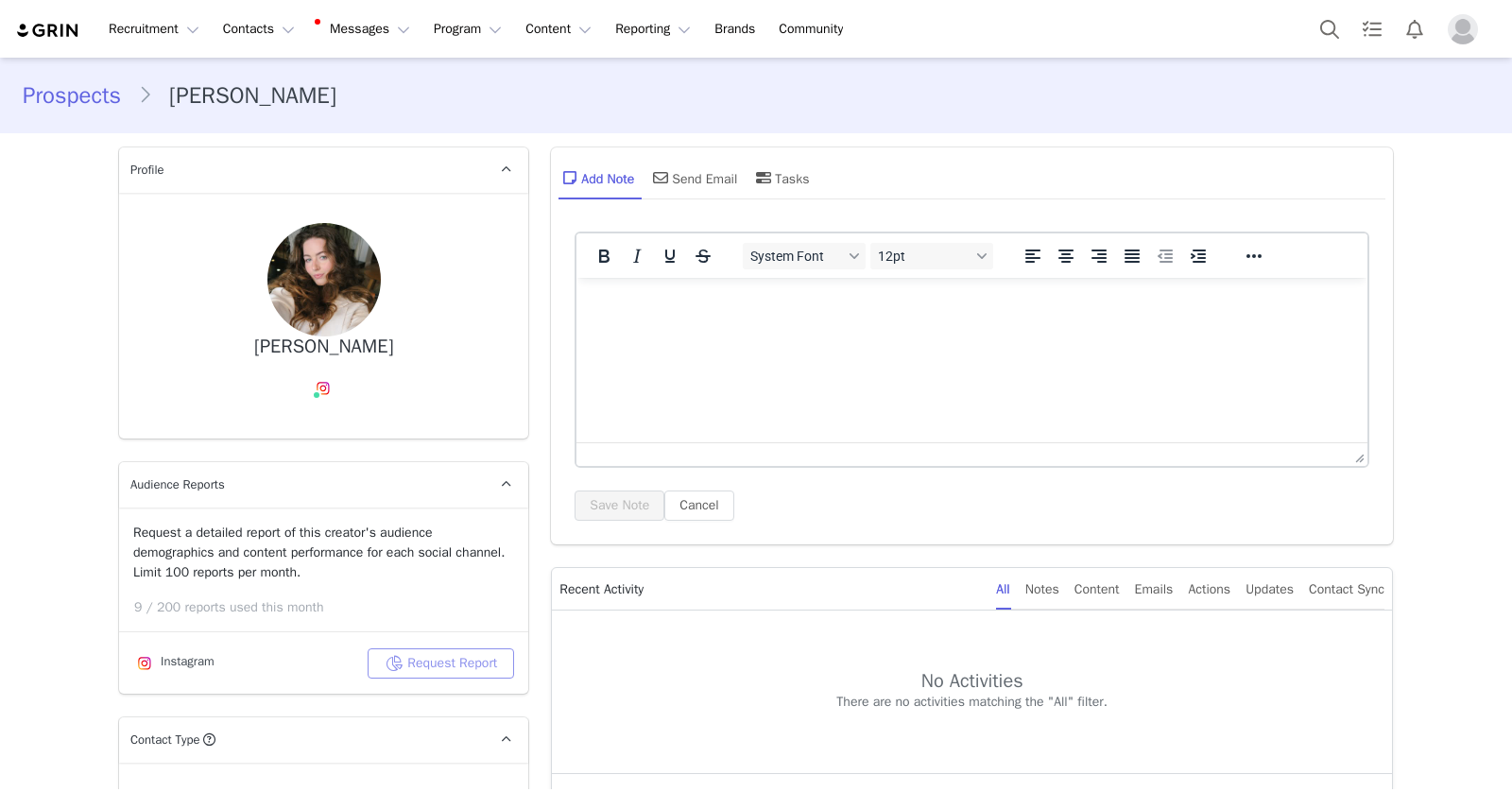 click on "Request Report" at bounding box center [440, 663] 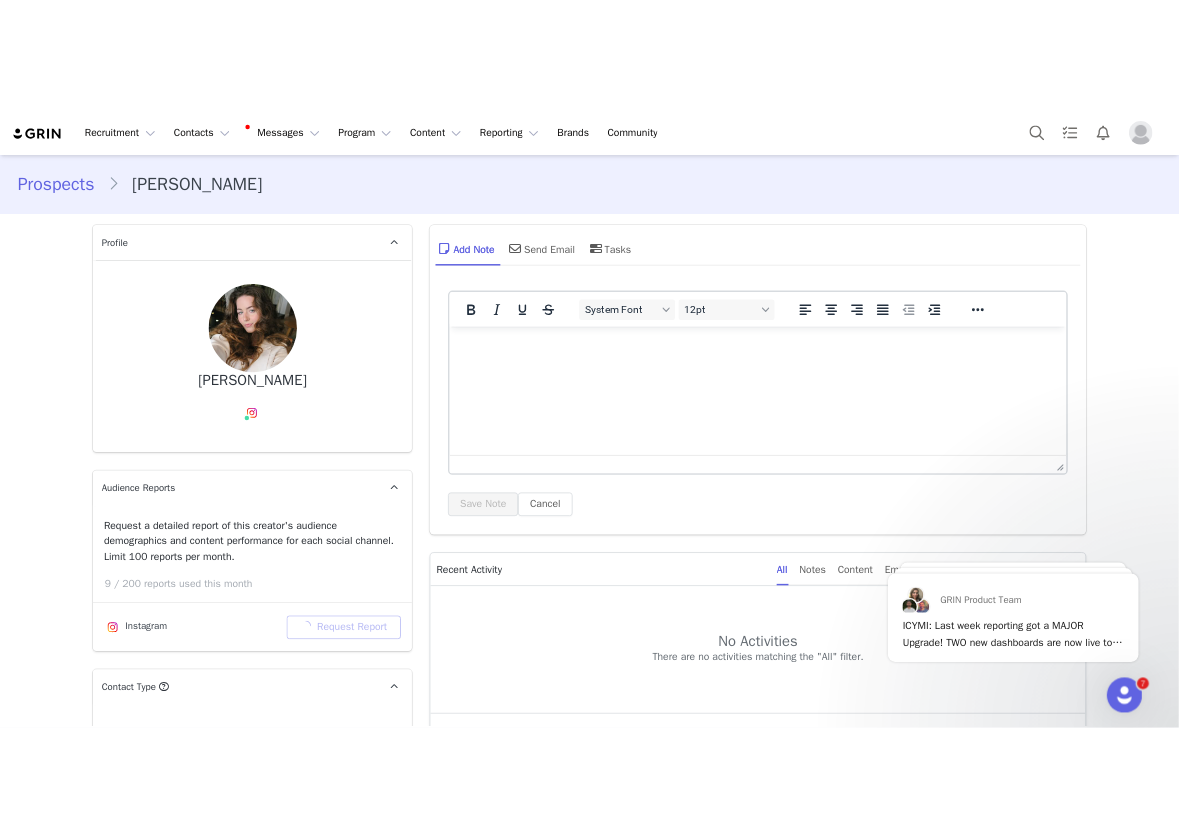 scroll, scrollTop: 0, scrollLeft: 0, axis: both 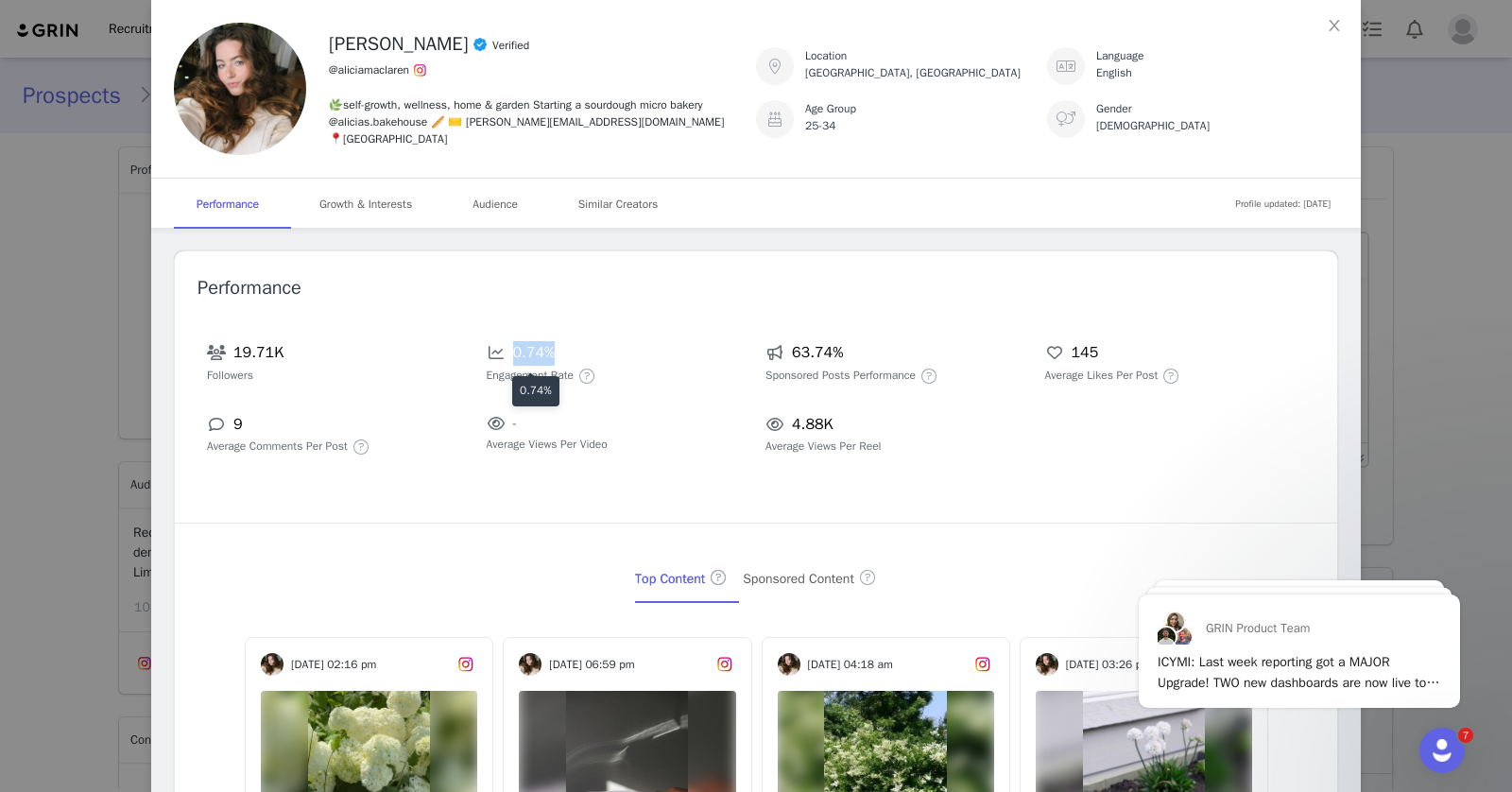 drag, startPoint x: 574, startPoint y: 356, endPoint x: 515, endPoint y: 352, distance: 59.135438 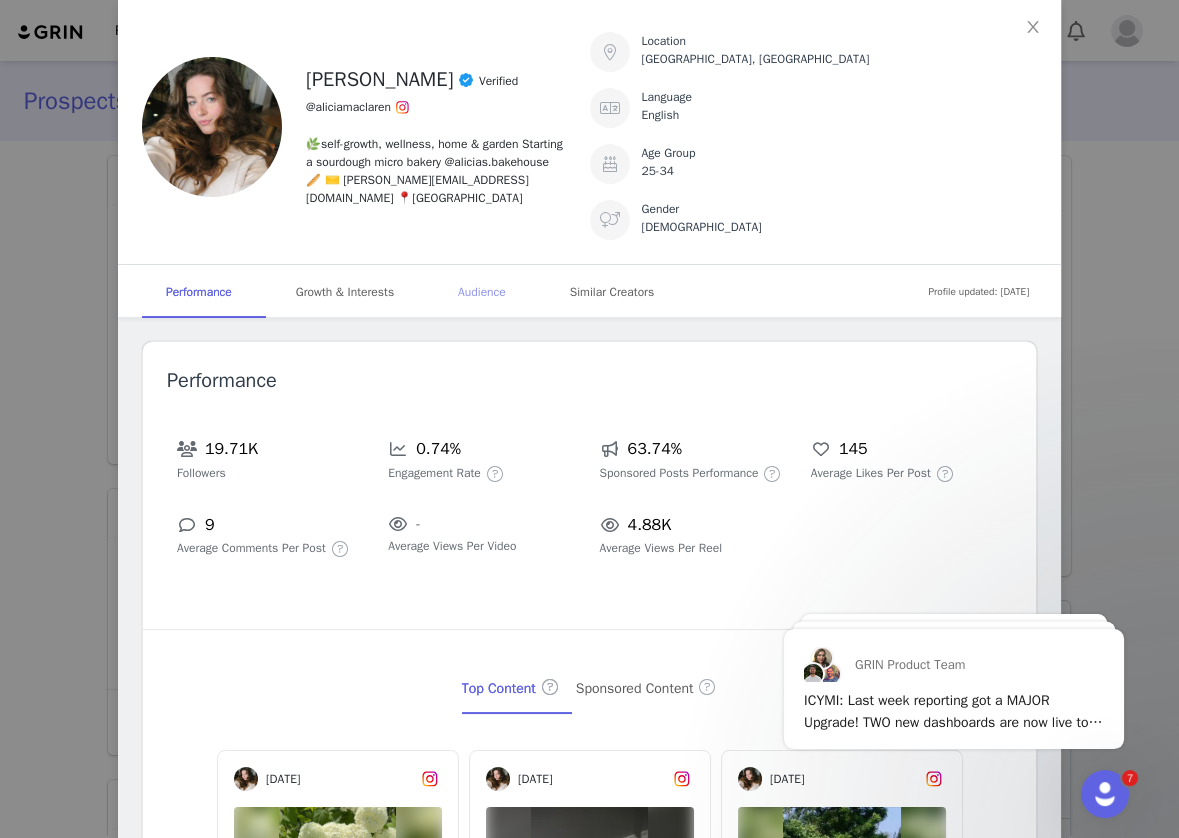 click on "Audience" at bounding box center (482, 292) 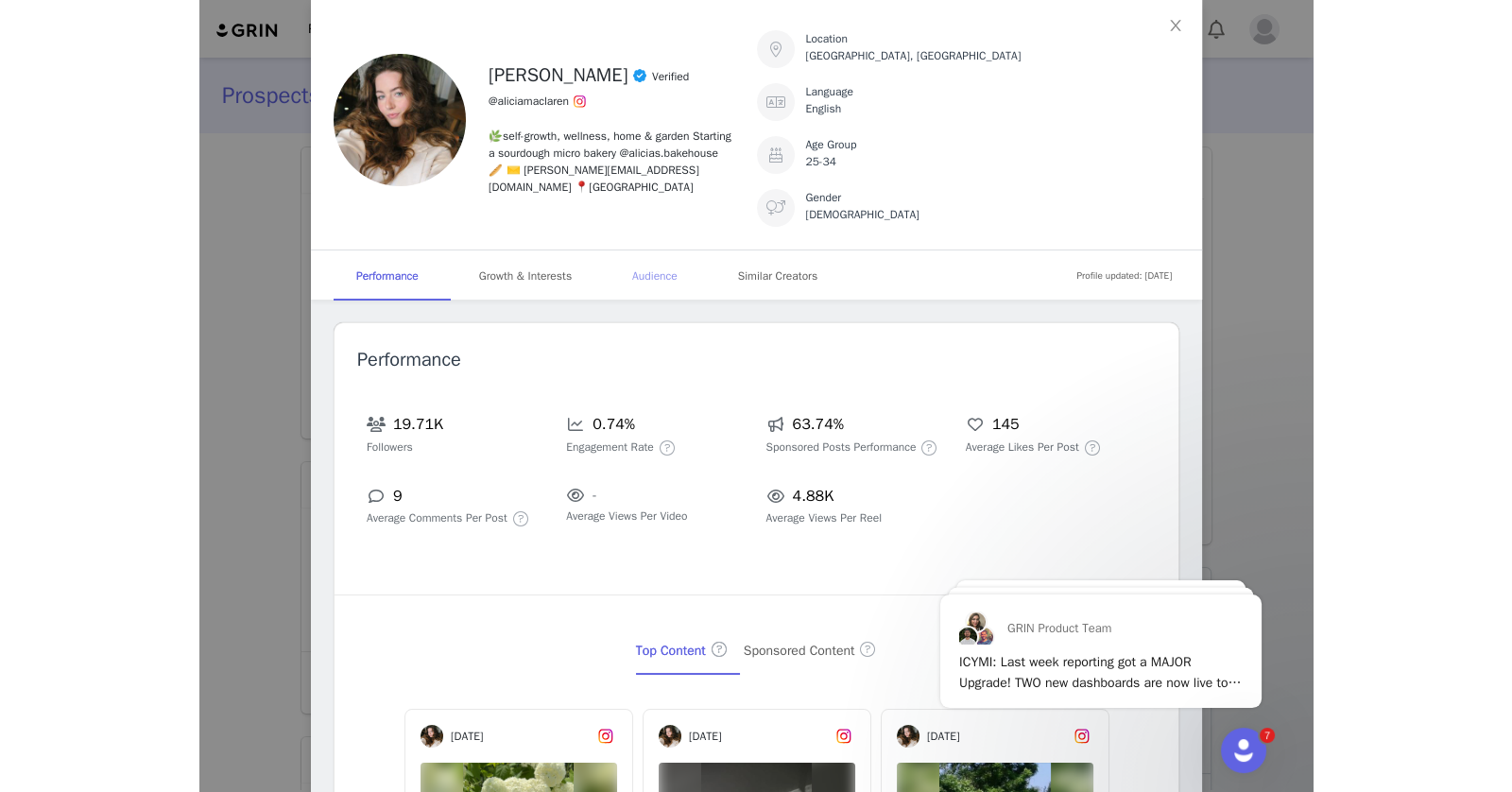 scroll, scrollTop: 2818, scrollLeft: 0, axis: vertical 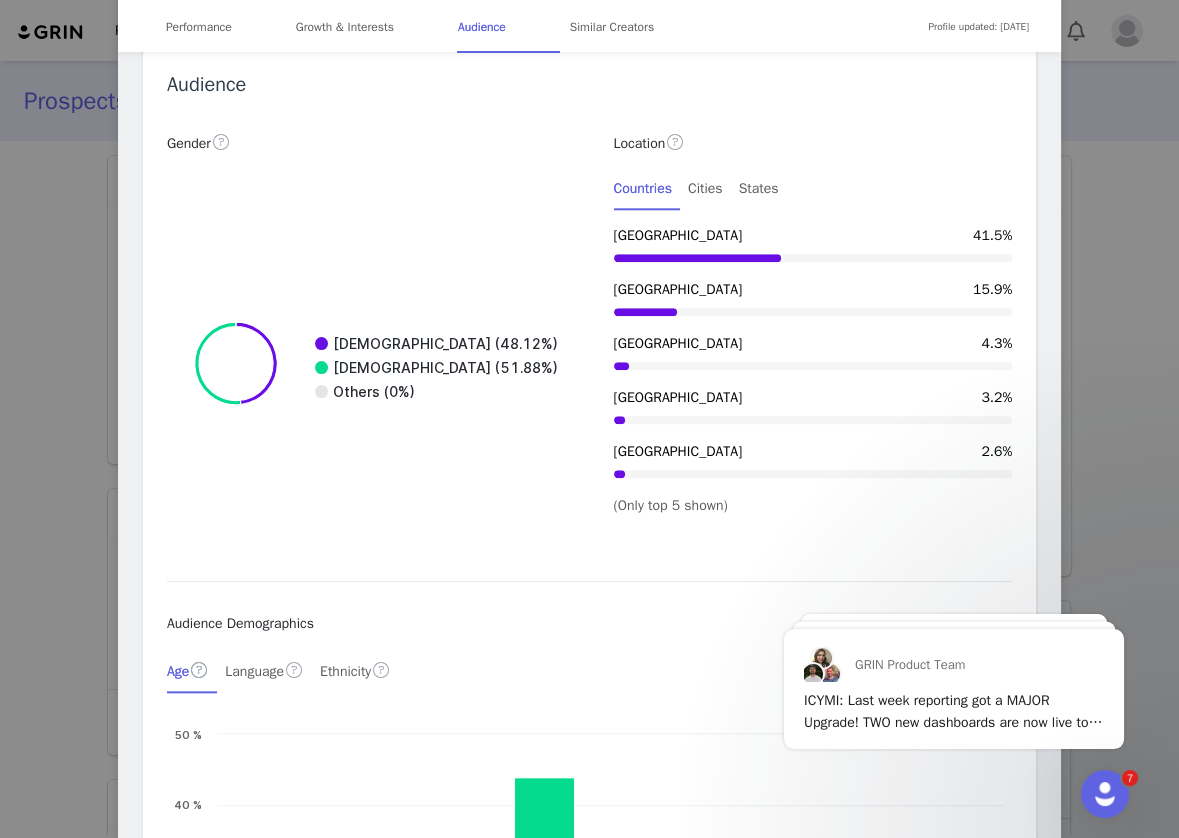 click on "Location  Countries Cities States Canada 41.5% United States 15.9% Russia 4.3% Italy 3.2% United Kingdom 2.6%  (Only top 5 shown)" at bounding box center [813, 323] 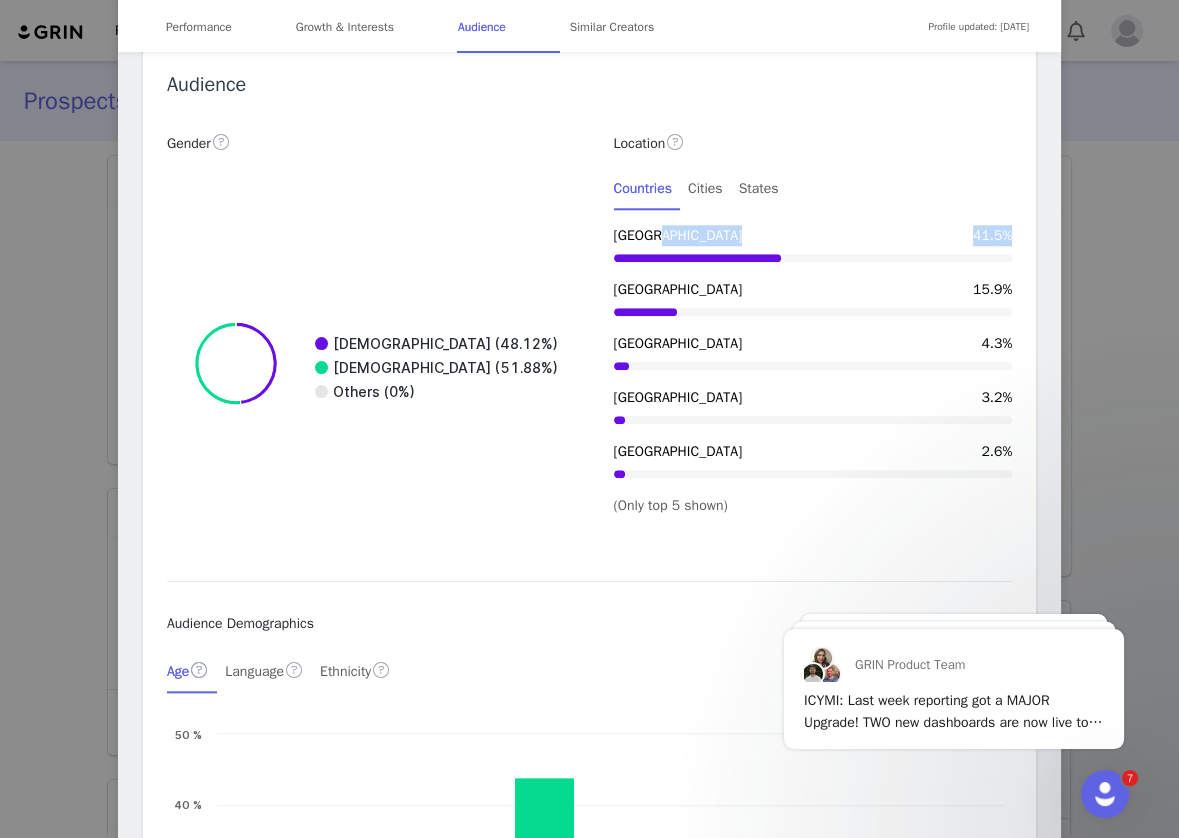 drag, startPoint x: 965, startPoint y: 261, endPoint x: 1009, endPoint y: 258, distance: 44.102154 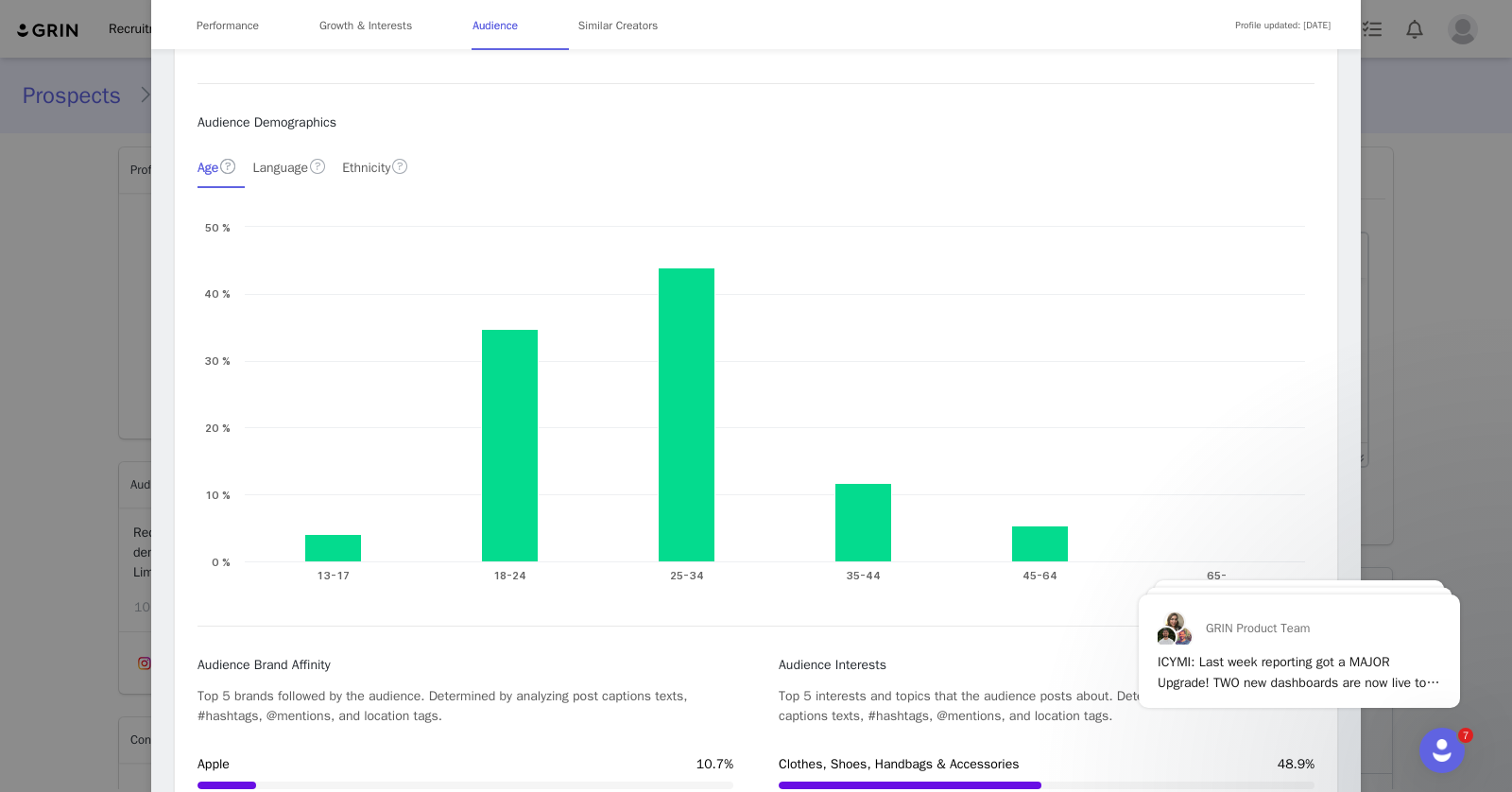 scroll, scrollTop: 2325, scrollLeft: 0, axis: vertical 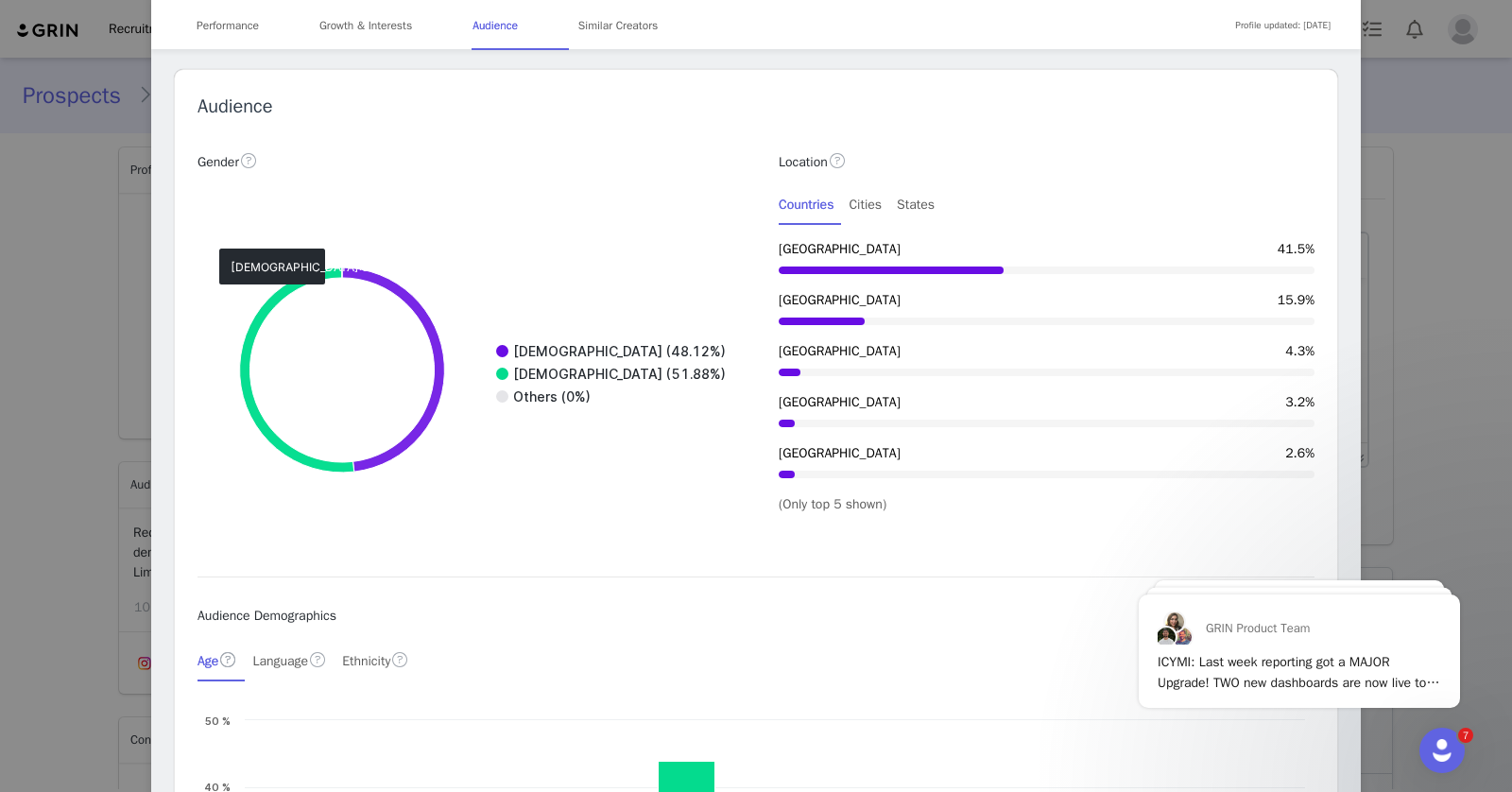 click on "Alicia Maclaren Verified @aliciamaclaren 🌿self-growth, wellness, home & garden
Starting a sourdough micro bakery @alicias.bakehouse 🥖
✉️ alicia@thecreatoratelier.com
📍Vancouver Island Location Vancouver, Canada Language English Age Group 25-34 Gender Female Profile updated: Jul 4, 2025 Performance Growth & Interests Audience Similar Creators Performance     19.71K Followers     0.74% Engagement Rate     63.74% Sponsored Posts Performance     145 Average Likes Per Post     9 Average Comments Per Post - Average Views Per Video     4.88K Average Views Per Reel  Top Content   Sponsored Content  Mar 15, 2025, 10:59 pm The moment you stop waiting for life to happen for you is the moment your life will drastically chan...     379     8 Apr 12, 2025, 04:22 pm that’s why I married him 🤍
Grateful every single day to share this life with my favourite person… ...     376     7 Apr 25, 2025, 02:16 pm     4.91K     15 Nov 01, 2024, 06:59 pm     1.51K     32 Jun 12, 2025, 04:18 am     1.41K     14" at bounding box center [756, 396] 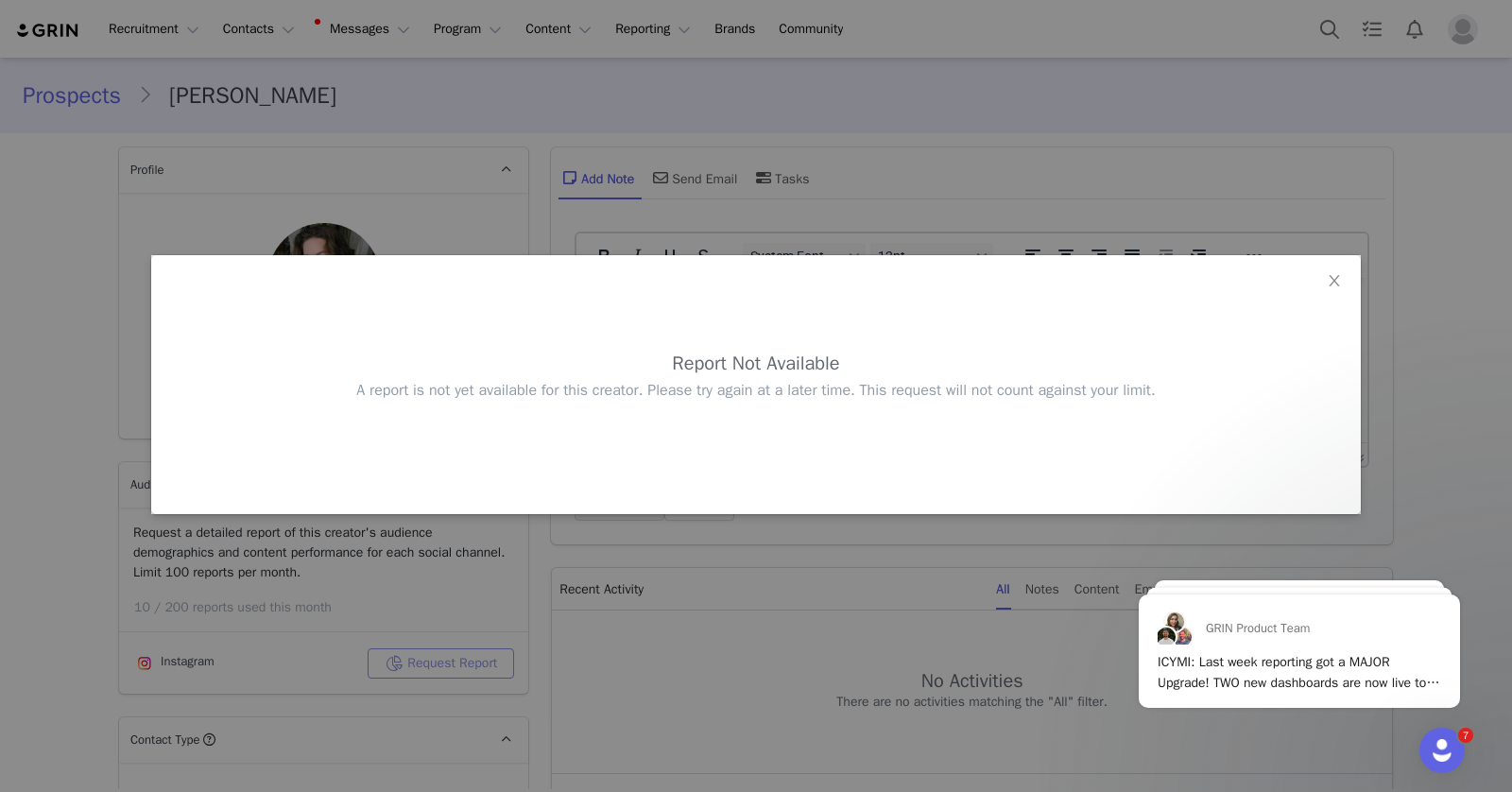 scroll, scrollTop: 0, scrollLeft: 0, axis: both 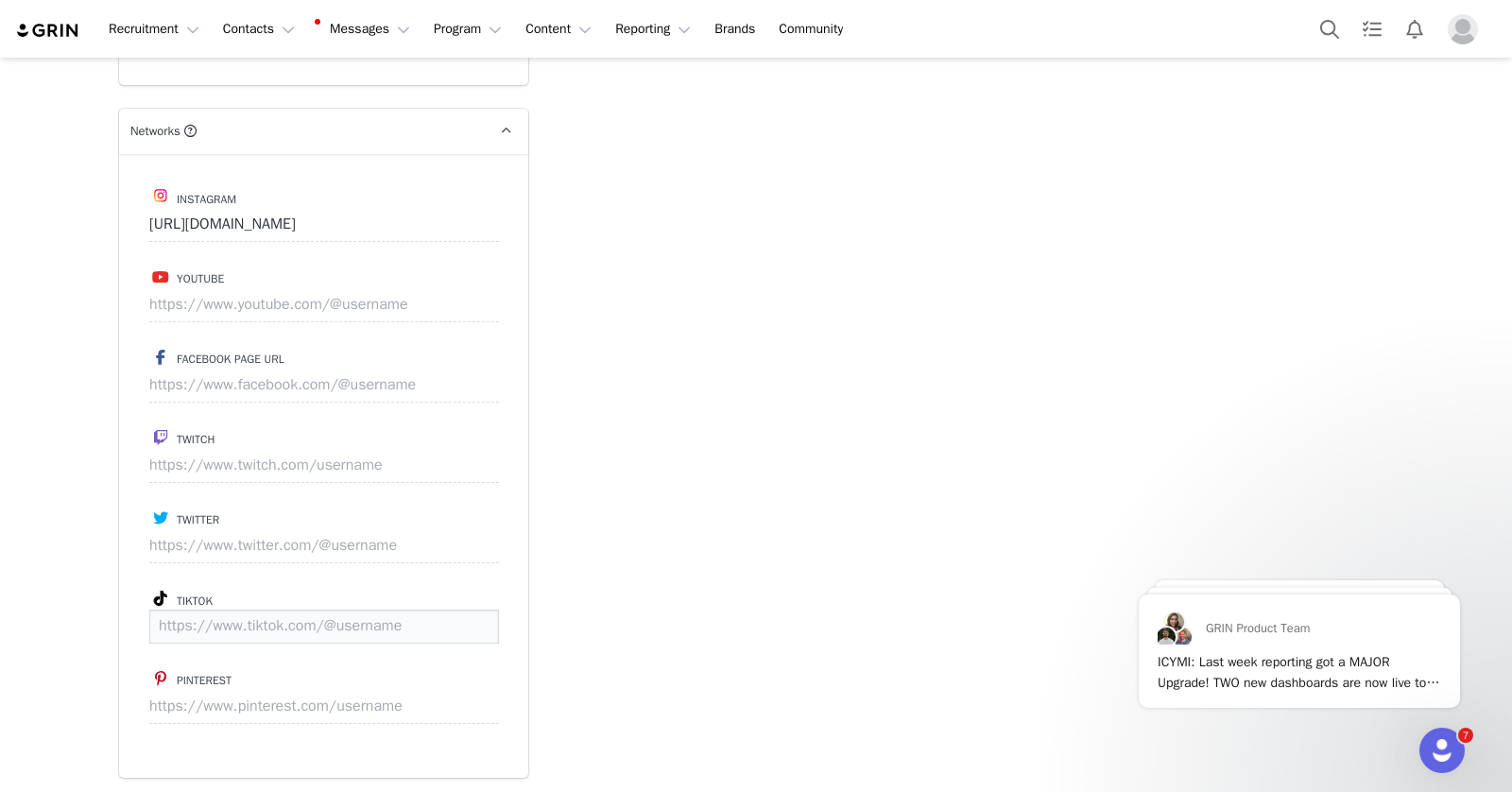 click at bounding box center [324, 627] 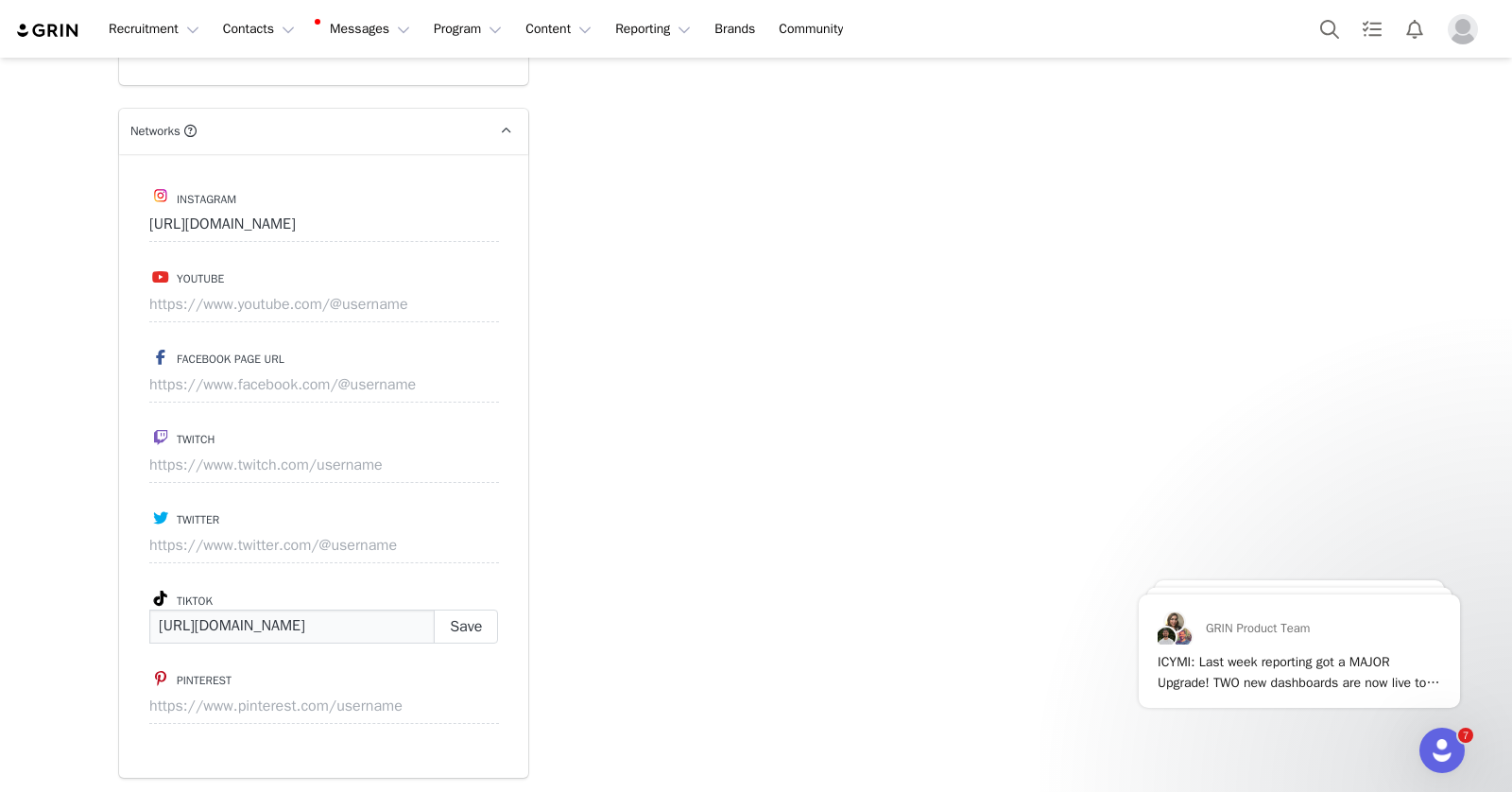 scroll, scrollTop: 0, scrollLeft: 12, axis: horizontal 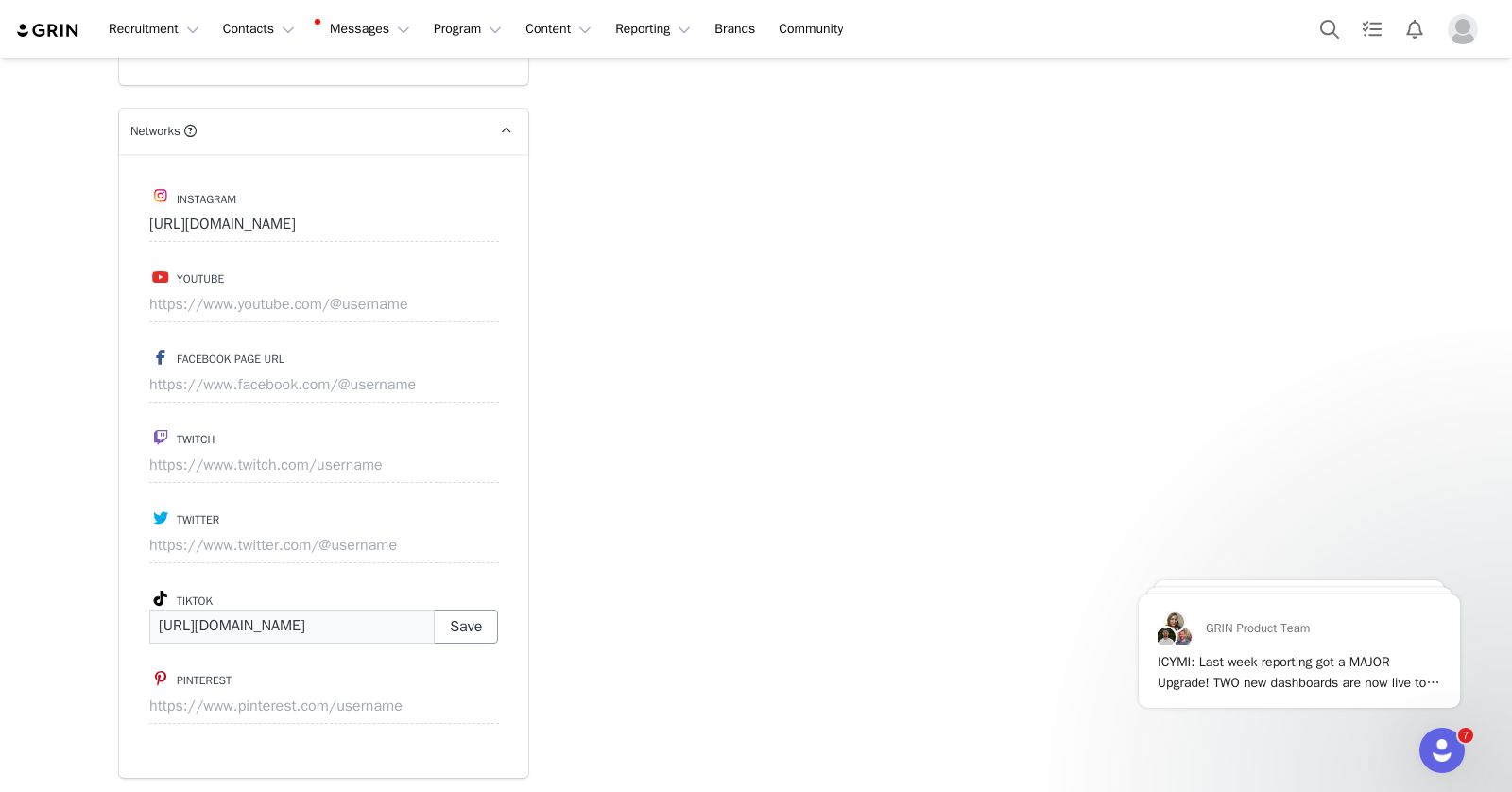 type on "https://www.tiktok.com/@aliciaamaclaren" 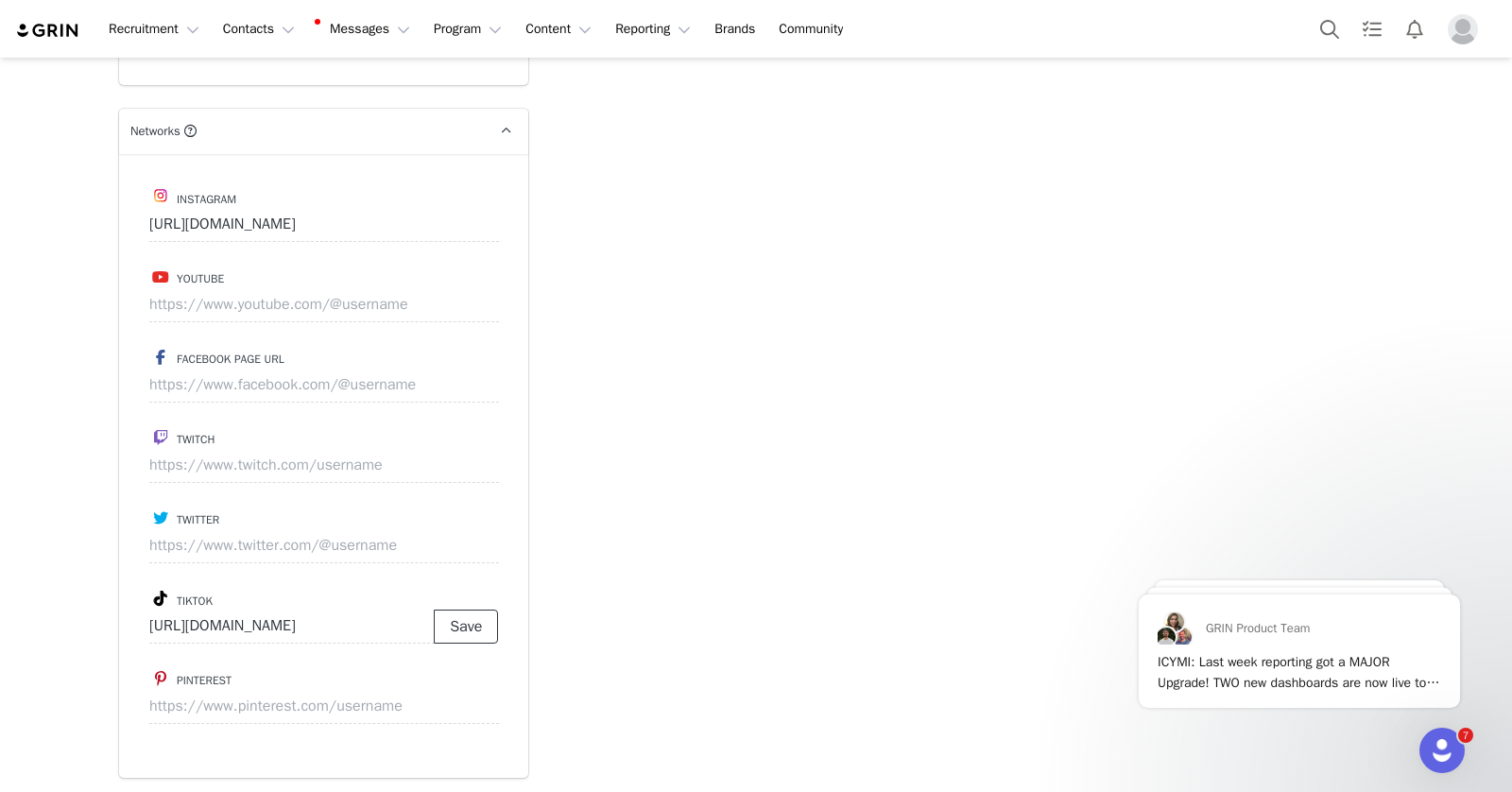 click on "Save" at bounding box center [466, 627] 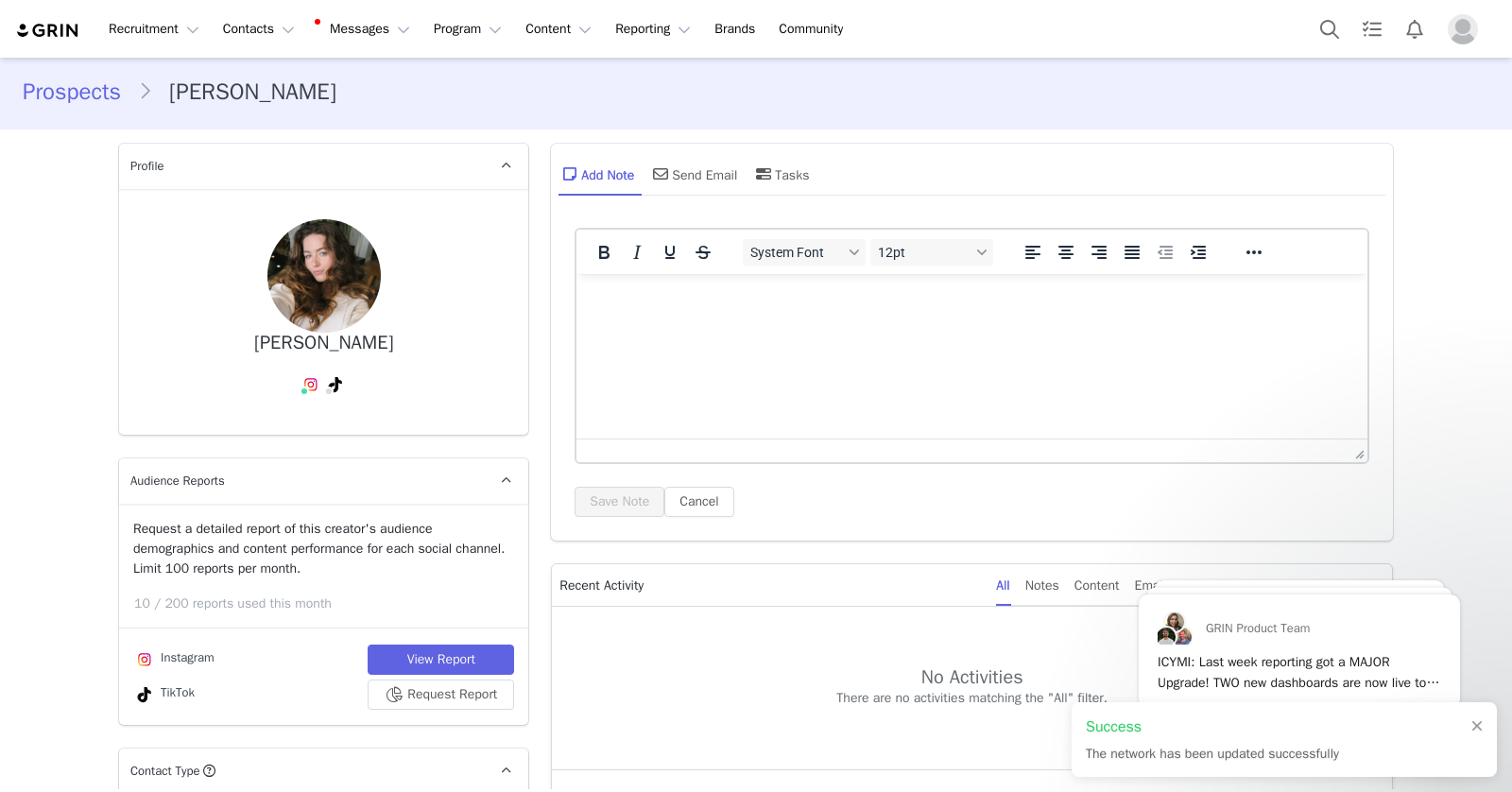 scroll, scrollTop: 0, scrollLeft: 0, axis: both 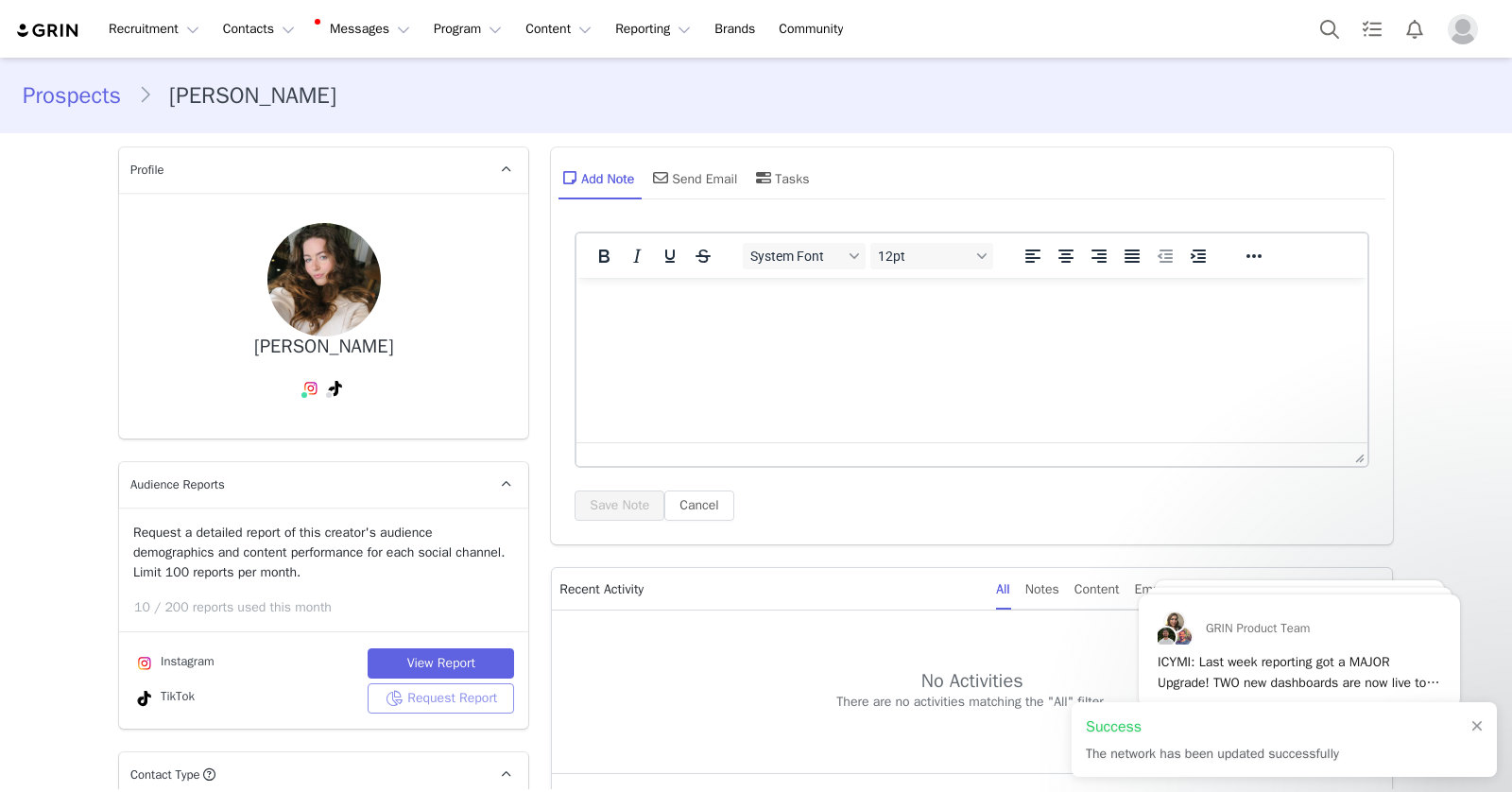 click on "Request Report" at bounding box center (440, 698) 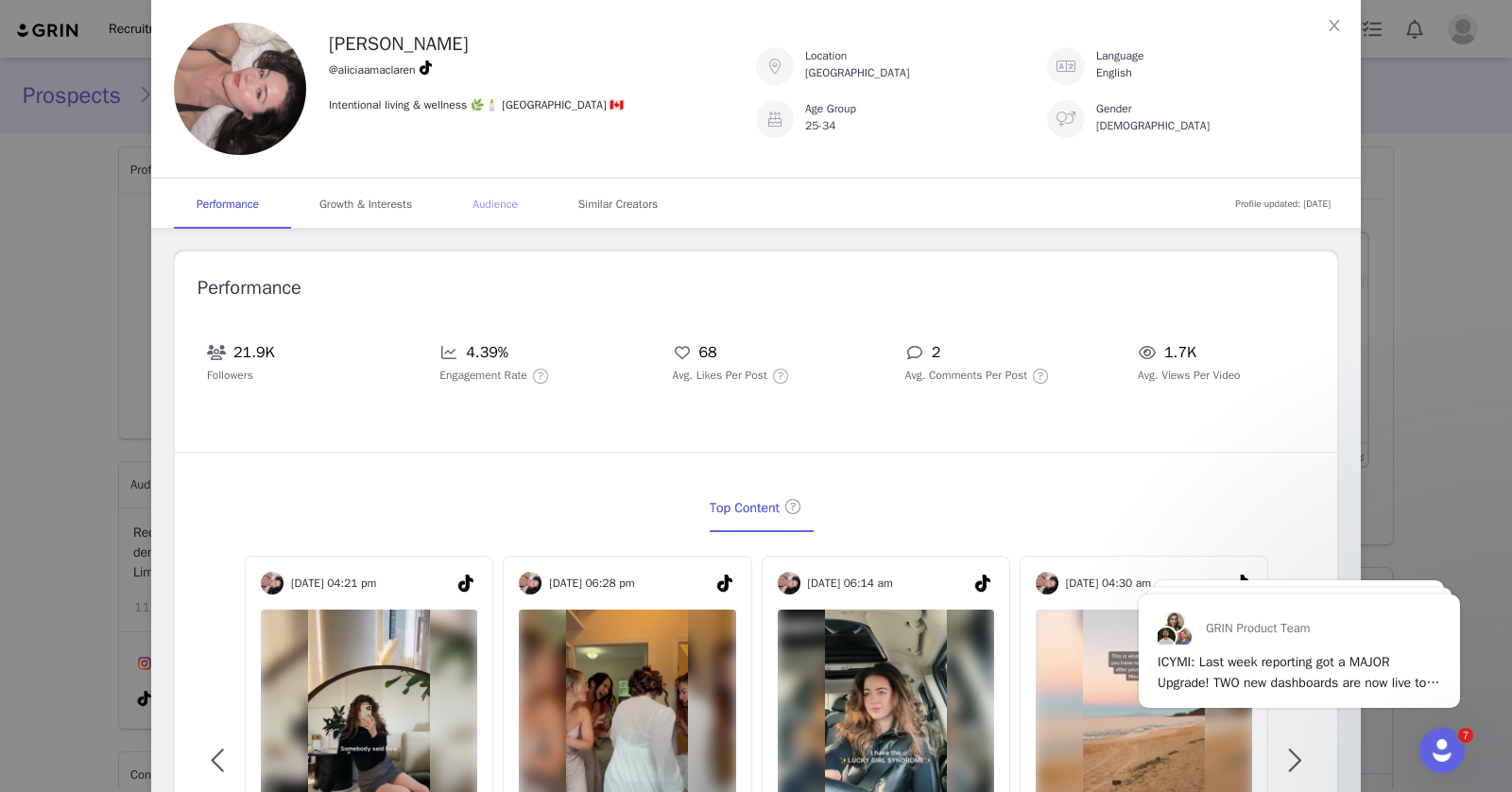 click on "Audience" at bounding box center (495, 204) 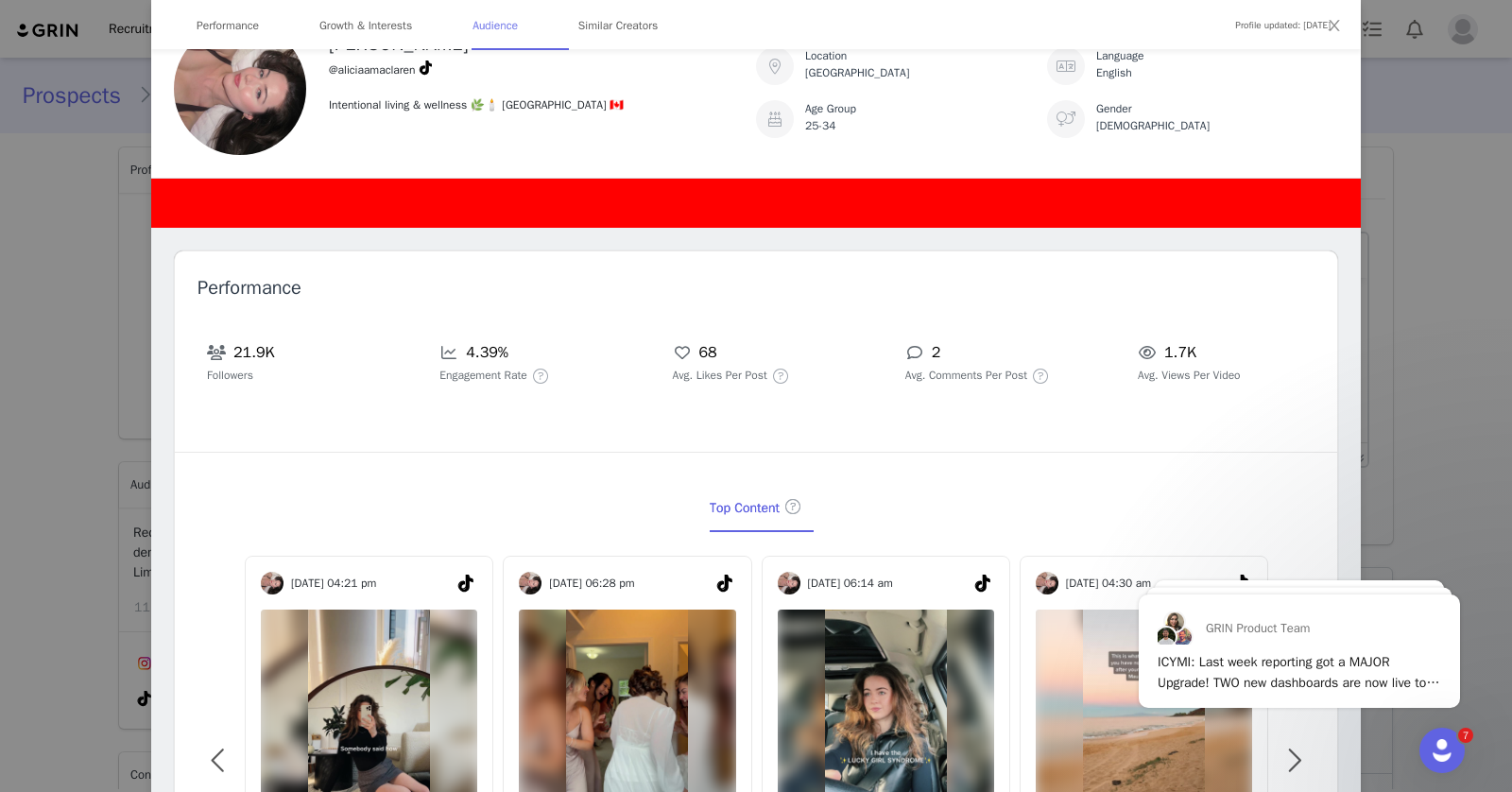 scroll, scrollTop: 1569, scrollLeft: 0, axis: vertical 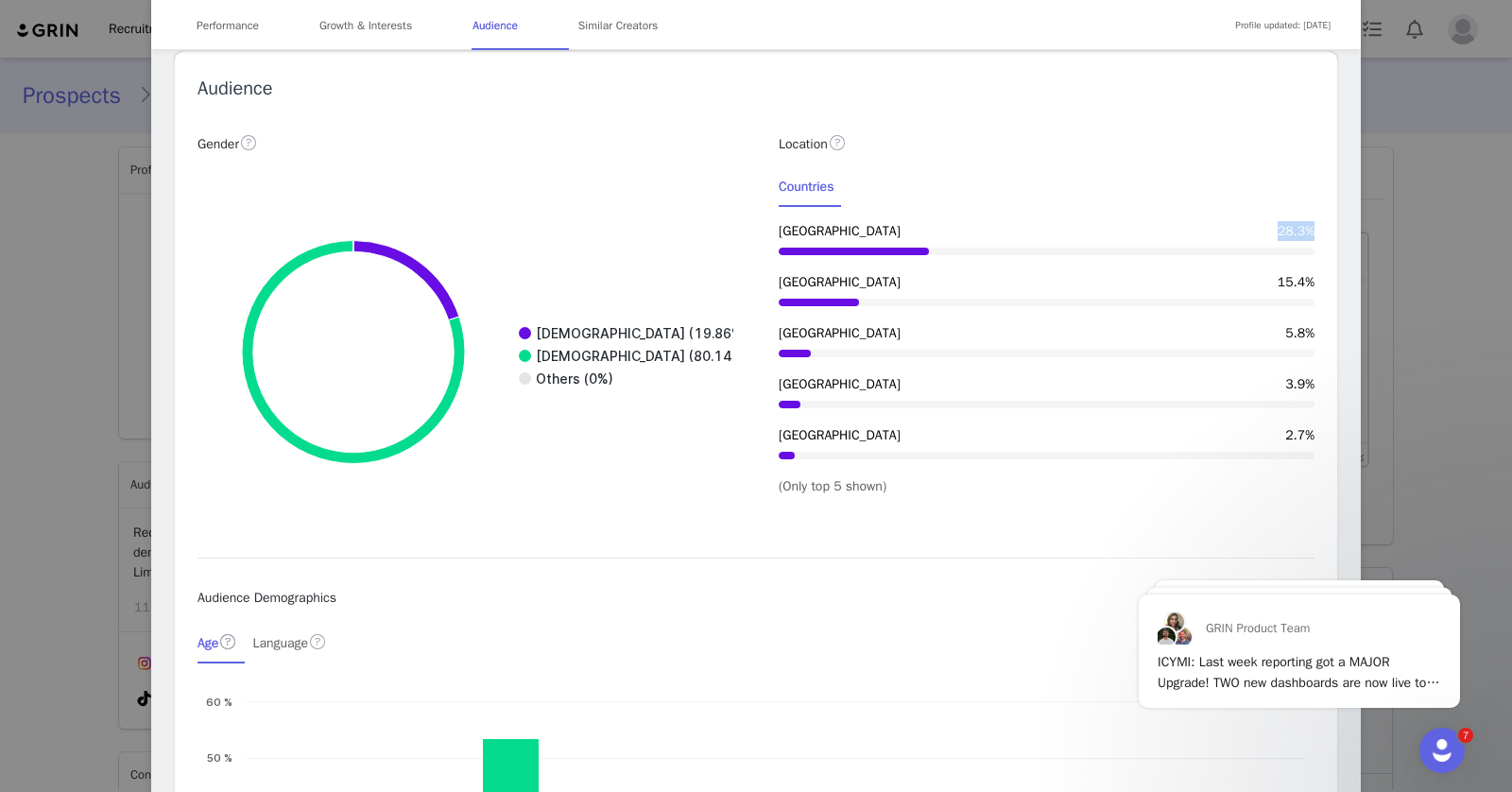 drag, startPoint x: 1314, startPoint y: 244, endPoint x: 1274, endPoint y: 242, distance: 40.049969 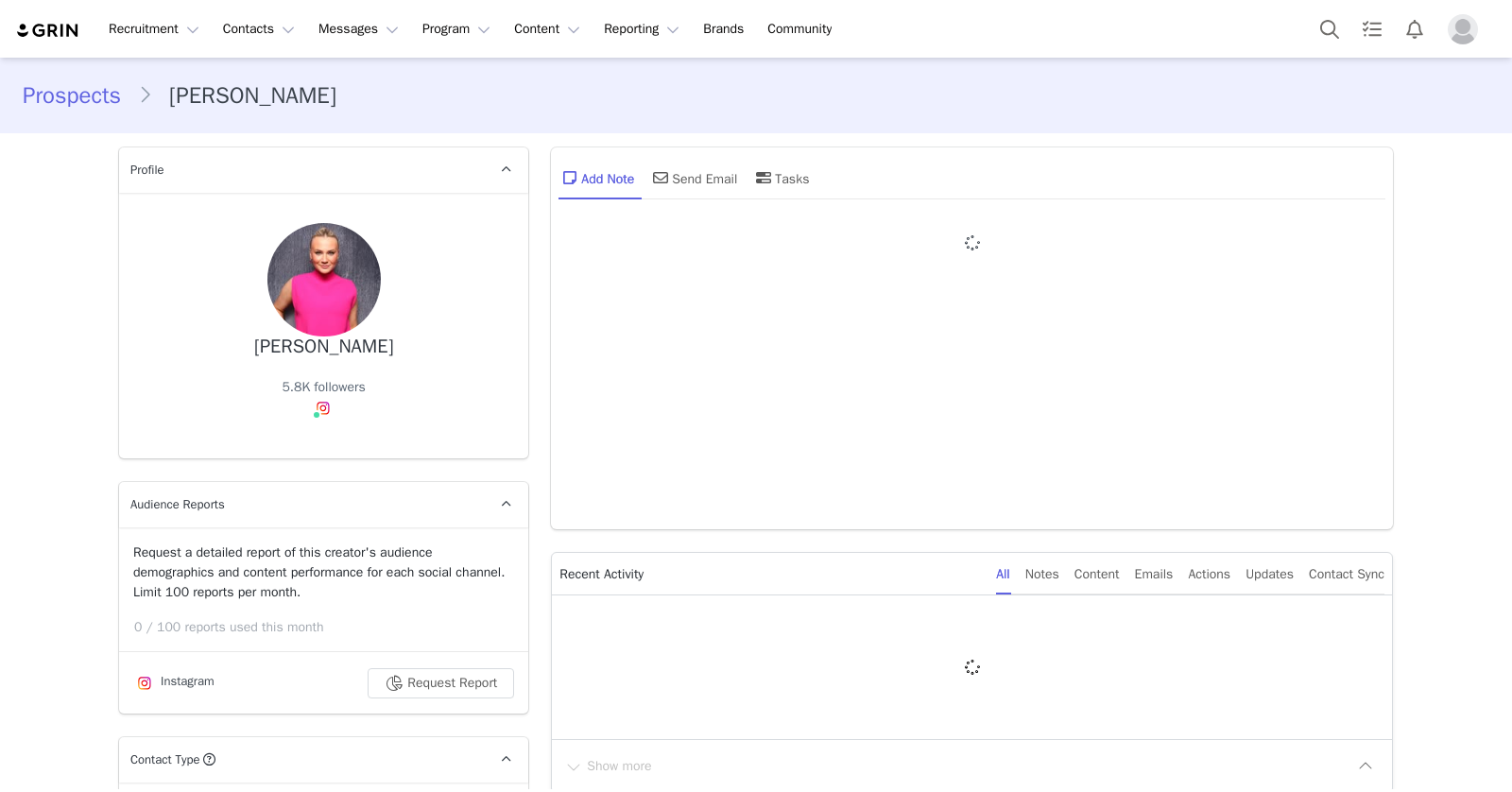 scroll, scrollTop: 0, scrollLeft: 0, axis: both 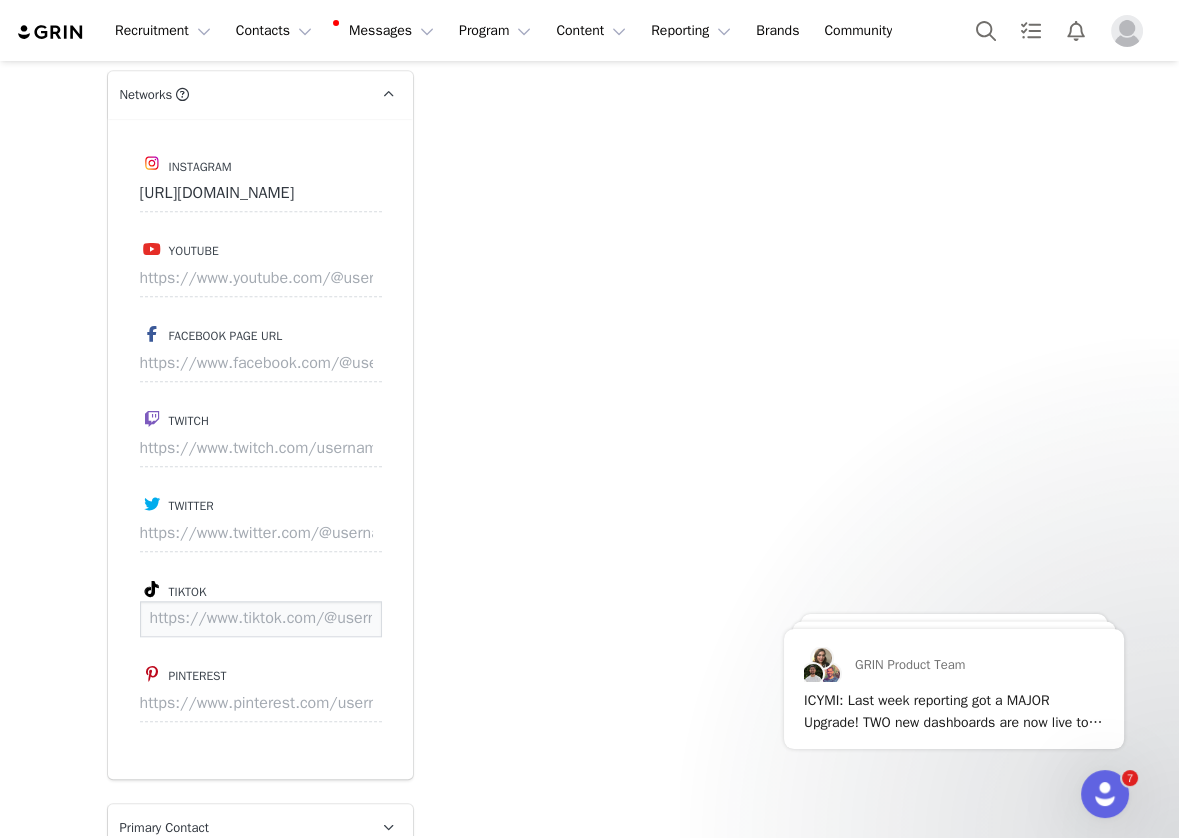 click at bounding box center (261, 619) 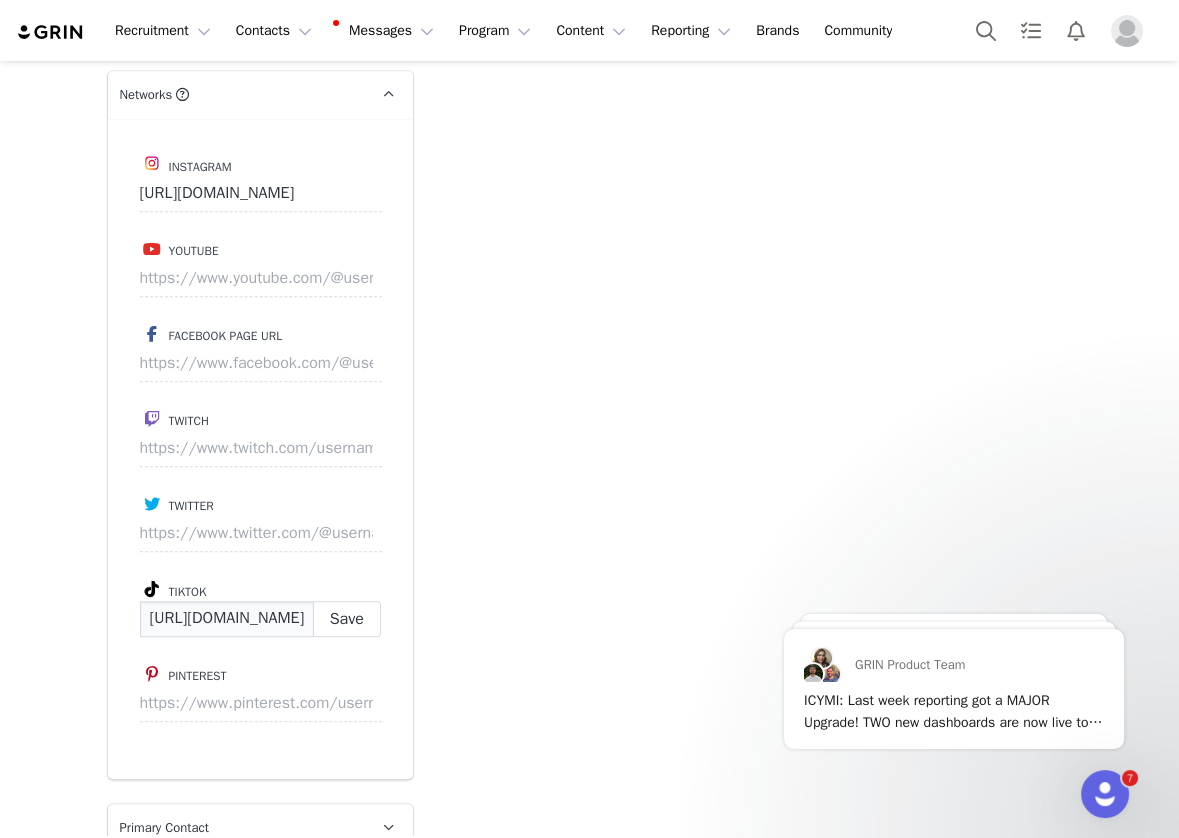 scroll, scrollTop: 0, scrollLeft: 105, axis: horizontal 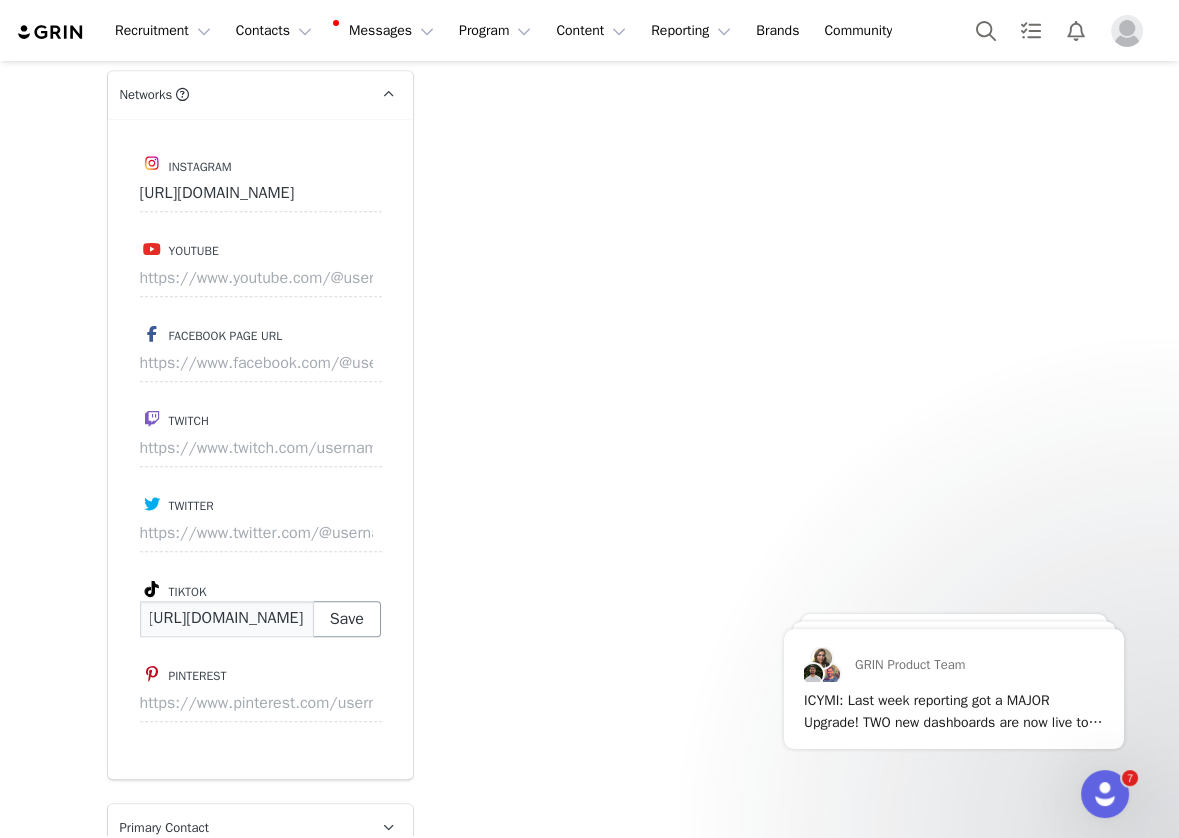 type on "https://www.tiktok.com/@itsemraine" 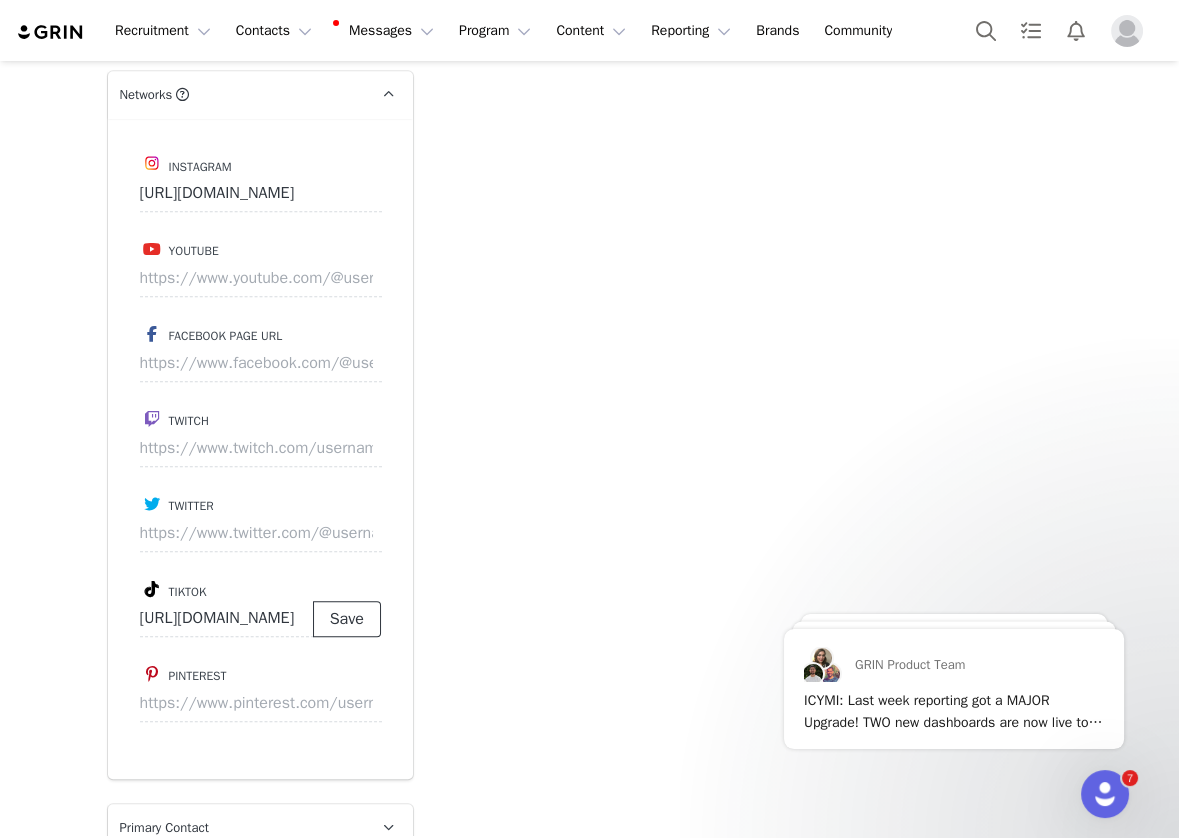 click on "Save" at bounding box center (347, 619) 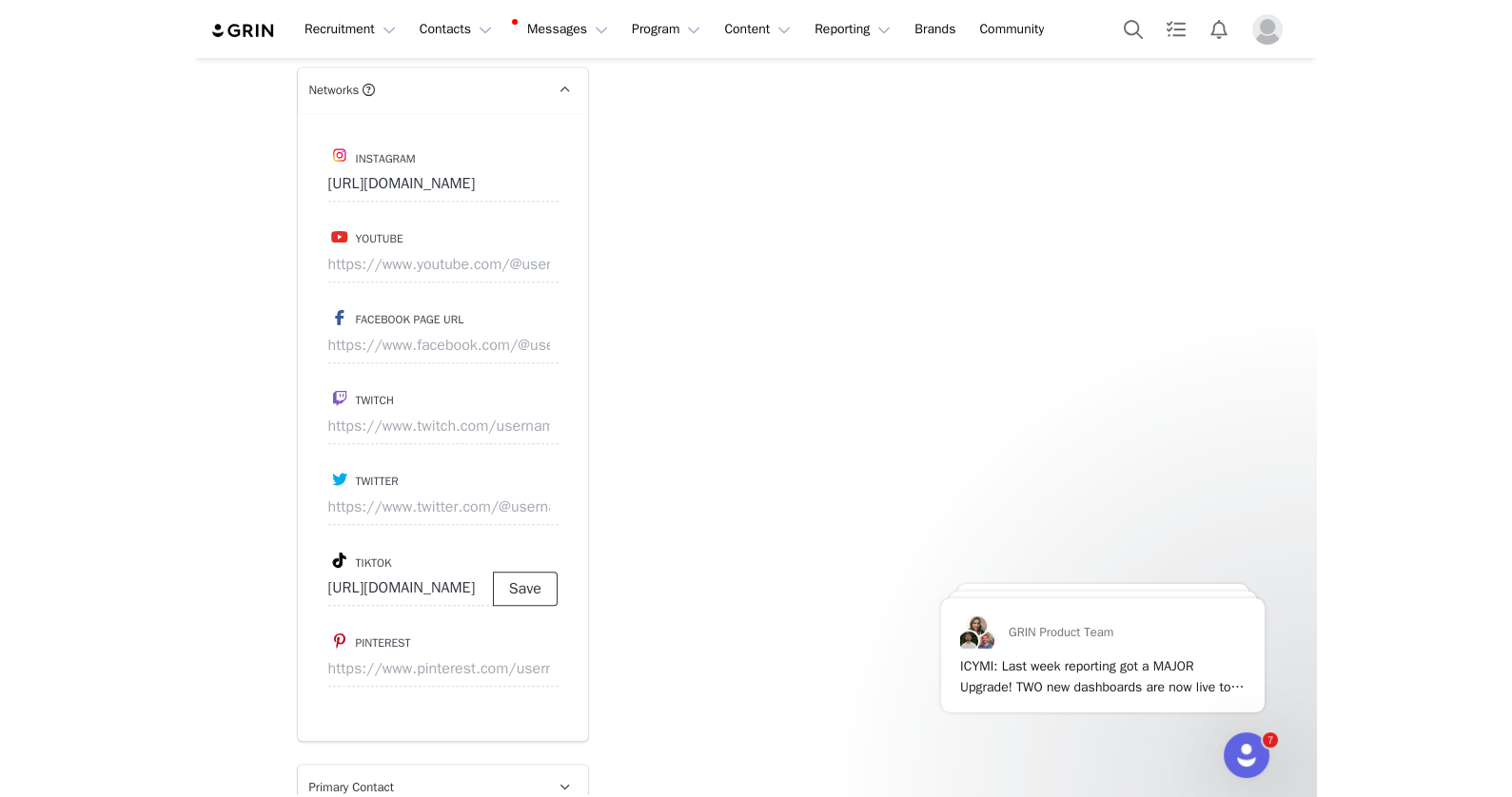 scroll, scrollTop: 0, scrollLeft: 0, axis: both 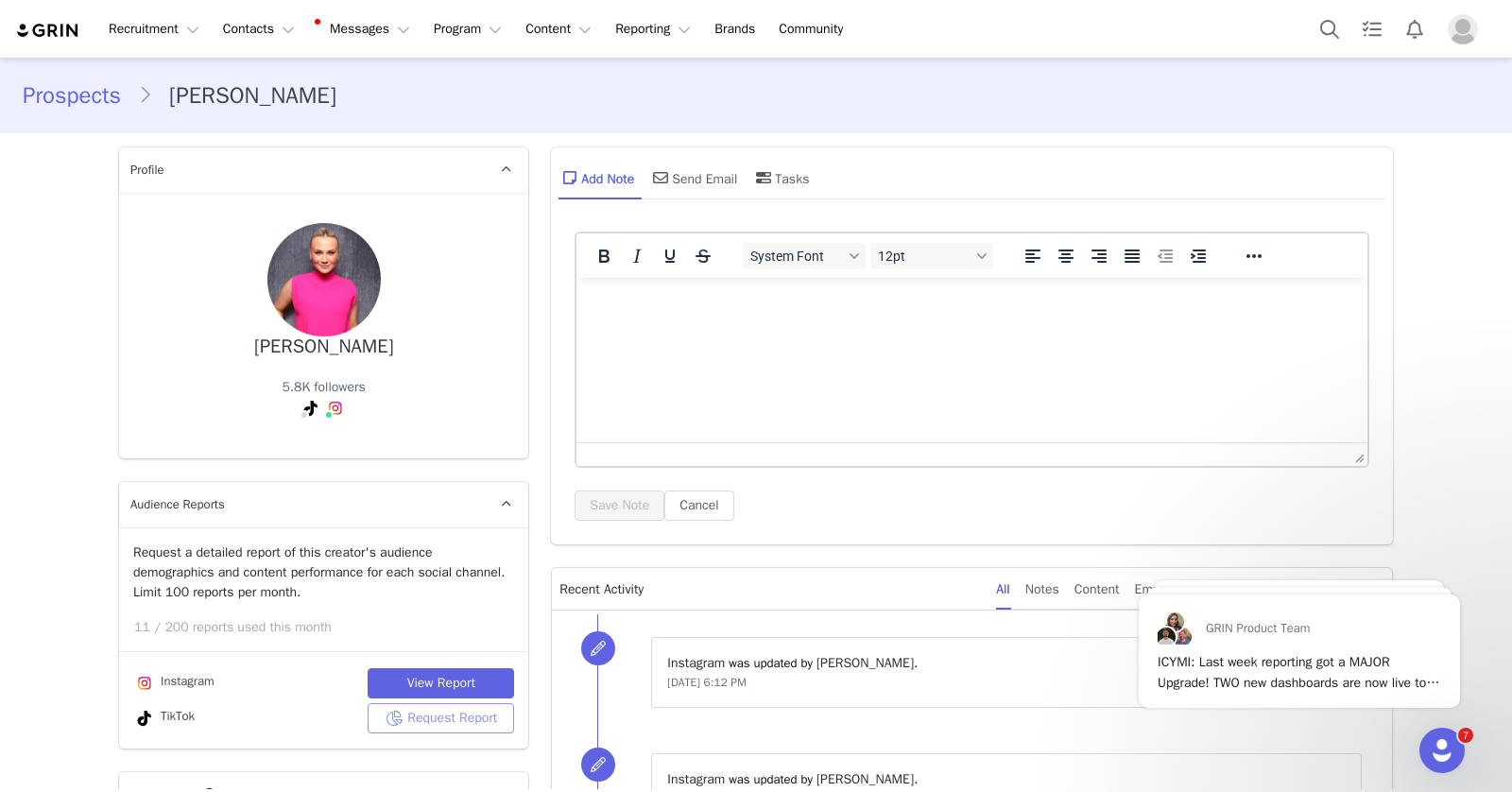 click on "Request Report" at bounding box center [440, 718] 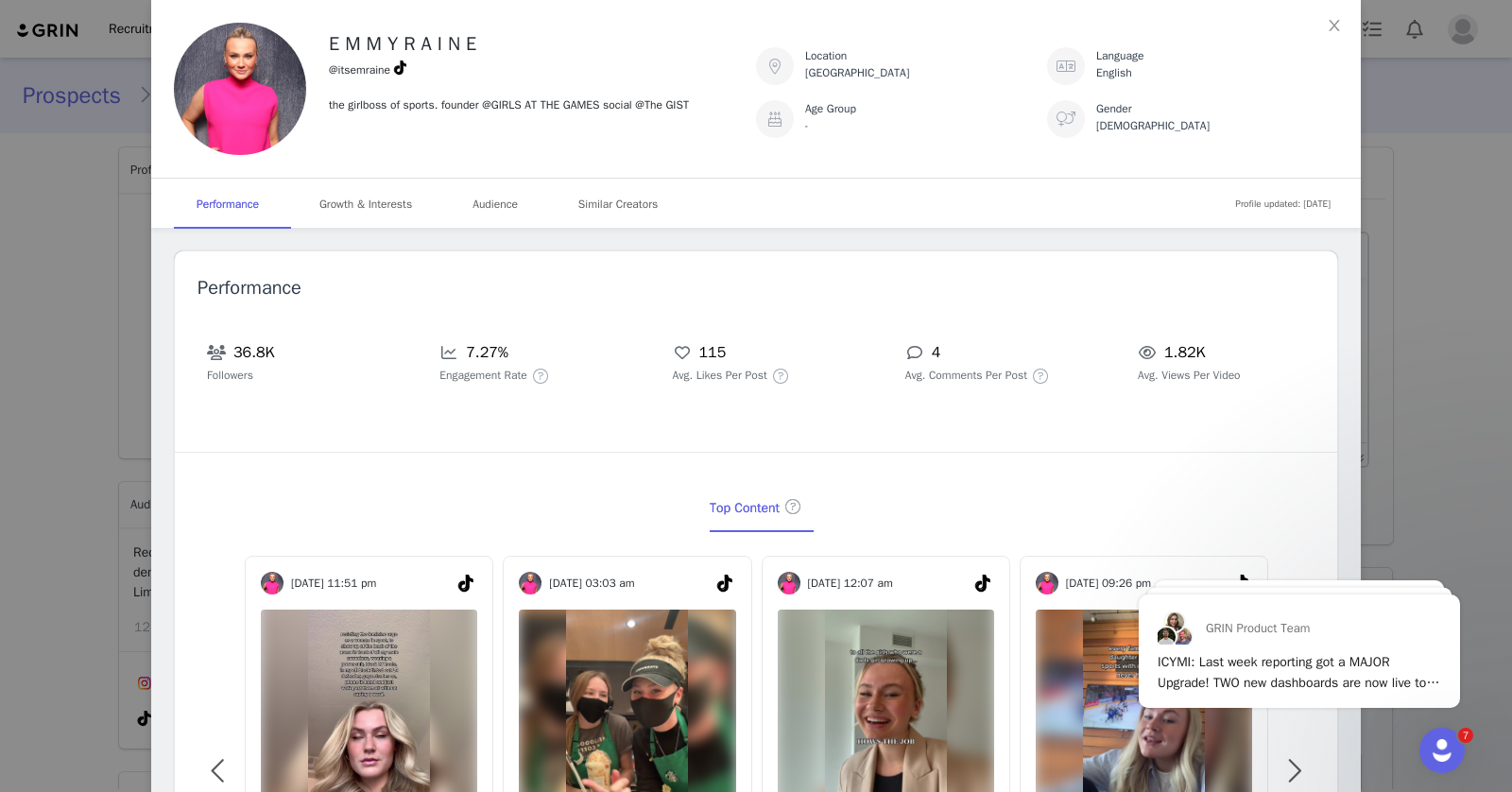 click on "Audience" at bounding box center [495, 204] 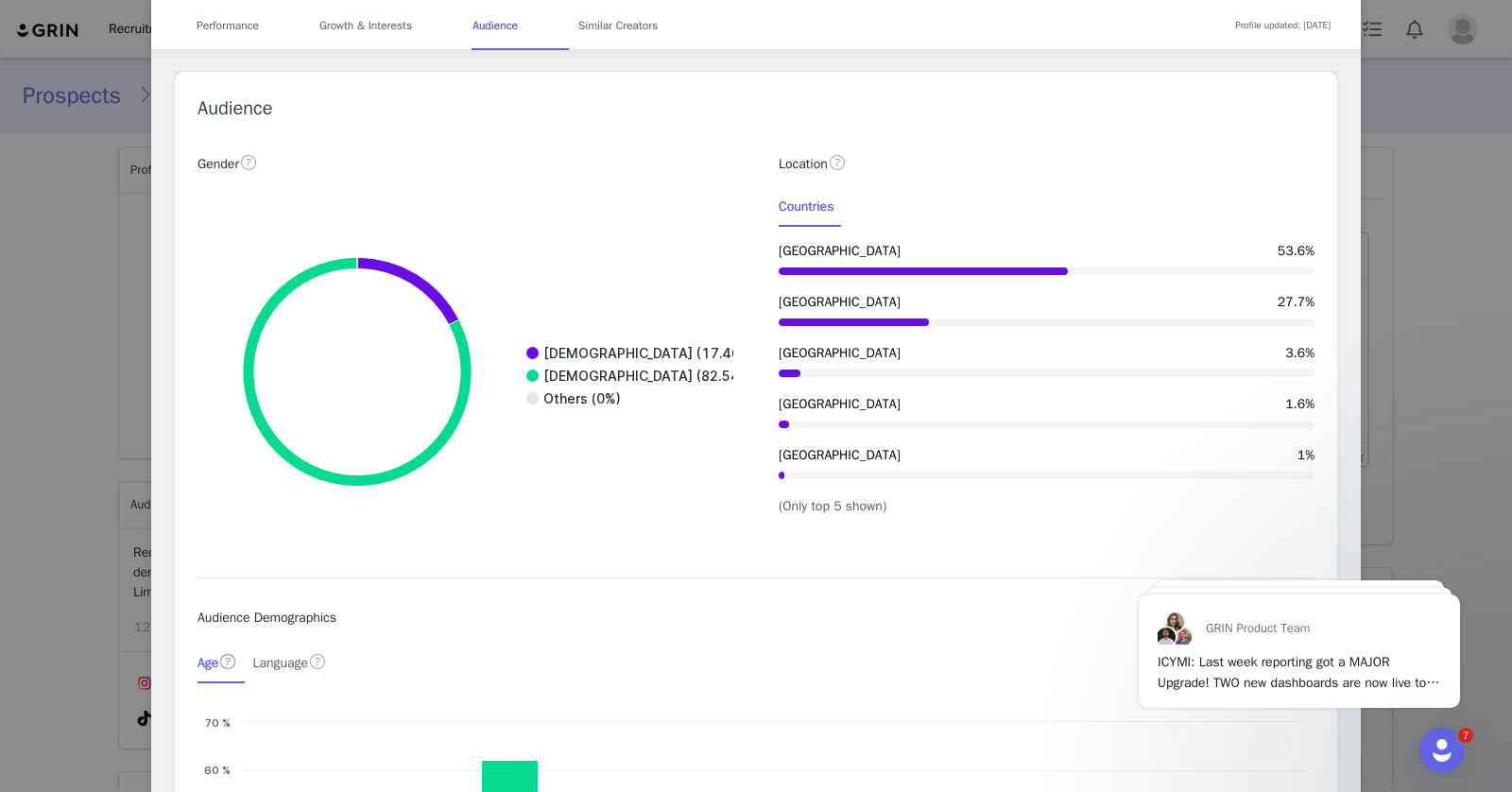 click on "Location  Countries Canada 53.6% United States 27.7% United Kingdom 3.6% Australia 1.6% Germany 1%  (Only top 5 shown)" at bounding box center [1046, 334] 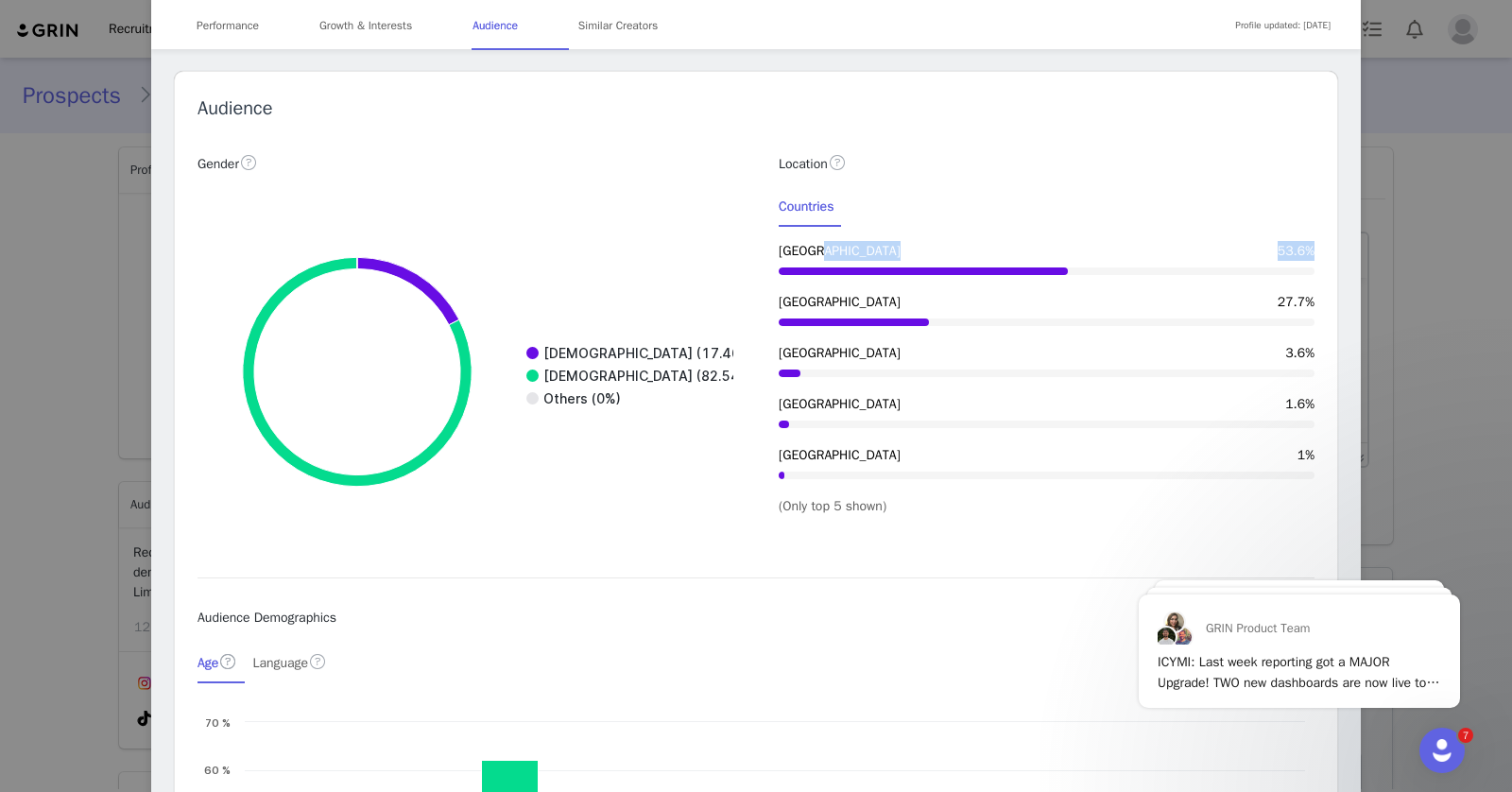 drag, startPoint x: 1269, startPoint y: 248, endPoint x: 1314, endPoint y: 246, distance: 45.04442 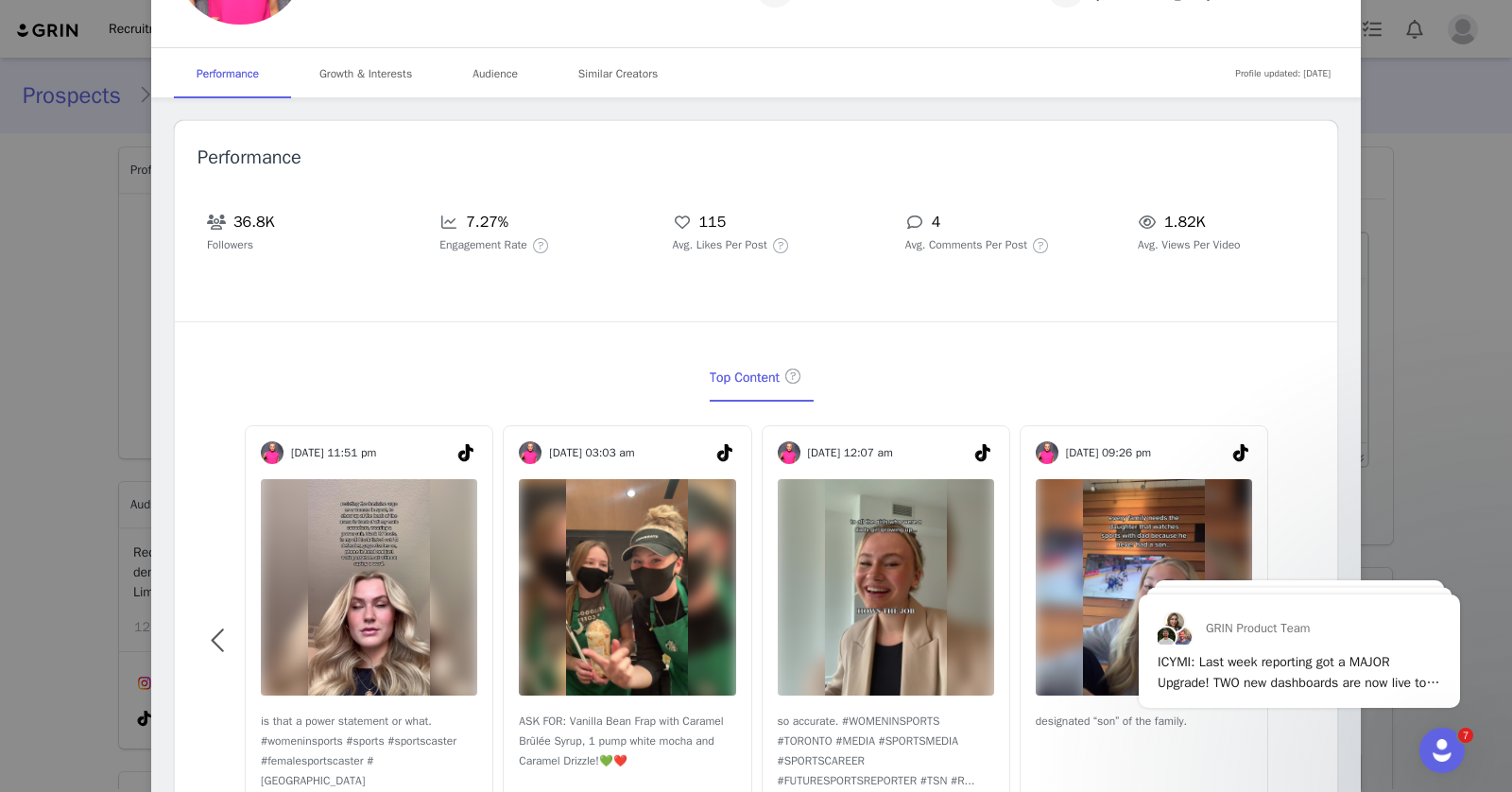 scroll, scrollTop: 0, scrollLeft: 0, axis: both 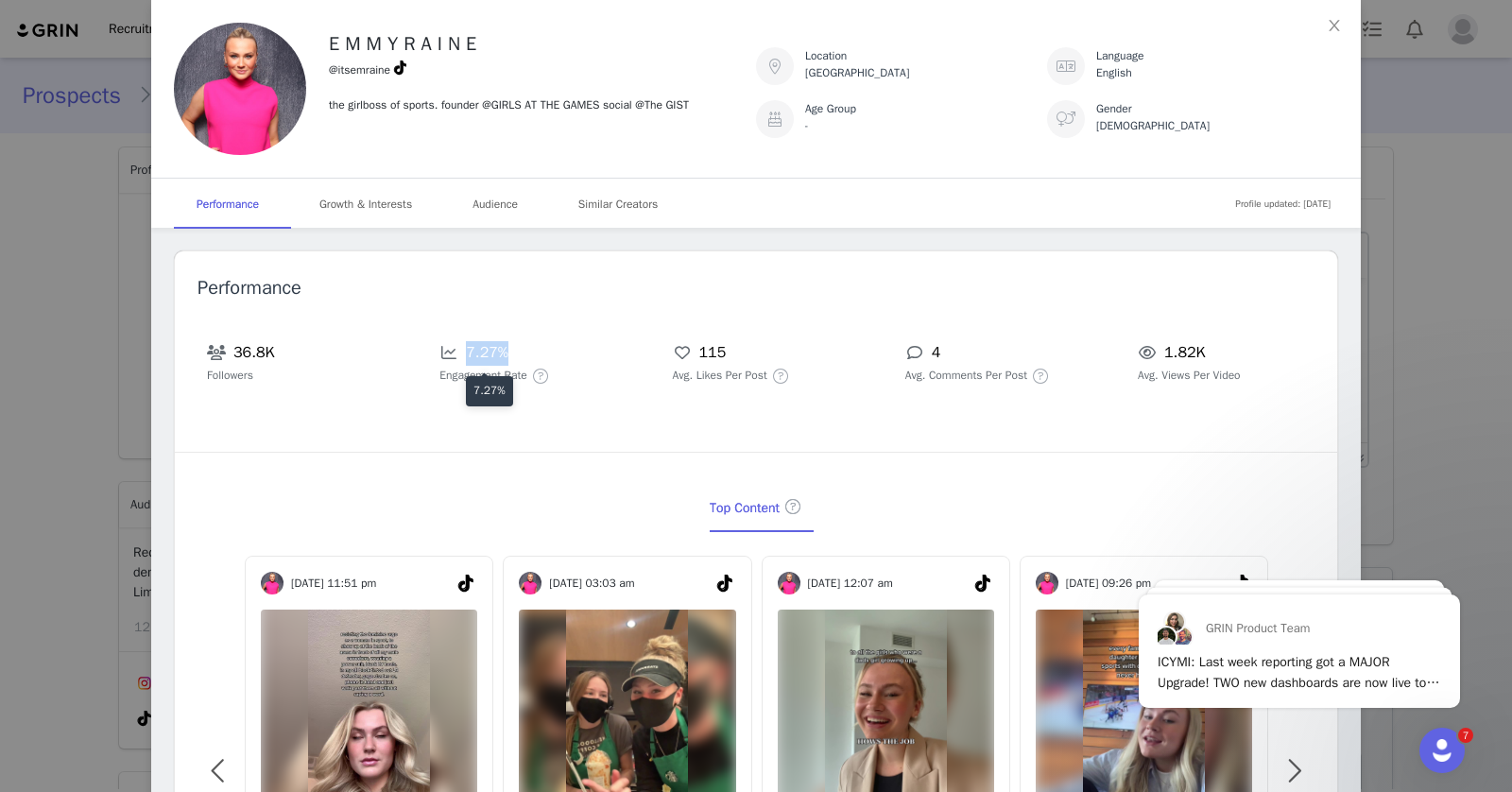 drag, startPoint x: 524, startPoint y: 348, endPoint x: 467, endPoint y: 348, distance: 57 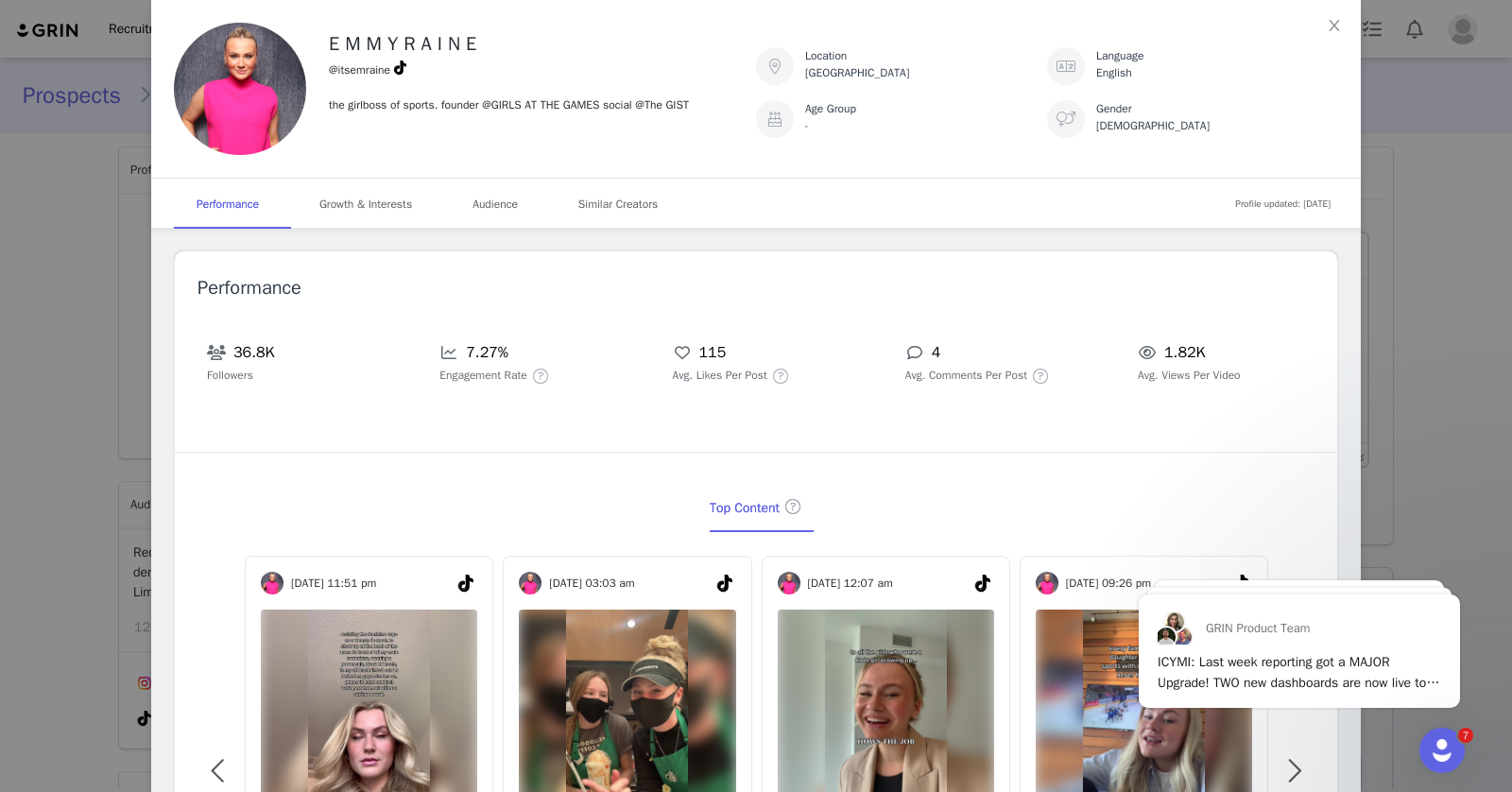 click on "E M M Y  R A I N E @itsemraine the girlboss of sports.
founder @GIRLS AT THE GAMES
social @The GIST Location Canada Language English Age Group - Gender Female Profile updated: Jul 9, 2025 Performance Growth & Interests Audience Similar Creators Performance     36.8K Followers     7.27% Engagement Rate     115 Avg. Likes Per Post     4 Avg. Comments Per Post     1.82K Avg. Views Per Video  Top Content  Jan 10, 2020, 10:46 pm when it snows for the time #fyp #foryoupage #snow #snowvortex     31.6K     396 Feb 22, 2023, 01:23 am in love with the grind lifestyle. #womeninsport #sportsreporter #sportsbroadcasting #womeninsports #...     31.5K     81 Nov 17, 2021, 11:51 pm is that a power statement or what. #womeninsports #sports #sportscaster #femalesportscaster #toronto     384.7K     394 Nov 06, 2020, 03:03 am ASK FOR: Vanilla Bean Frap with Caramel Brûlée Syrup, 1 pump white mocha and Caramel Drizzle!💚❤️     106.9K     535 Oct 08, 2022, 12:07 am     93.7K     237 Dec 27, 2021, 09:26 pm     47.6K     361" at bounding box center (756, 396) 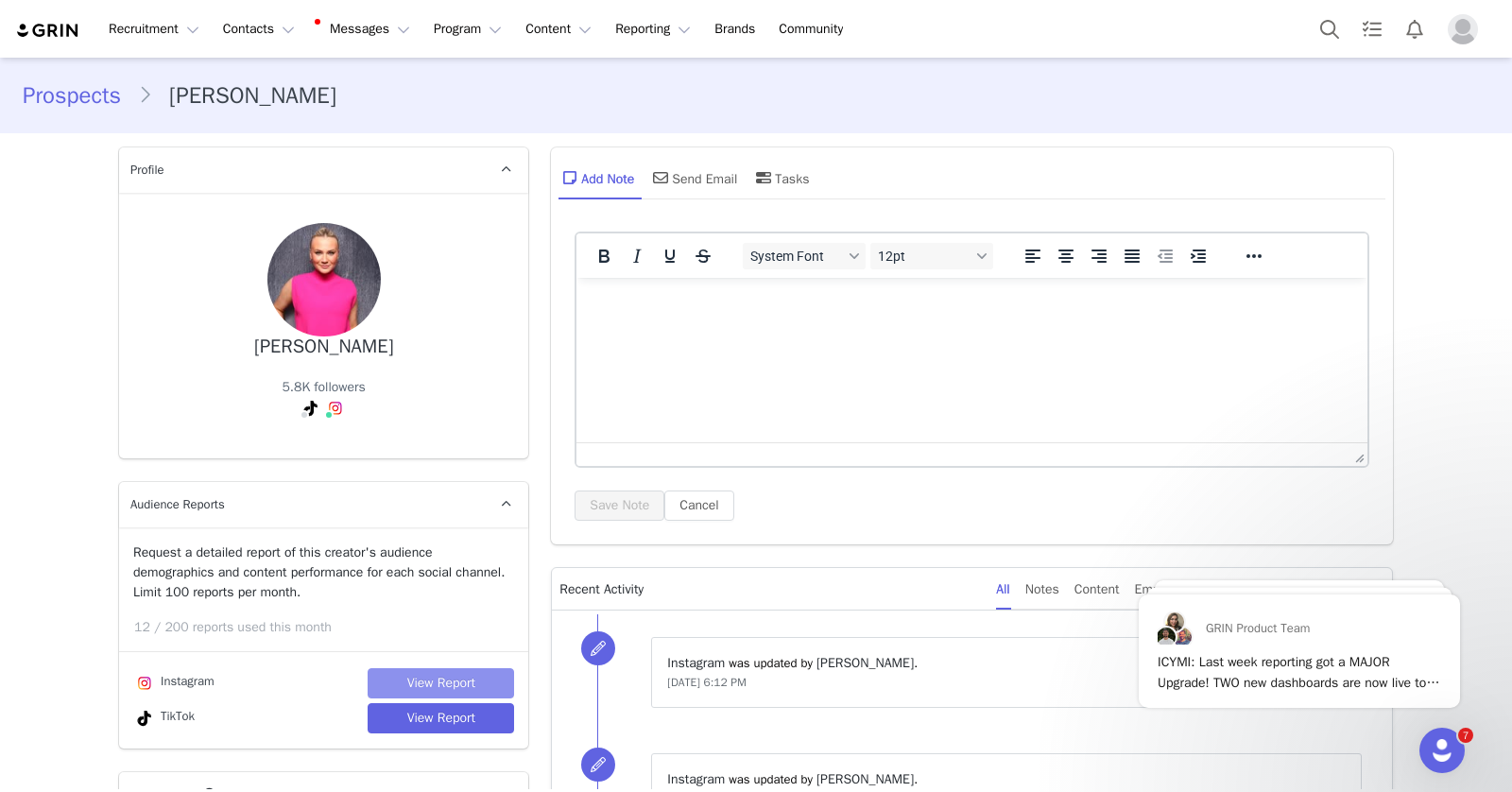 click on "View Report" at bounding box center [440, 683] 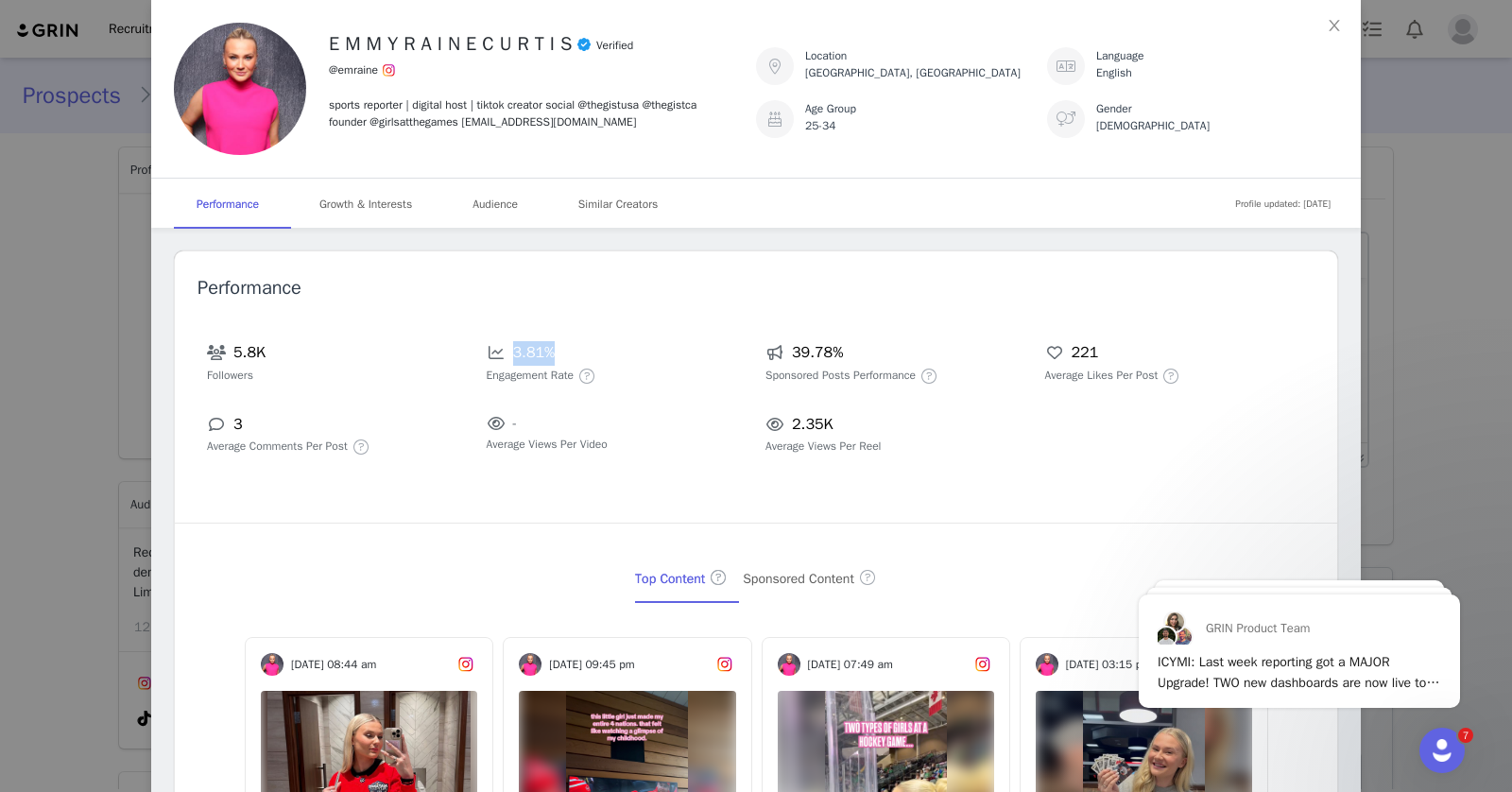 drag, startPoint x: 572, startPoint y: 354, endPoint x: 509, endPoint y: 356, distance: 63.0317 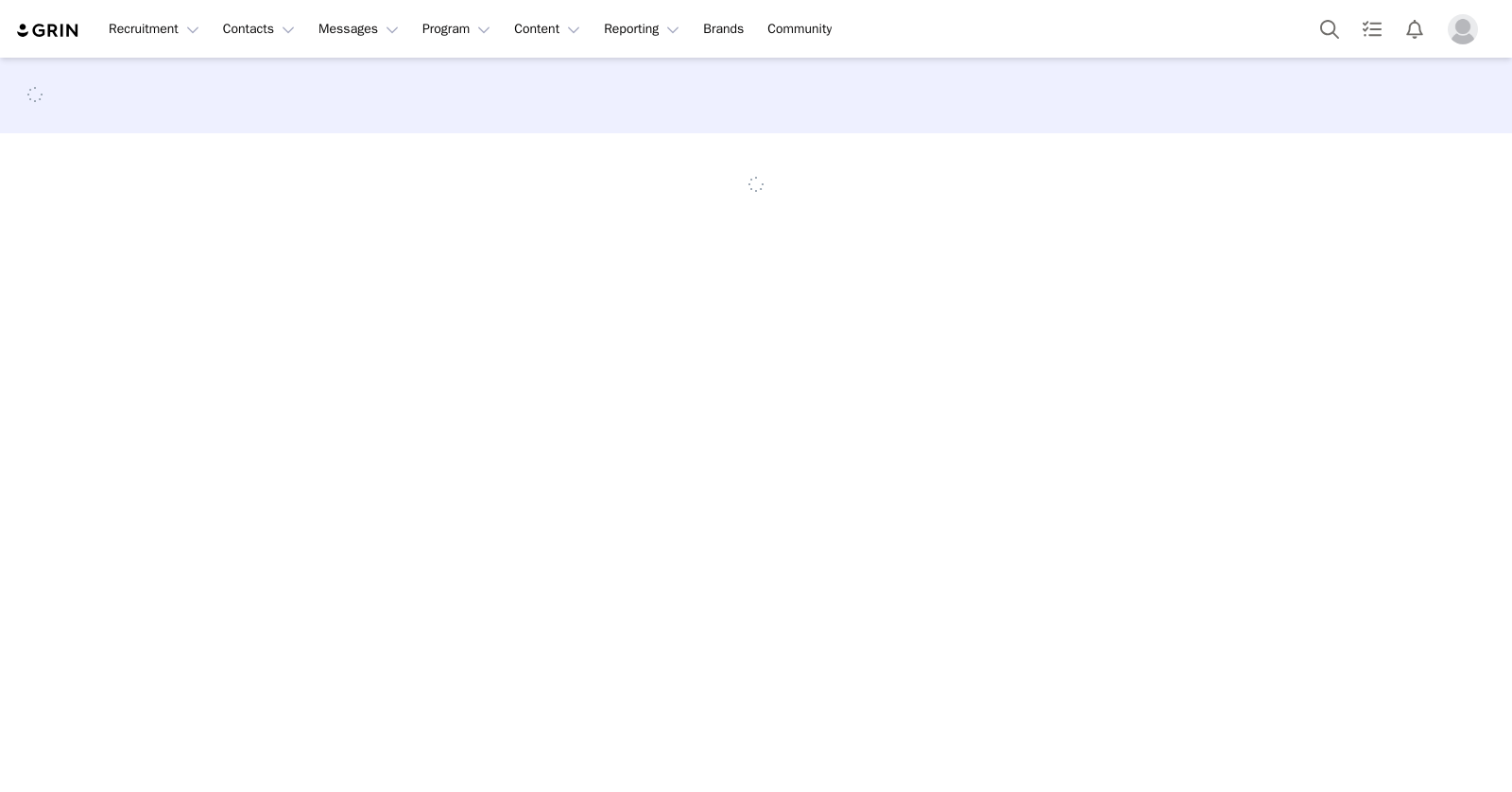 scroll, scrollTop: 0, scrollLeft: 0, axis: both 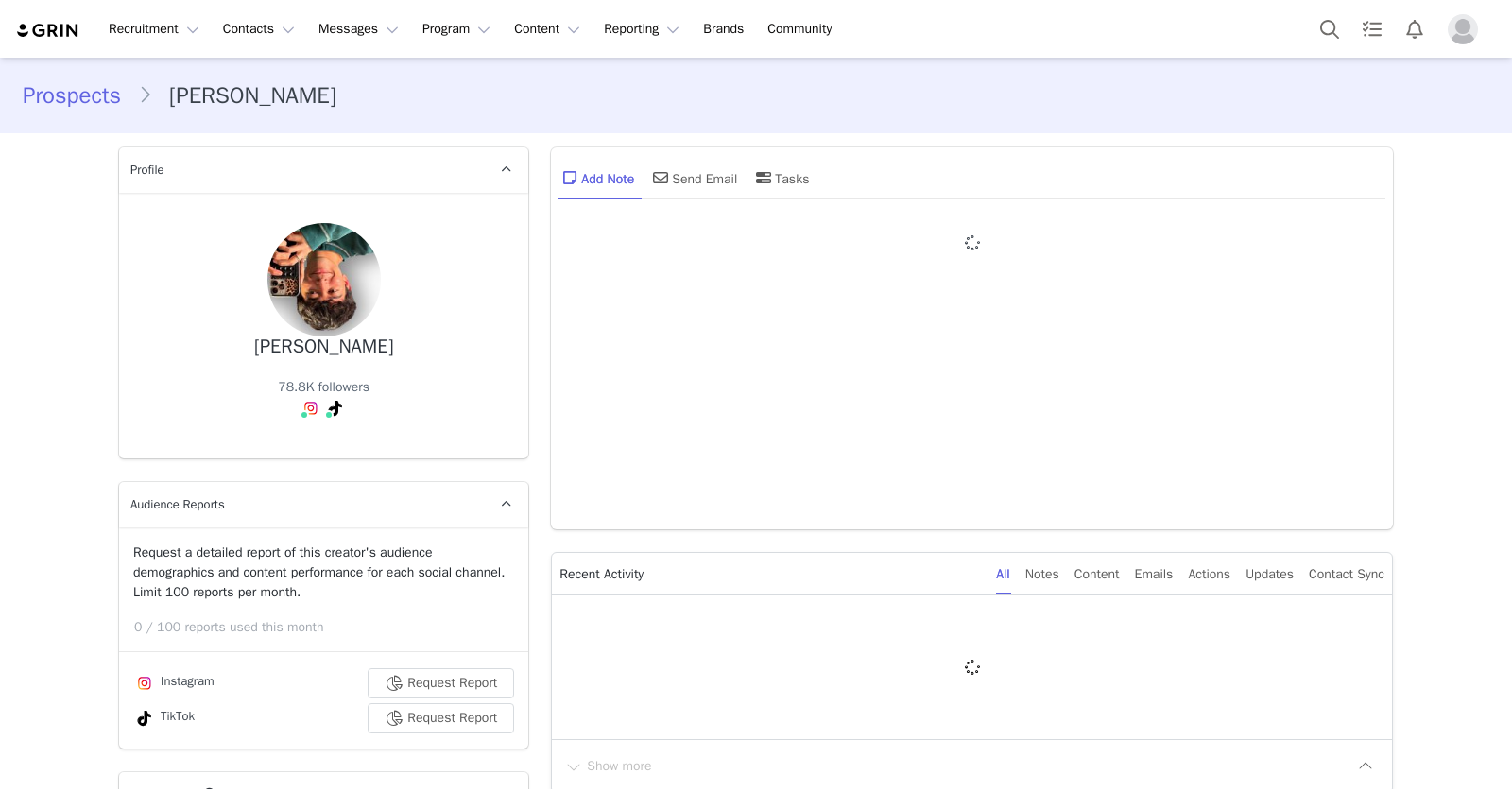 type on "+1 ([GEOGRAPHIC_DATA])" 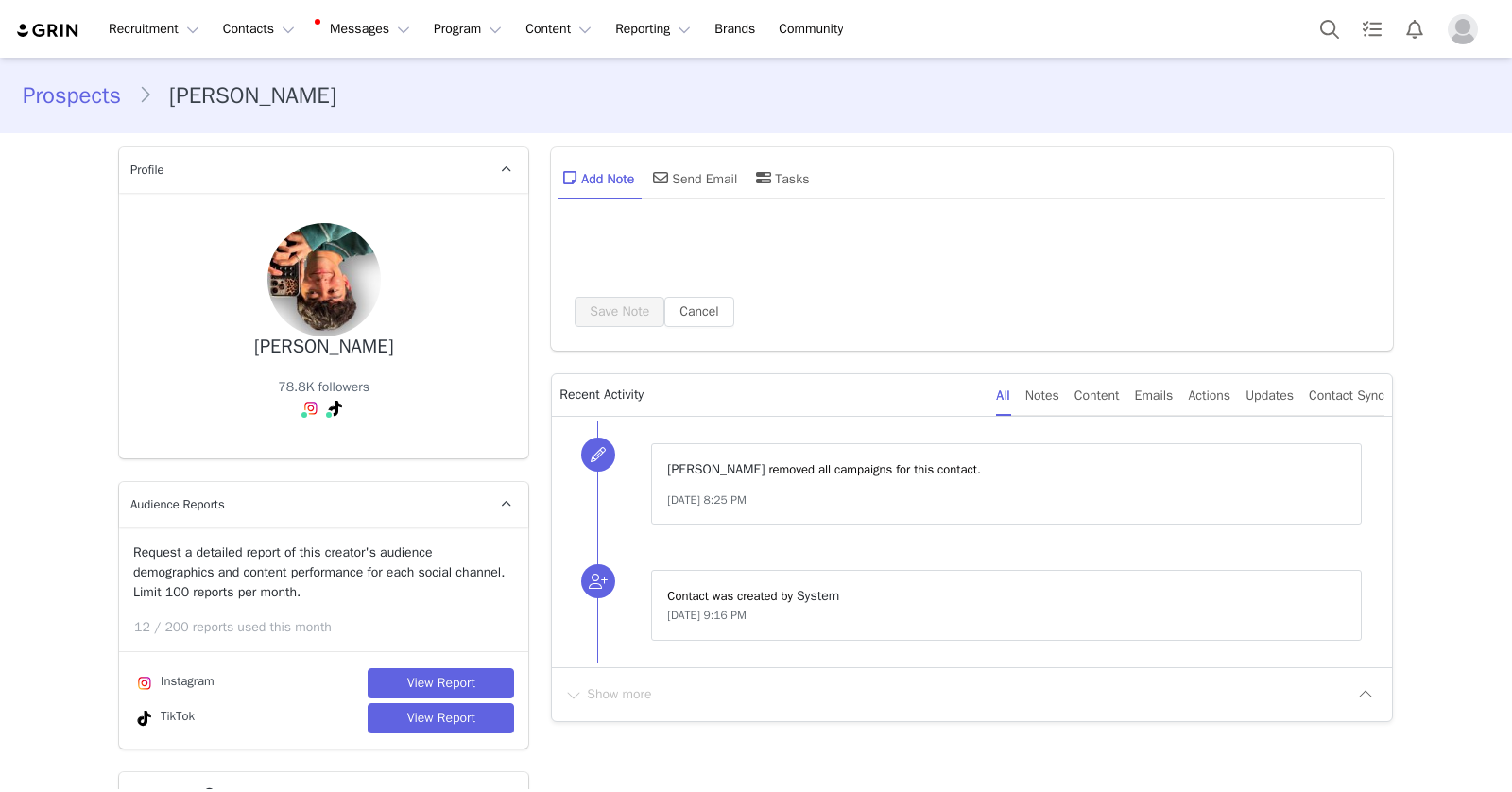 click on "Request a detailed report of this creator's audience demographics and content performance for each social channel. Limit 100 reports per month.  12 / 200 reports used this month  Instagram          View Report  TikTok          View Report" at bounding box center [323, 638] 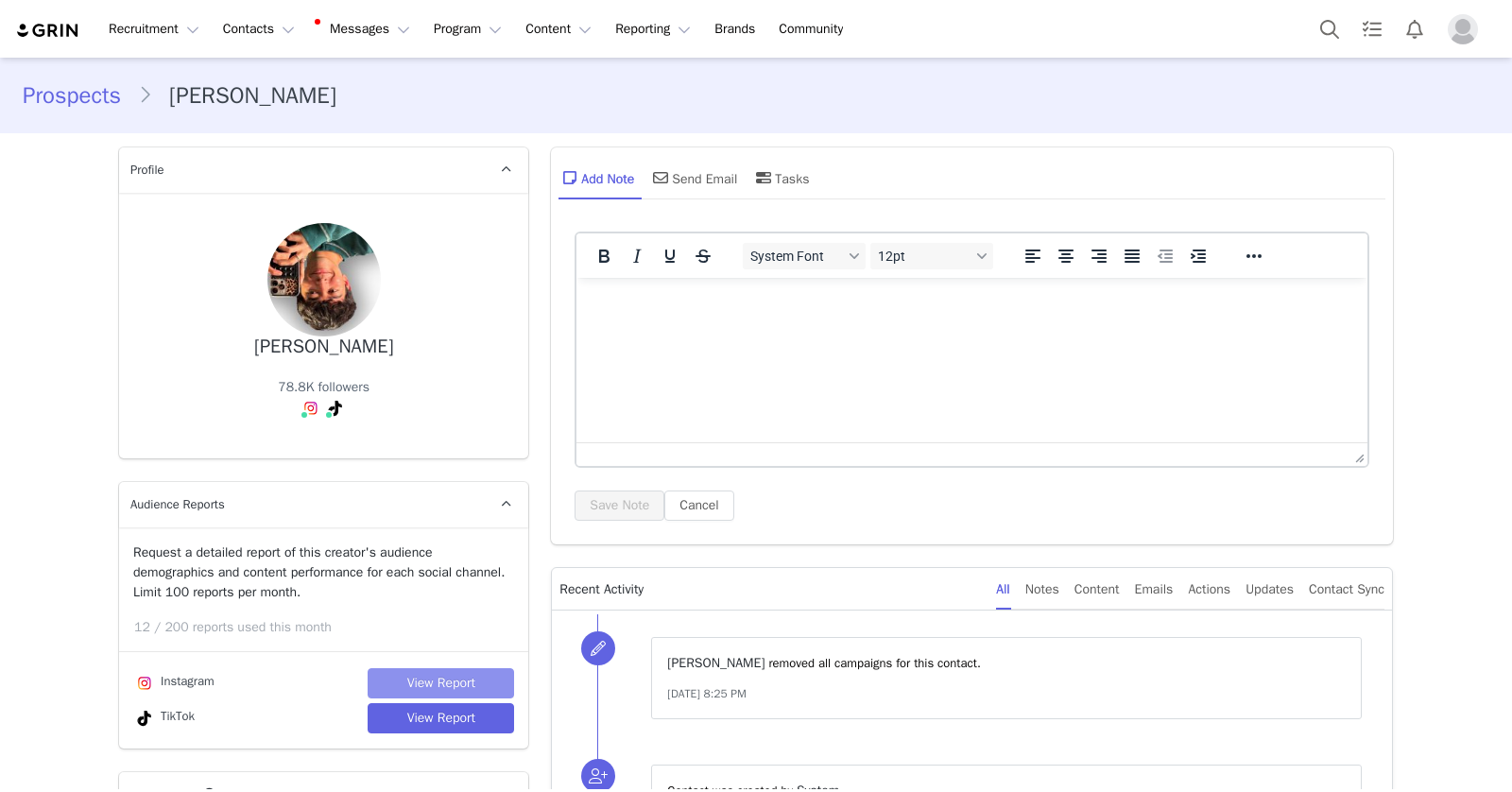 scroll, scrollTop: 0, scrollLeft: 0, axis: both 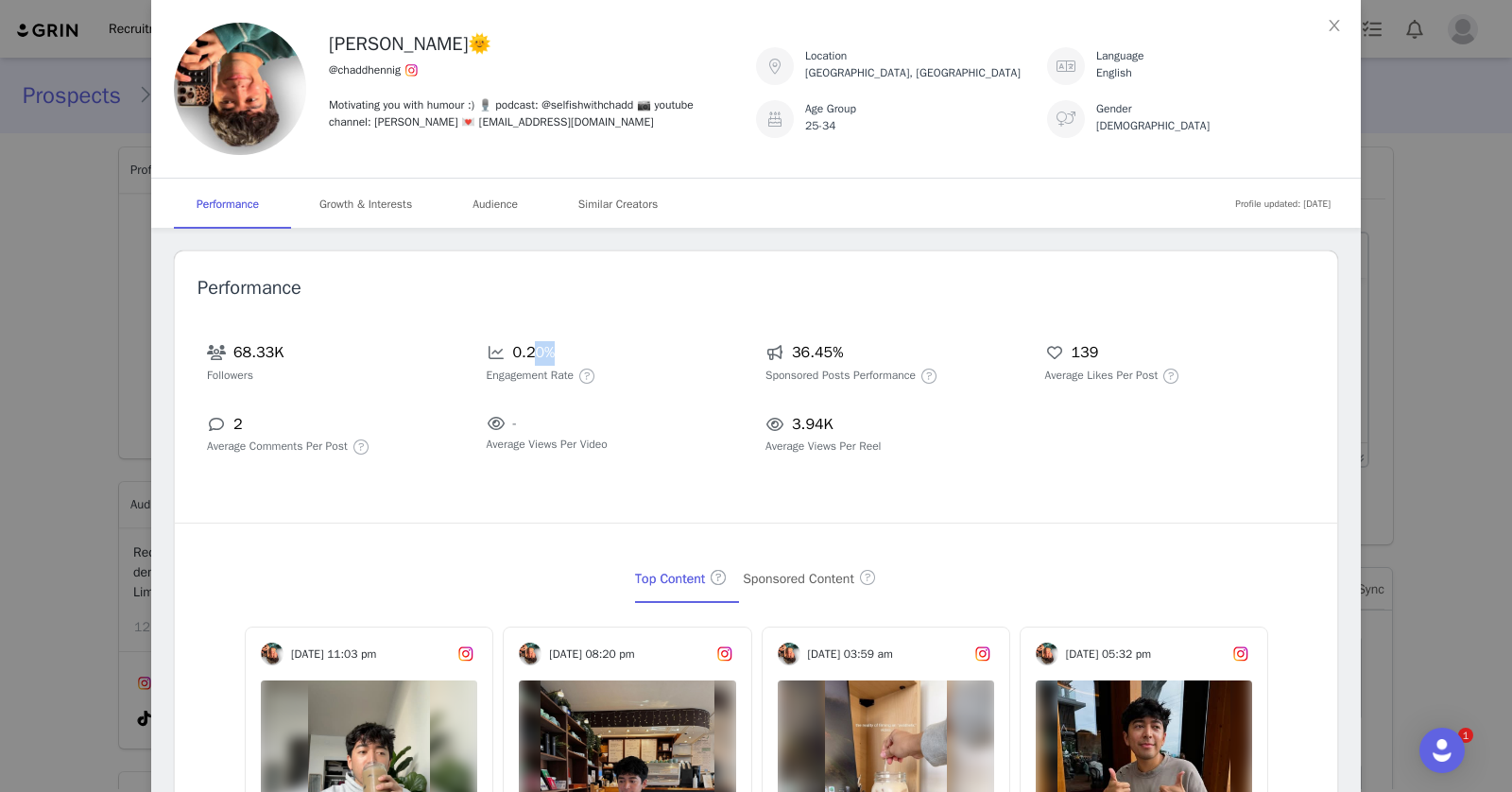 drag, startPoint x: 565, startPoint y: 349, endPoint x: 502, endPoint y: 347, distance: 63.03174 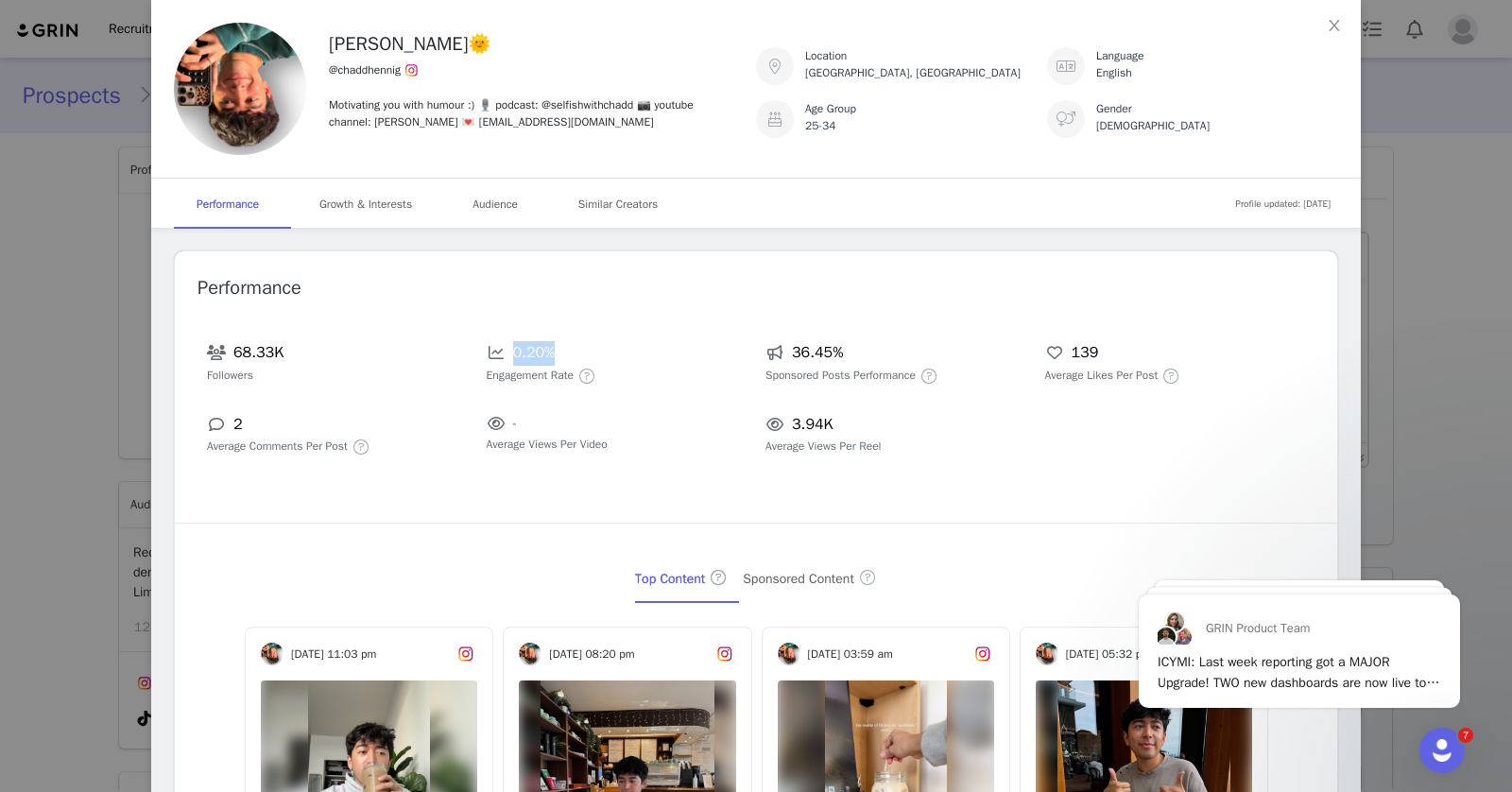 scroll, scrollTop: 0, scrollLeft: 0, axis: both 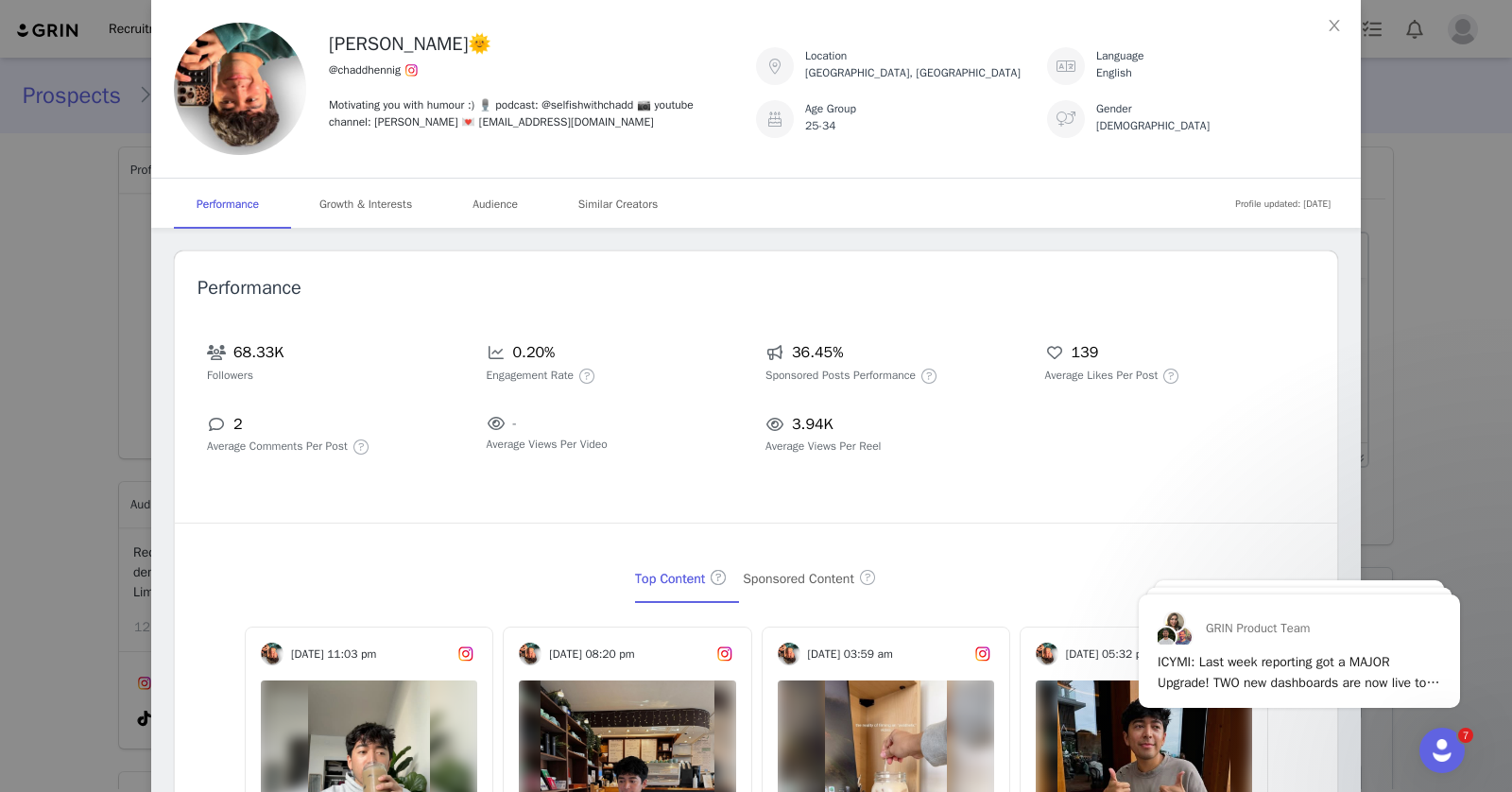 click on "Audience" at bounding box center [495, 204] 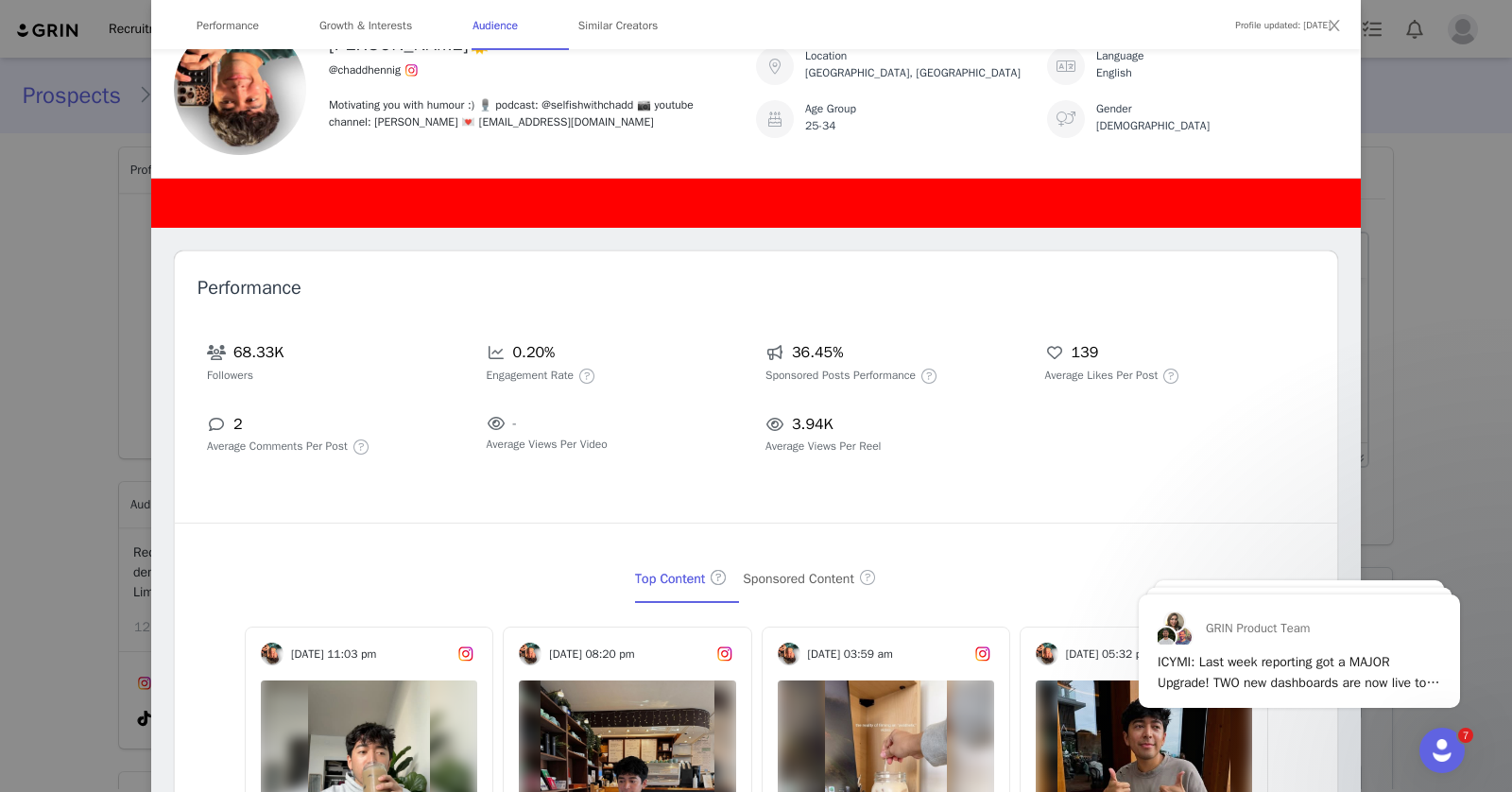 scroll, scrollTop: 2311, scrollLeft: 0, axis: vertical 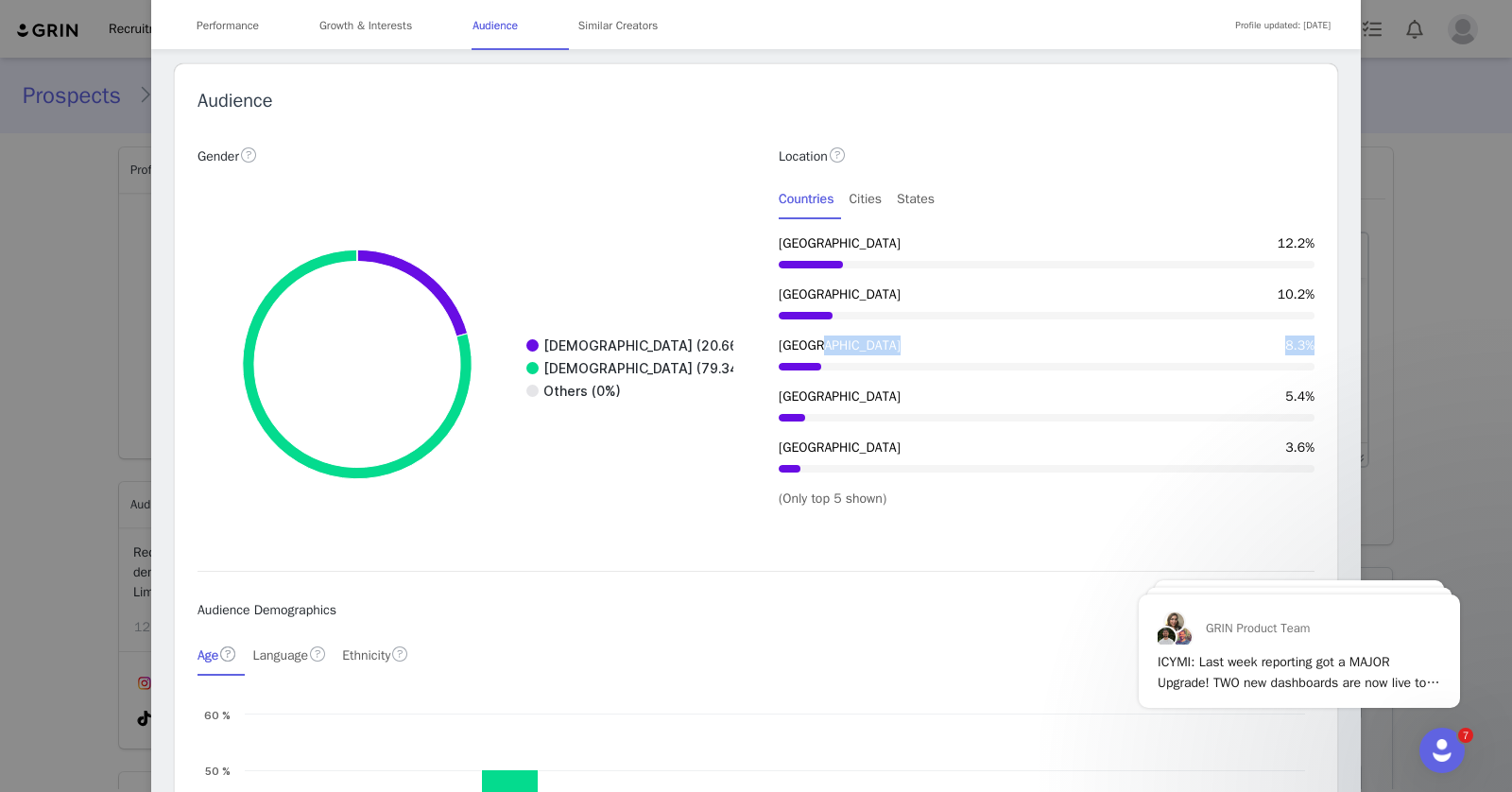 drag, startPoint x: 1270, startPoint y: 350, endPoint x: 1311, endPoint y: 344, distance: 41.436699 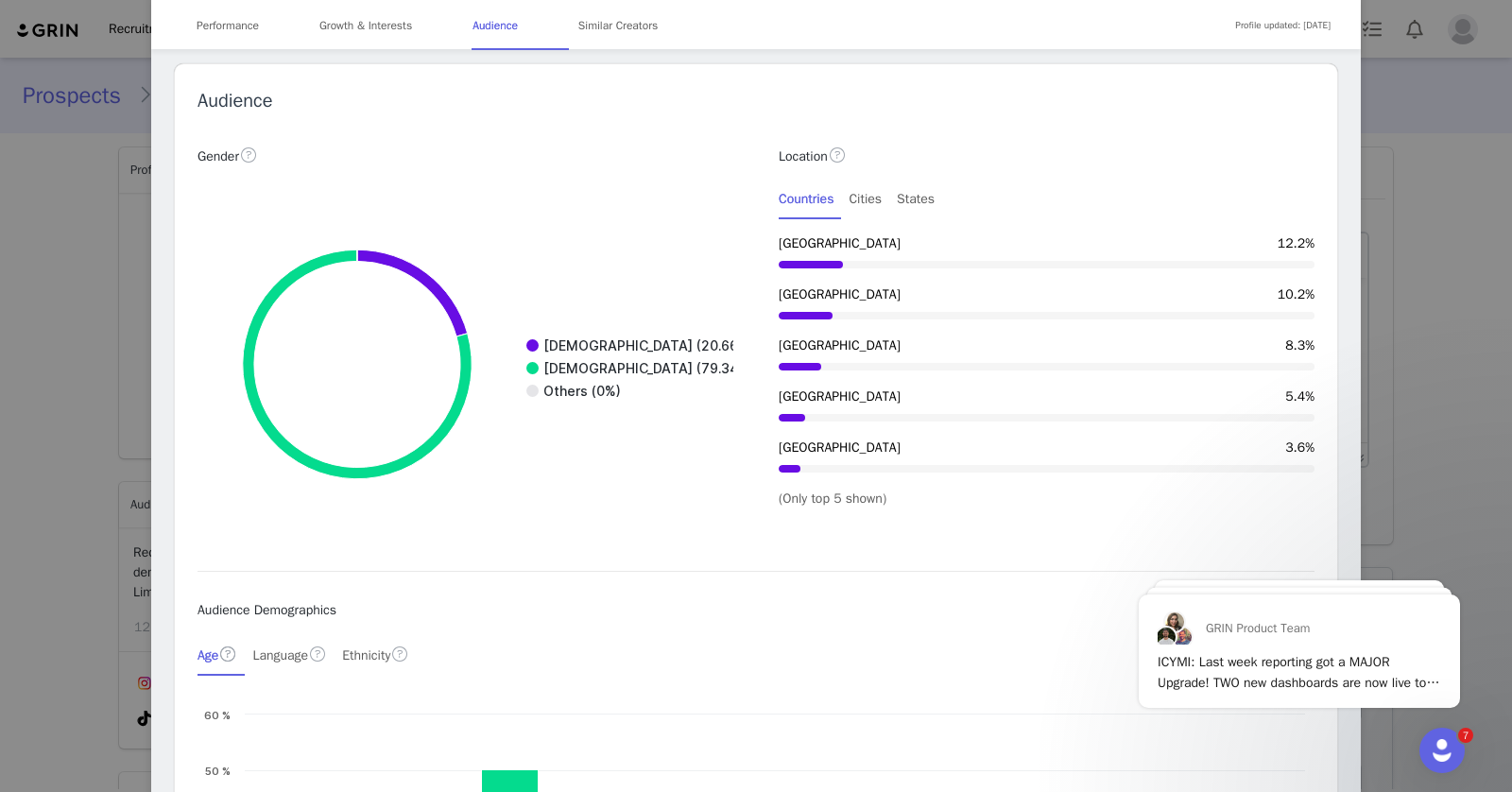 click on "[PERSON_NAME]🌞 @chaddhennig Motivating you with humour :)
🎙️ podcast: @selfishwithchadd
📷 youtube channel: [PERSON_NAME]
💌 [EMAIL_ADDRESS][DOMAIN_NAME] Location [GEOGRAPHIC_DATA], [GEOGRAPHIC_DATA] Language English Age Group [DEMOGRAPHIC_DATA] Gender [DEMOGRAPHIC_DATA] Profile updated: [DATE] Performance Growth & Interests Audience Similar Creators Performance     68.33K Followers     0.20% Engagement Rate     36.45% Sponsored Posts Performance     139 Average Likes Per Post     2 Average Comments Per Post - Average Views Per Video     3.94K Average Views Per Reel  Top Content   Sponsored Content  [DATE] 04:58 am how to romanticize school ↓
romanticizing school & studying is all abt focusing on the good parts, ...     516     -- [DATE] 07:54 pm romanticizing fall 24/7 is well under way🍂☕️
honestly i was being really modest with how much fall...     515     4 [DATE] 11:03 pm cough cough so sick🤢
—
#collegehumor #studygramcommunity #studyingmotivation #ubcvancouver #studyt...     247.49K     197     3.18K" at bounding box center [756, 396] 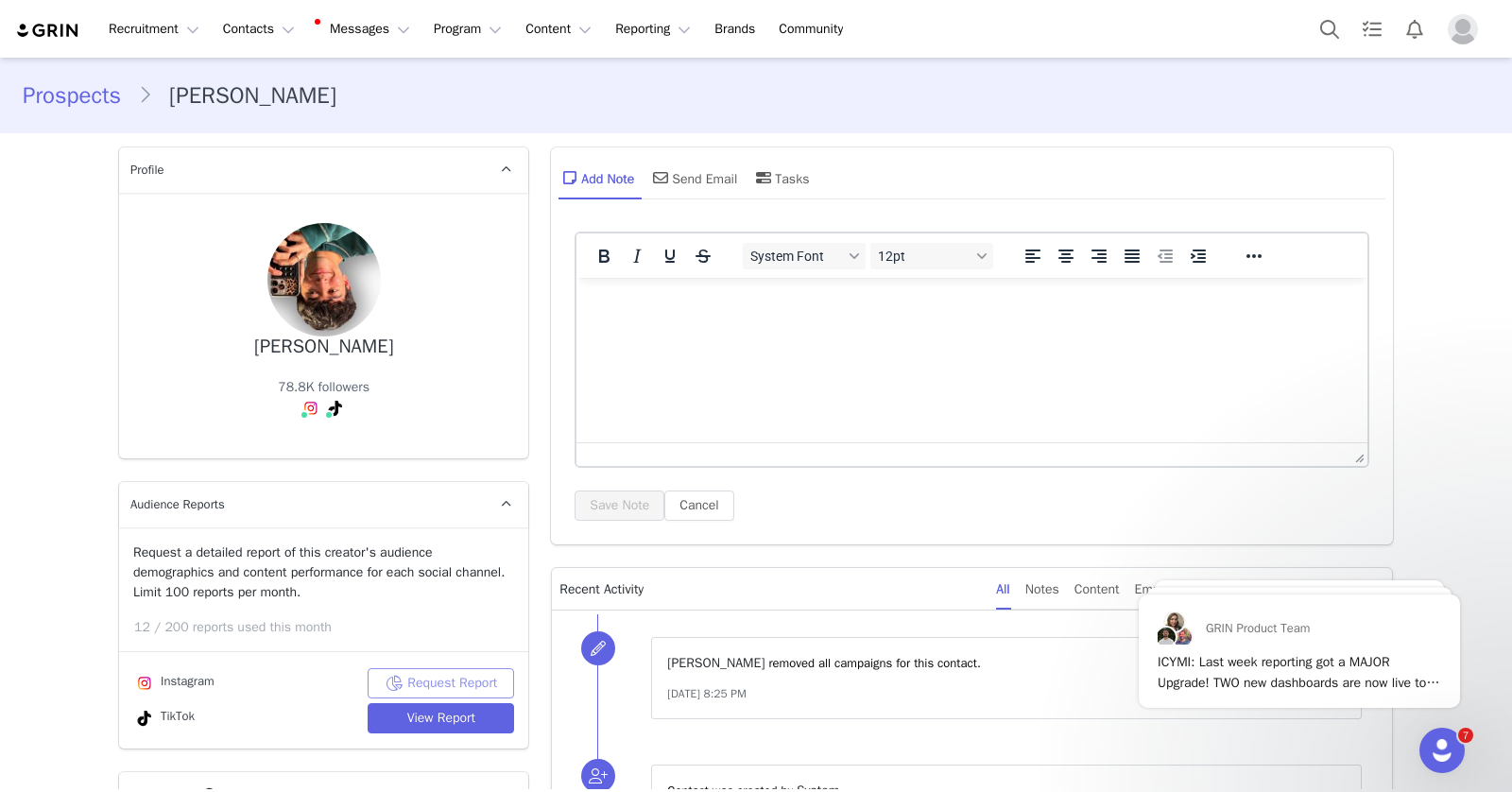scroll, scrollTop: 0, scrollLeft: 0, axis: both 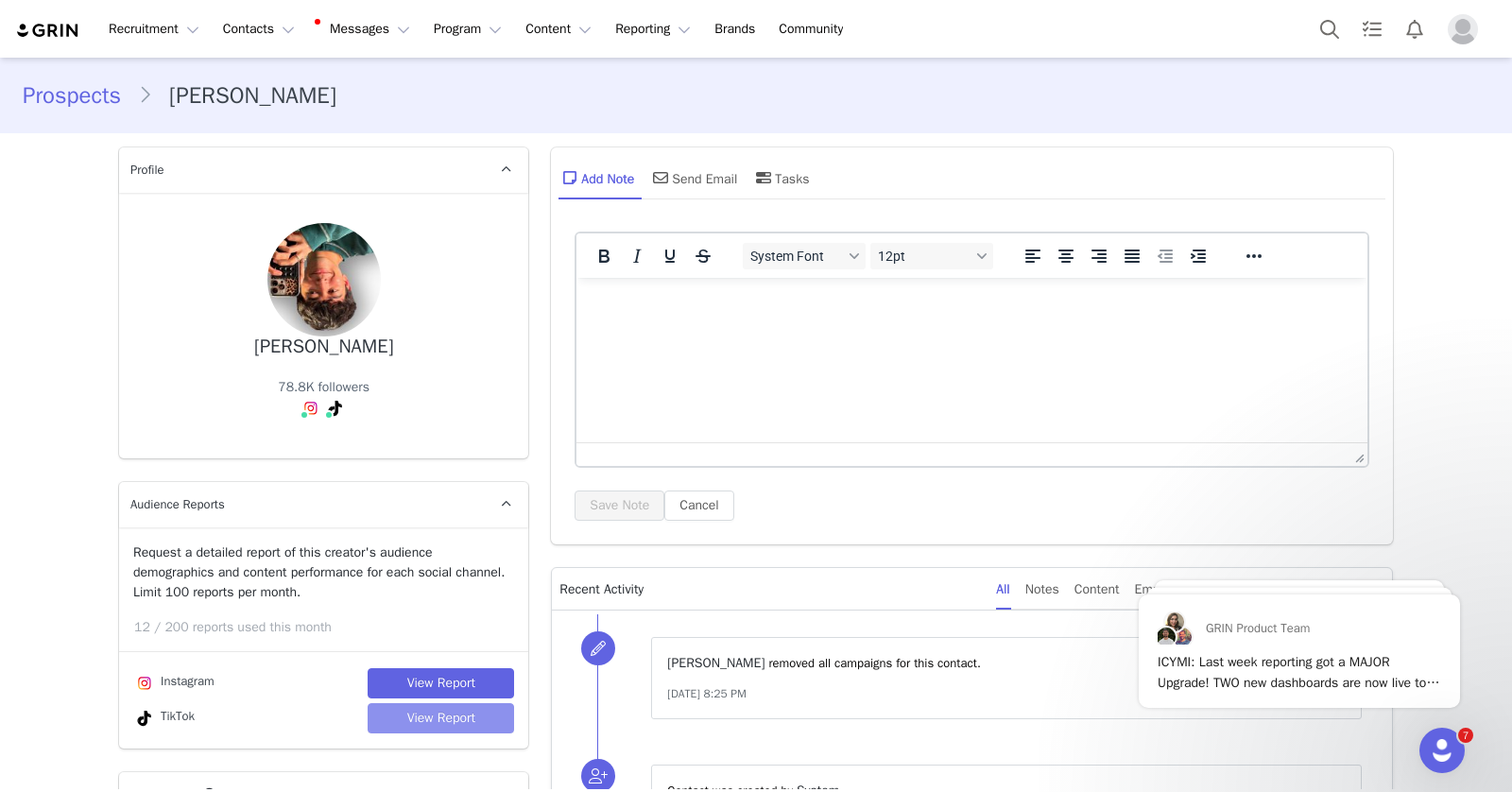 click on "View Report" at bounding box center [440, 718] 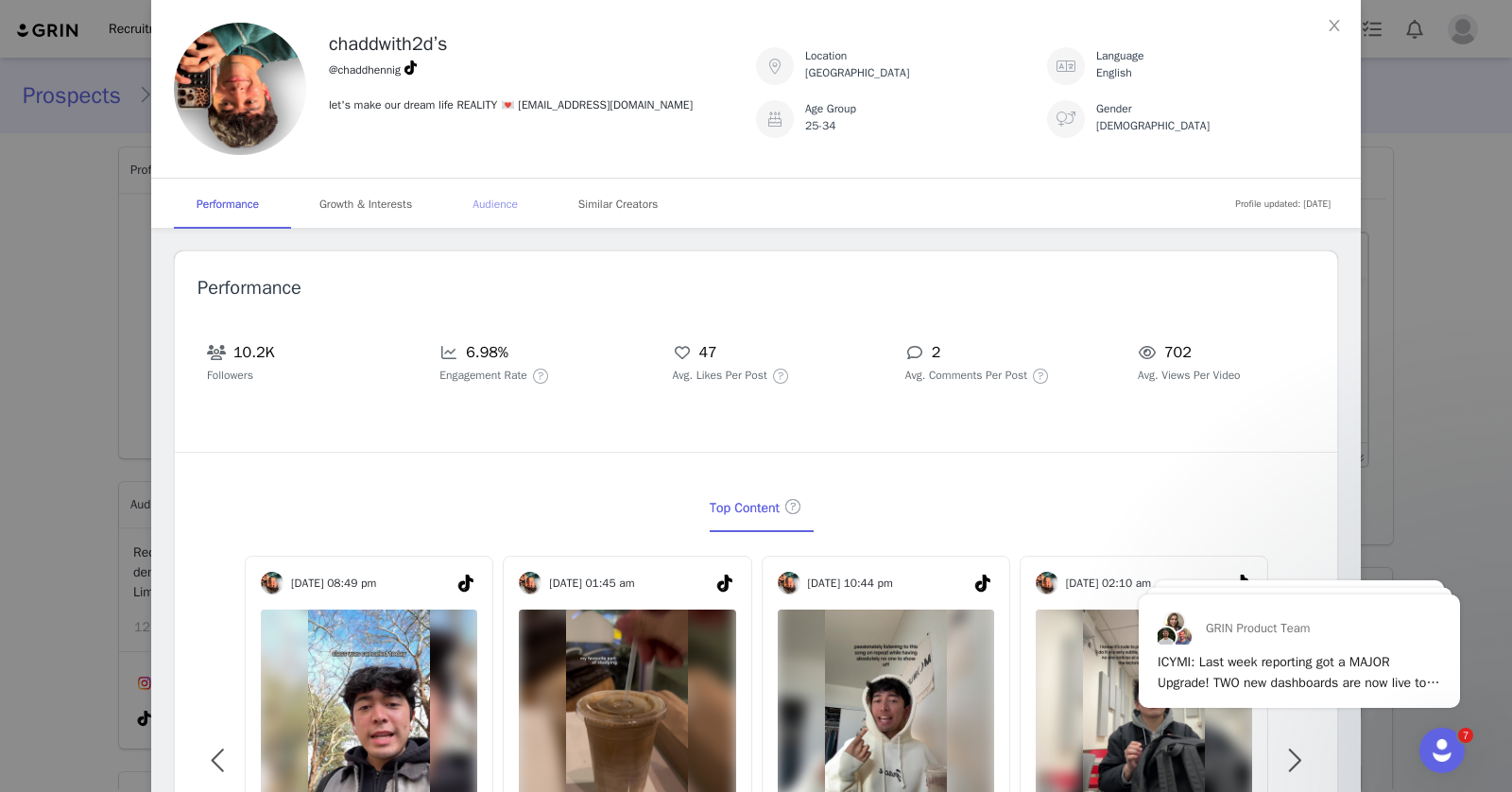 click on "Audience" at bounding box center [495, 204] 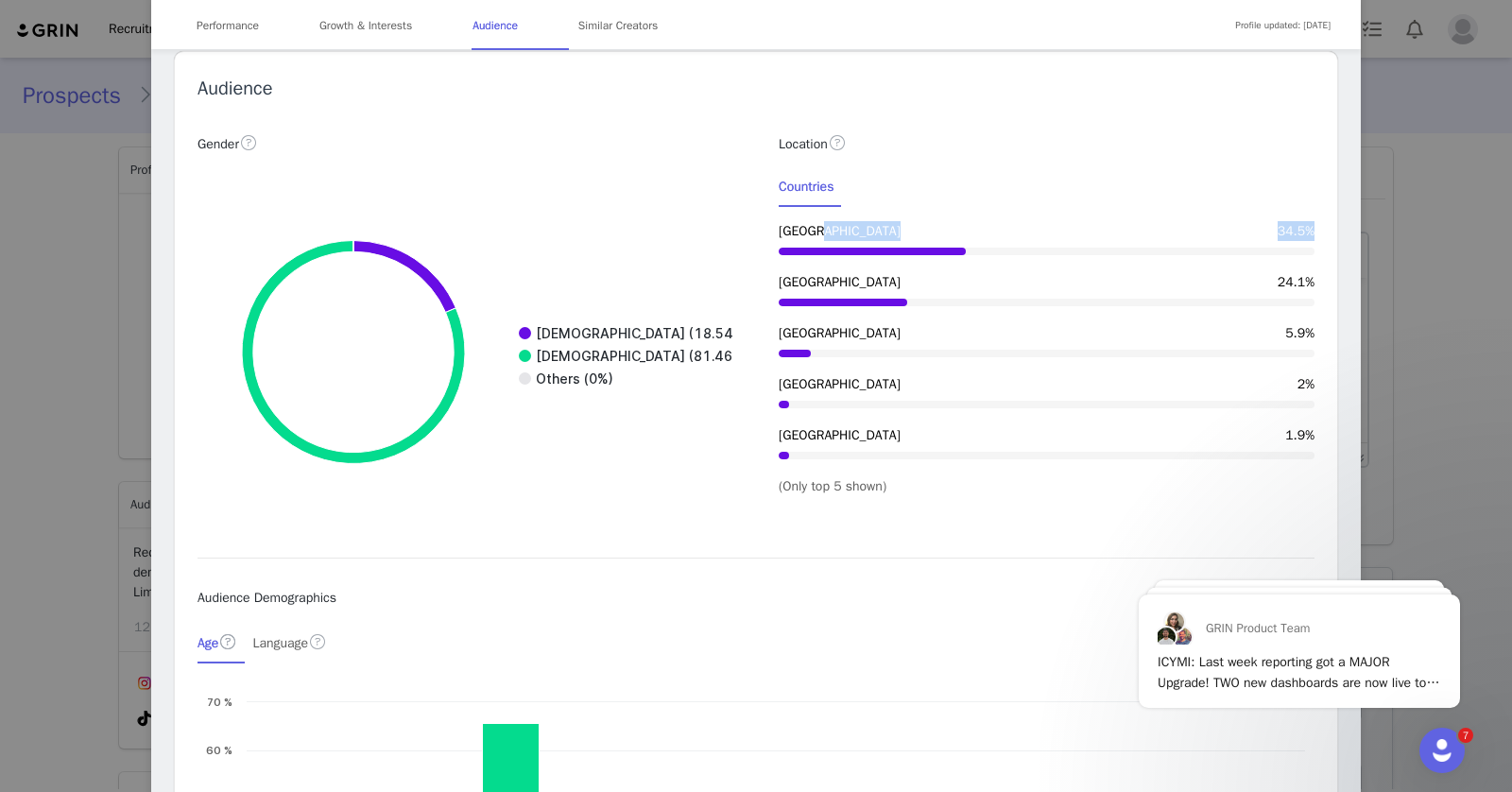 drag, startPoint x: 1269, startPoint y: 244, endPoint x: 1314, endPoint y: 244, distance: 45 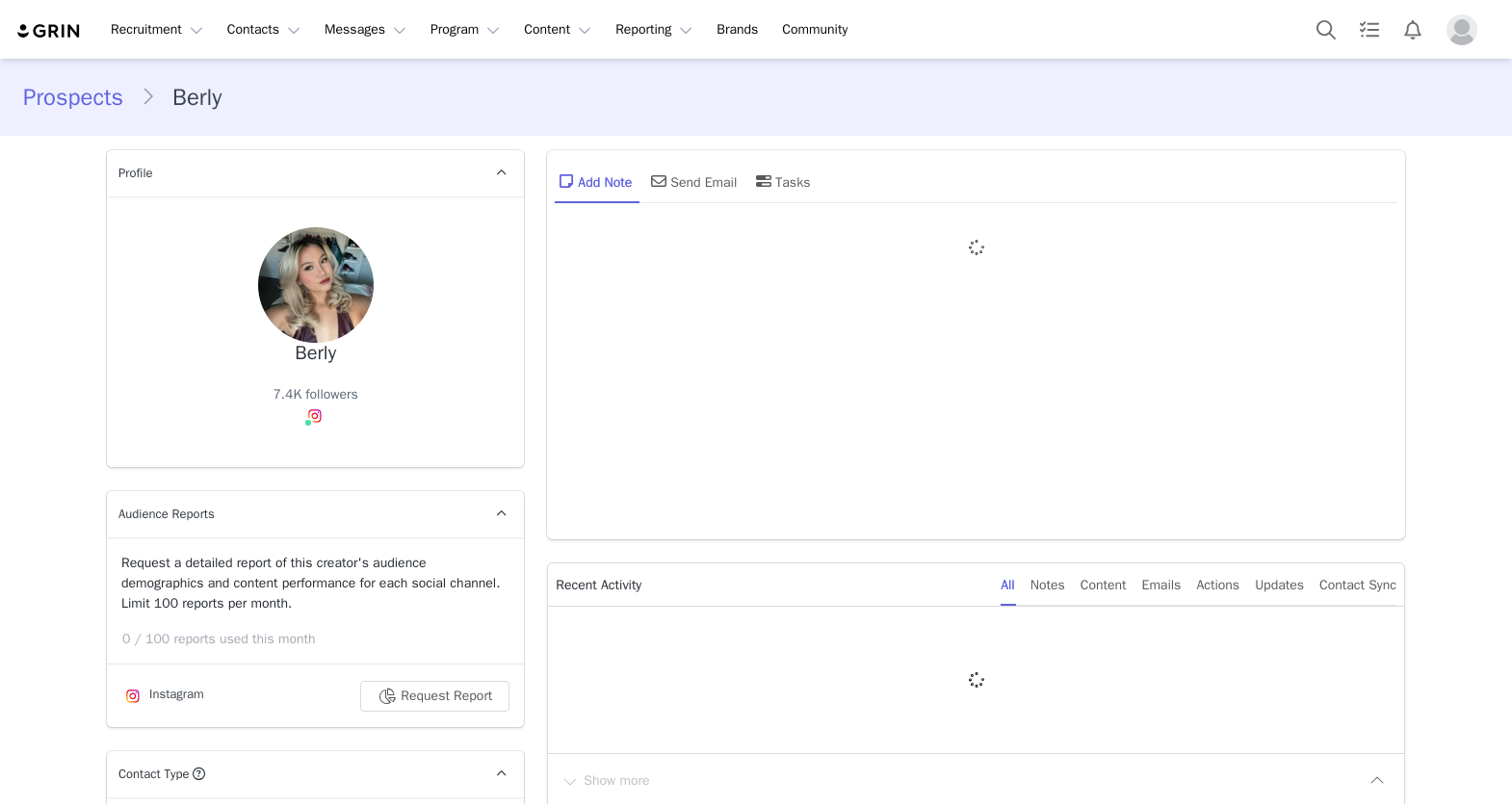 type on "+1 ([GEOGRAPHIC_DATA])" 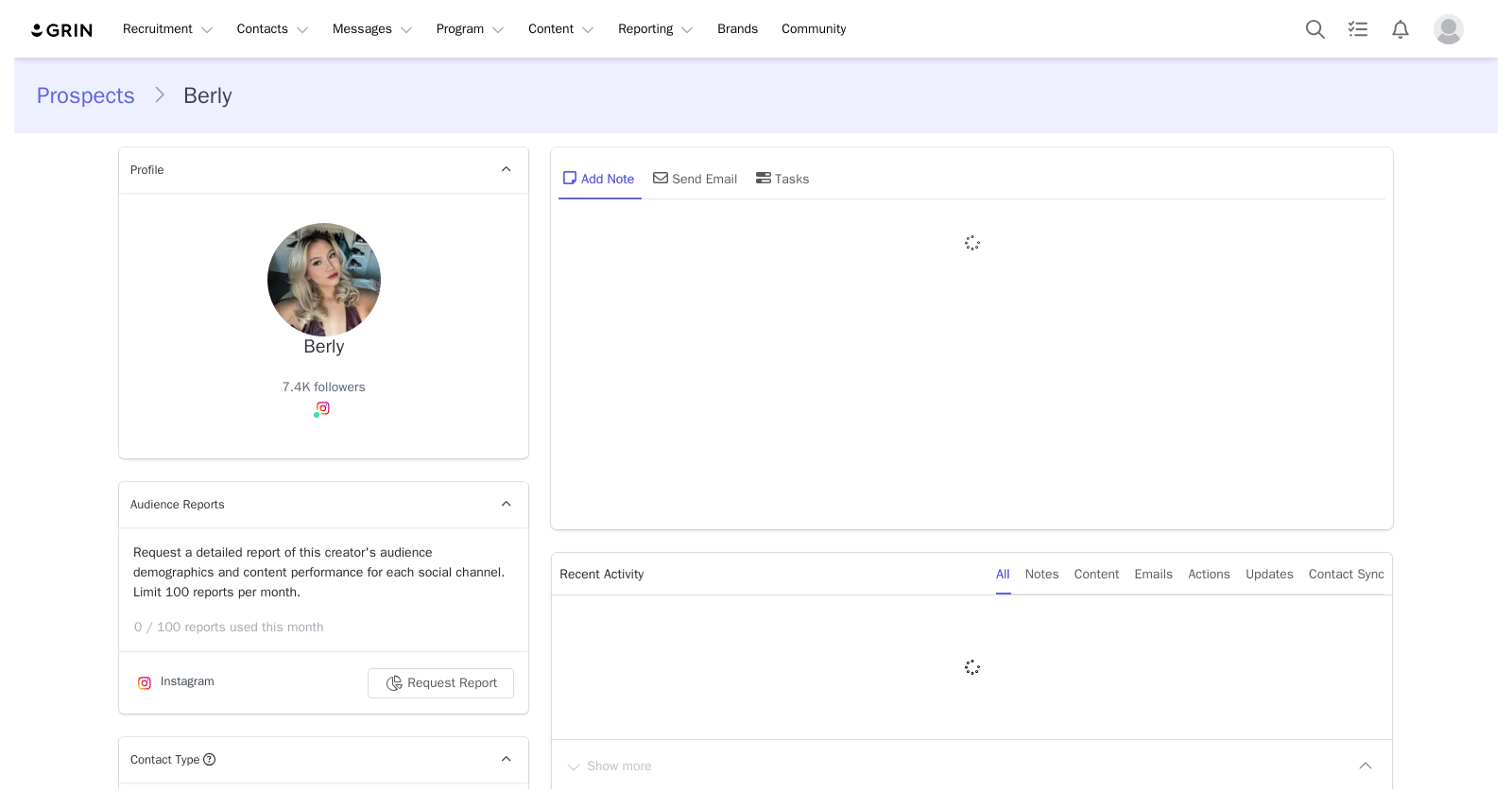 scroll, scrollTop: 0, scrollLeft: 0, axis: both 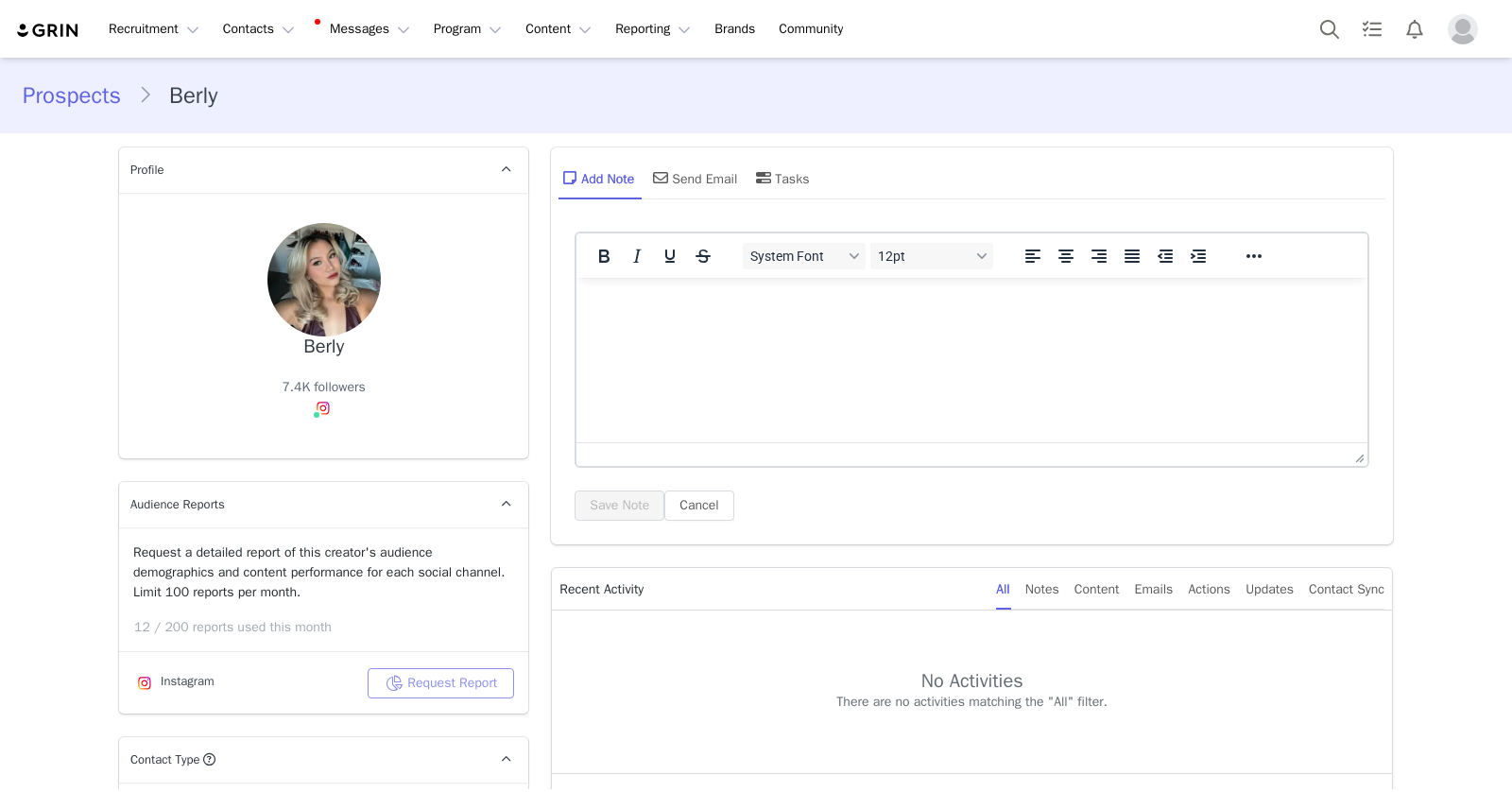 click on "Request Report" at bounding box center (440, 683) 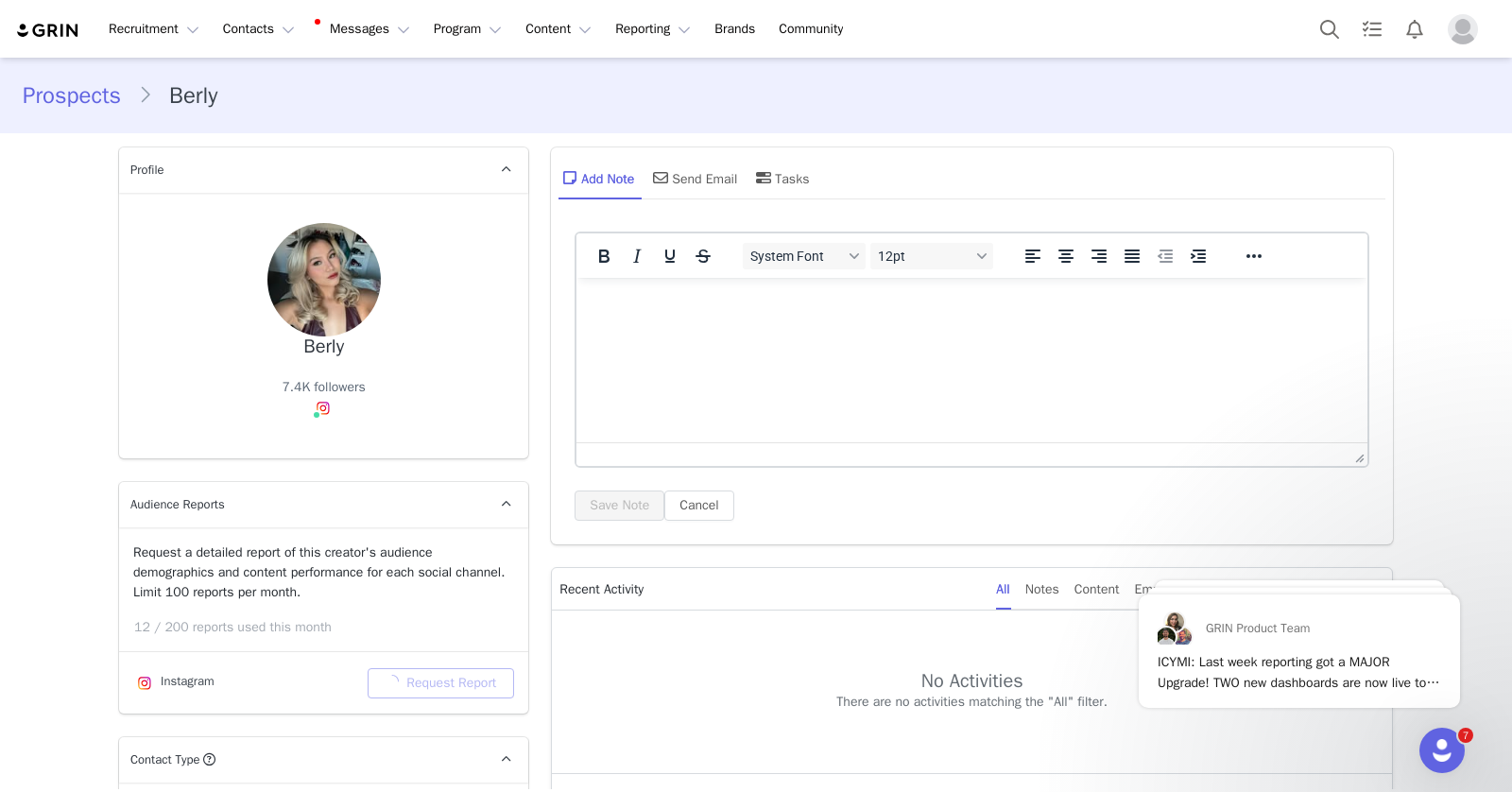scroll, scrollTop: 0, scrollLeft: 0, axis: both 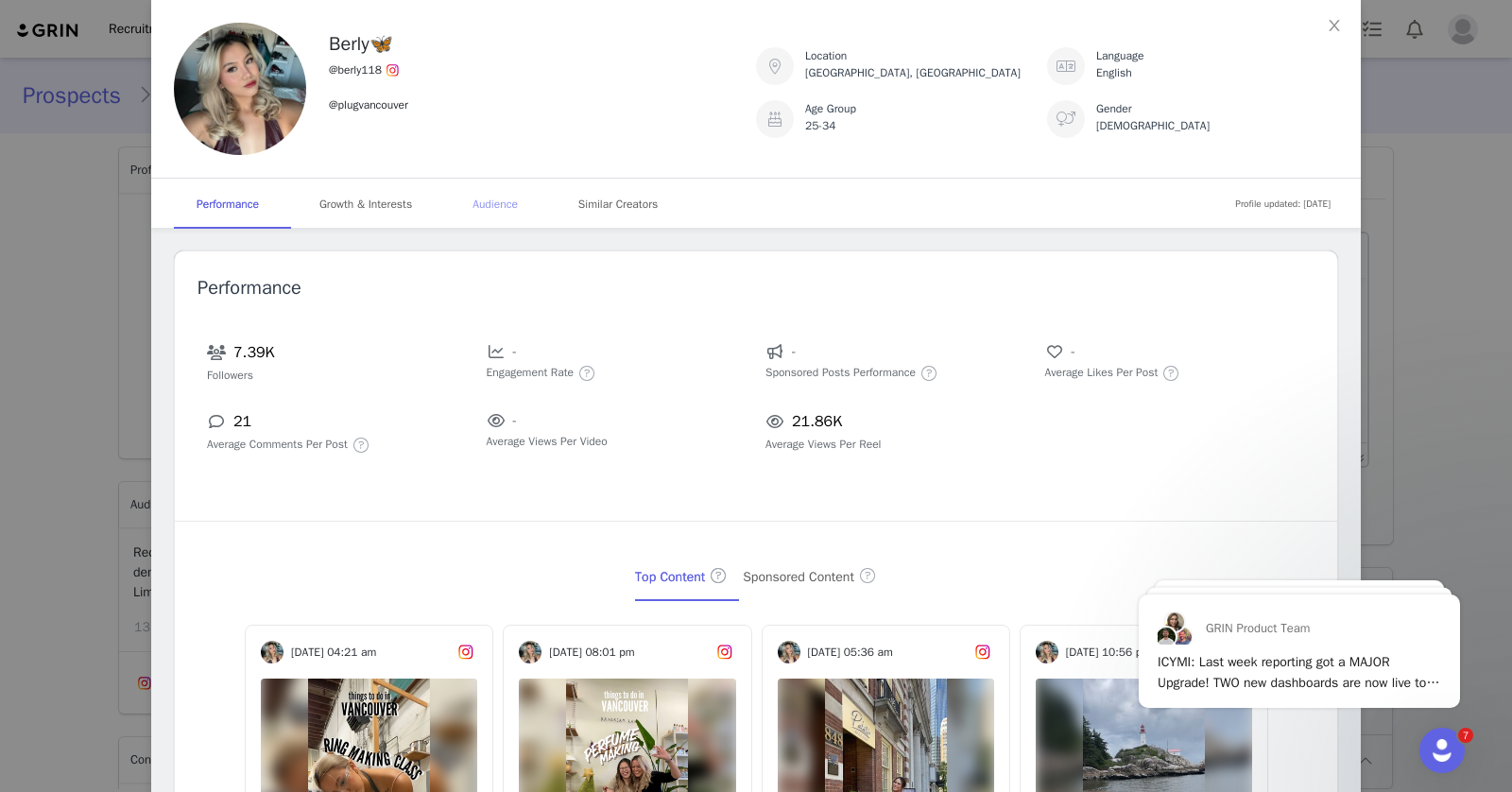 click on "Audience" at bounding box center (495, 204) 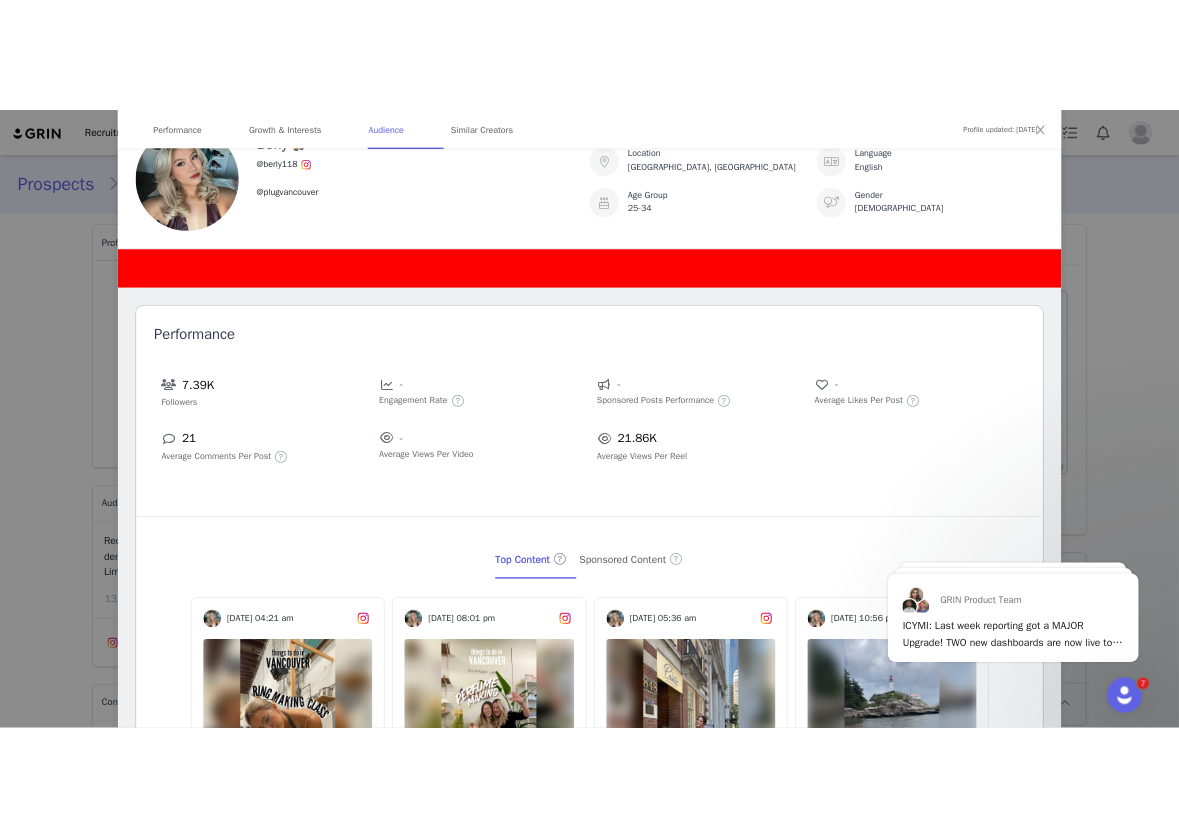 scroll, scrollTop: 2350, scrollLeft: 0, axis: vertical 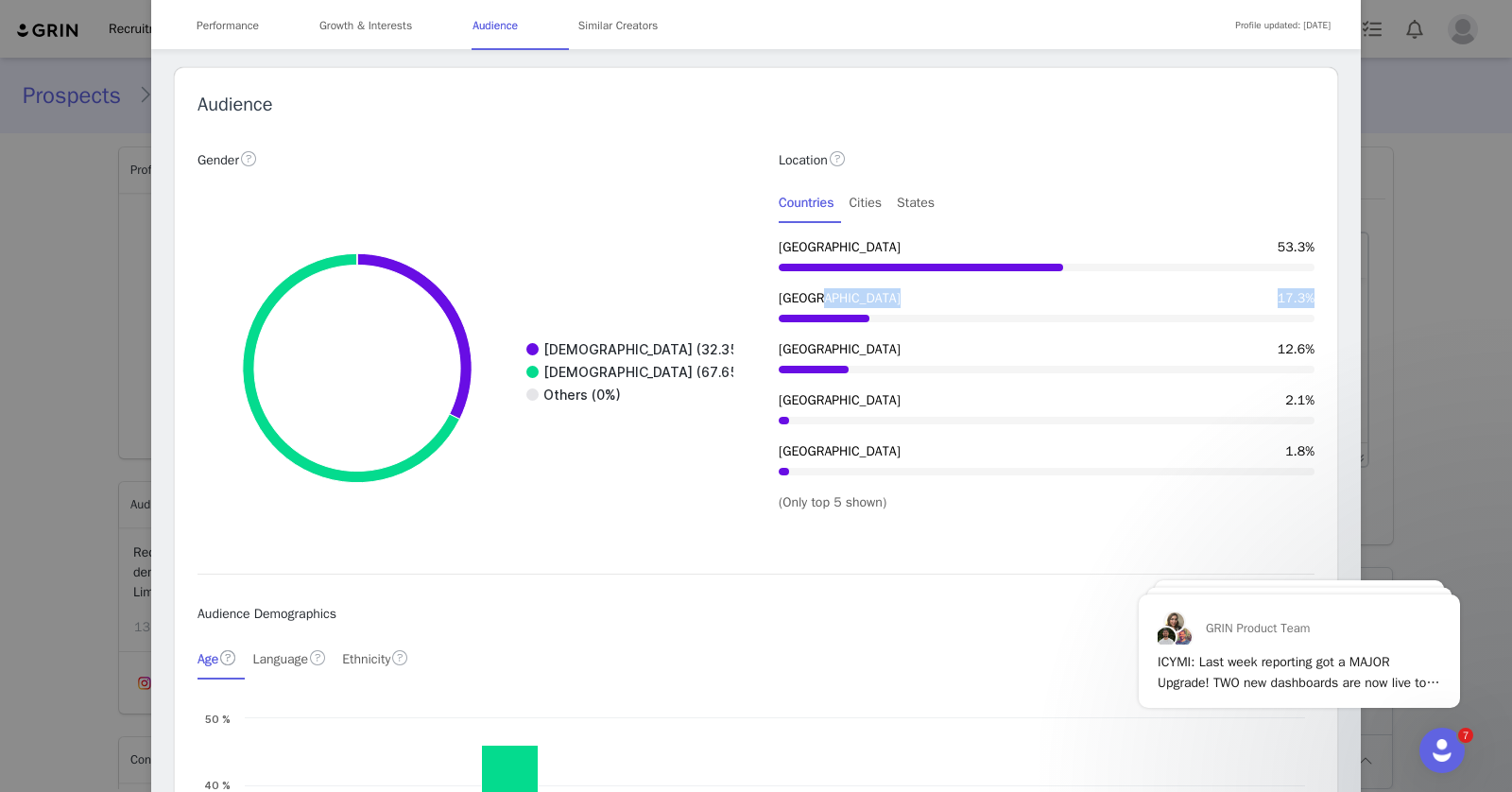 click on "Location  Countries Cities [GEOGRAPHIC_DATA] [GEOGRAPHIC_DATA] 53.3% [GEOGRAPHIC_DATA] 17.3% [GEOGRAPHIC_DATA] 12.6% [GEOGRAPHIC_DATA] 2.1% [GEOGRAPHIC_DATA] 1.8%  (Only top 5 shown)" at bounding box center [1046, 330] 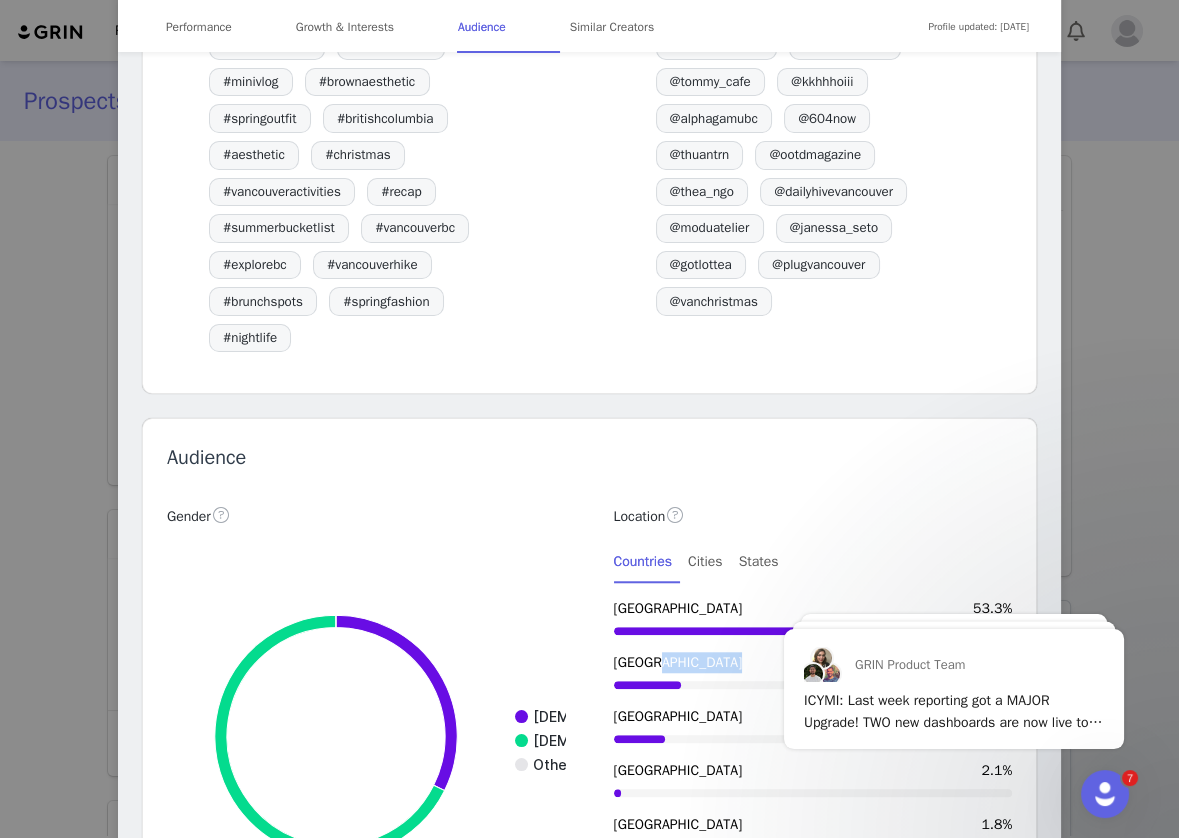 scroll, scrollTop: 2622, scrollLeft: 0, axis: vertical 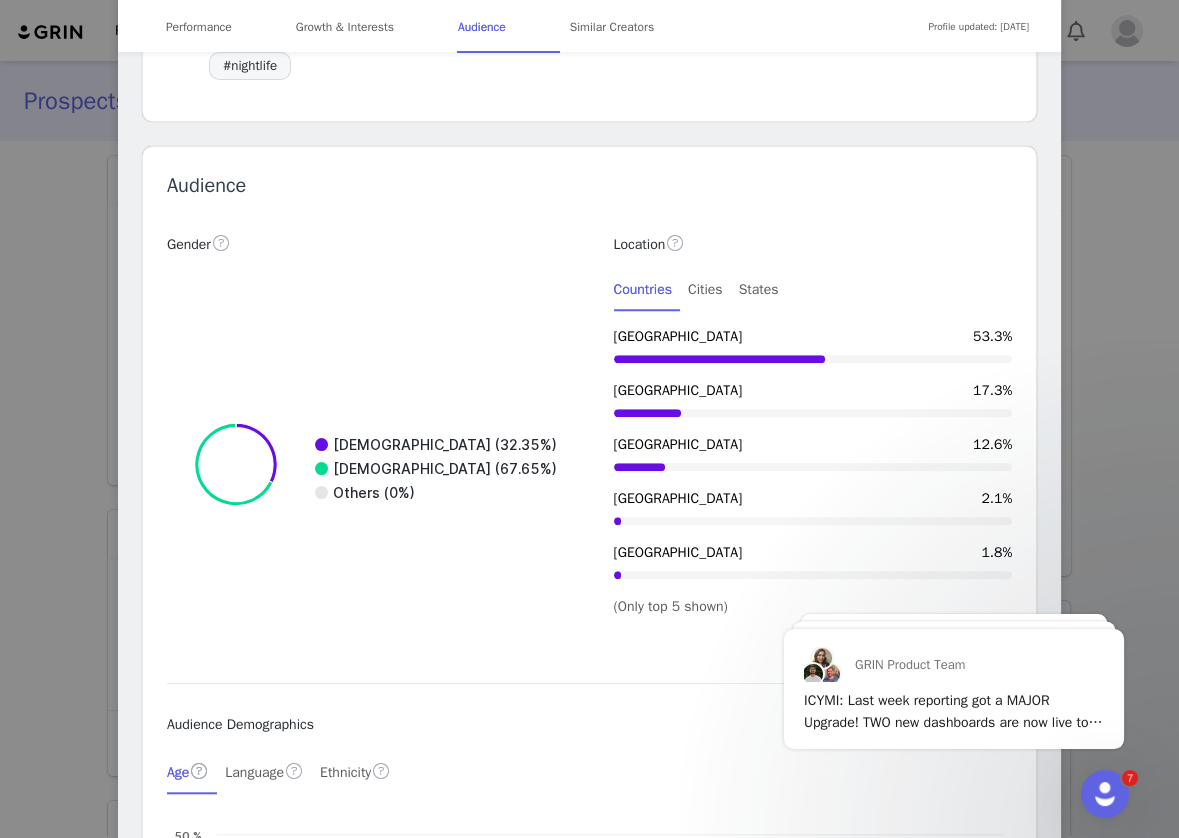click on "Performance     7.39K Followers - Engagement Rate - Sponsored Posts Performance - Average Likes Per Post     21 Average Comments Per Post - Average Views Per Video     21.86K Average Views Per Reel  Top Content   Sponsored Content  [DATE] 5/30 non-basic things to do in [GEOGRAPHIC_DATA]
💌Dog Cafe
📍Catopia ([STREET_ADDRESS])
...     2.74K     28 [DATE] 3/30 Non- basic things to do in [GEOGRAPHIC_DATA]
💌Ring Making Class
📍Soigne ([STREET_ADDRESS][PERSON_NAME])
✨Book...     9.57K     40 [DATE] 9/30 non-basic things to do in [GEOGRAPHIC_DATA]
💌Perfume Making Class
📍Day Dream Lab (100-3851 Jacombs ...     9.07K     53 [DATE] If he says “I know a spot” it better be @[DOMAIN_NAME] 😤😤 prettiest brunch spot in [GEOGRAPHIC_DATA]🤍✨
...     7.83K     -- [DATE] Easy - Intermediate level hikes  in [GEOGRAPHIC_DATA]
📍Tunnel Bluffs
⛰️Intermediate level (11.5 KM -3 hour...     7.01K     22 [DATE]     5.02K     19 [DATE]     4.64K     29 [DATE]     3.47K     14" at bounding box center (589, 845) 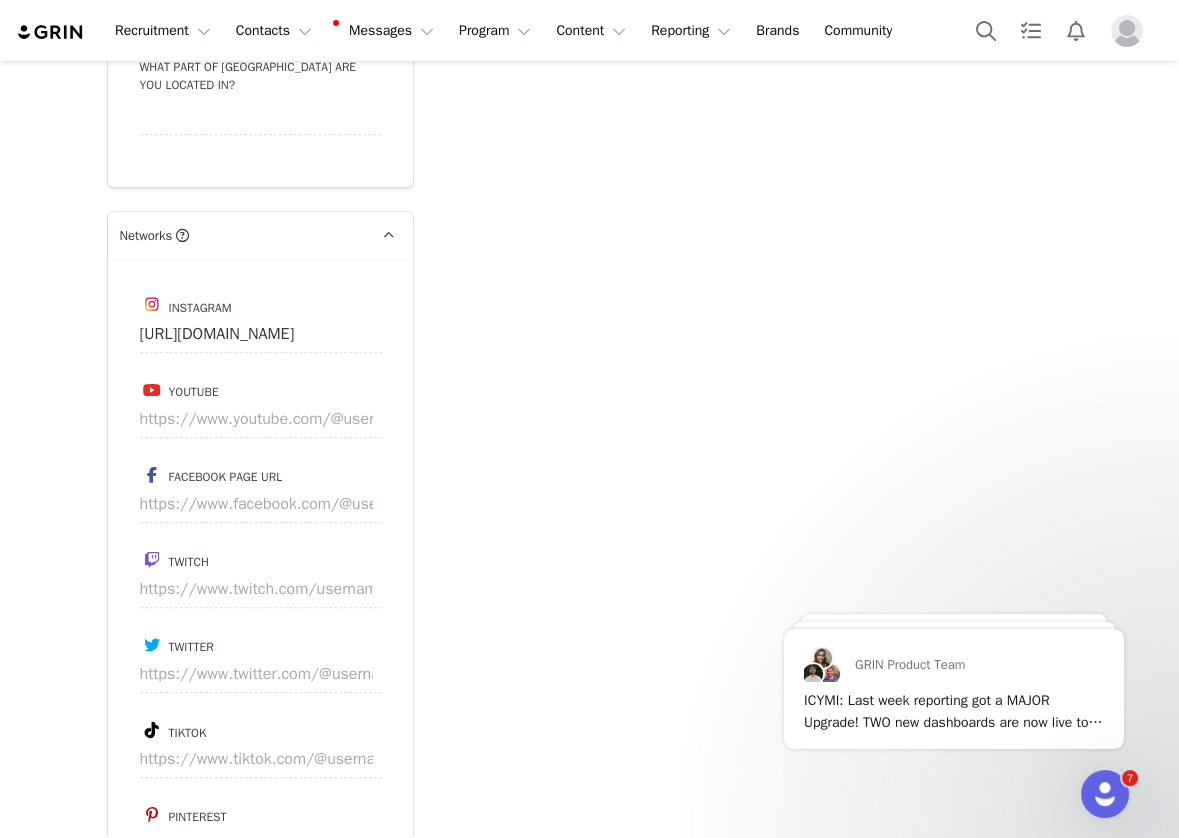 scroll, scrollTop: 2531, scrollLeft: 0, axis: vertical 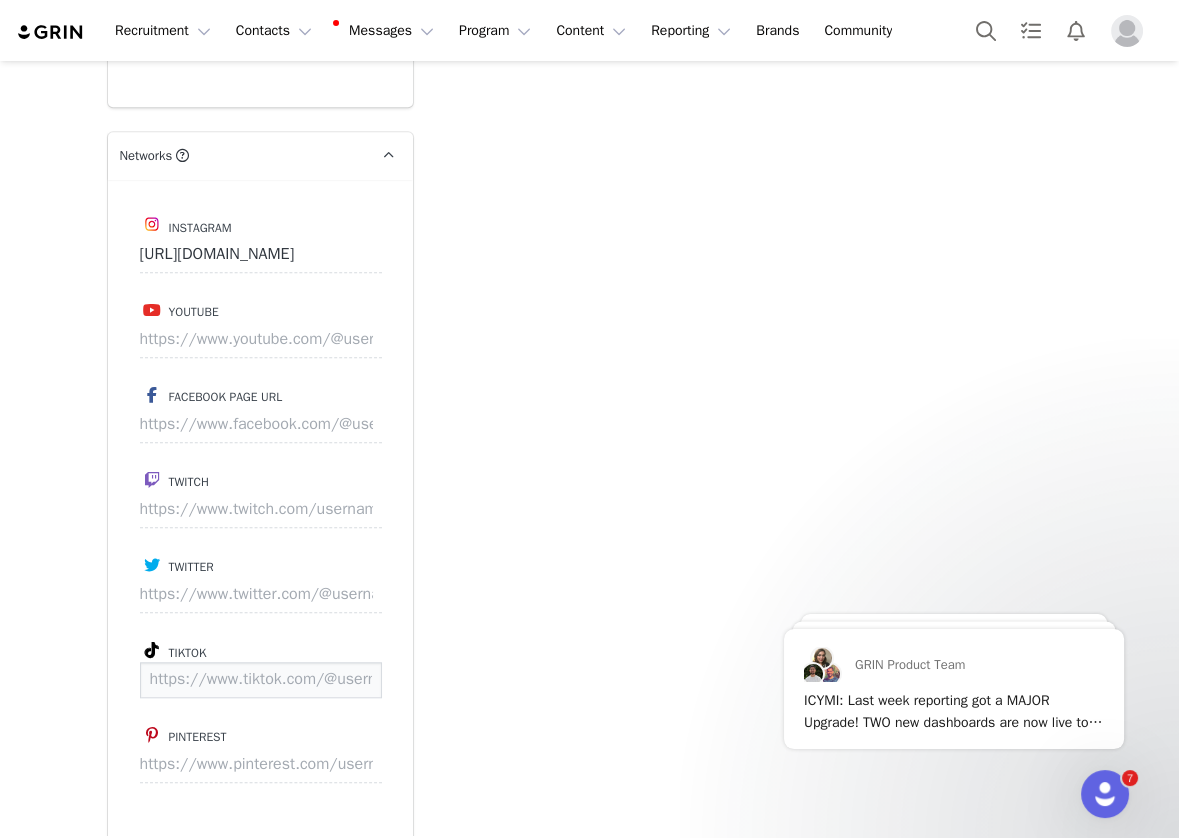 click at bounding box center [261, 680] 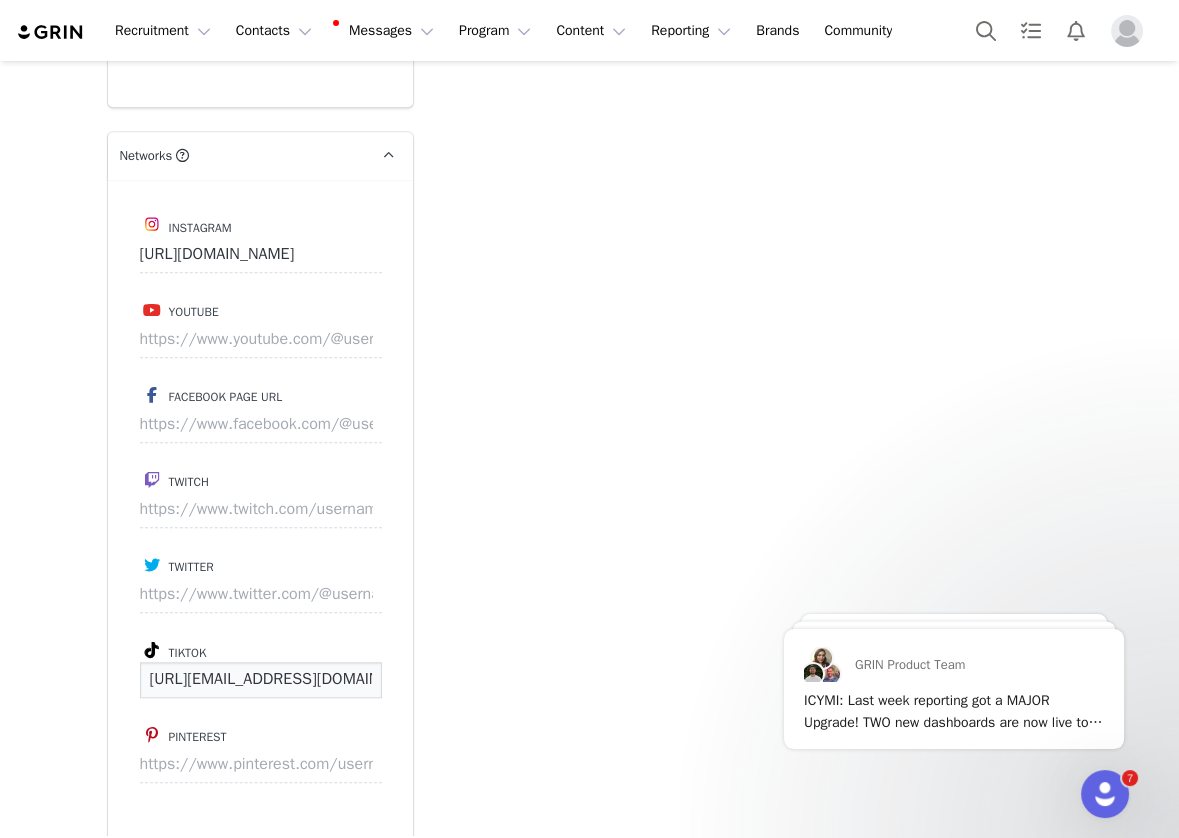 scroll, scrollTop: 0, scrollLeft: 100, axis: horizontal 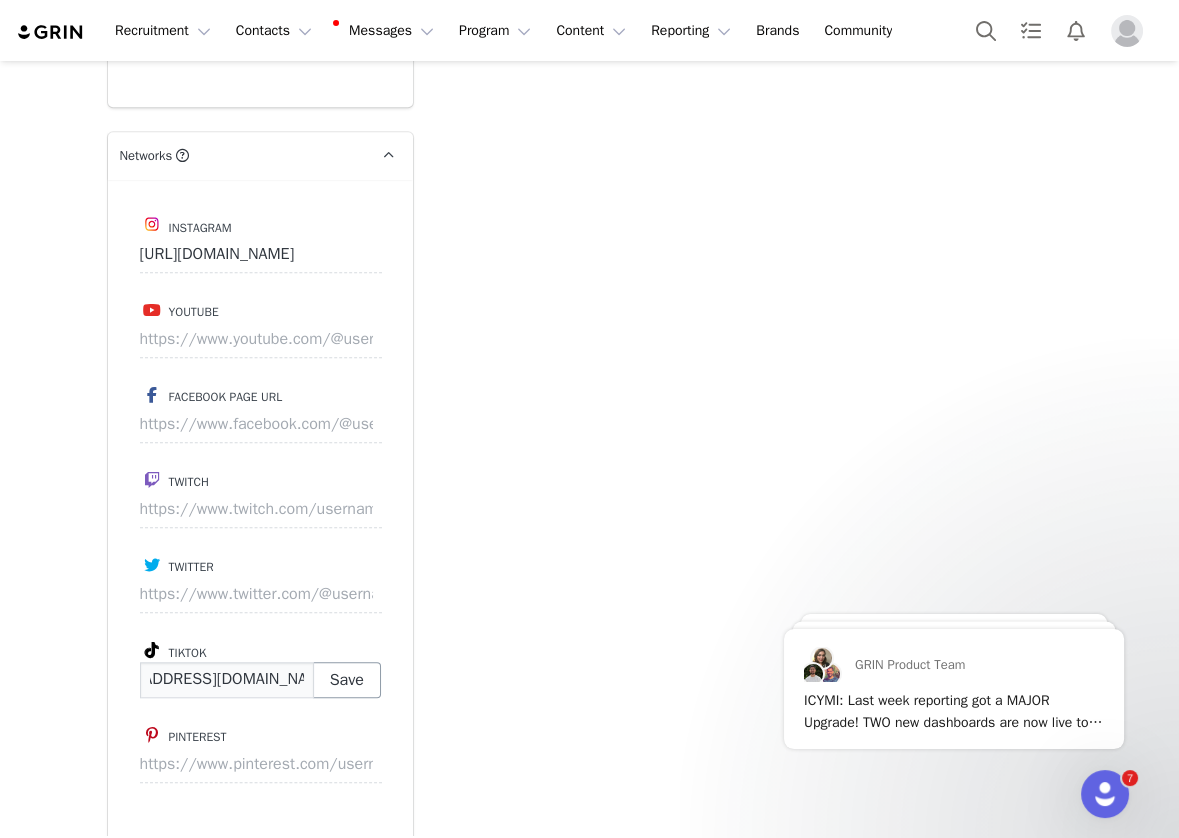 type on "[URL][EMAIL_ADDRESS][DOMAIN_NAME][DOMAIN_NAME]" 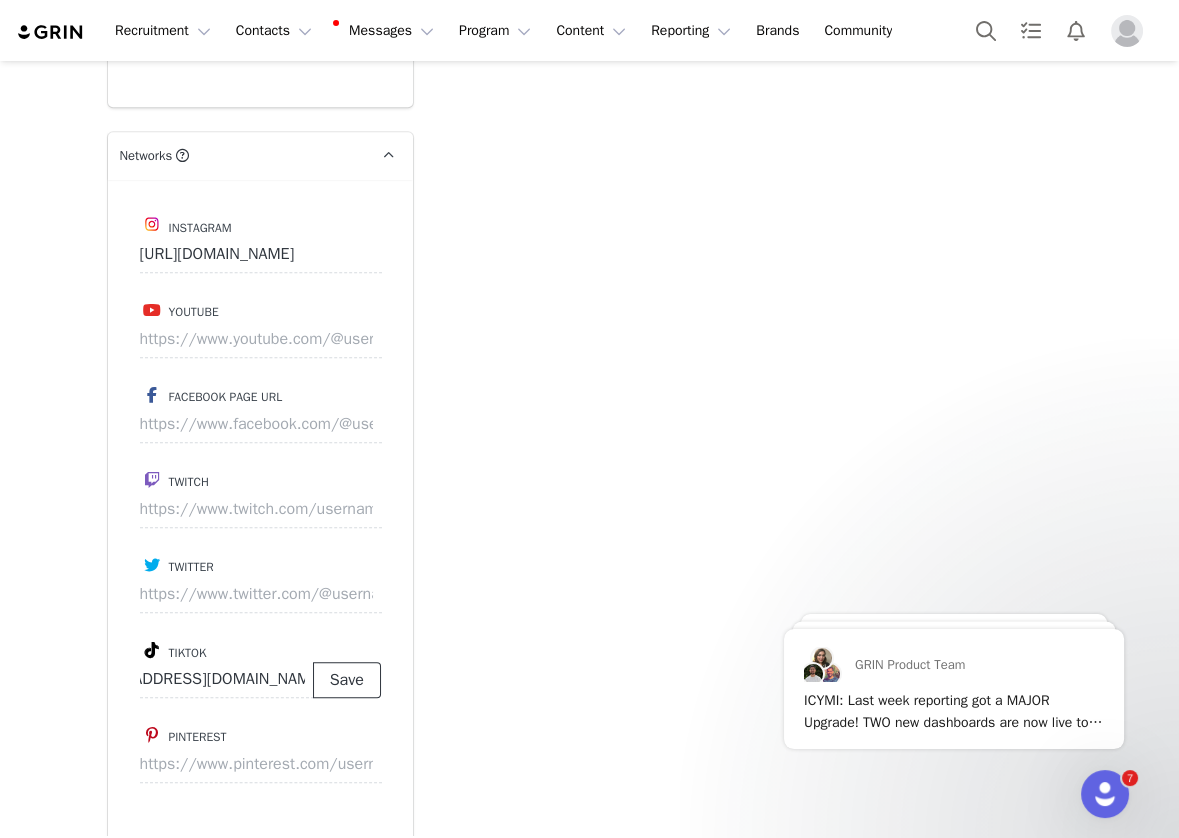 click on "Save" at bounding box center [347, 680] 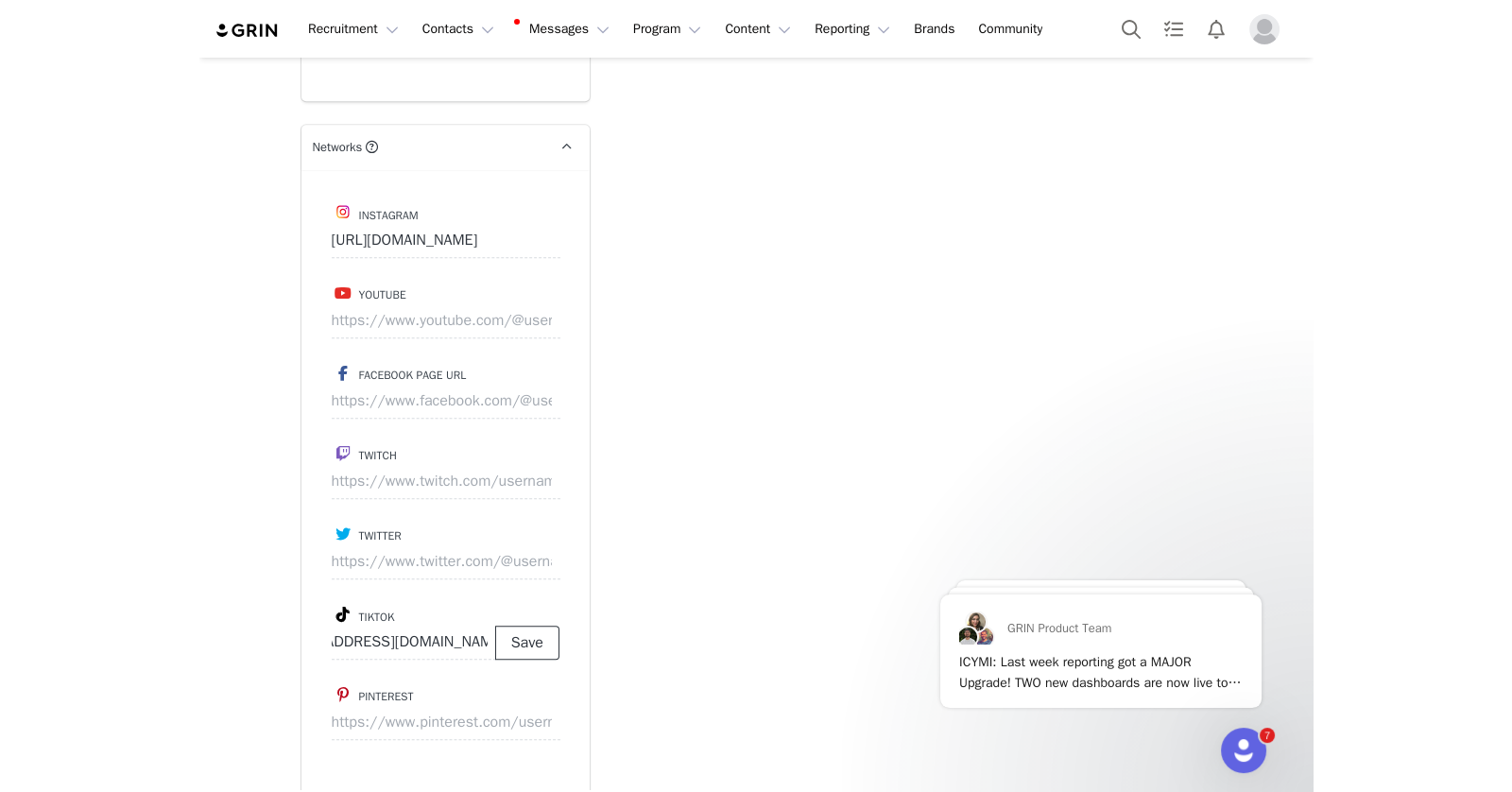 scroll, scrollTop: 0, scrollLeft: 0, axis: both 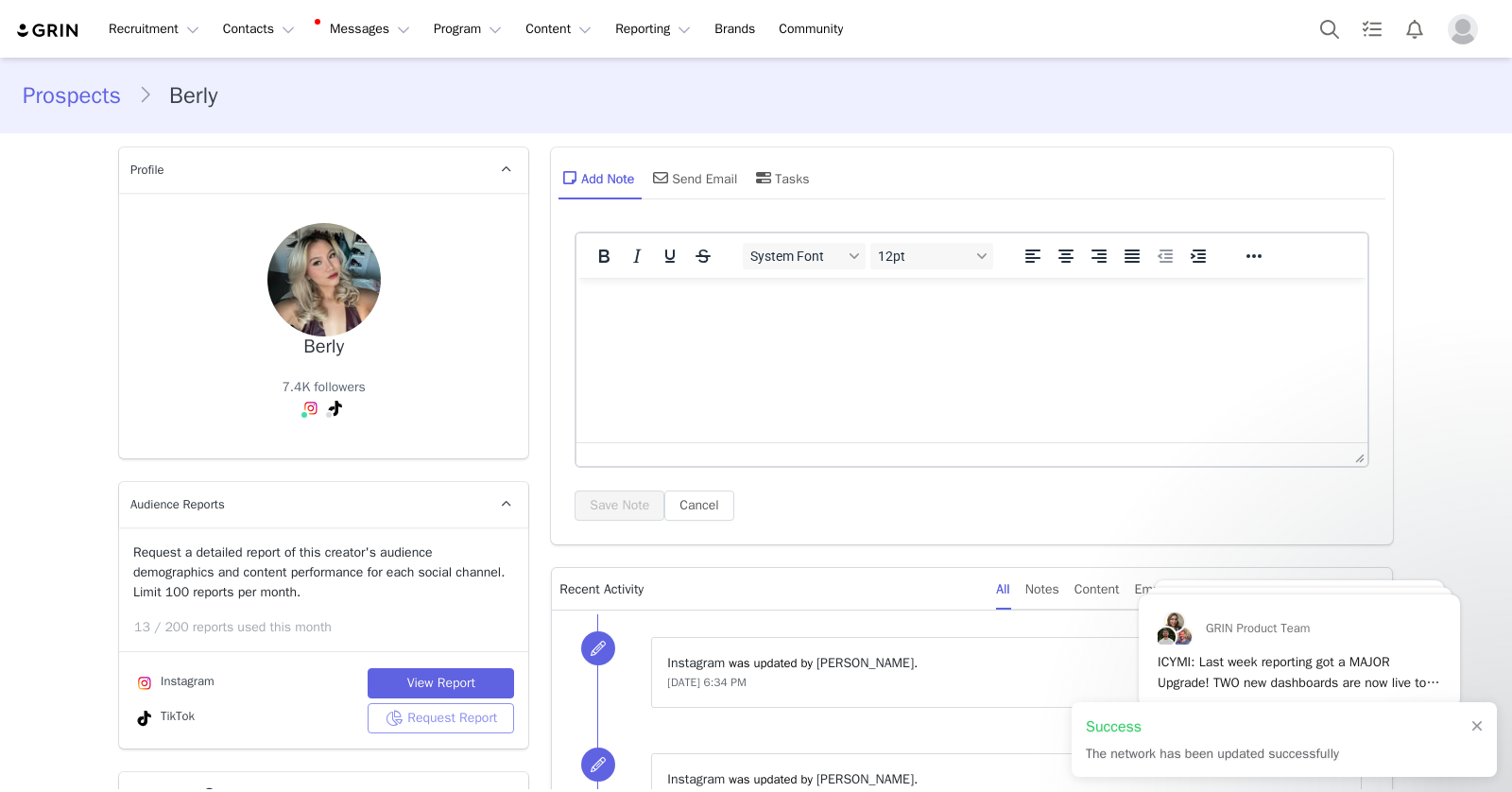 click on "Request Report" at bounding box center (440, 718) 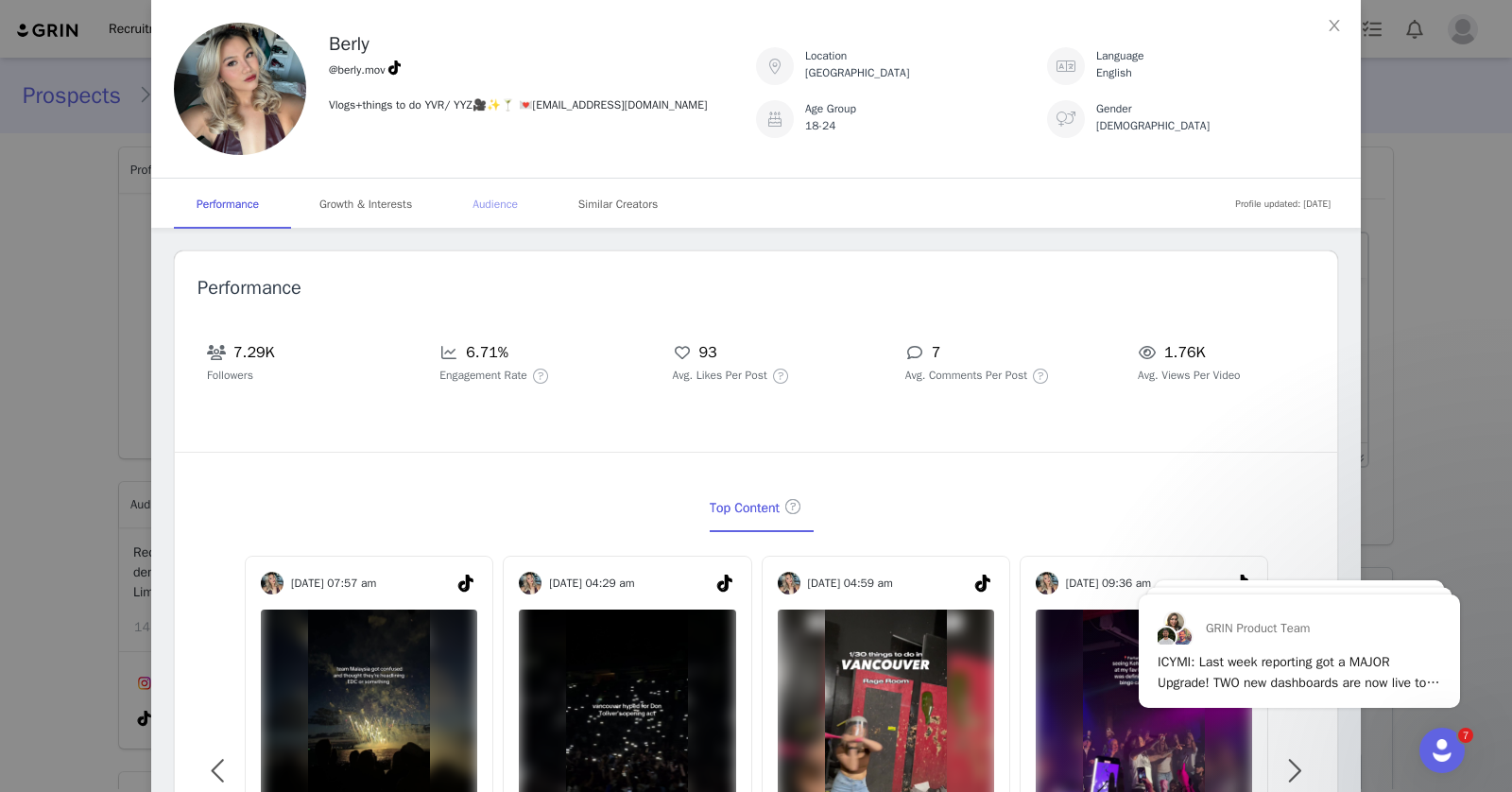 click on "Audience" at bounding box center [495, 204] 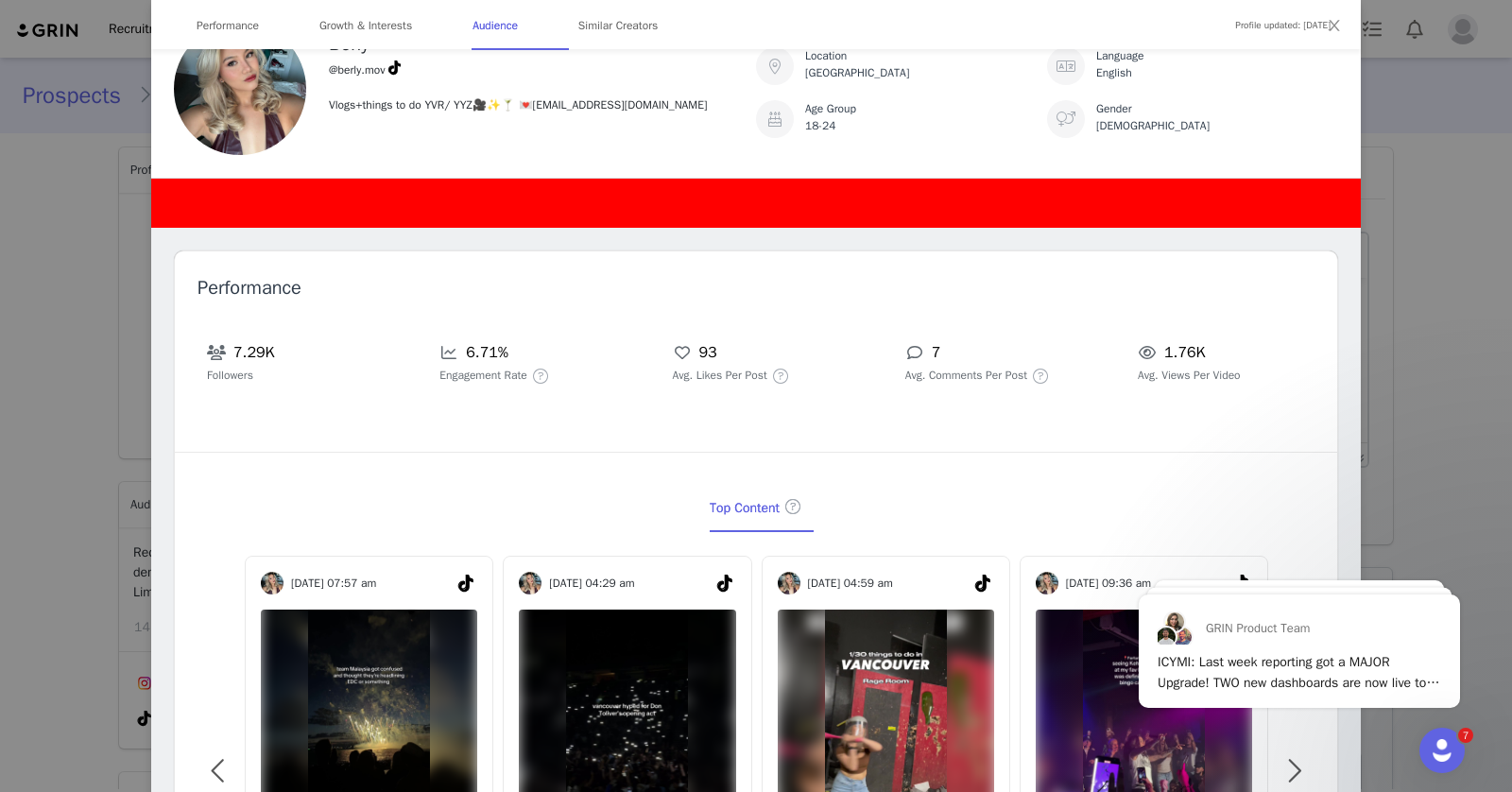 scroll, scrollTop: 1548, scrollLeft: 0, axis: vertical 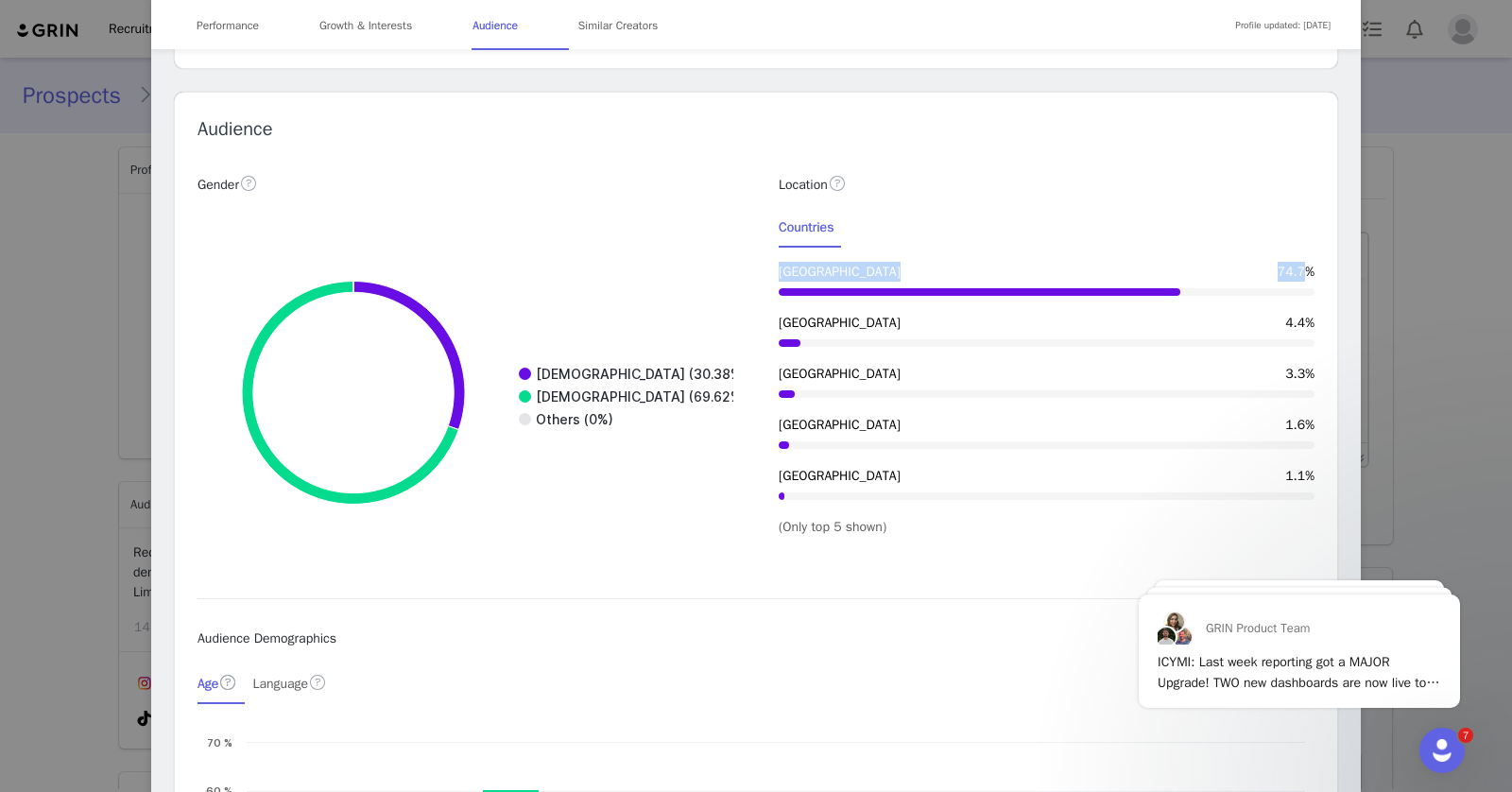 click on "Location  Countries [GEOGRAPHIC_DATA] 74.7% [GEOGRAPHIC_DATA] 4.4% [GEOGRAPHIC_DATA] 3.3% [GEOGRAPHIC_DATA] 1.6% [GEOGRAPHIC_DATA] 1.1%  (Only top 5 shown)" at bounding box center [1046, 354] 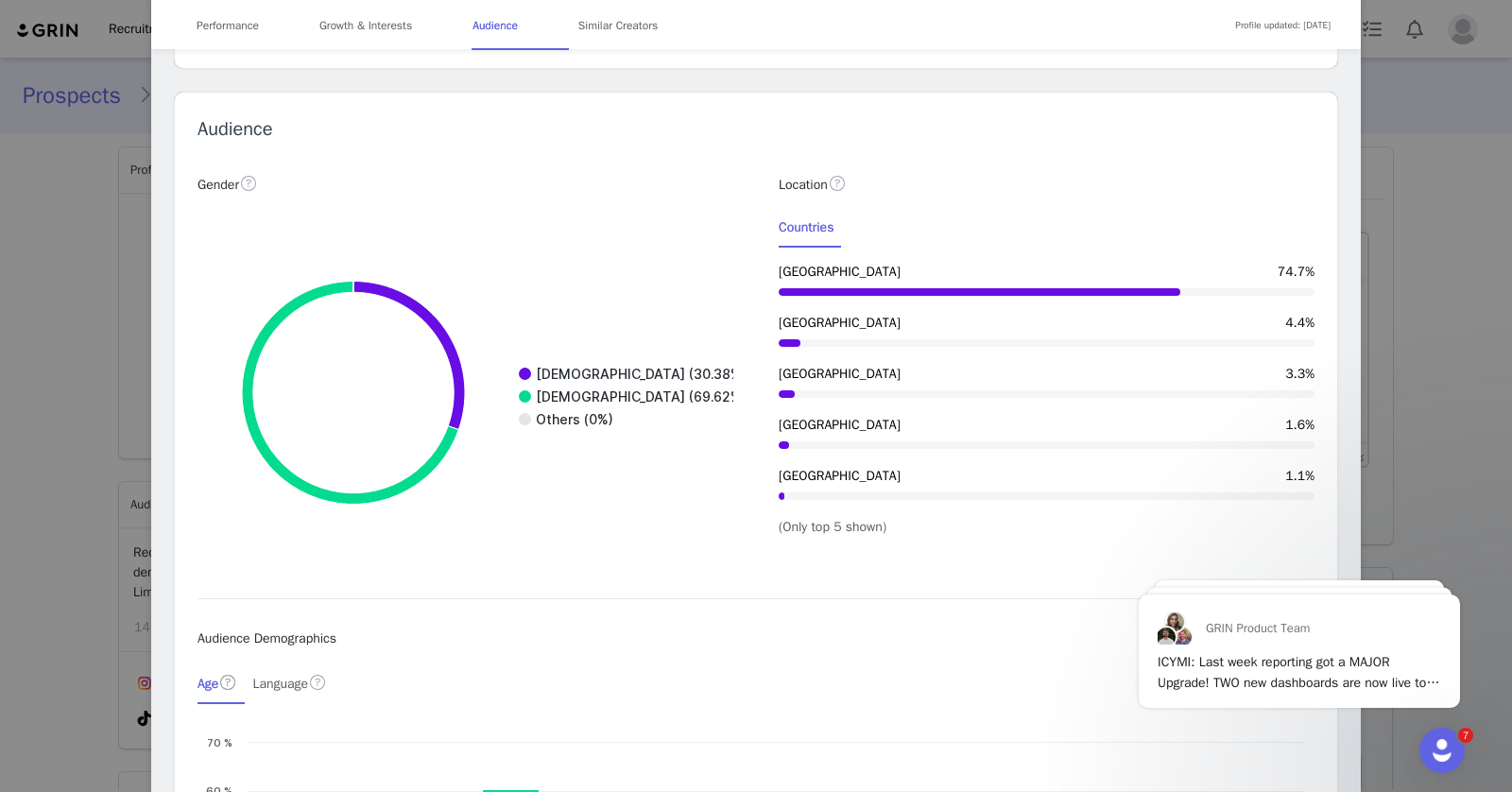 click on "Countries [GEOGRAPHIC_DATA] 74.7% [GEOGRAPHIC_DATA] 4.4% [GEOGRAPHIC_DATA] 3.3% [GEOGRAPHIC_DATA] 1.6% [GEOGRAPHIC_DATA] 1.1%  (Only top 5 shown)" at bounding box center [1046, 371] 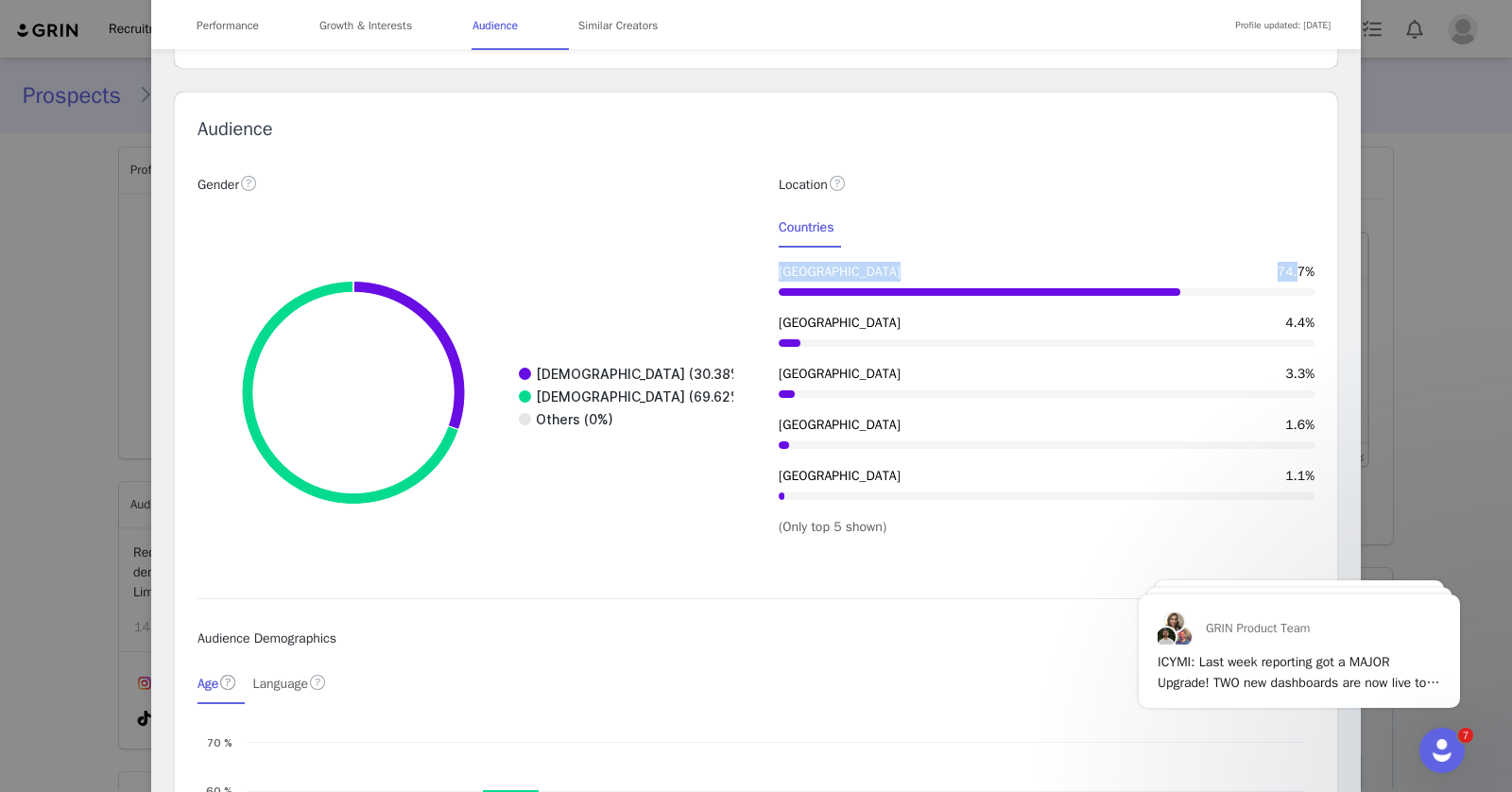 drag, startPoint x: 1315, startPoint y: 248, endPoint x: 1296, endPoint y: 248, distance: 19 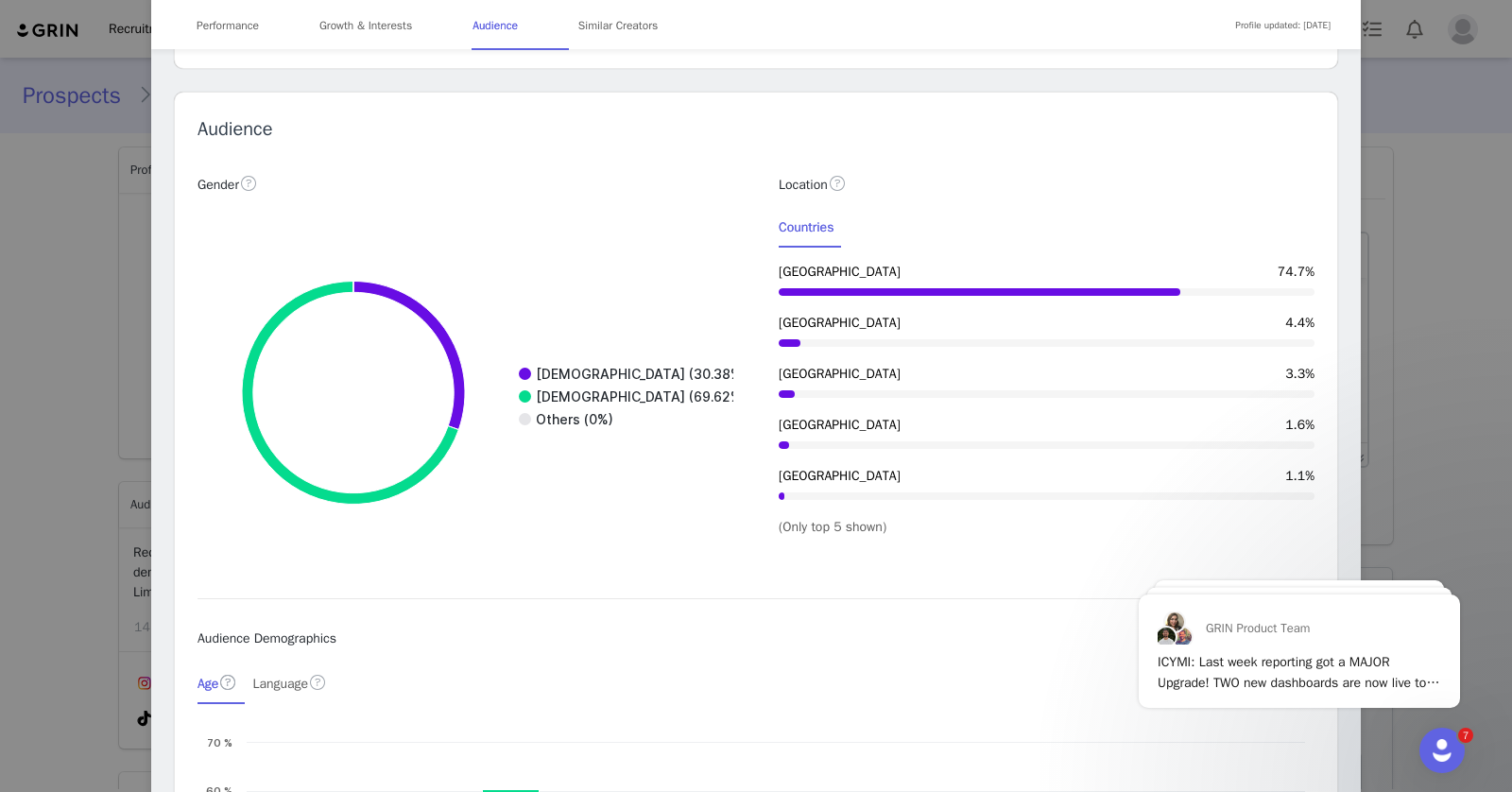 click on "74.7%" at bounding box center (1296, 271) 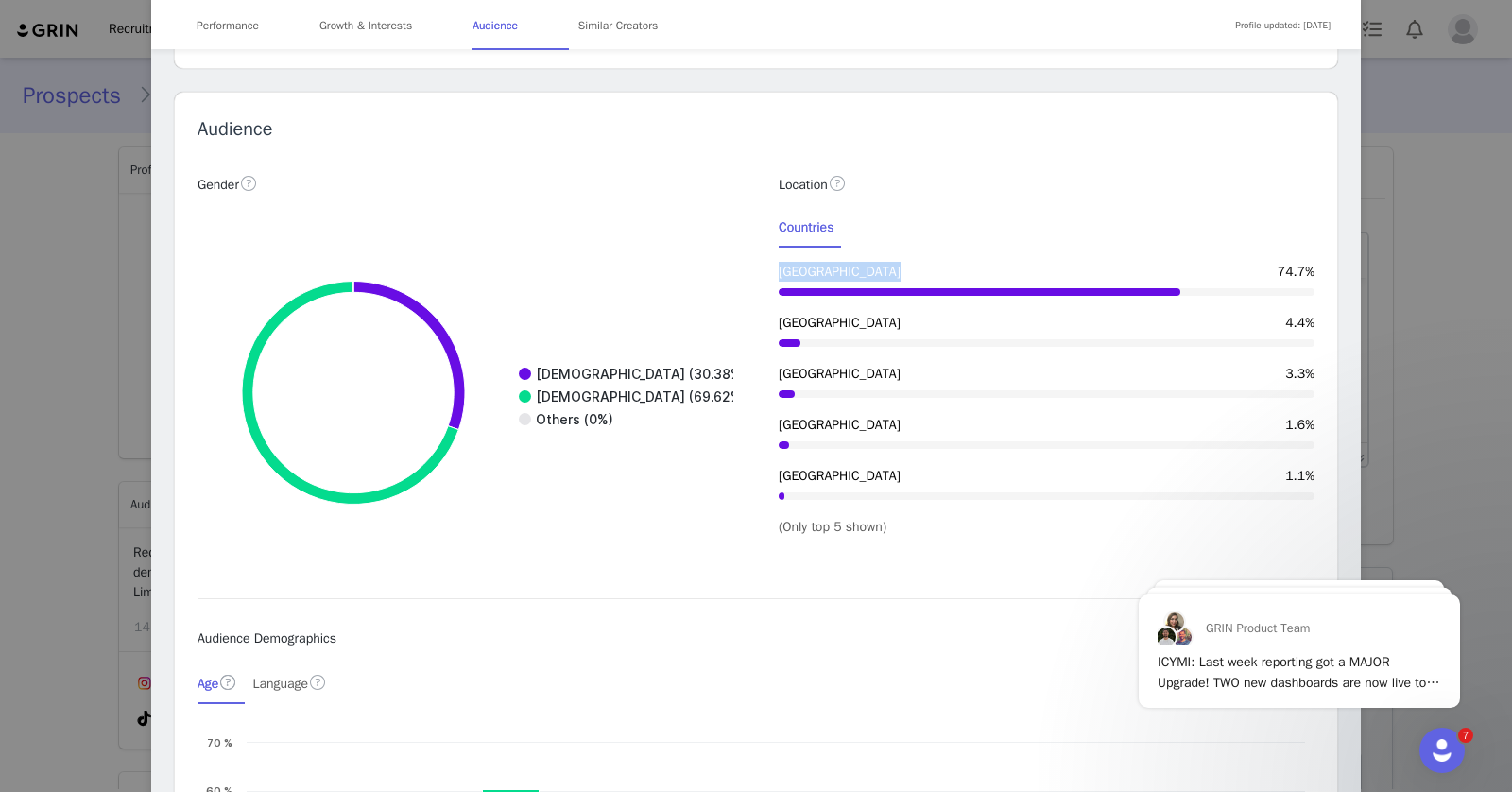 drag, startPoint x: 1272, startPoint y: 245, endPoint x: 1317, endPoint y: 245, distance: 45 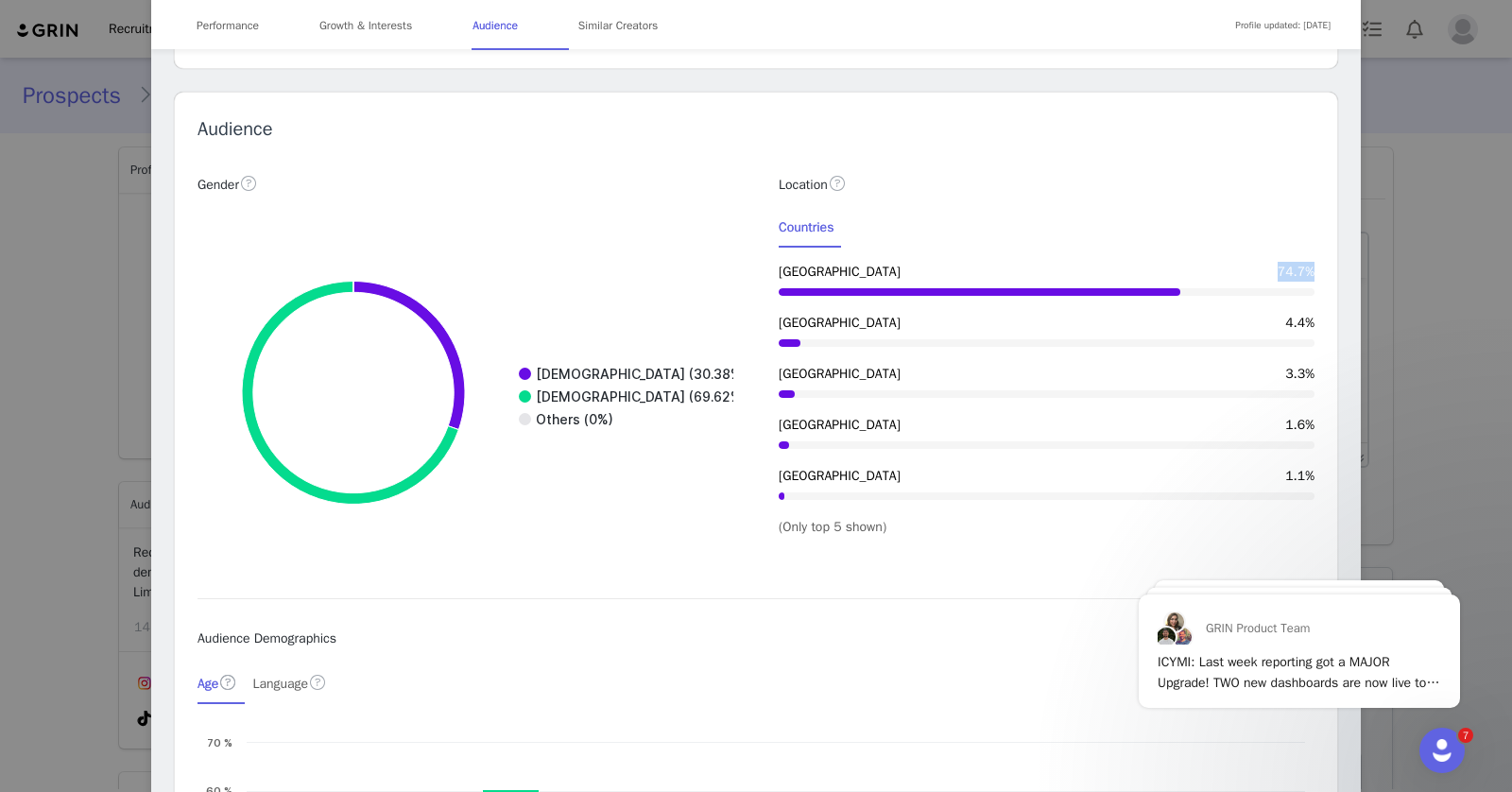 drag, startPoint x: 1275, startPoint y: 247, endPoint x: 1314, endPoint y: 246, distance: 39.0128 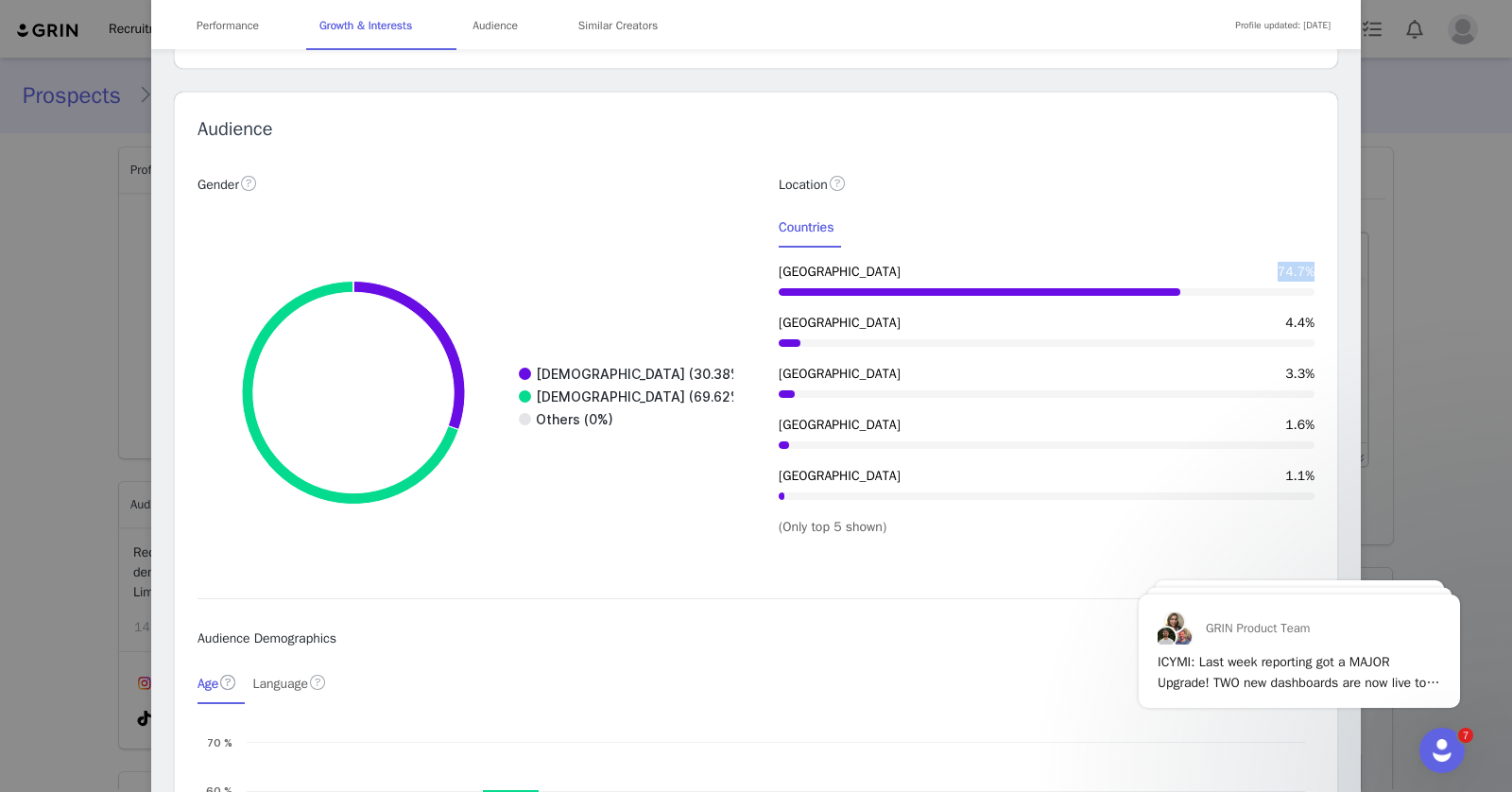 scroll, scrollTop: 0, scrollLeft: 0, axis: both 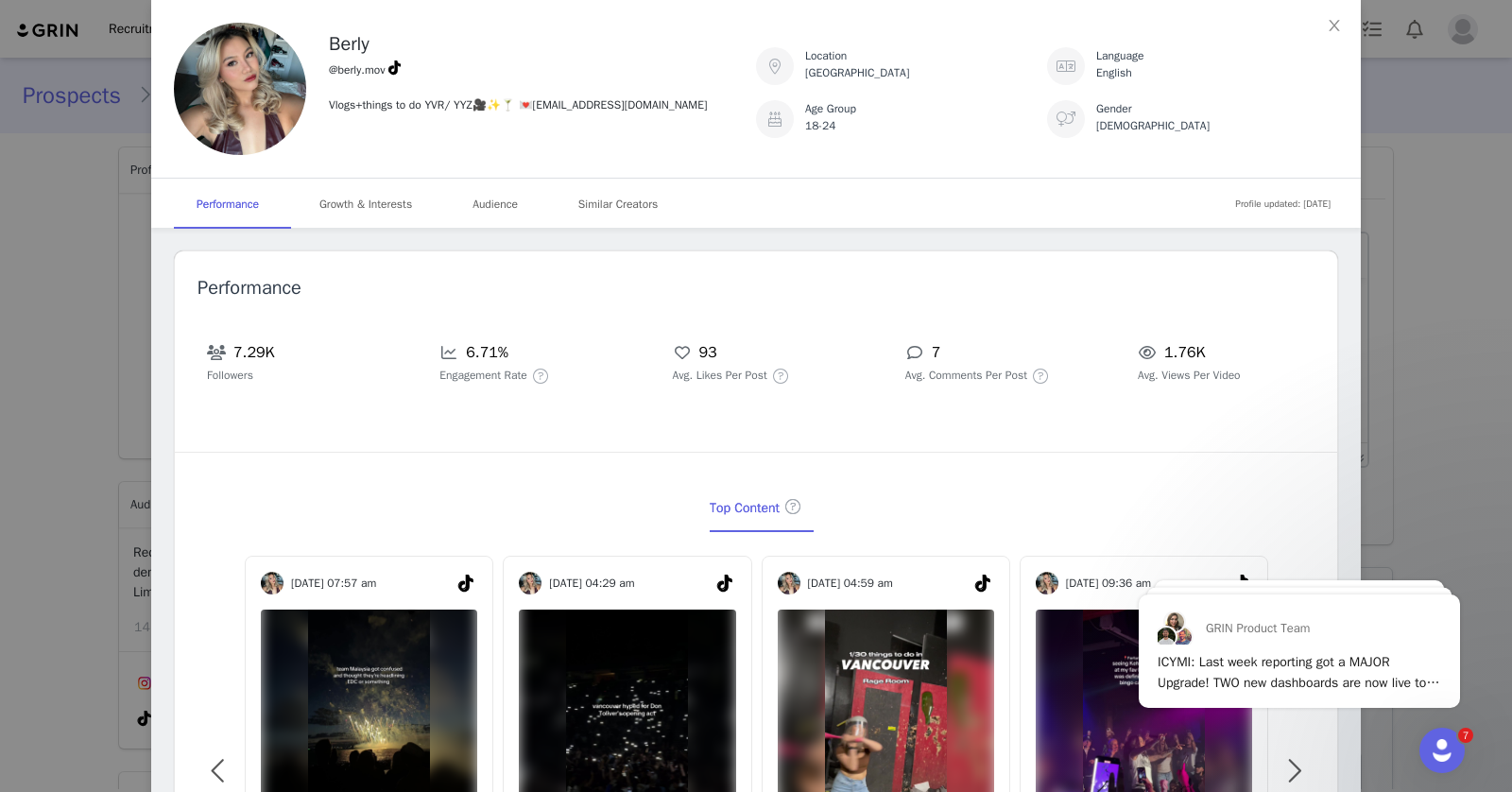 click on "Berly @berly.mov Vlogs+things to do YVR/ YYZ🎥✨🍸
💌[EMAIL_ADDRESS][DOMAIN_NAME] Location [GEOGRAPHIC_DATA] Language English Age Group [DEMOGRAPHIC_DATA] Gender [DEMOGRAPHIC_DATA] Profile updated: [DATE] Performance Growth & Interests Audience Similar Creators Performance     7.29K Followers     6.71% Engagement Rate     93 Avg. Likes Per Post     7 Avg. Comments Per Post     1.76K Avg. Views Per Video  Top Content  [DATE] 07:38 pm 26/30 non-basic things to do in [GEOGRAPHIC_DATA]  💌 multi-sport stimulator bar  📍par4kitchenbar (#5580 15...     10.7K     49 [DATE] 07:41 am 11/30 non-basic things to do in [GEOGRAPHIC_DATA]  💌Mini Golf Bar  📍Par-Tee Putt (After Dark)    Every Fri...     10.4K     83 [DATE] 07:57 am edm festivals need to hire them for production team😭😭 #[GEOGRAPHIC_DATA] #celebrationoflights #fireworks #...     111.4K     431 [DATE] 04:29 am he’s lowkey good tho #[GEOGRAPHIC_DATA] #rogersarena #[GEOGRAPHIC_DATA] #[GEOGRAPHIC_DATA]      50.7K     402 [DATE] 04:59 am     26.9K     355 [DATE] 09:36 am" at bounding box center (756, 396) 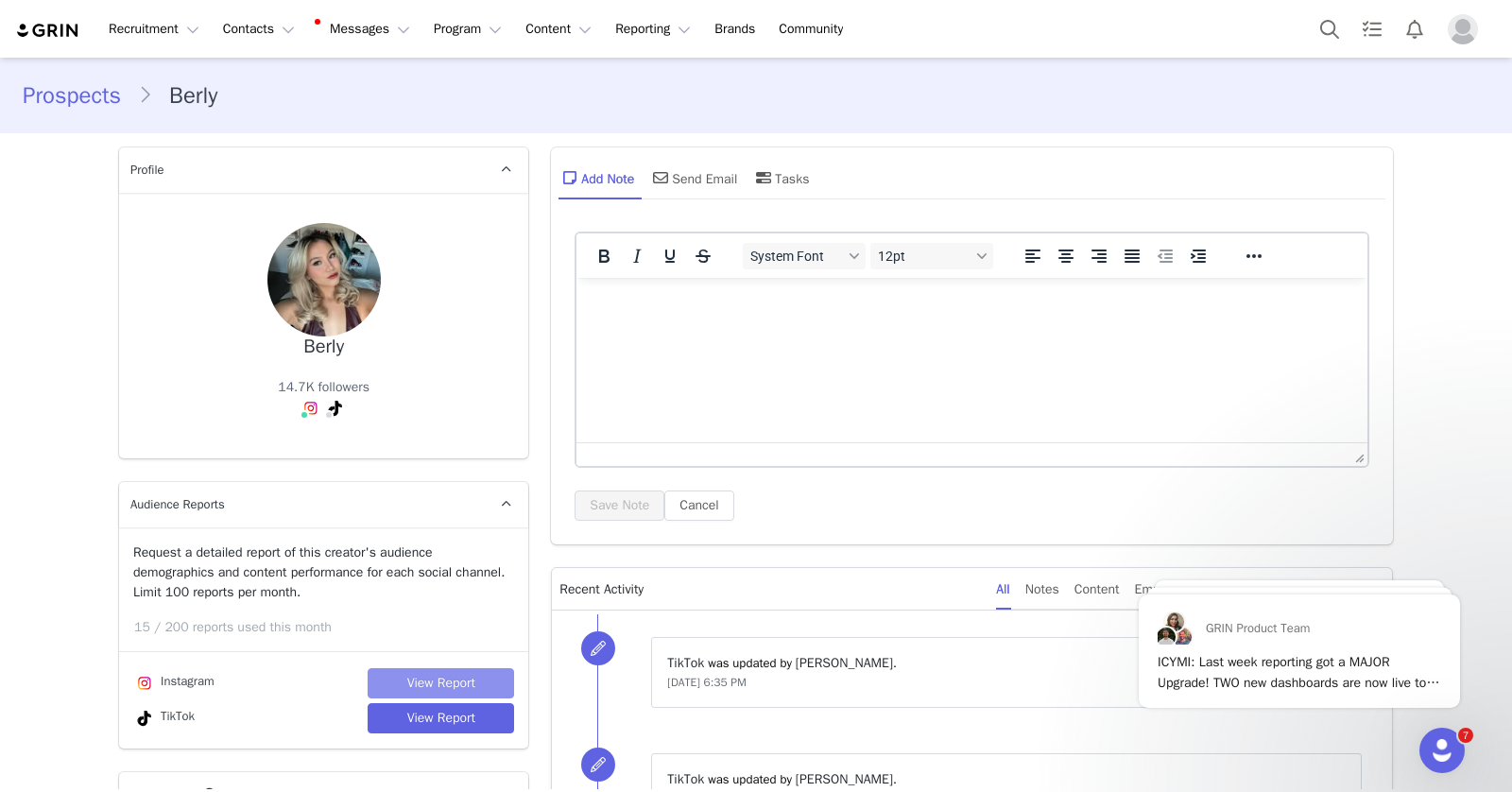 click on "View Report" at bounding box center [440, 683] 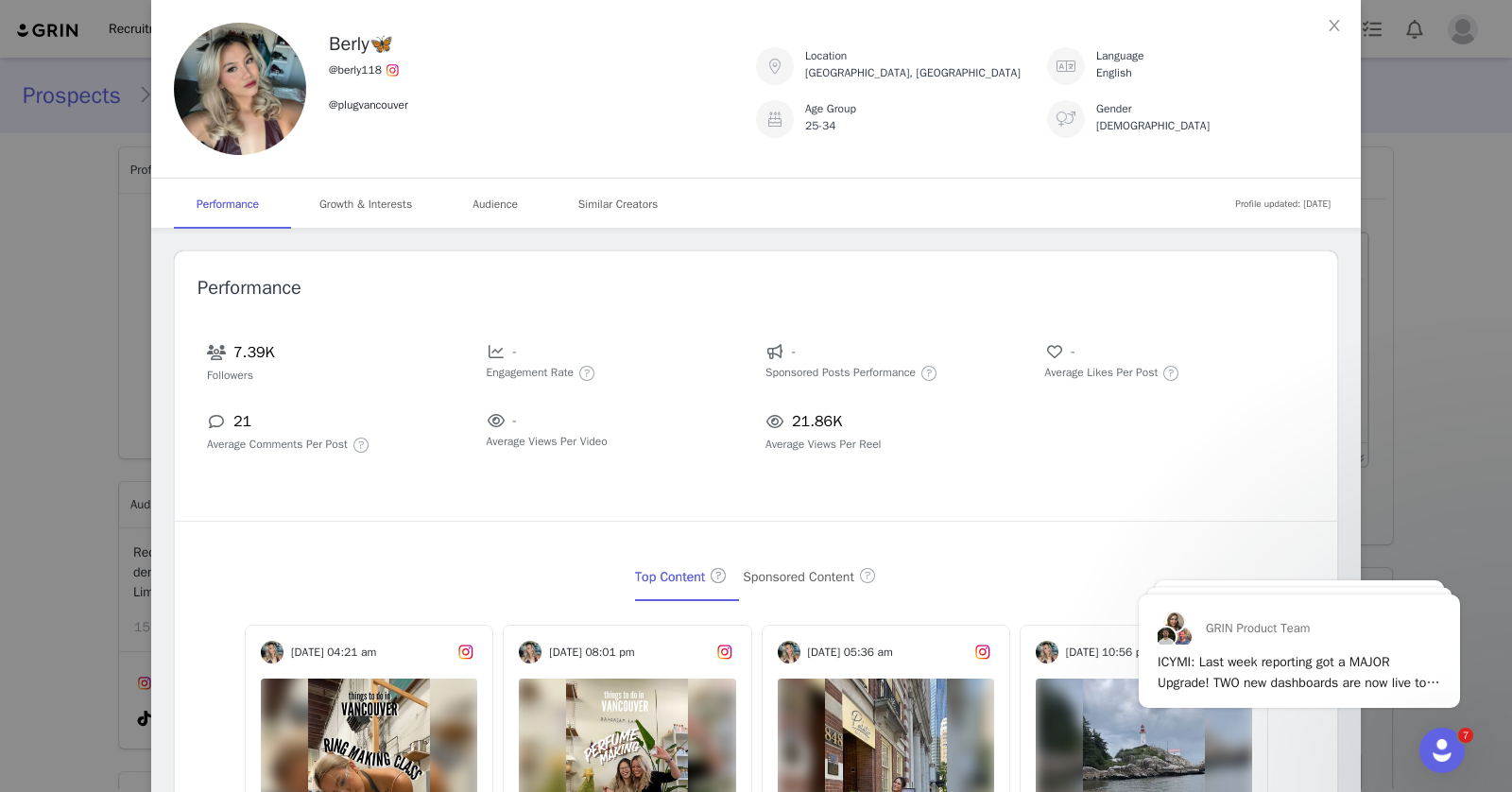 click on "Berly🦋 @berly118 @plugvancouver Location [GEOGRAPHIC_DATA], [GEOGRAPHIC_DATA] Language English Age Group [DEMOGRAPHIC_DATA] Gender [DEMOGRAPHIC_DATA] Profile updated: [DATE] Performance Growth & Interests Audience Similar Creators Performance     7.39K Followers - Engagement Rate - Sponsored Posts Performance - Average Likes Per Post     21 Average Comments Per Post - Average Views Per Video     21.86K Average Views Per Reel  Top Content   Sponsored Content  [DATE] 05:28 am 14/30 non-basic things to do in [GEOGRAPHIC_DATA]
💌Candle Making Class
📍Day Dream Lab (100-3851 Jacombs ...     2.87K     [DATE], 2023, 12:02 am [DATE] non-basic things to do in [GEOGRAPHIC_DATA]
💌Dog Cafe
📍Catopia ([STREET_ADDRESS])
...     2.74K     [DATE], 2023, 04:21 am [DATE] Non- basic things to do in [GEOGRAPHIC_DATA]
💌Ring Making Class
📍Soigne ([STREET_ADDRESS][PERSON_NAME])
✨Book...     9.57K     40 [DATE] 08:01 pm 9/30 non-basic things to do in [GEOGRAPHIC_DATA]
💌Perfume Making Class
📍Day Dream Lab (100-3851 Jacombs ...     9.07K     53" at bounding box center [756, 396] 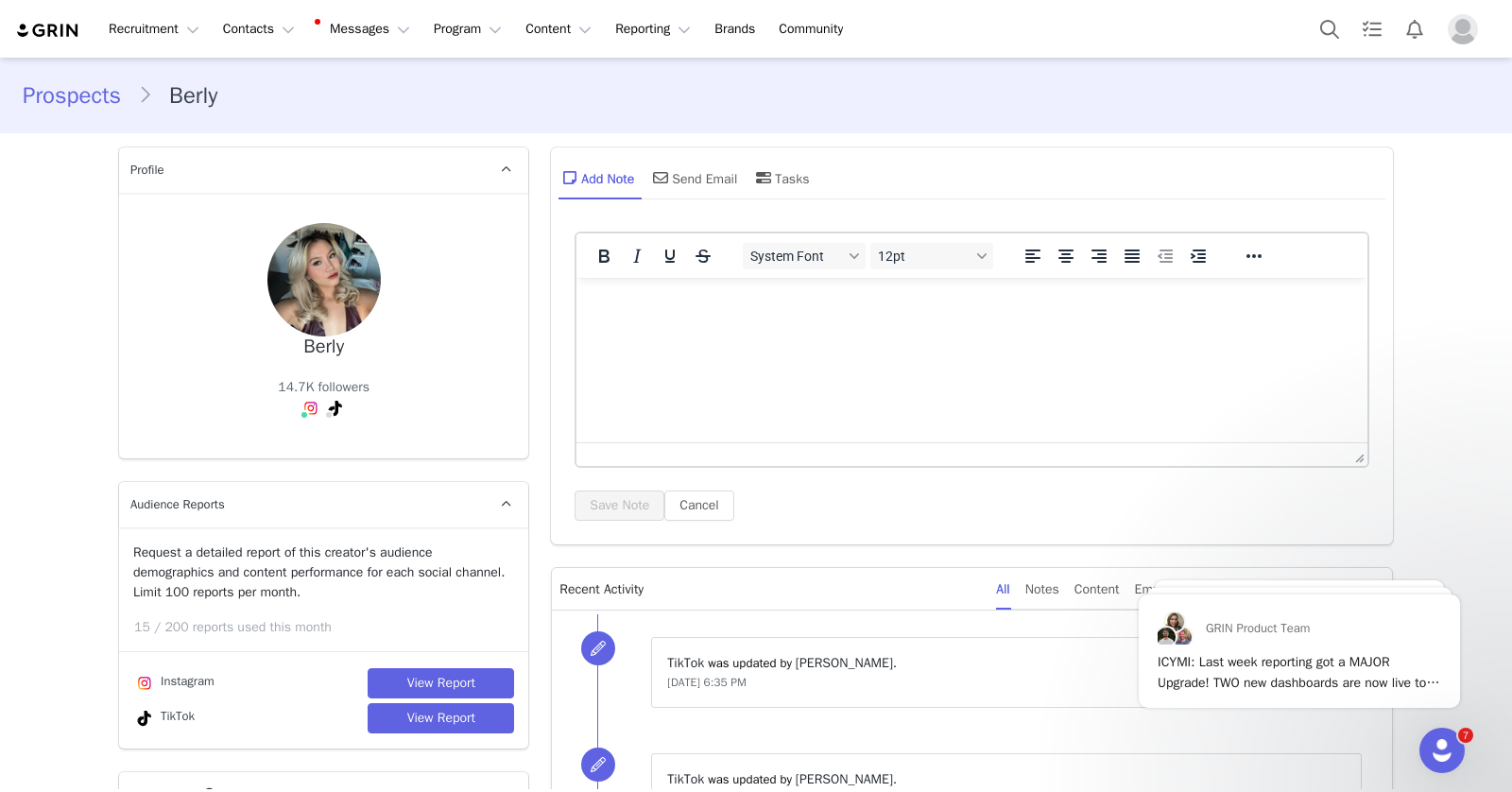 click on "Request a detailed report of this creator's audience demographics and content performance for each social channel. Limit 100 reports per month.  15 / 200 reports used this month  Instagram          View Report  TikTok          View Report" at bounding box center (323, 638) 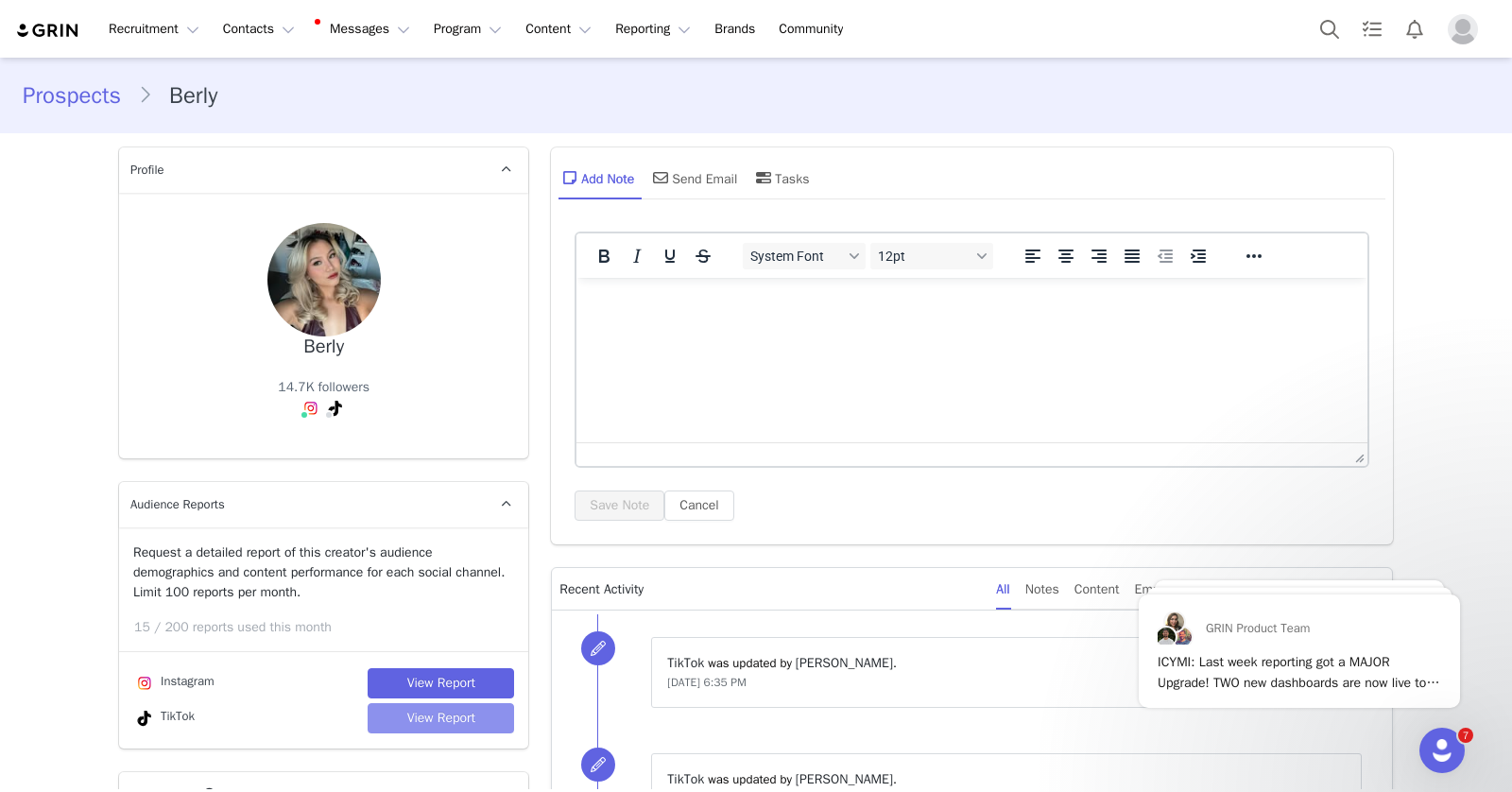 click on "View Report" at bounding box center [440, 718] 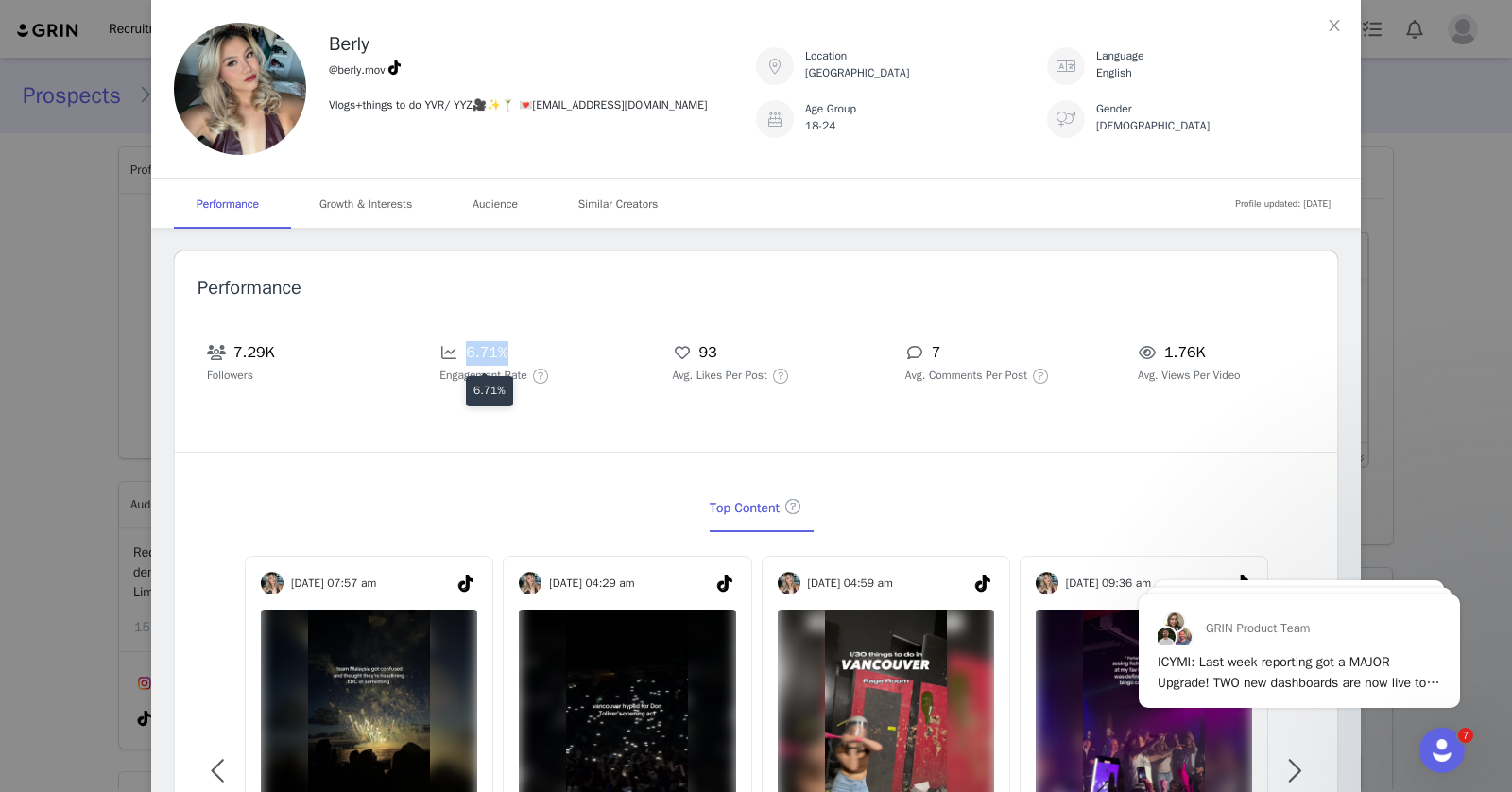 drag, startPoint x: 525, startPoint y: 354, endPoint x: 464, endPoint y: 353, distance: 61.0082 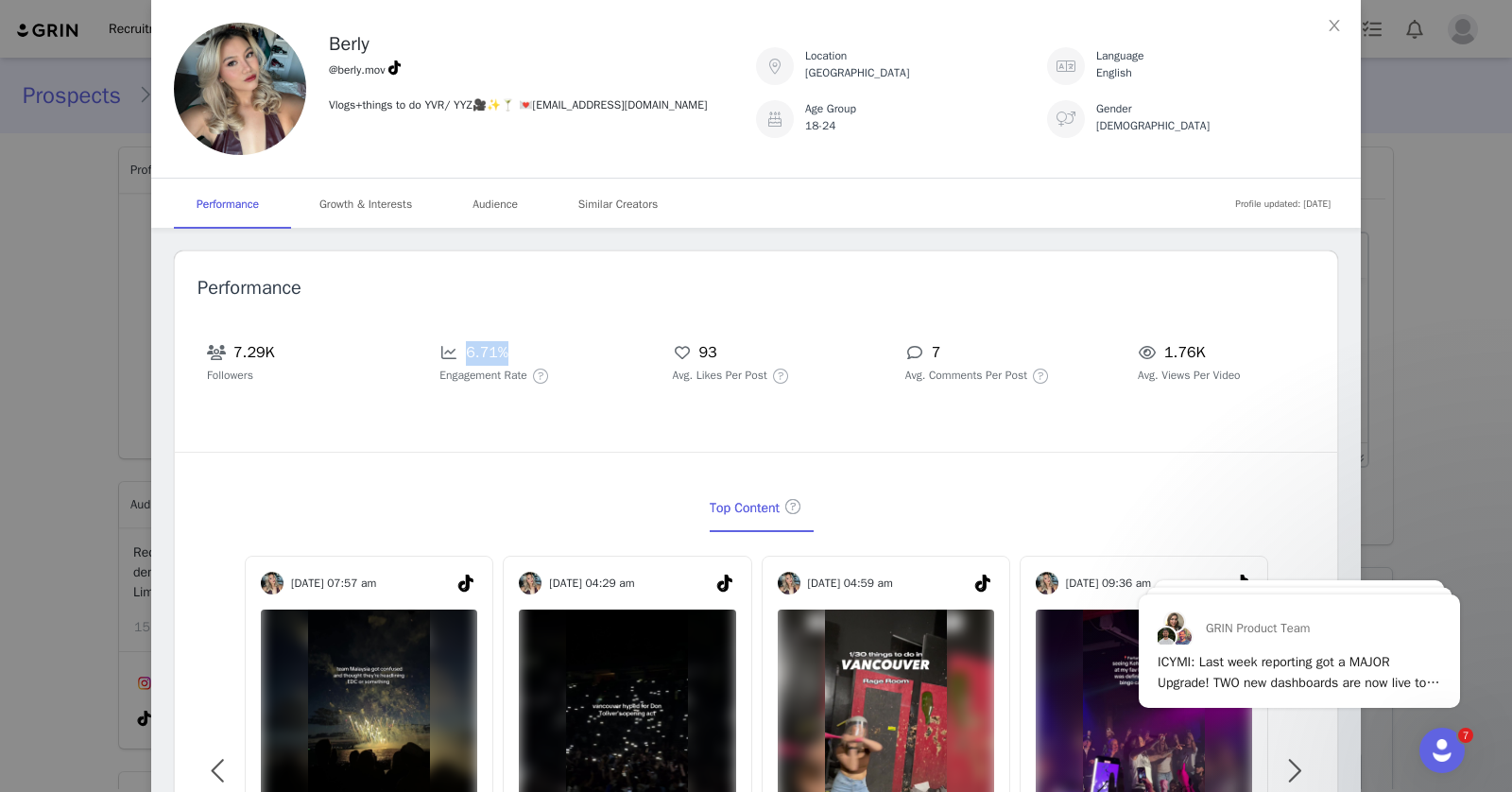 copy on "6.71%" 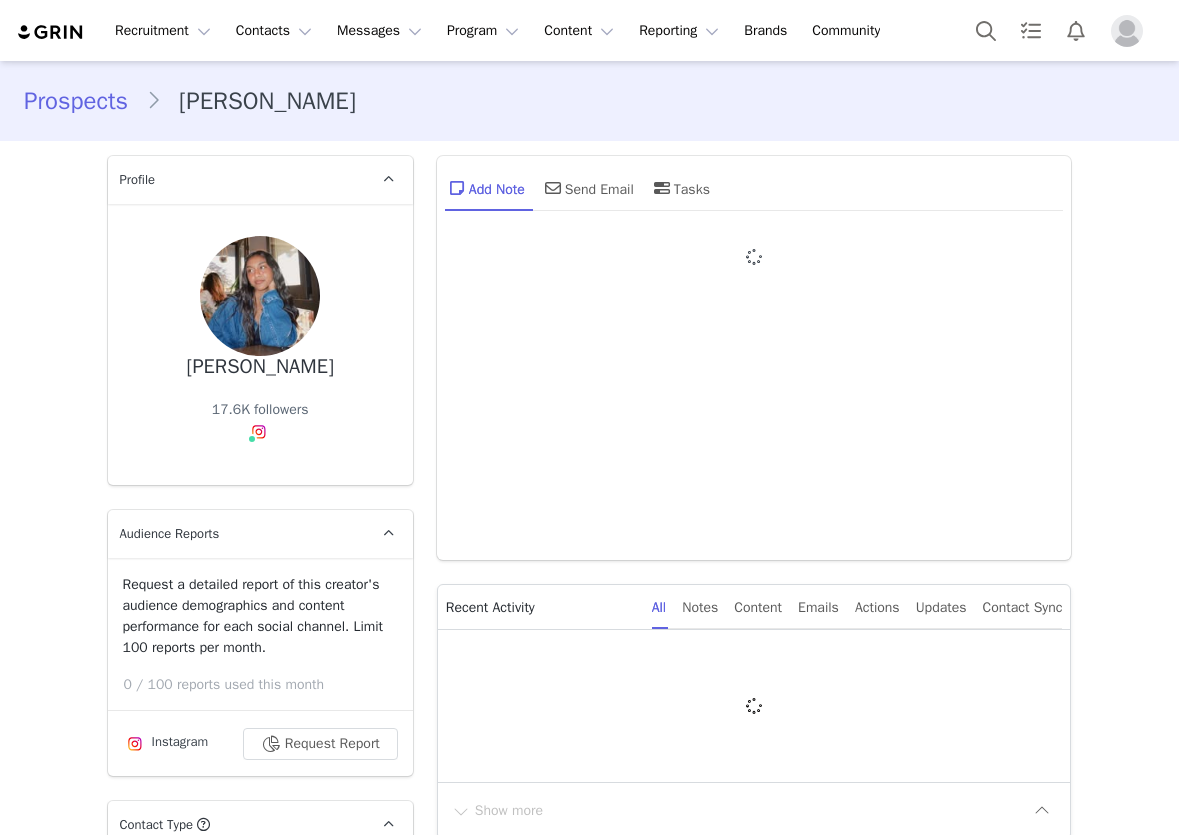 scroll, scrollTop: 0, scrollLeft: 0, axis: both 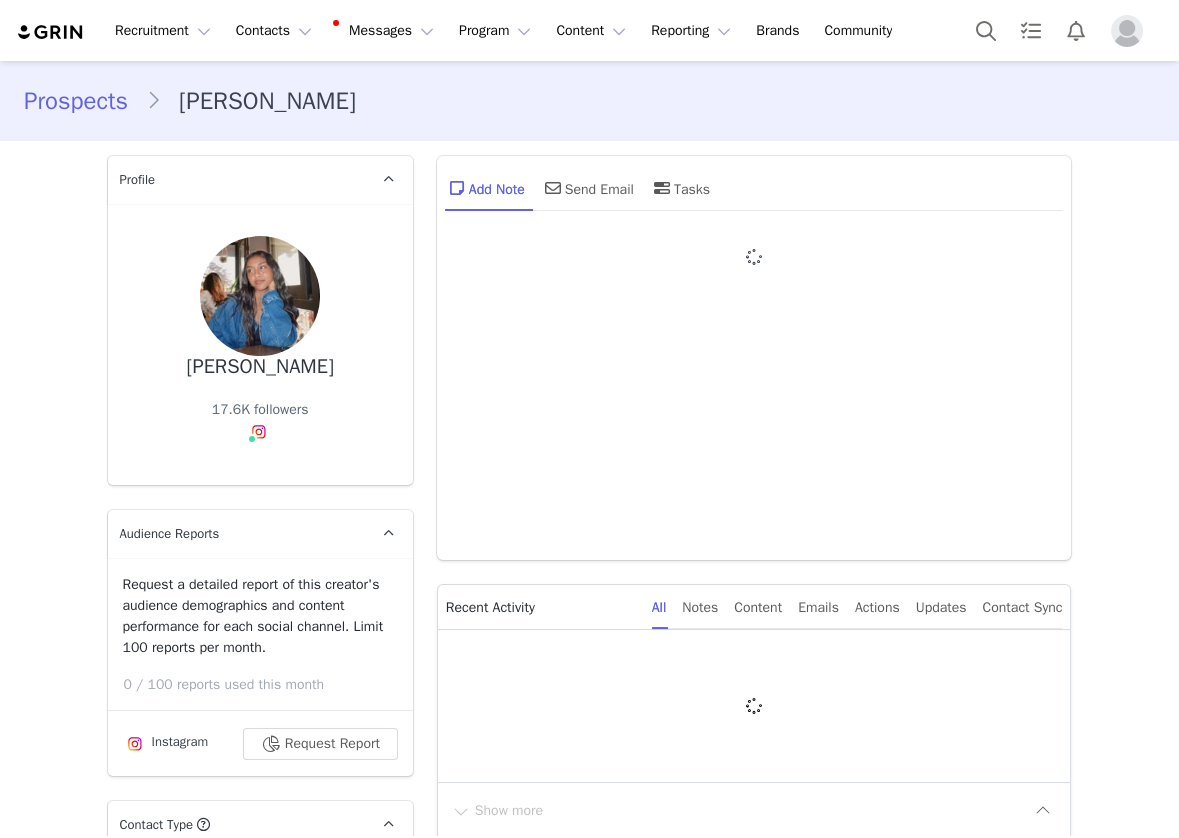 type on "+1 ([GEOGRAPHIC_DATA])" 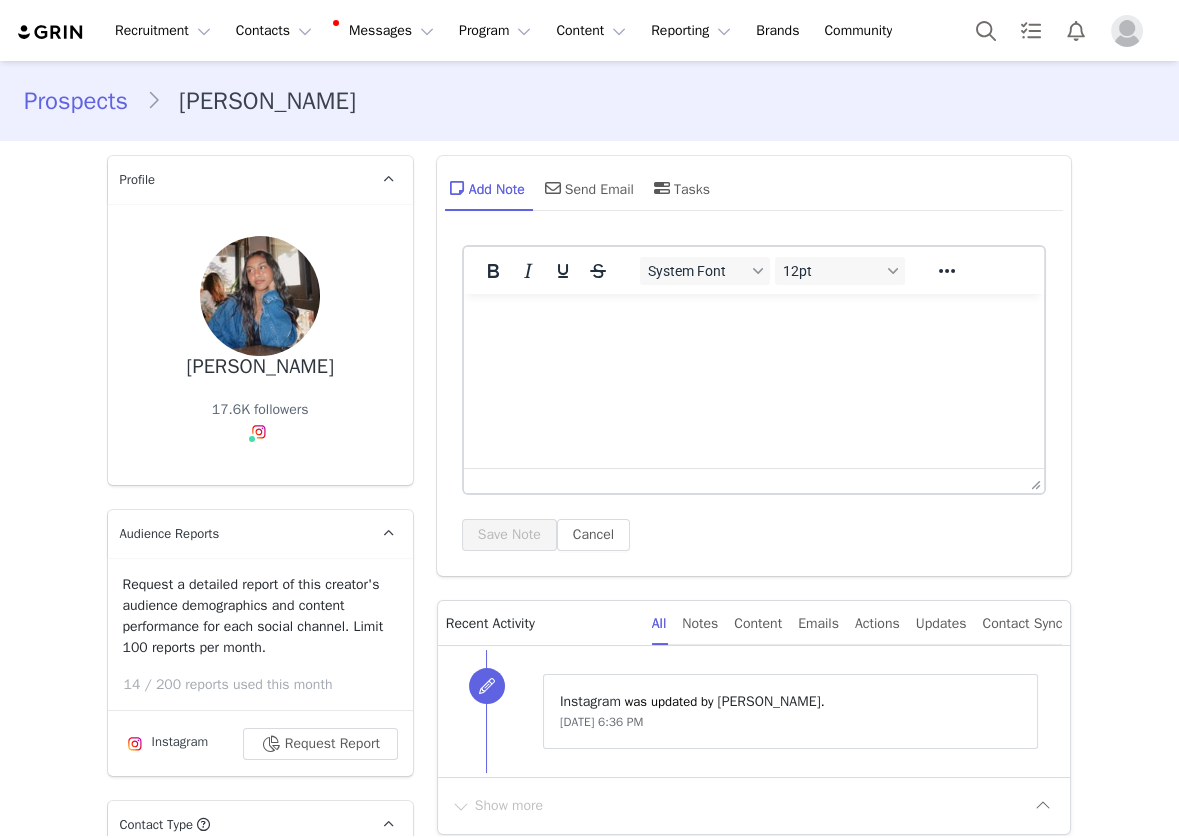 scroll, scrollTop: 0, scrollLeft: 0, axis: both 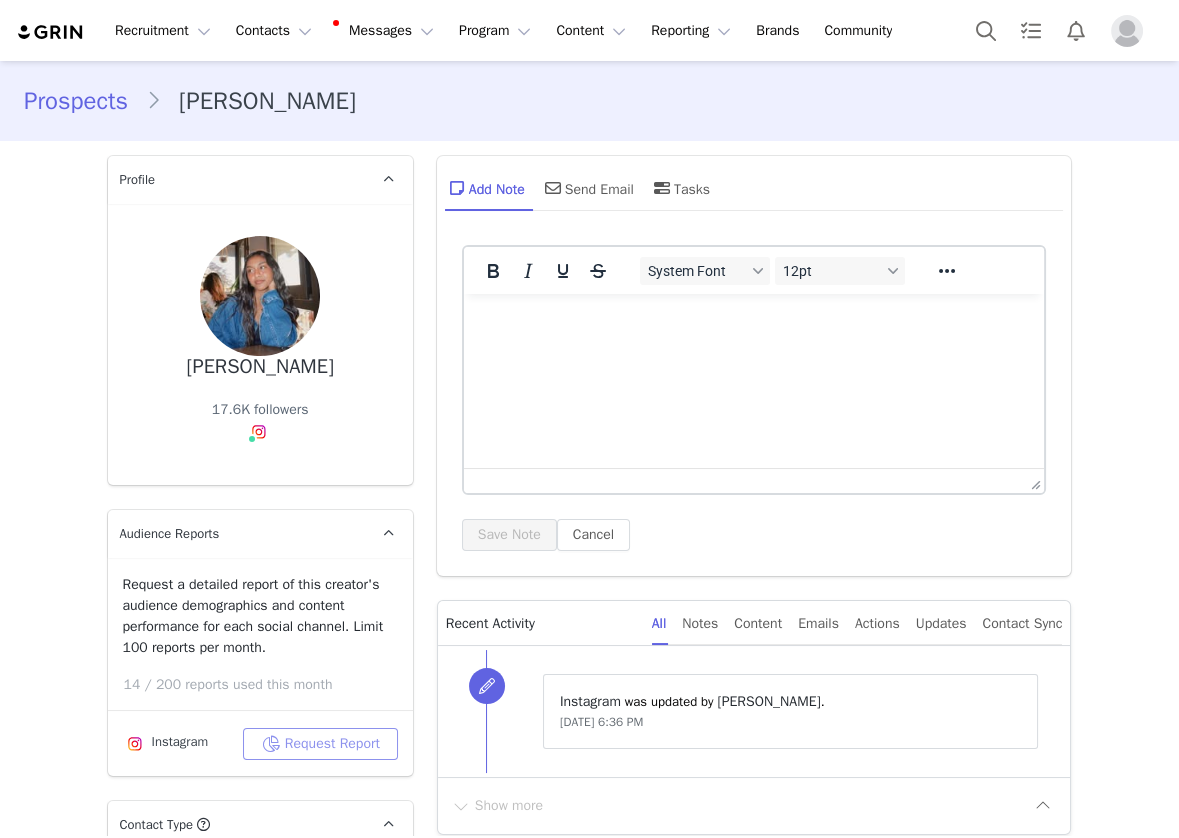 click on "Request Report" at bounding box center (320, 744) 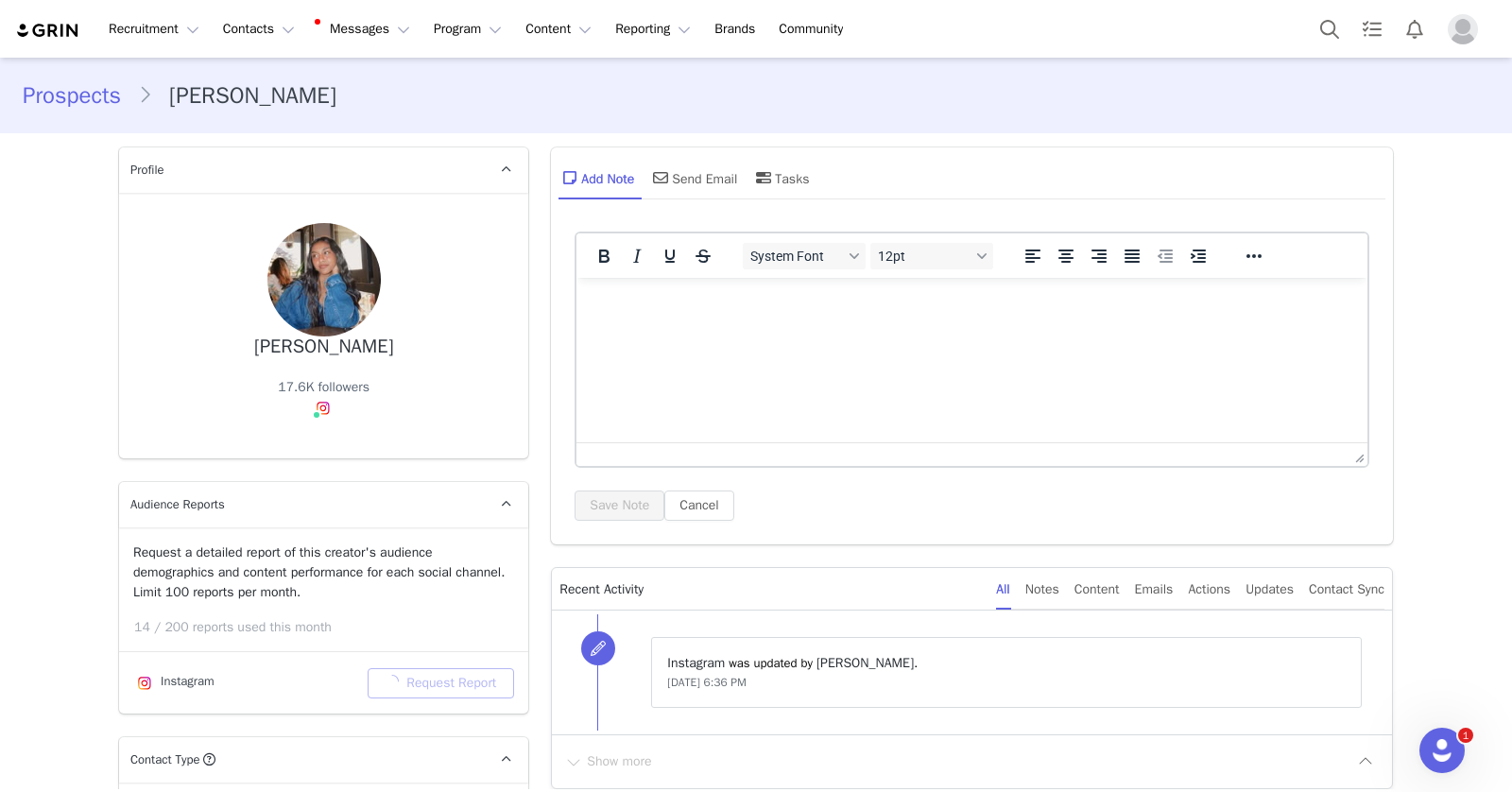 scroll, scrollTop: 0, scrollLeft: 0, axis: both 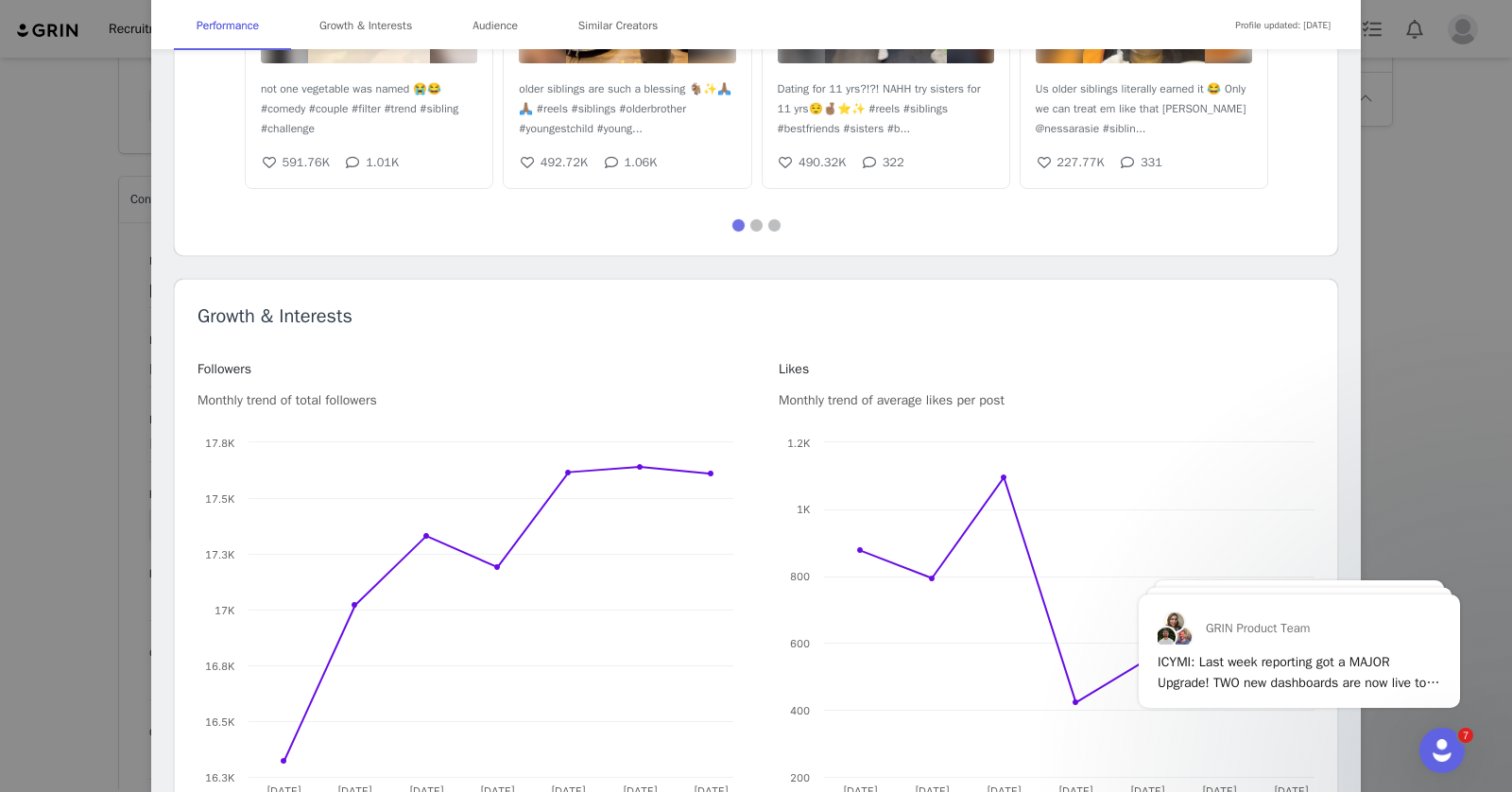click on "VANESSA RASIE @nessarasie Living through artistry🫀🗣️⋆˙⟡♡
TikTok (281.5k+) and YouTube✦ ⋆ ࣪.
@pacificartistsmovement @banditsdancecrew
MONDAYS 5PM INT/ADV @thestudionorth
🇵🇭🇱🇰 Location Vancouver, Canada Language English Age Group 25-34 Gender Female Profile updated: Jul 8, 2025 Performance Growth & Interests Audience Similar Creators Performance     17.61K Followers     3.43% Engagement Rate     1.67% Sponsored Posts Performance     604 Average Likes Per Post     22 Average Comments Per Post - Average Views Per Video     79.08K Average Views Per Reel  Top Content   Sponsored Content  Jun 05, 2024, 07:24 pm He was soo confused as to how she got them all right 😂 #quiz #comedy #couple #sibling #reaction     87.53K     70 May 19, 2022, 05:03 am Like we were trying to get away from you 🤨😂😂 @nessarasie @devenchris #comedy #siblings #sister #b...     80.28K     258 Nov 29, 2023, 04:13 pm     591.76K     1.01K Apr 30, 2024, 02:03 am     492.72K     1.06K     490.32K" at bounding box center (756, 396) 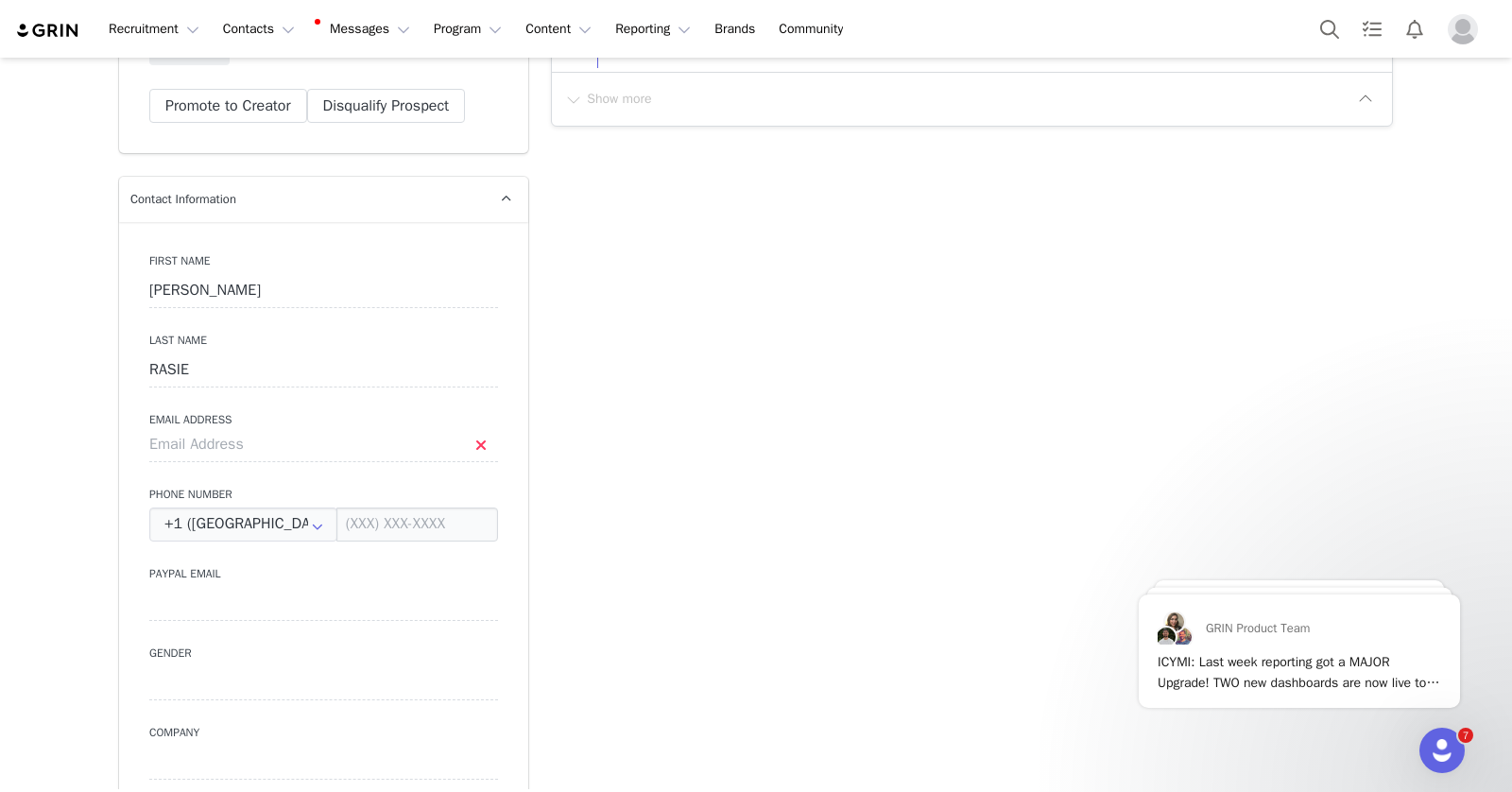 scroll, scrollTop: 258, scrollLeft: 0, axis: vertical 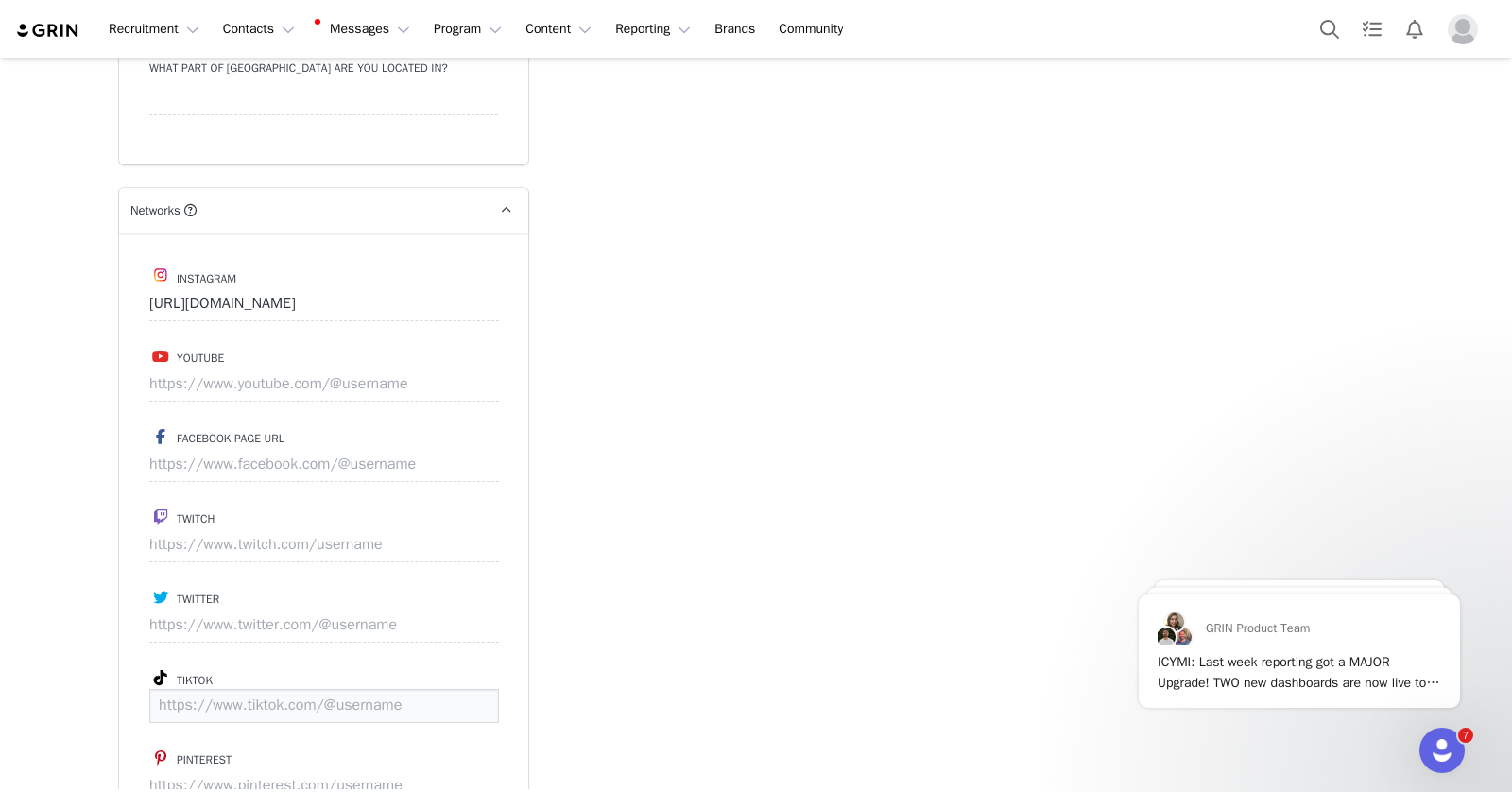 click at bounding box center [324, 706] 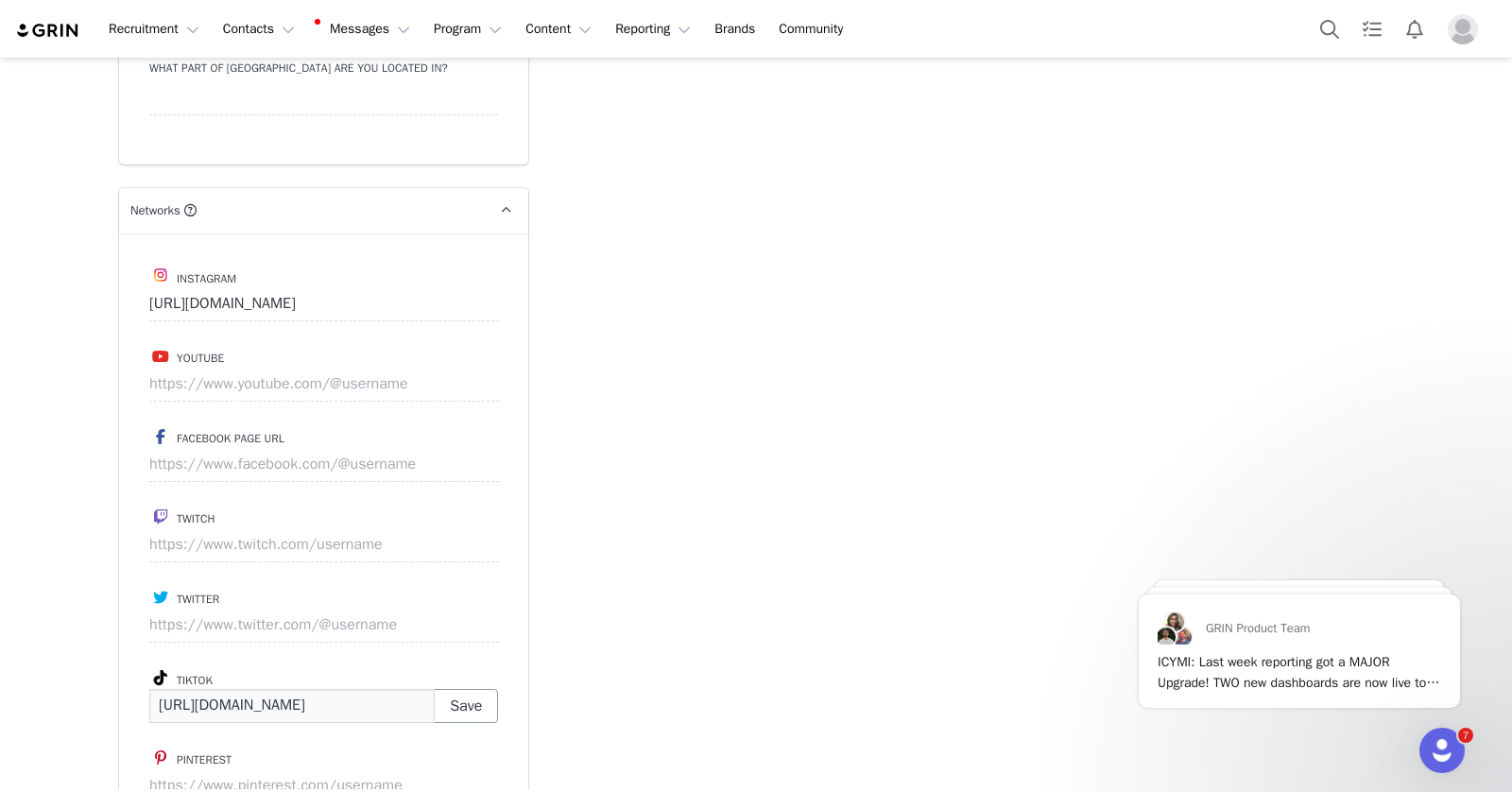 type on "https://www.tiktok.com/@nessarasie" 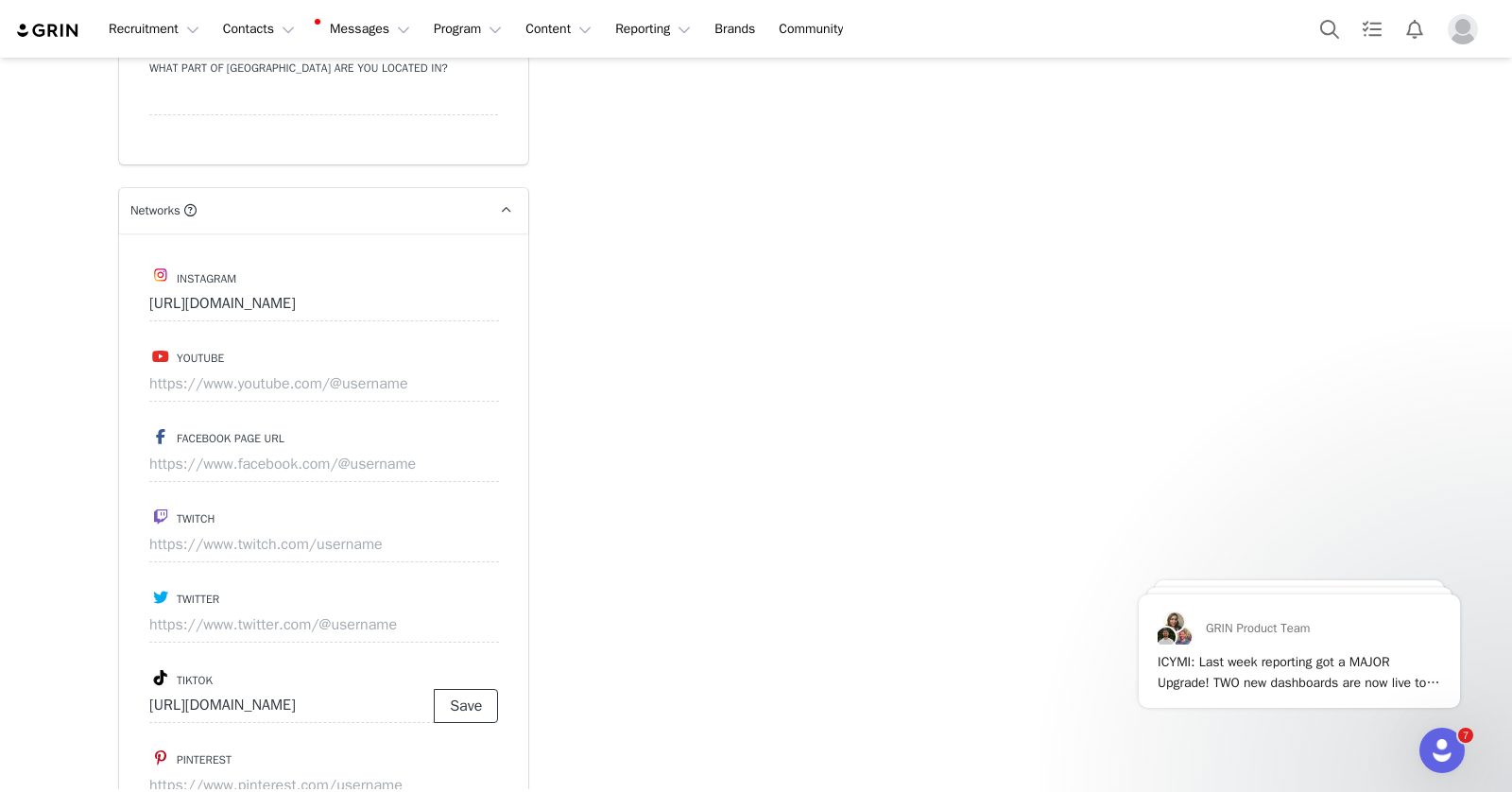 click on "Save" at bounding box center (466, 706) 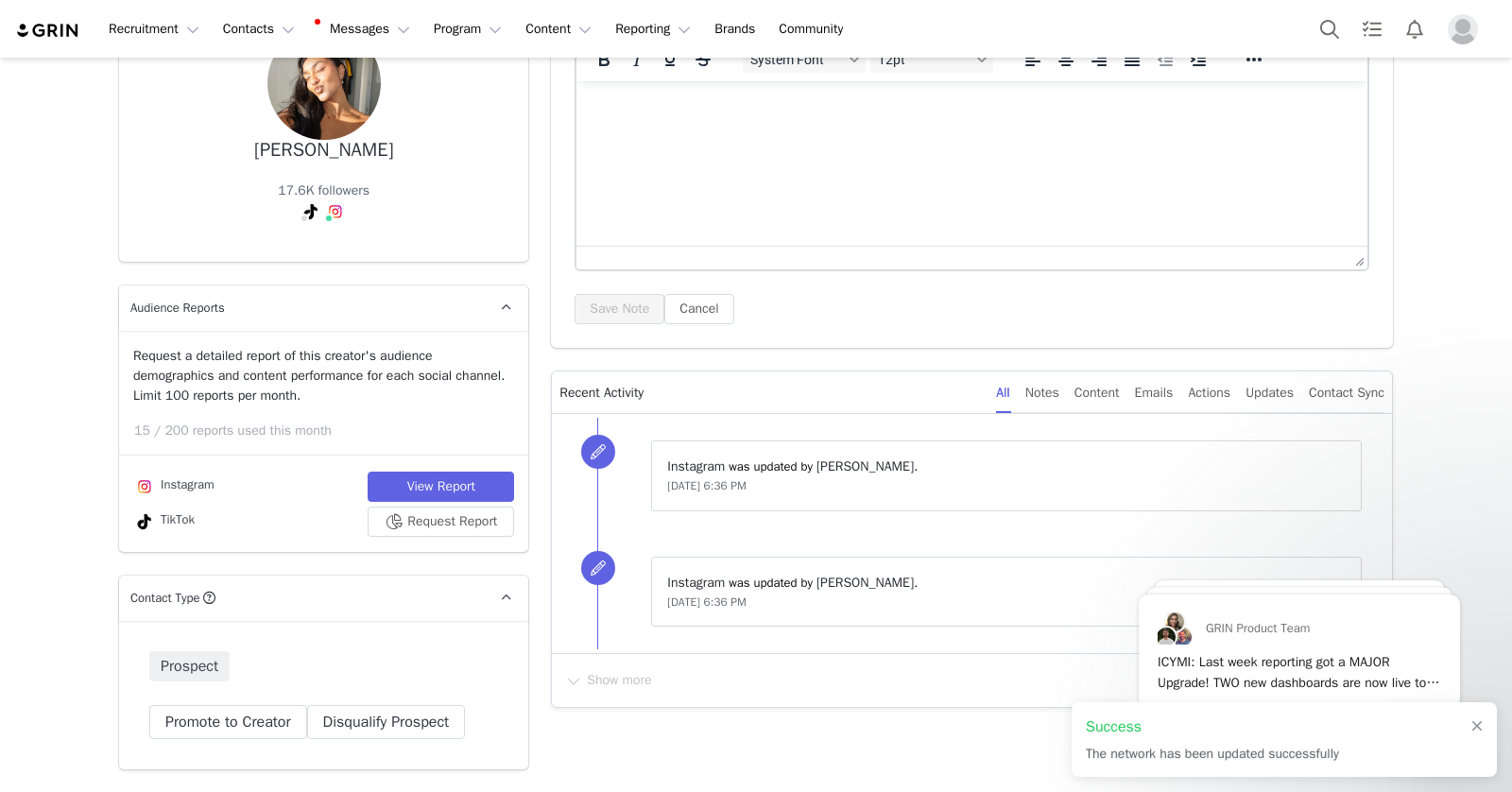 scroll, scrollTop: 0, scrollLeft: 0, axis: both 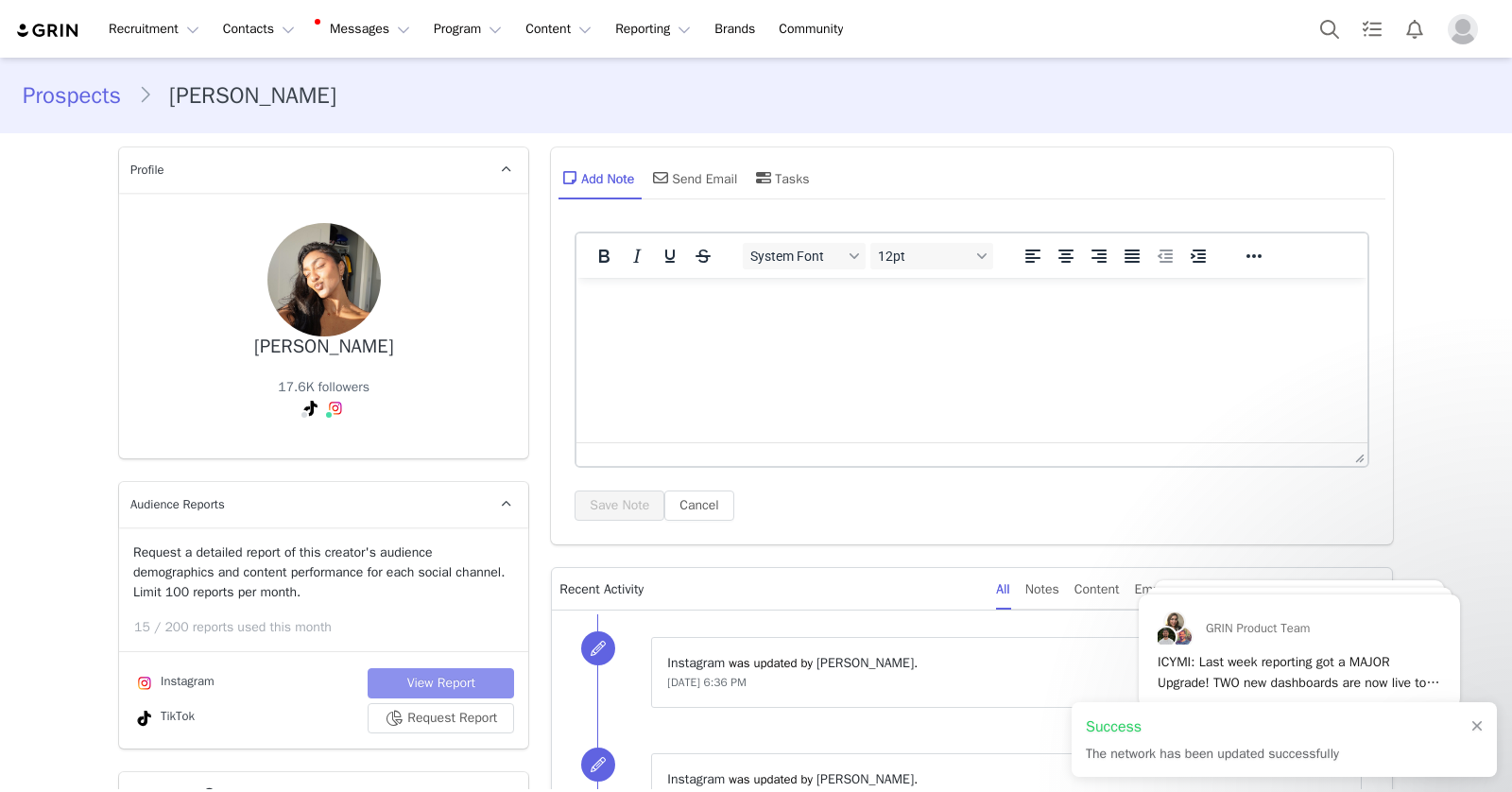 click on "View Report" at bounding box center (440, 683) 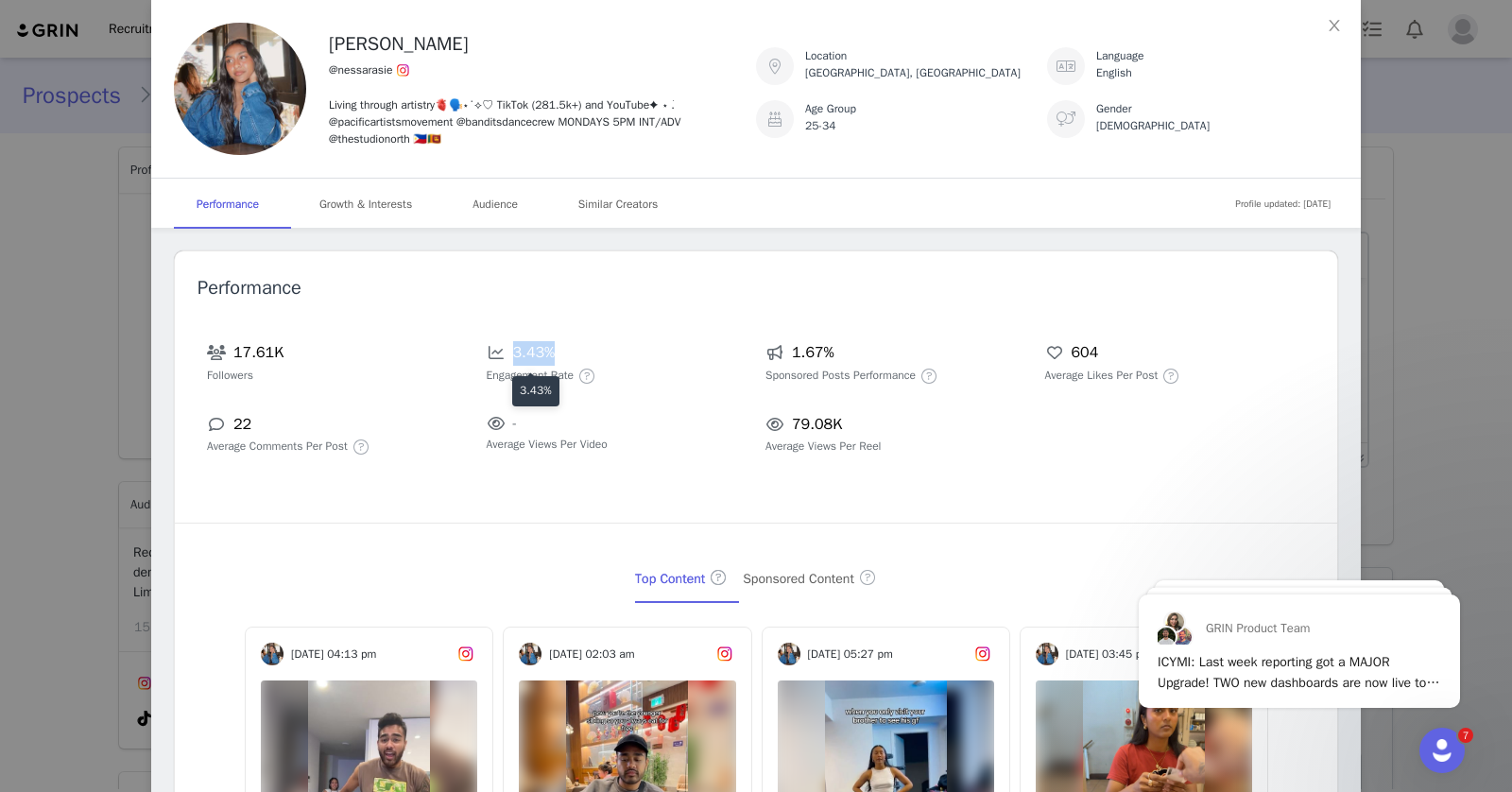 drag, startPoint x: 570, startPoint y: 361, endPoint x: 516, endPoint y: 358, distance: 54.08327 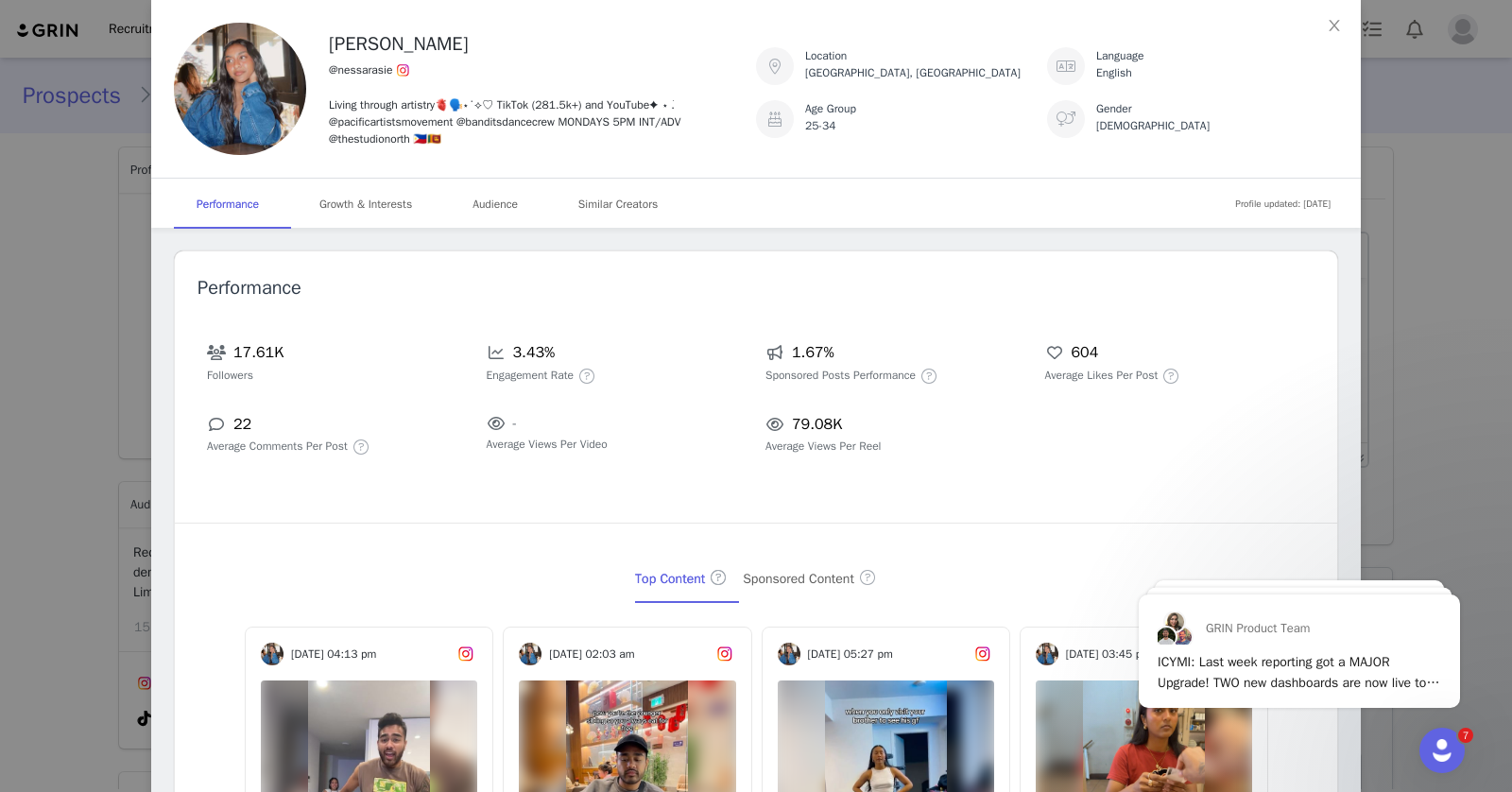 click on "Audience" at bounding box center [495, 204] 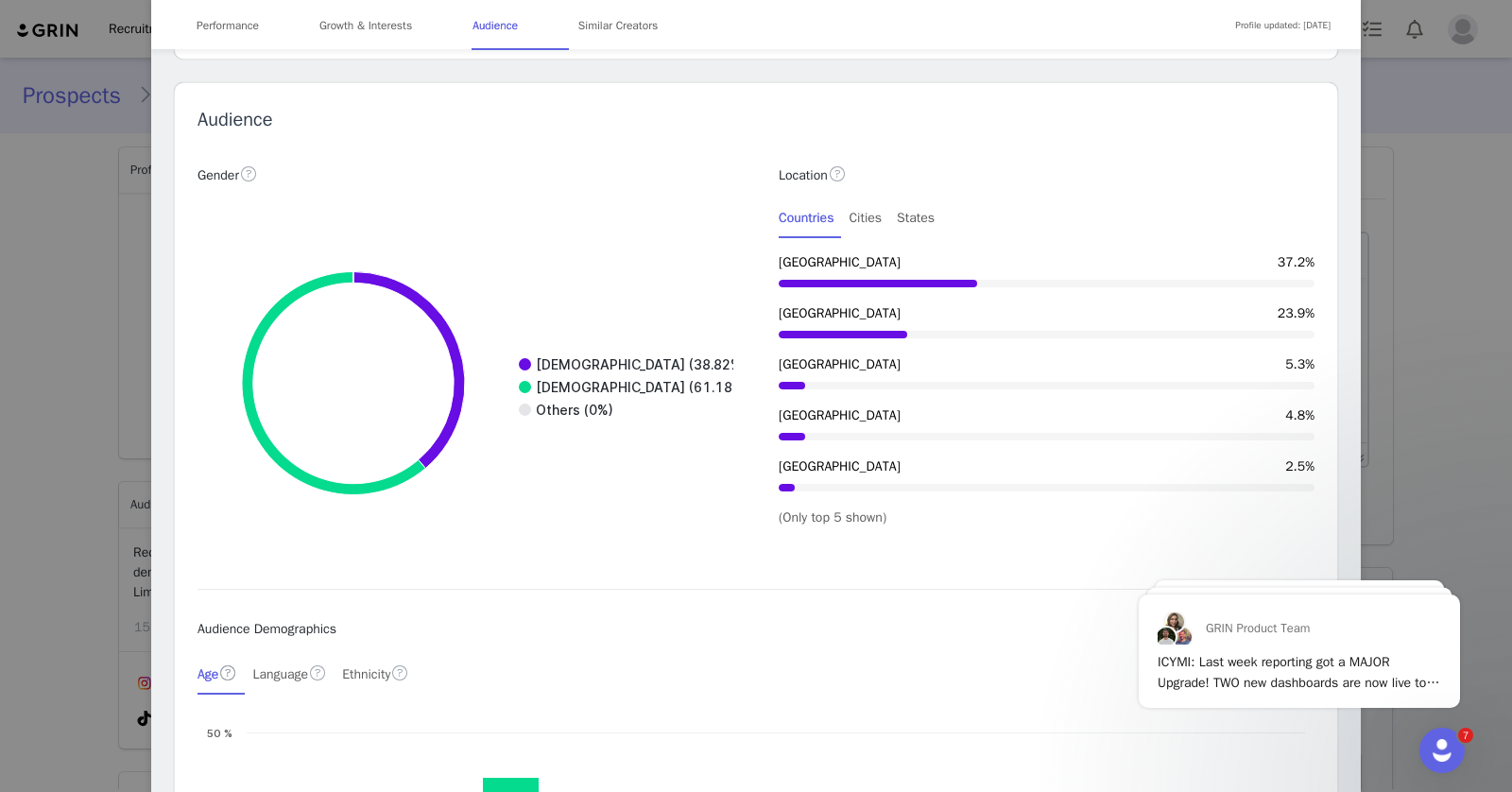 click on "23.9%" at bounding box center (1296, 313) 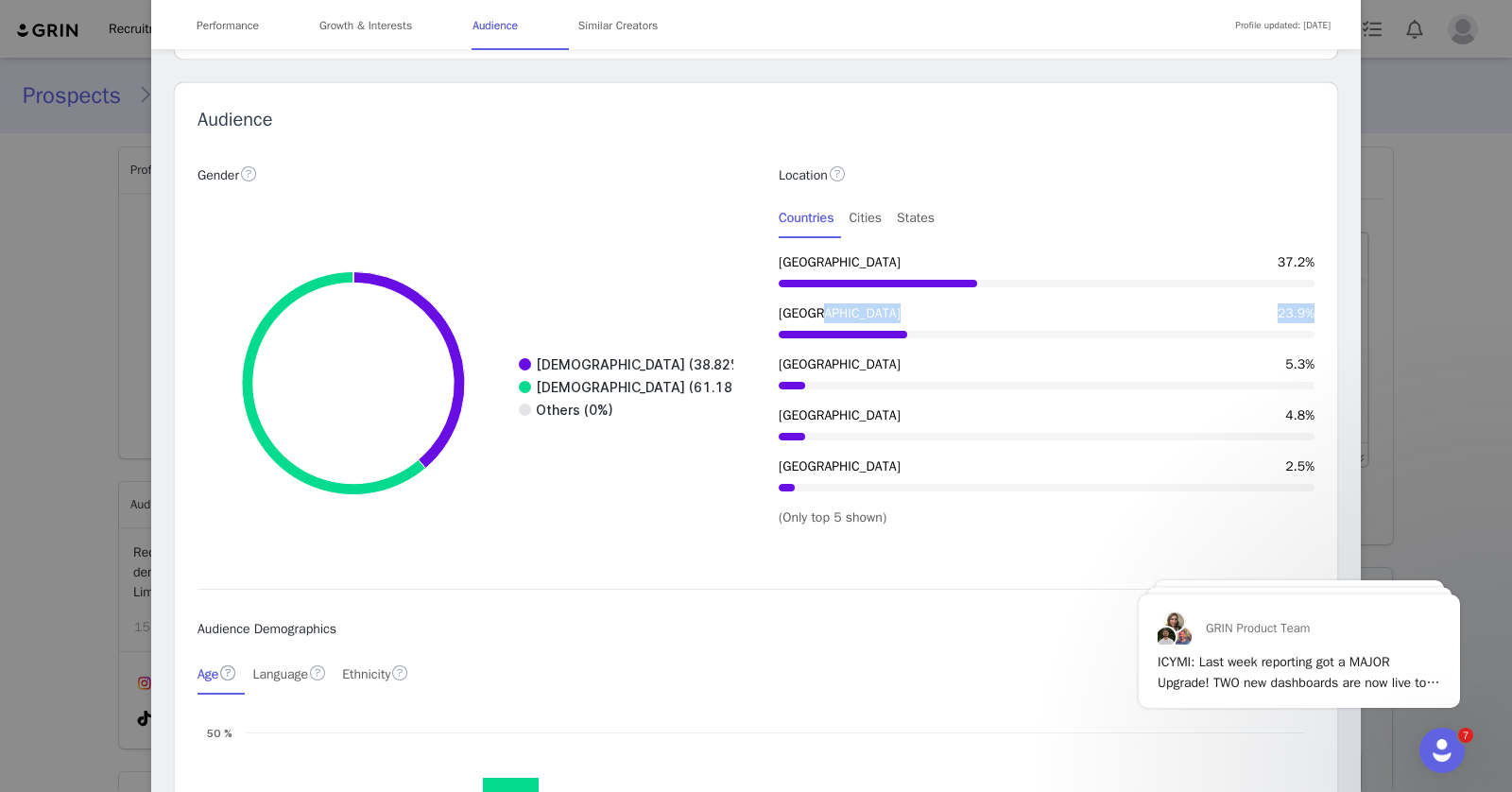 drag, startPoint x: 1314, startPoint y: 298, endPoint x: 1266, endPoint y: 298, distance: 48 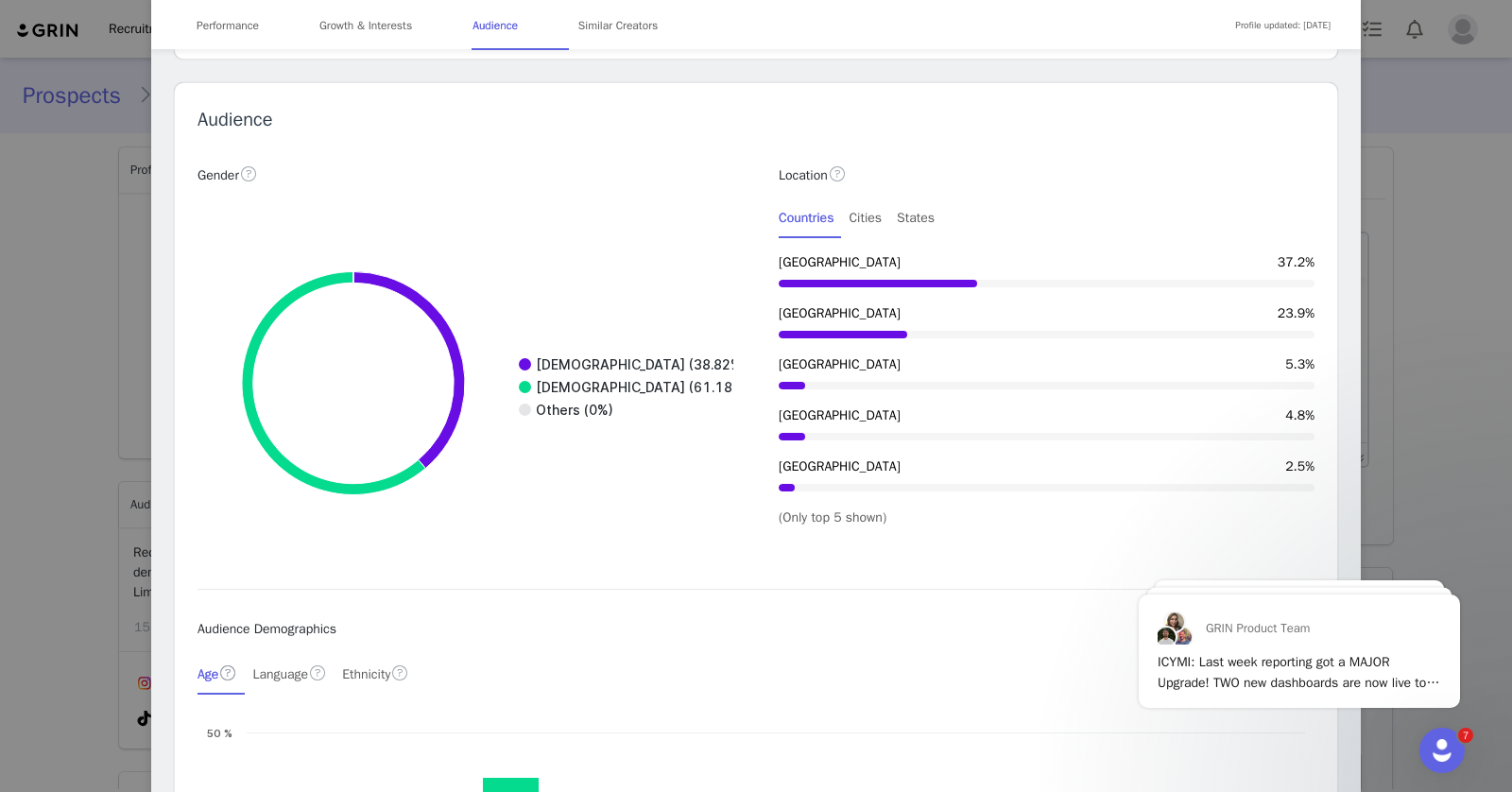 click on "VANESSA RASIE @nessarasie Living through artistry🫀🗣️⋆˙⟡♡
TikTok (281.5k+) and YouTube✦ ⋆ ࣪.
@pacificartistsmovement @banditsdancecrew
MONDAYS 5PM INT/ADV @thestudionorth
🇵🇭🇱🇰 Location Vancouver, Canada Language English Age Group 25-34 Gender Female Profile updated: Jul 8, 2025 Performance Growth & Interests Audience Similar Creators Performance     17.61K Followers     3.43% Engagement Rate     1.67% Sponsored Posts Performance     604 Average Likes Per Post     22 Average Comments Per Post - Average Views Per Video     79.08K Average Views Per Reel  Top Content   Sponsored Content  Jun 05, 2024, 07:24 pm He was soo confused as to how she got them all right 😂 #quiz #comedy #couple #sibling #reaction     87.53K     70 May 19, 2022, 05:03 am Like we were trying to get away from you 🤨😂😂 @nessarasie @devenchris #comedy #siblings #sister #b...     80.28K     258 Nov 29, 2023, 04:13 pm     591.76K     1.01K Apr 30, 2024, 02:03 am     492.72K     1.06K     490.32K" at bounding box center (756, 396) 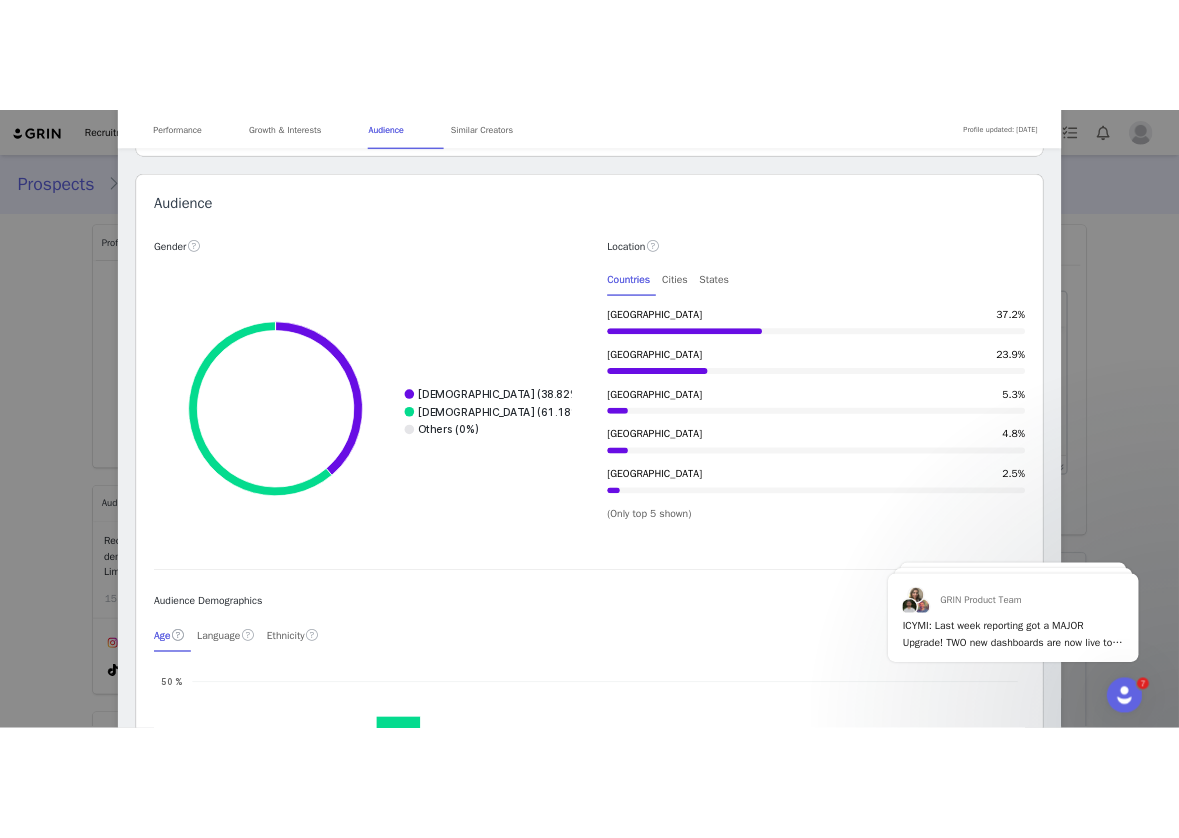 scroll, scrollTop: 0, scrollLeft: 0, axis: both 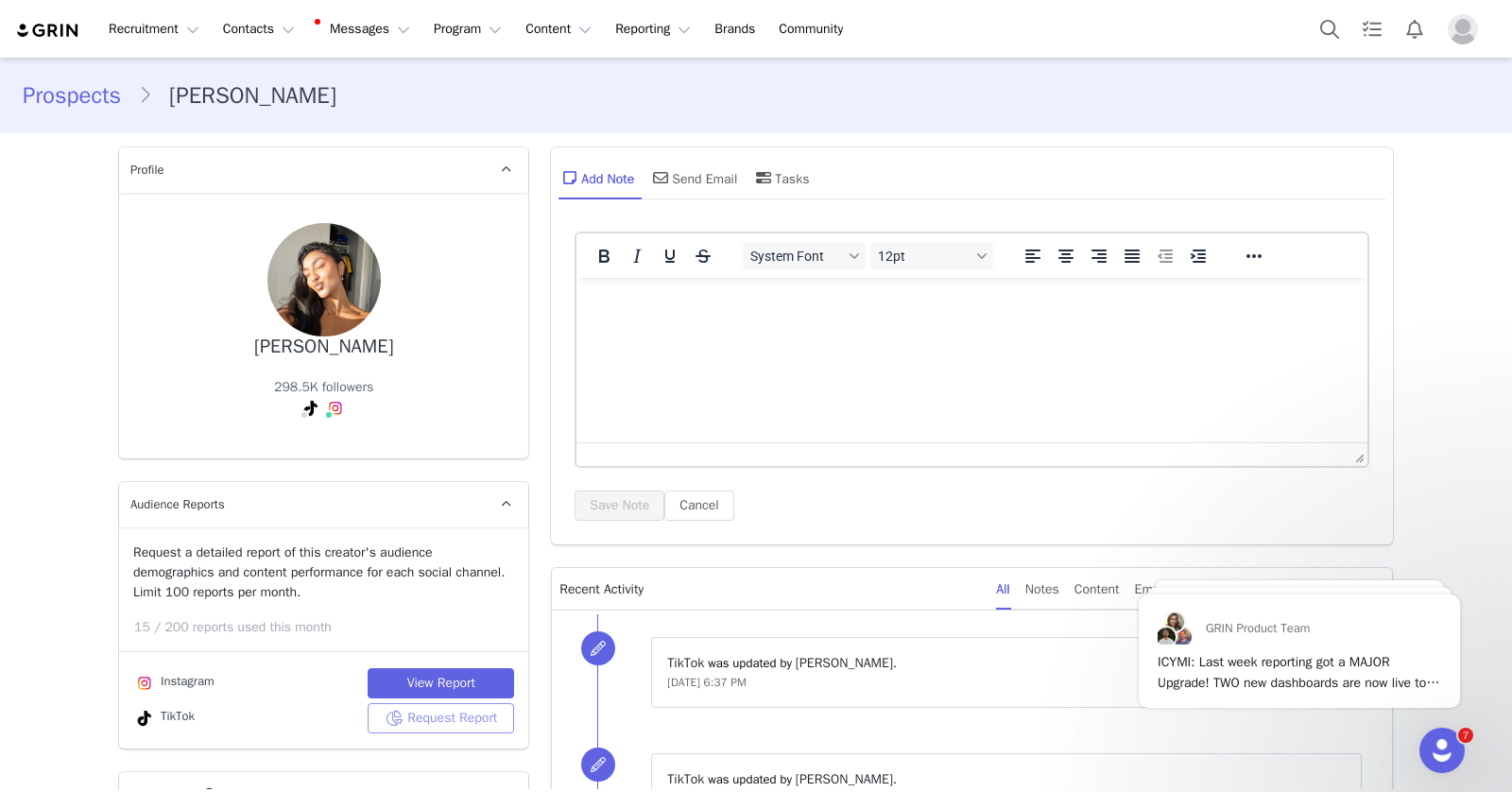 click on "Request Report" at bounding box center (440, 718) 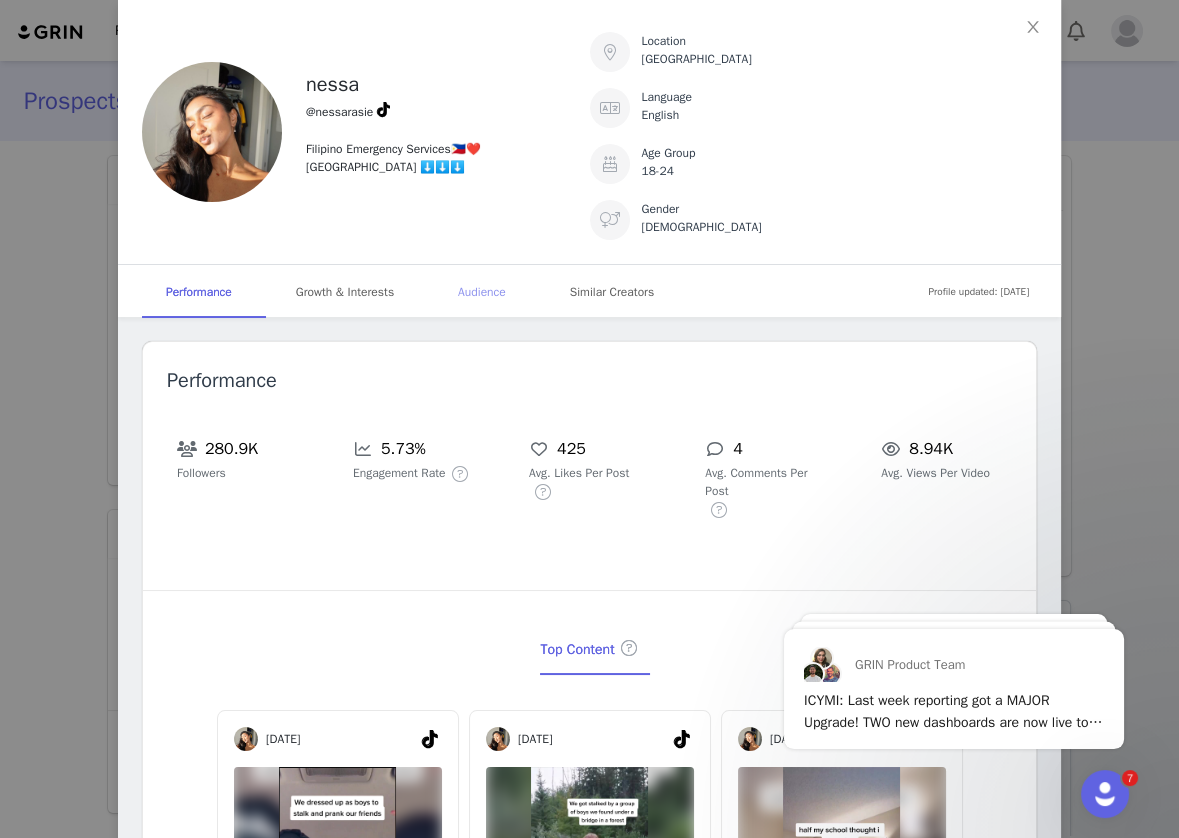 click on "Audience" at bounding box center [482, 292] 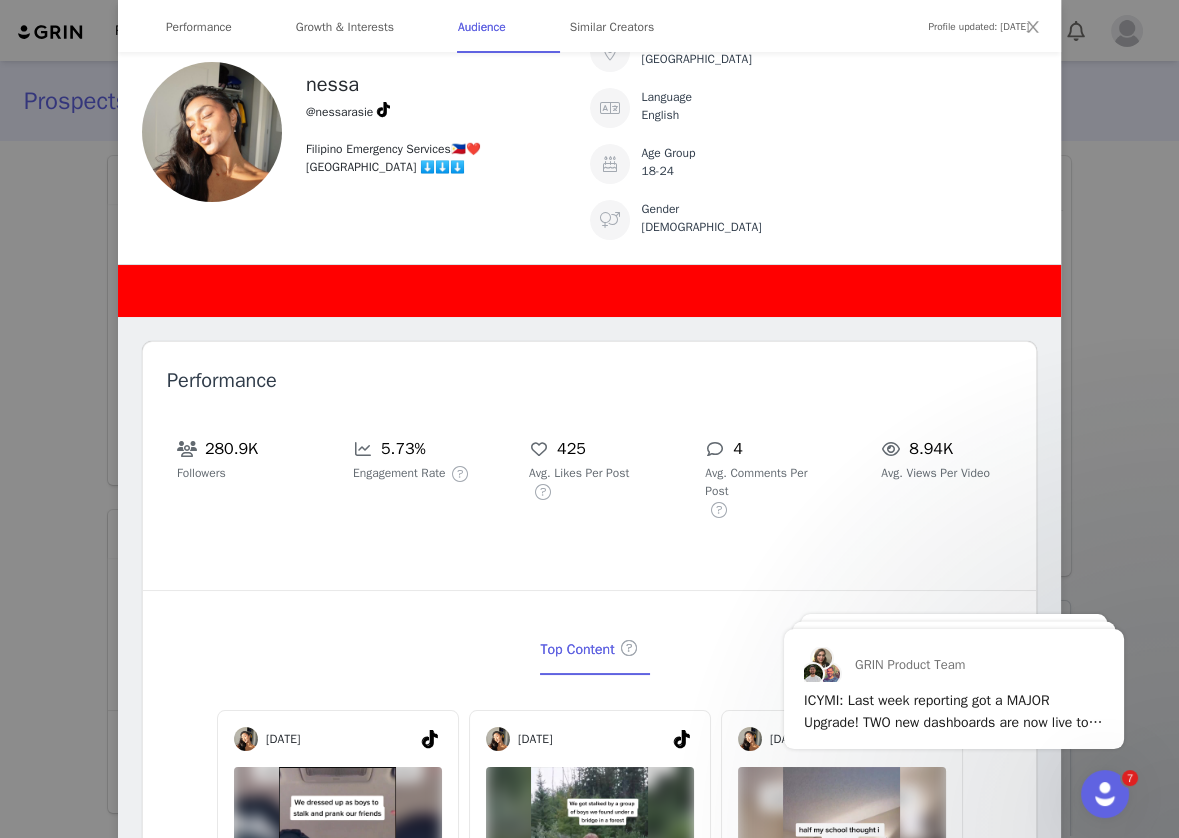 scroll, scrollTop: 1730, scrollLeft: 0, axis: vertical 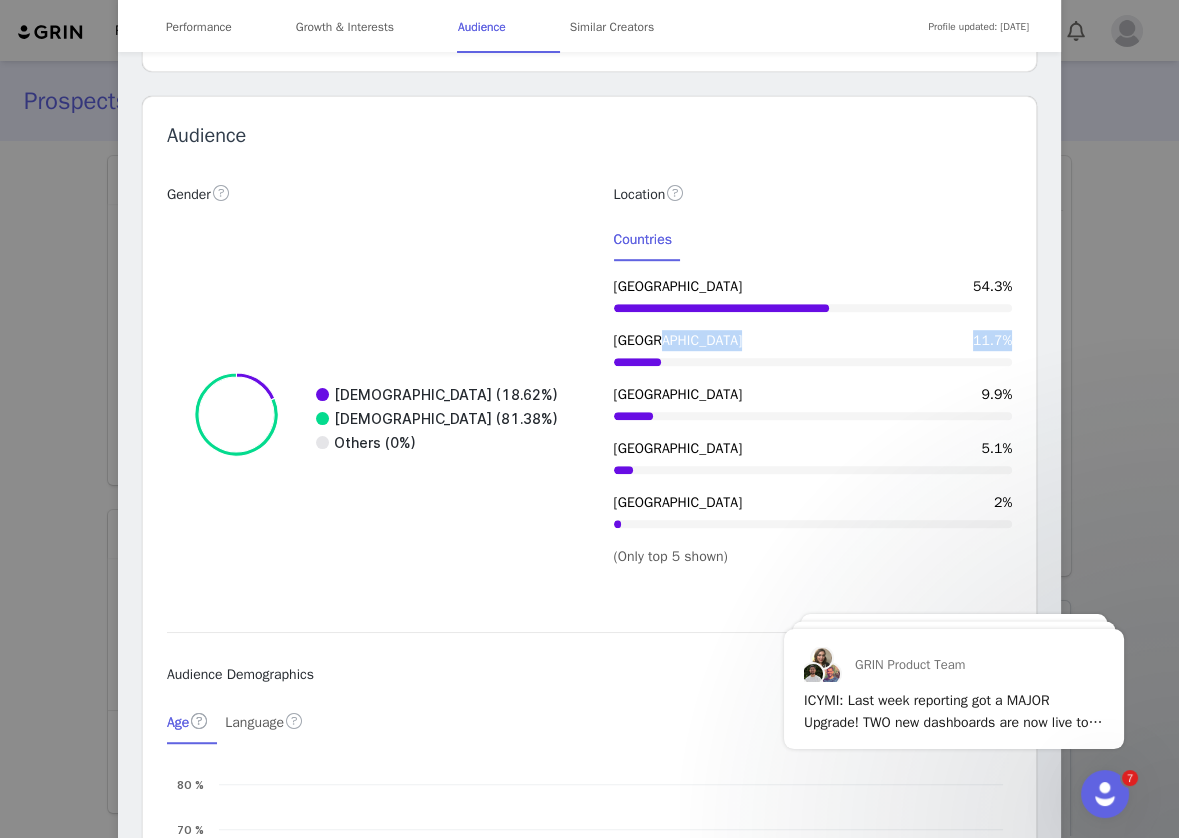 drag, startPoint x: 1012, startPoint y: 312, endPoint x: 965, endPoint y: 312, distance: 47 